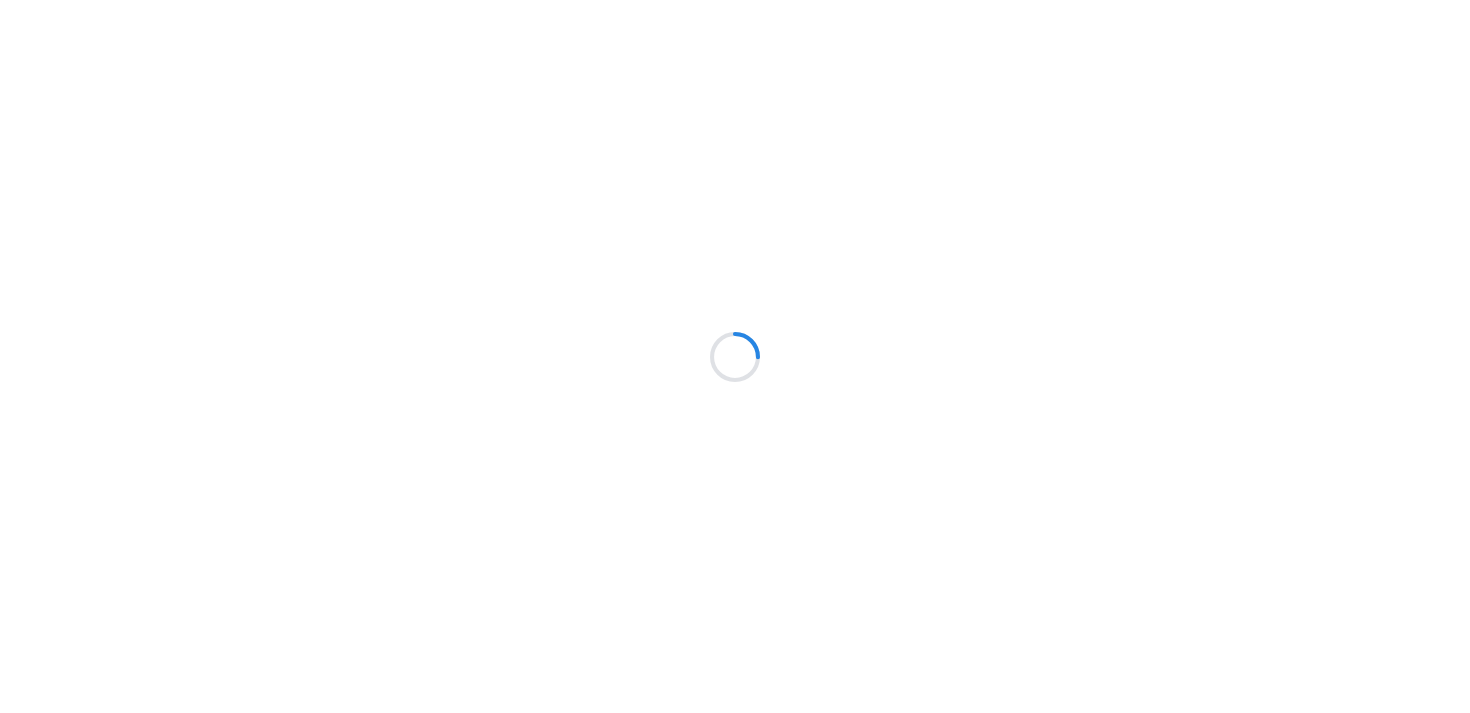 scroll, scrollTop: 0, scrollLeft: 0, axis: both 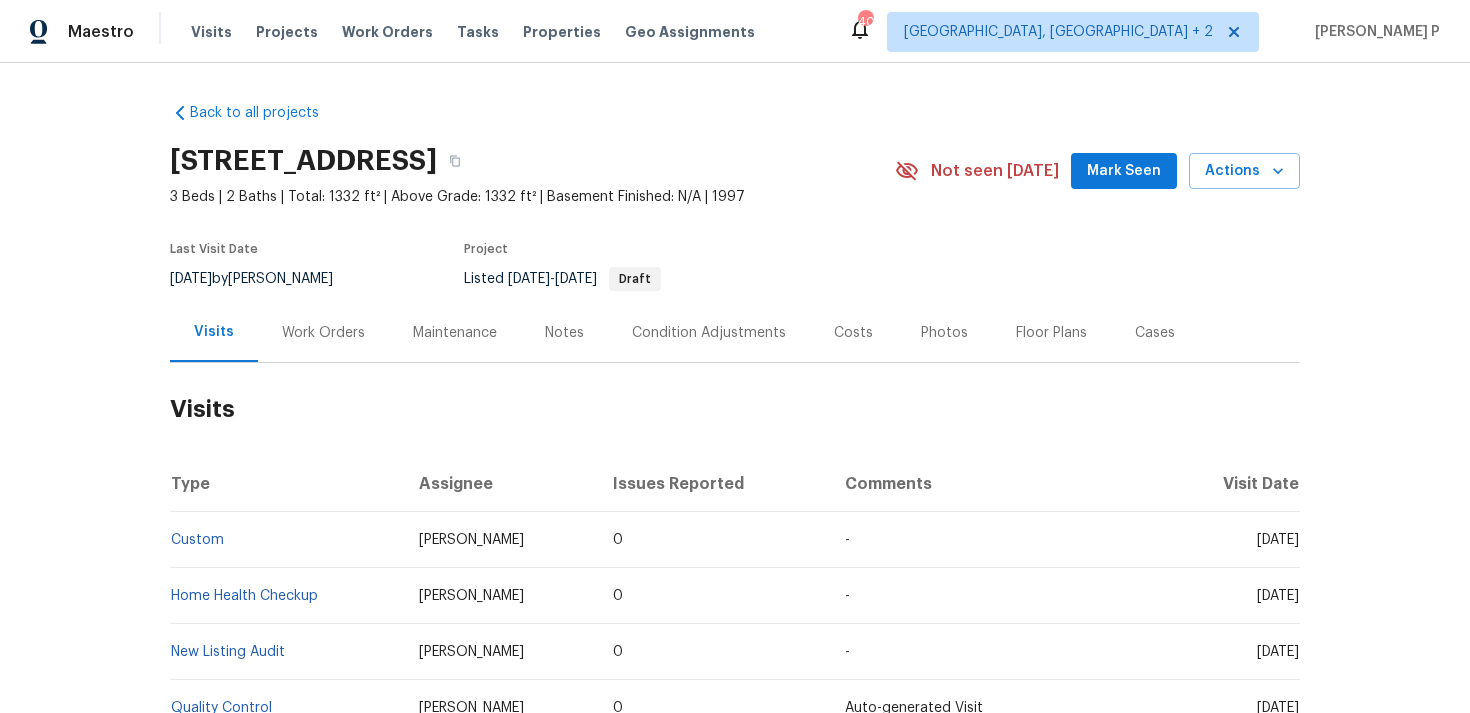 click on "Work Orders" at bounding box center (323, 333) 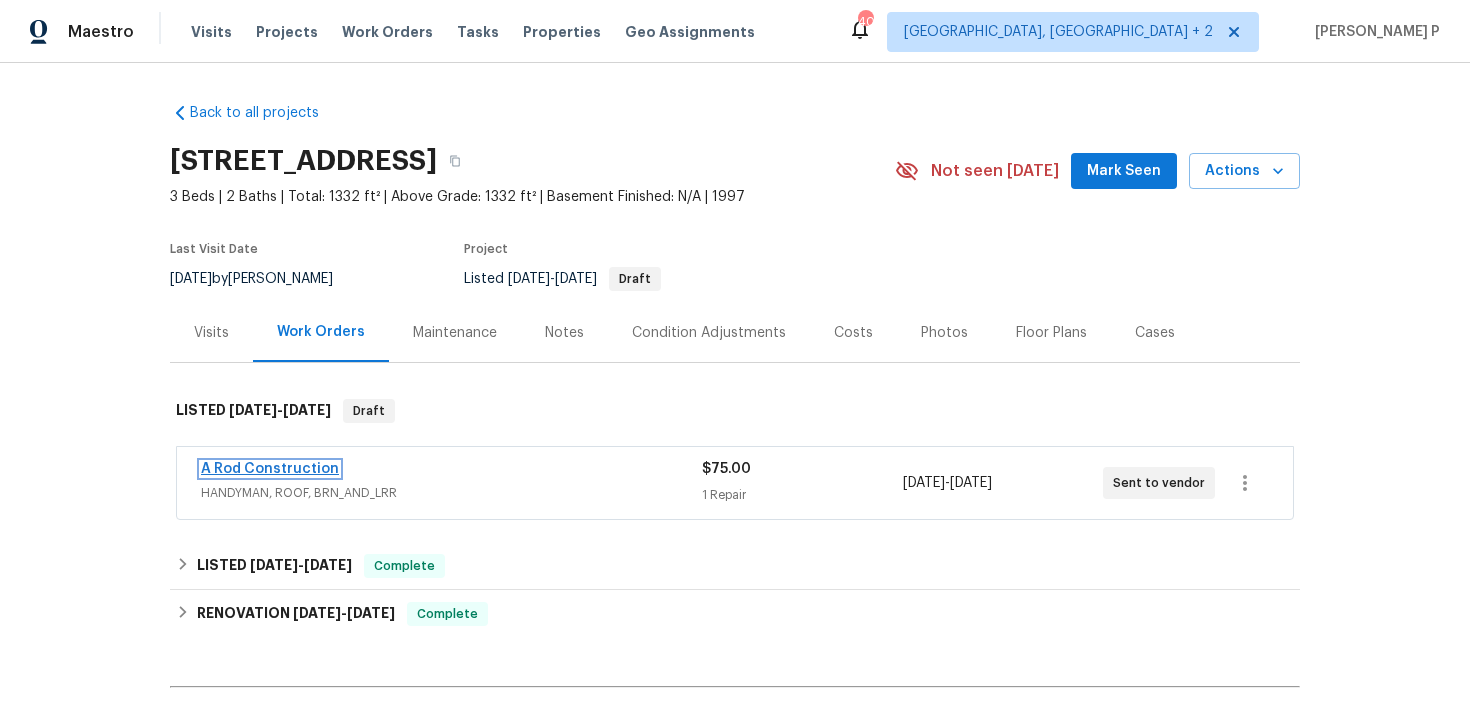 click on "A Rod Construction" at bounding box center (270, 469) 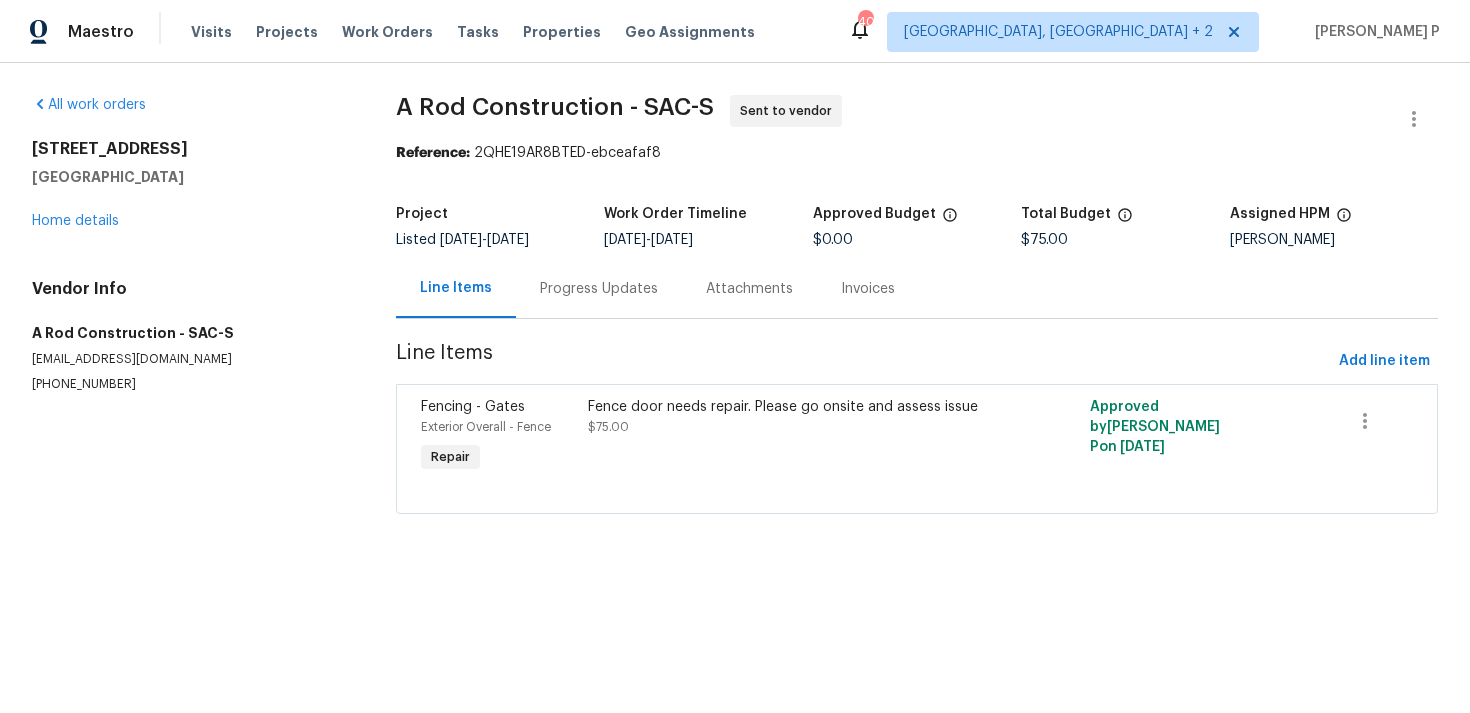 click on "Progress Updates" at bounding box center [599, 289] 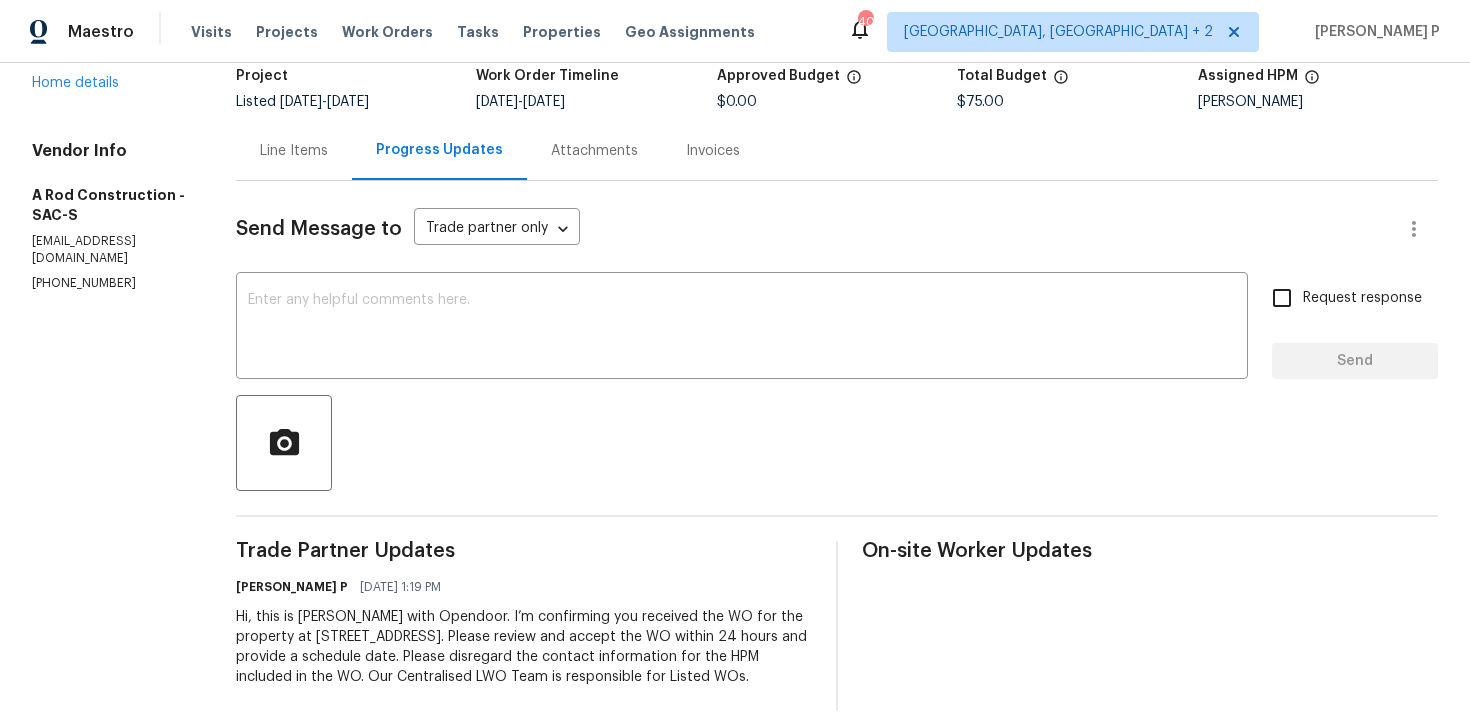 scroll, scrollTop: 0, scrollLeft: 0, axis: both 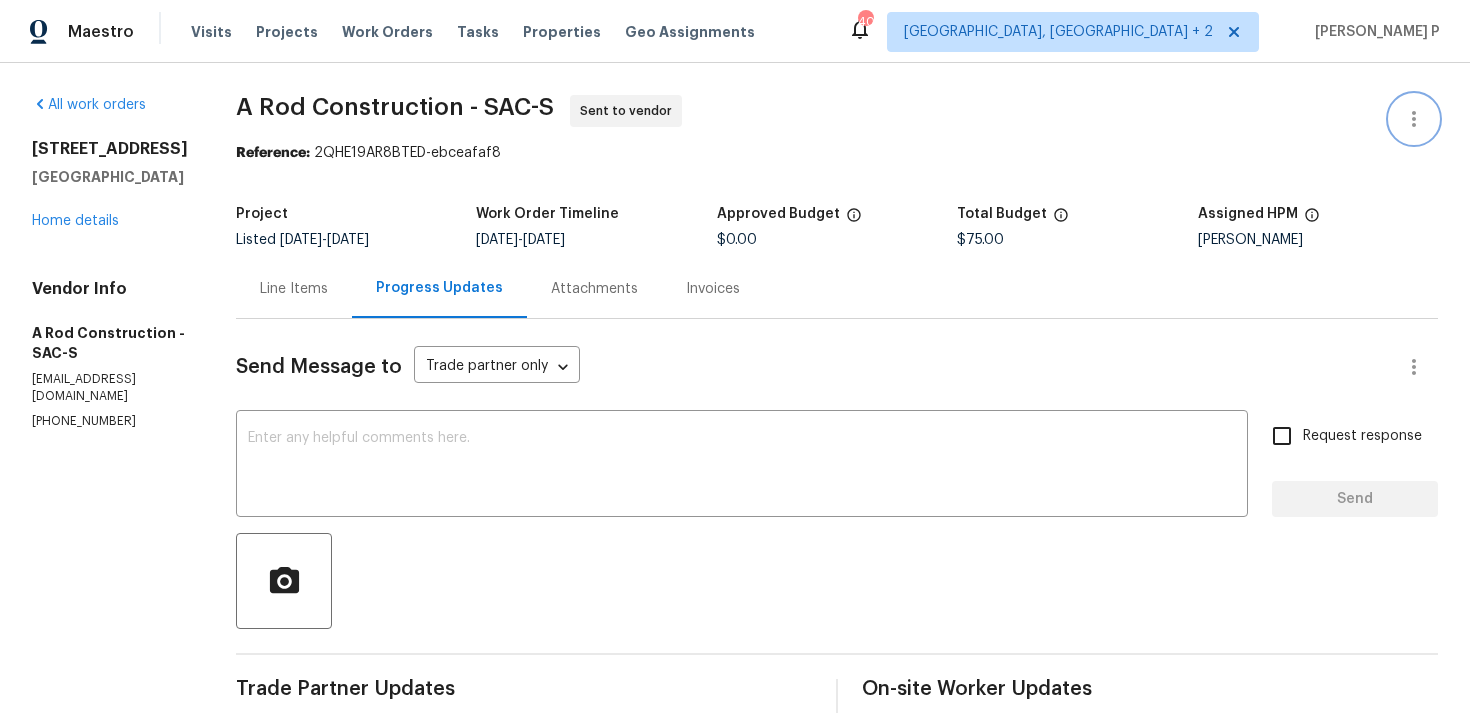 click 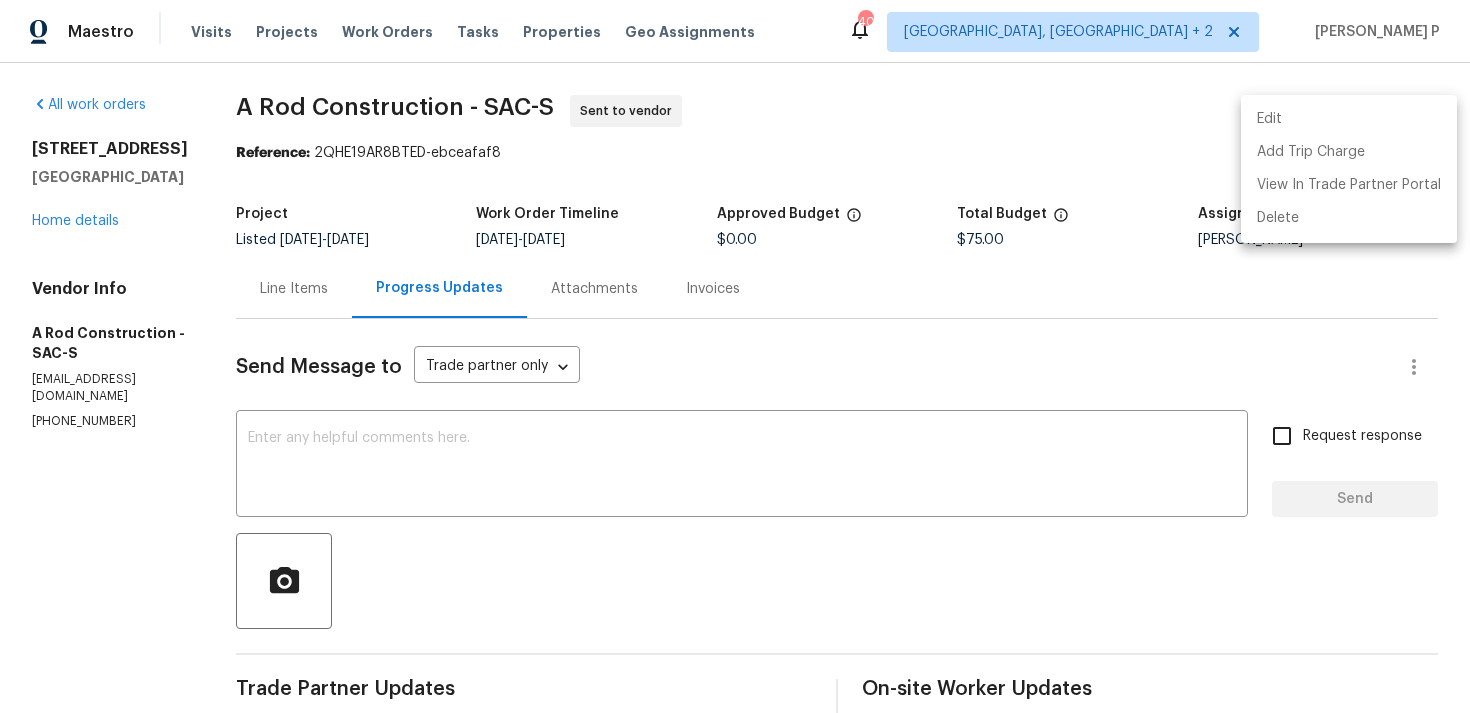click on "Edit" at bounding box center (1349, 119) 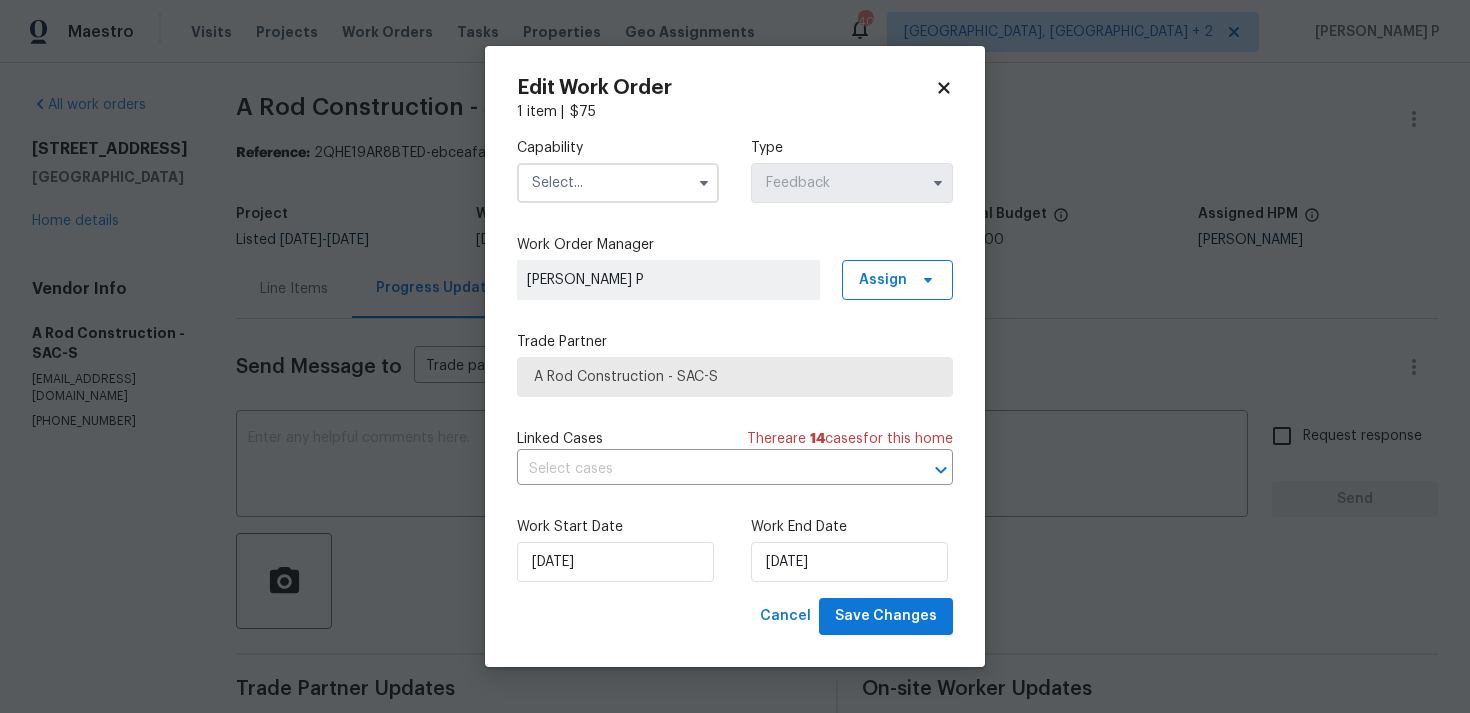 click at bounding box center [618, 183] 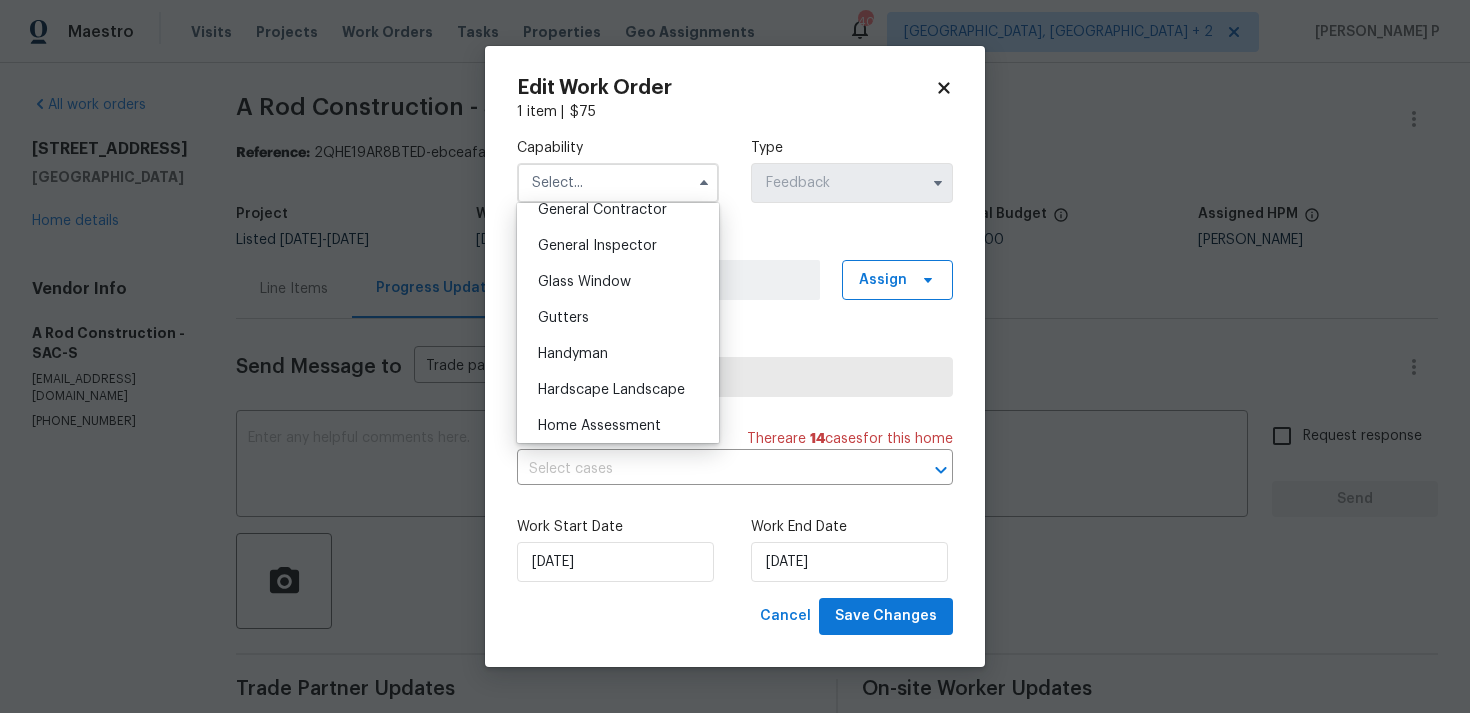 scroll, scrollTop: 987, scrollLeft: 0, axis: vertical 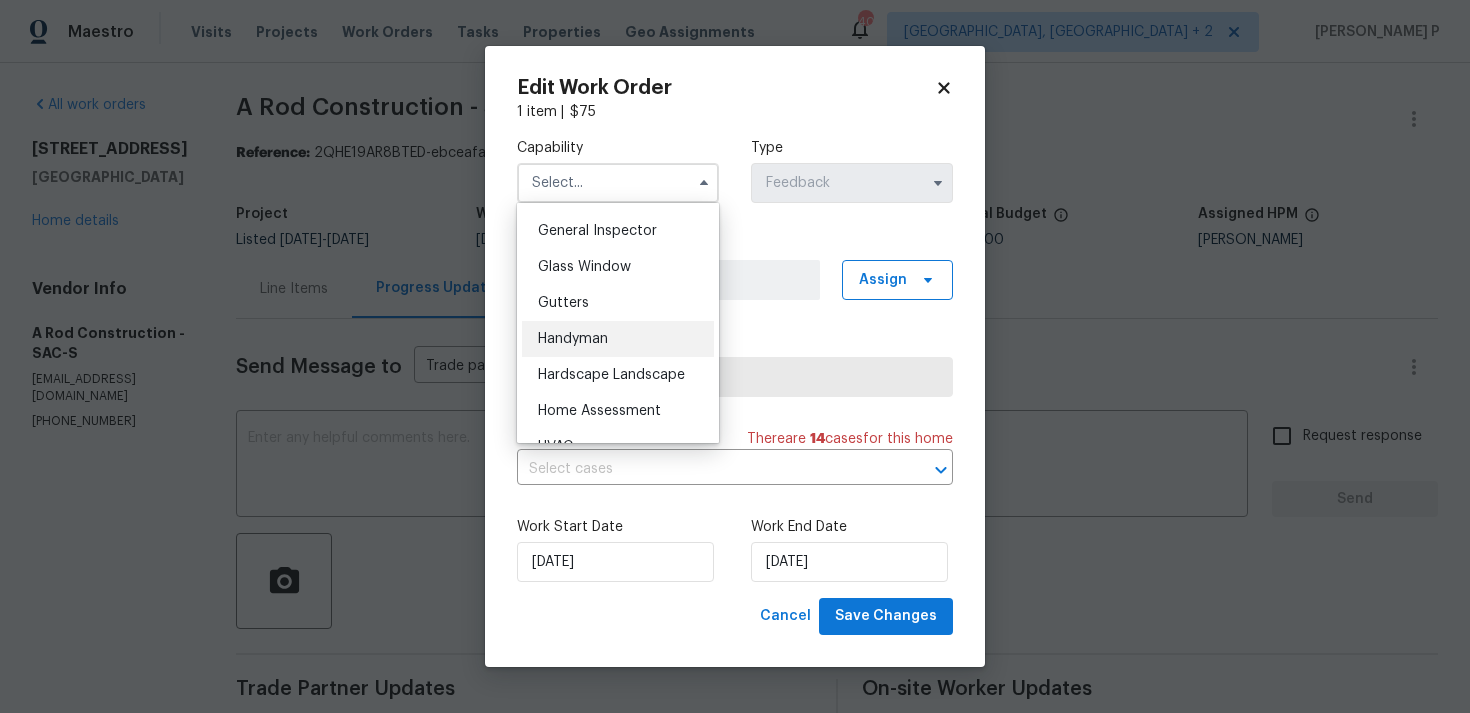 click on "Handyman" at bounding box center [573, 339] 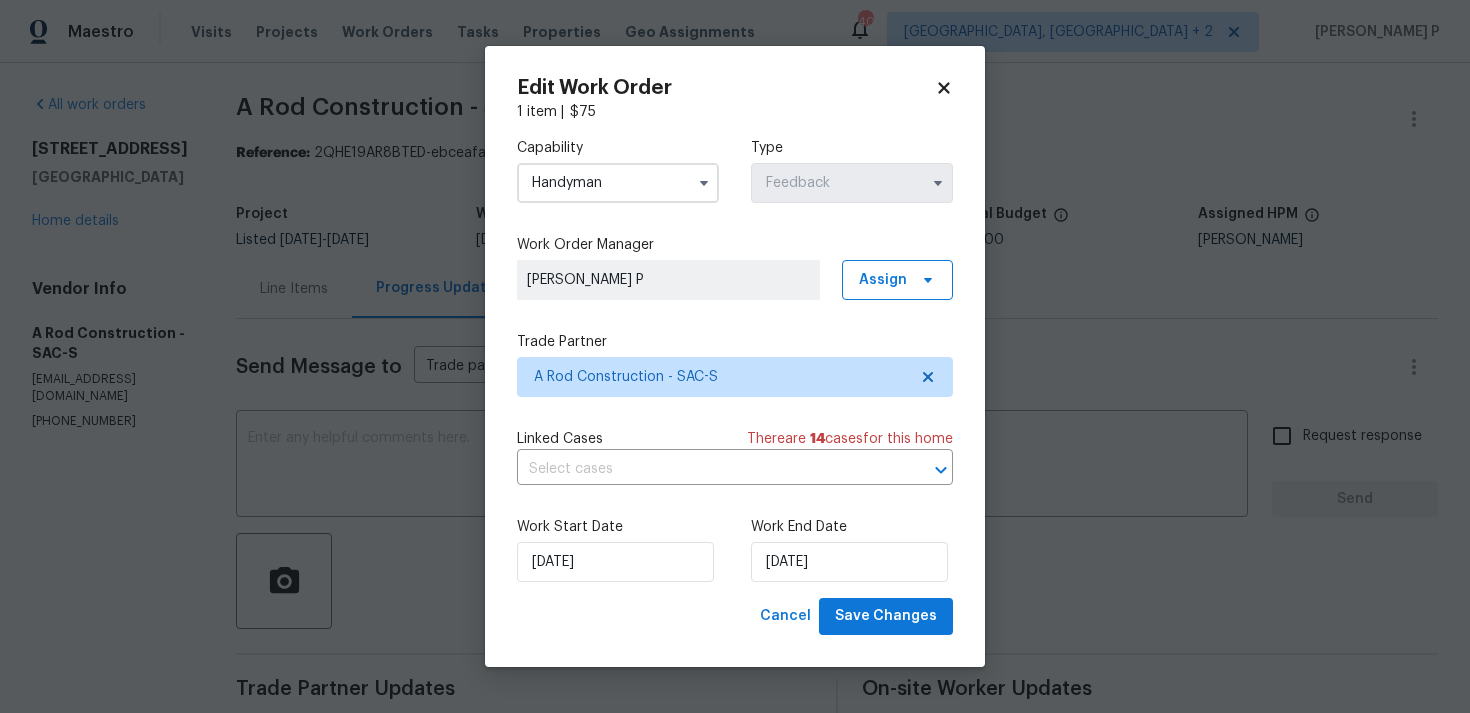 click on "Handyman" at bounding box center (618, 183) 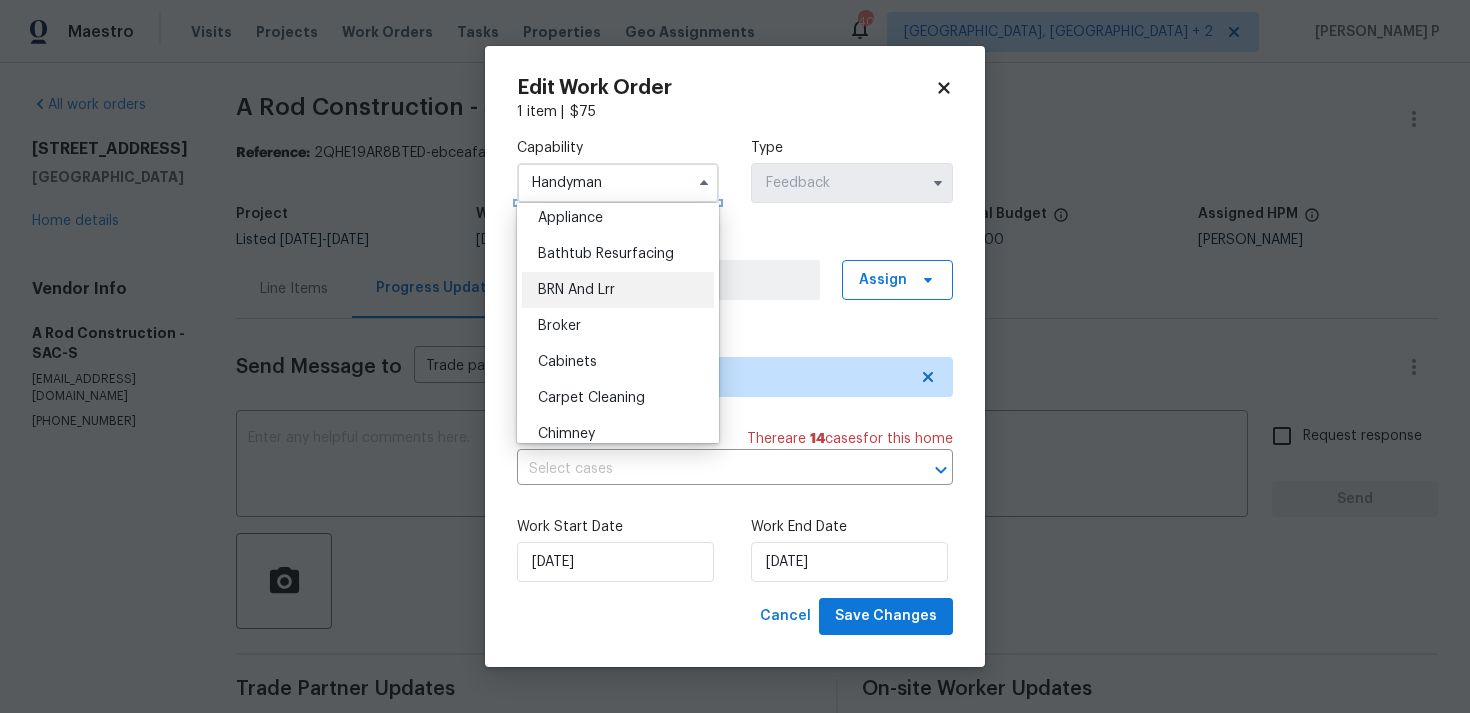 scroll, scrollTop: 0, scrollLeft: 0, axis: both 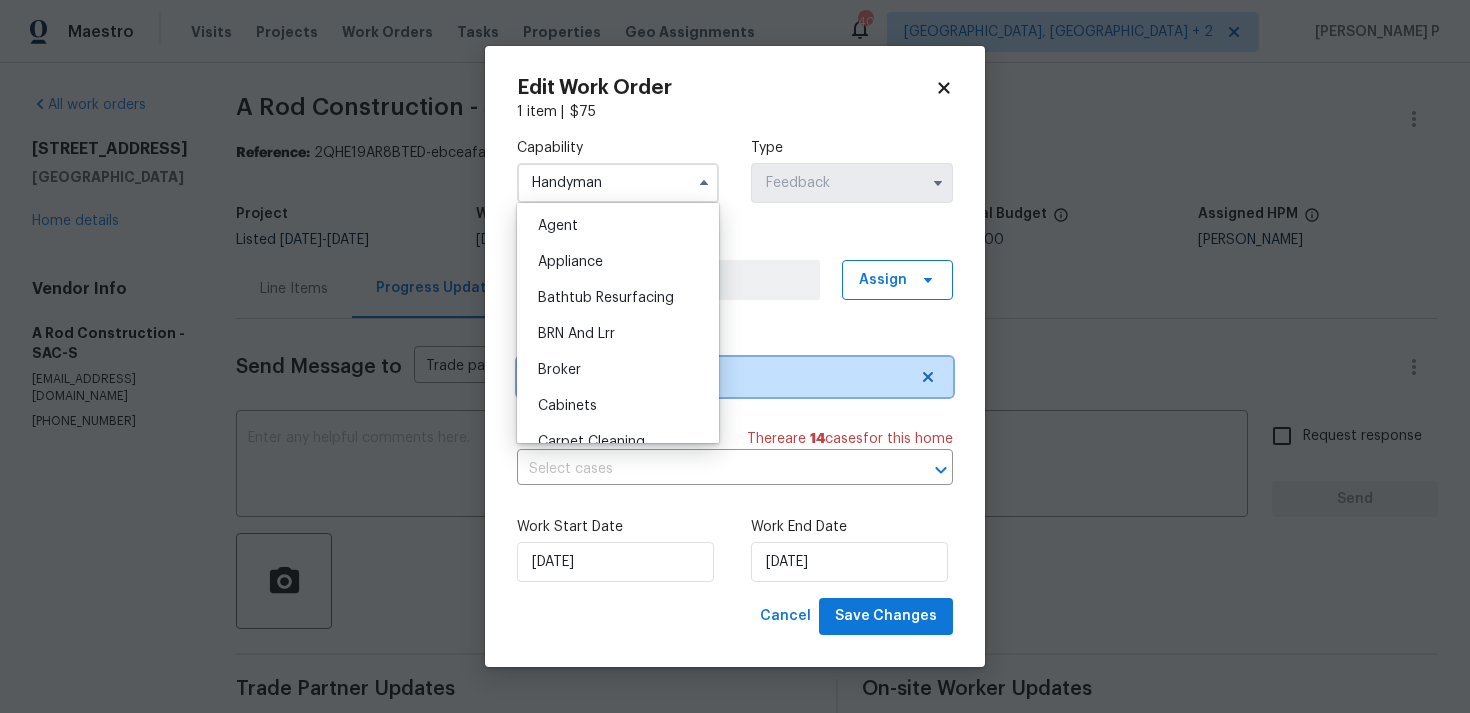 click on "A Rod Construction - SAC-S" at bounding box center [735, 377] 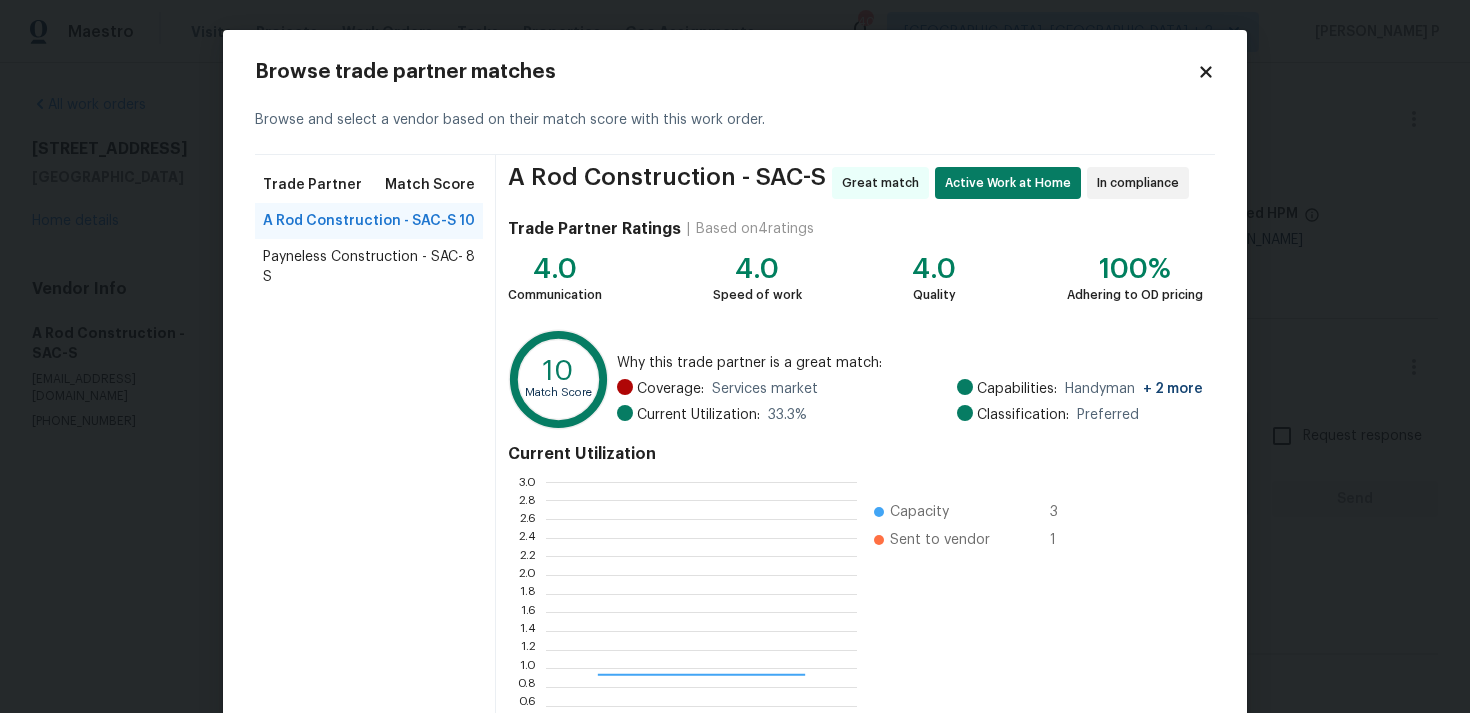 scroll, scrollTop: 2, scrollLeft: 1, axis: both 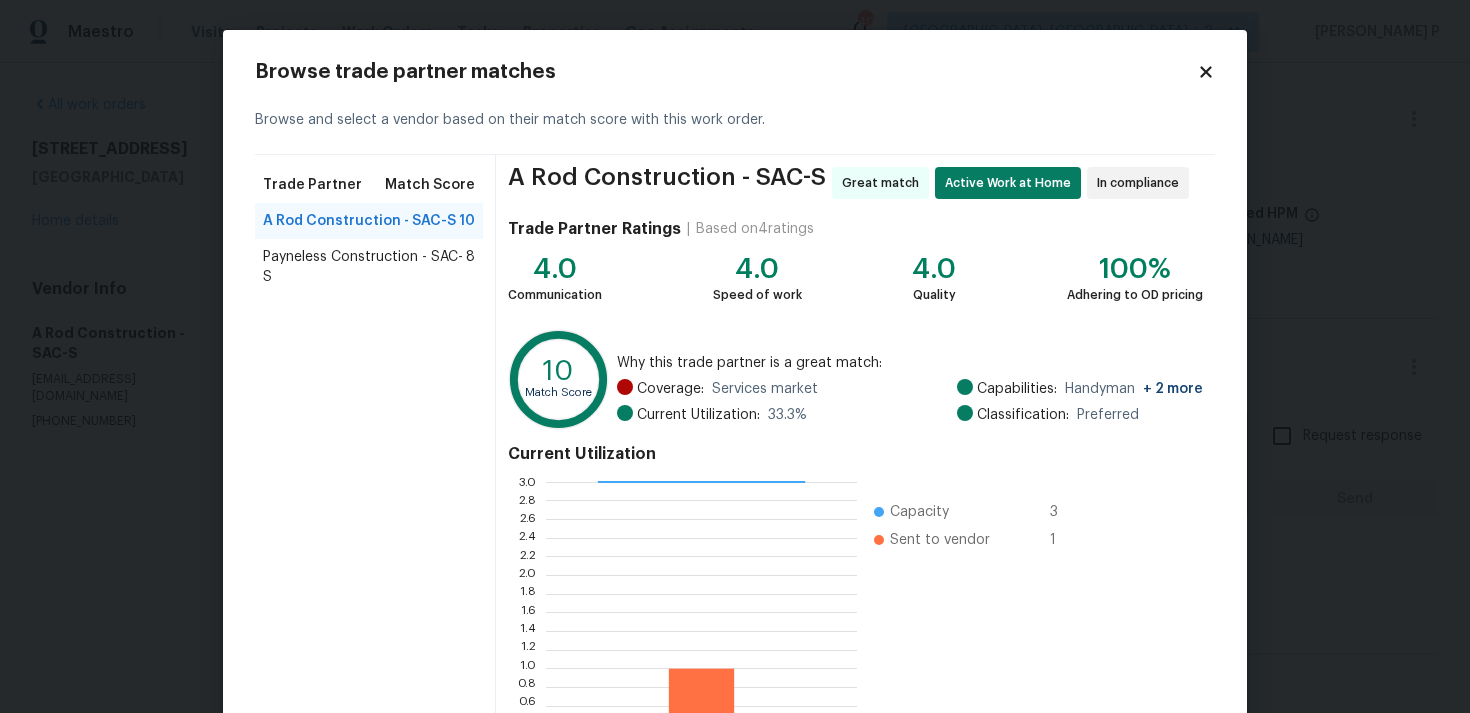 click on "Browse trade partner matches" at bounding box center [726, 72] 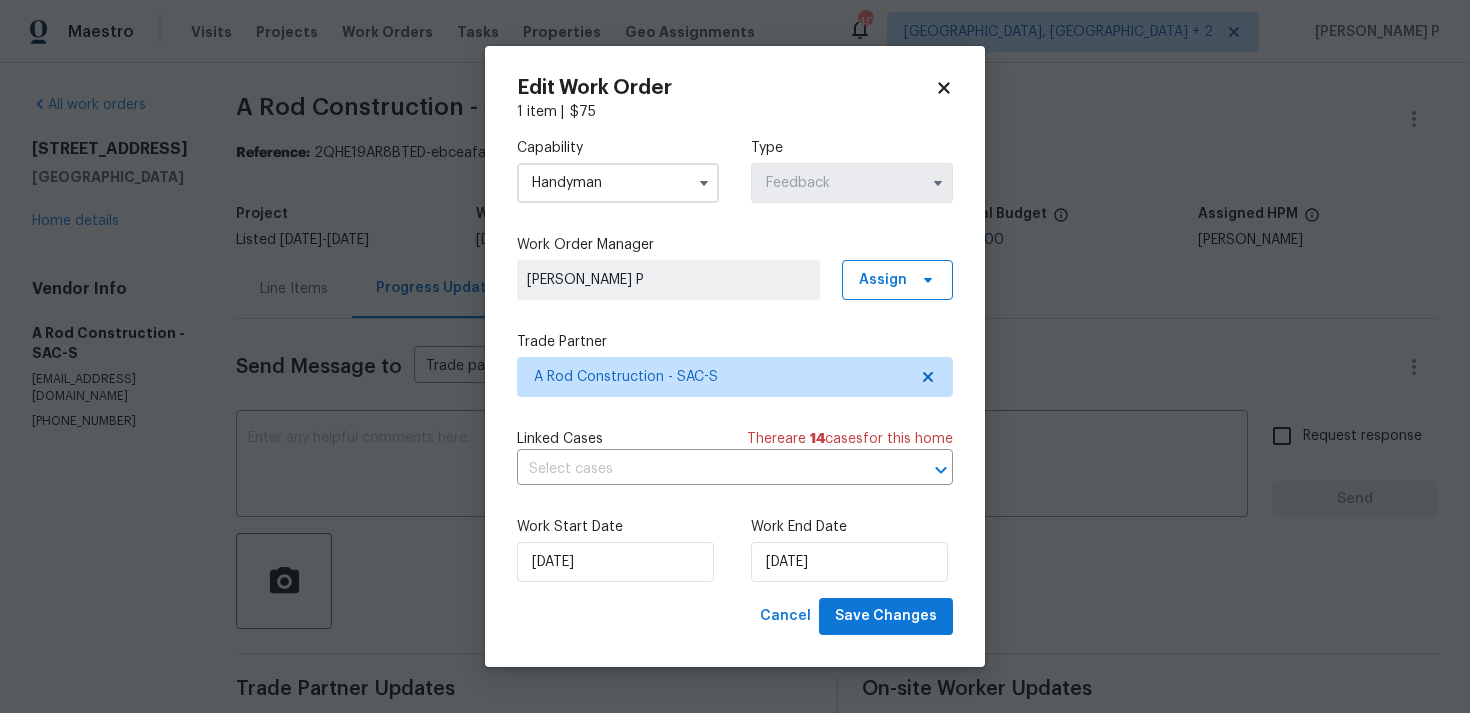 click on "Handyman" at bounding box center (618, 183) 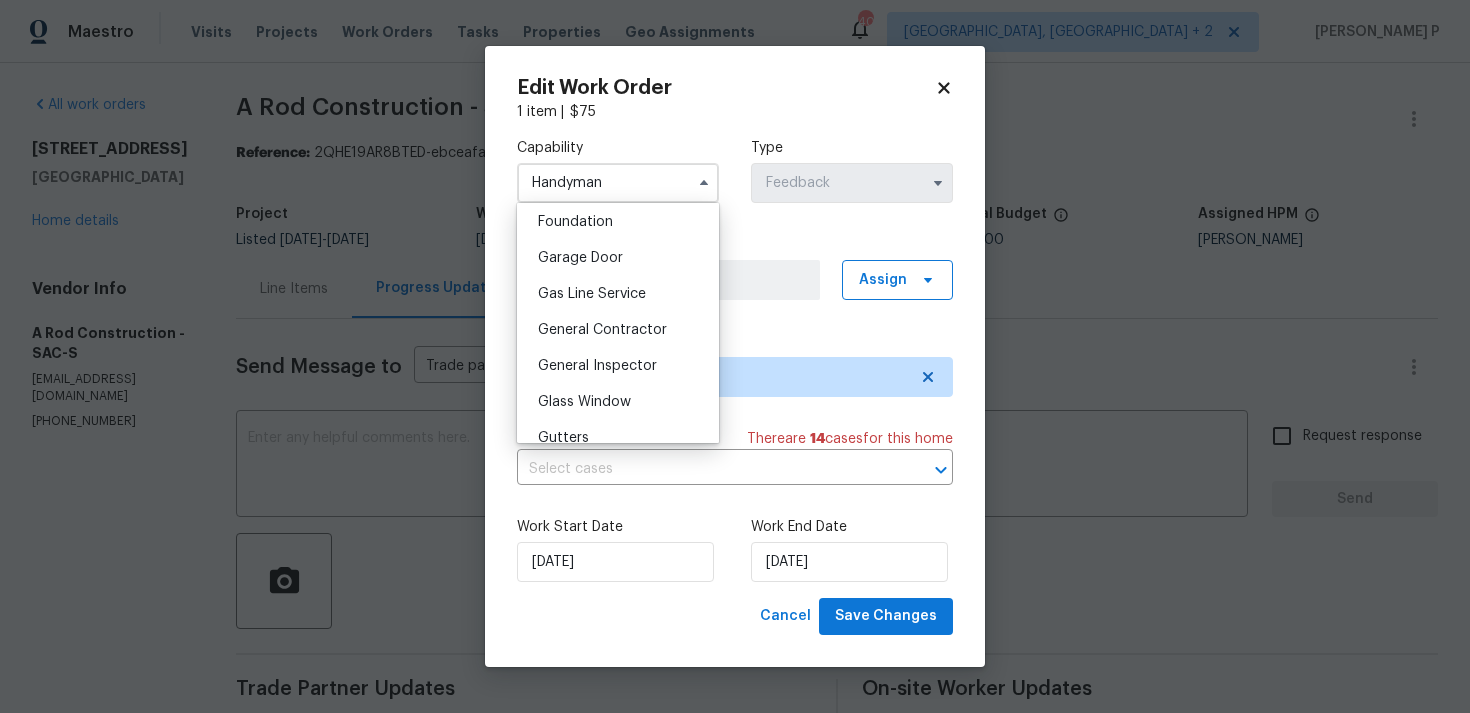 scroll, scrollTop: 884, scrollLeft: 0, axis: vertical 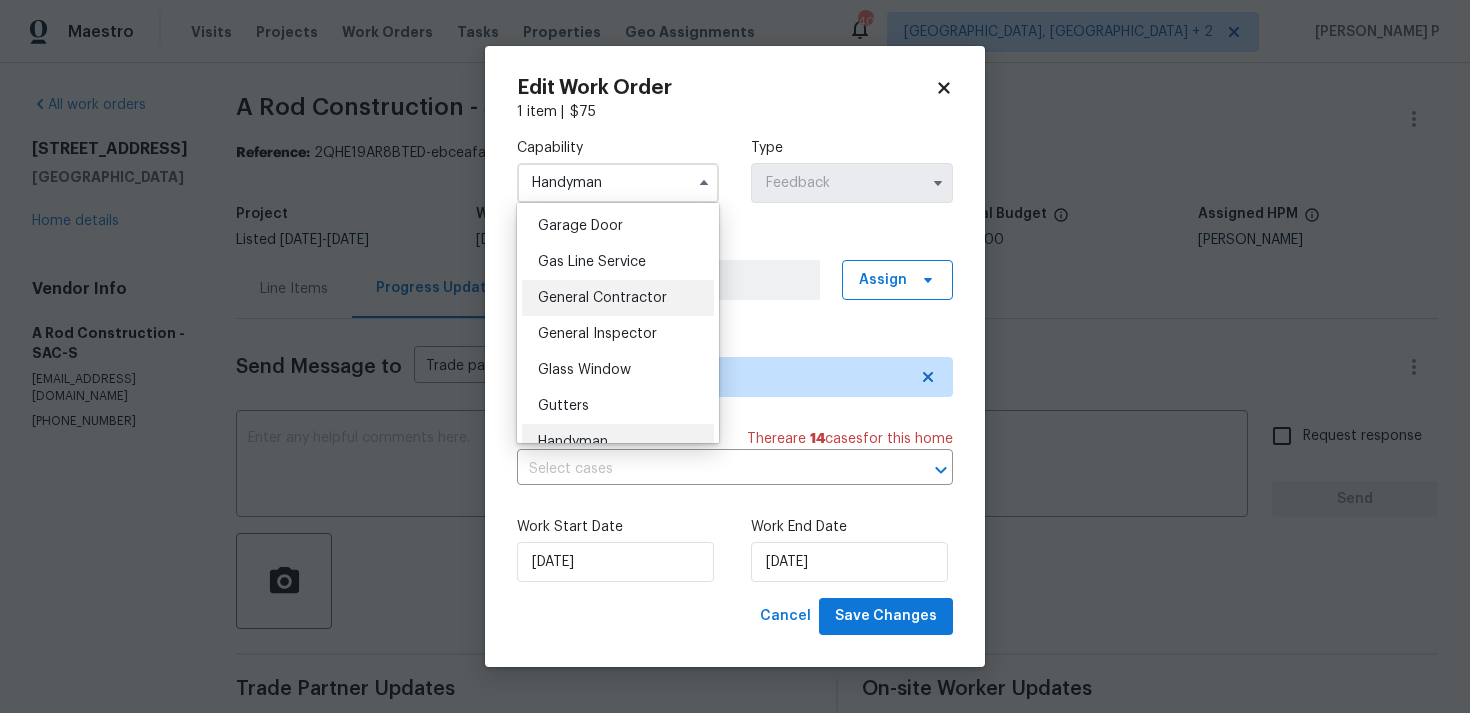click on "General Contractor" at bounding box center (602, 298) 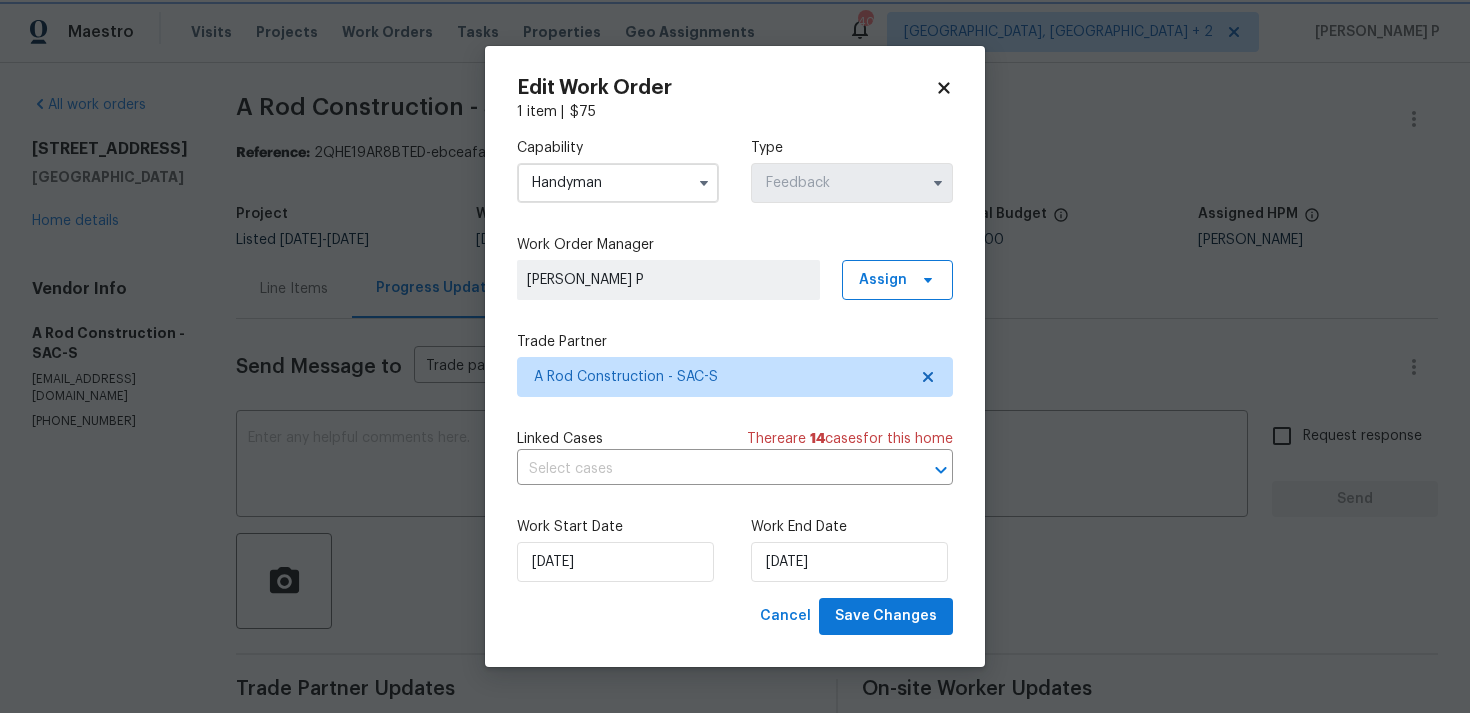 type on "General Contractor" 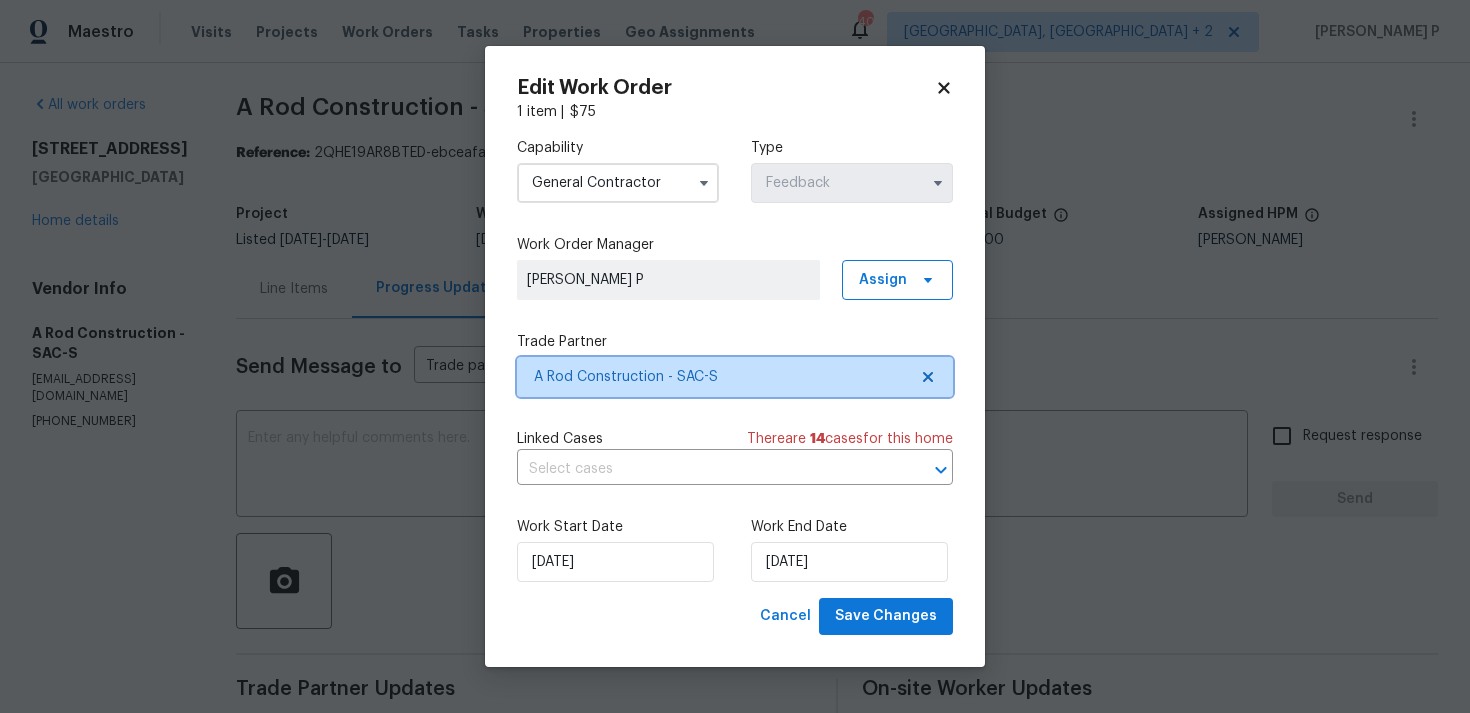 click on "A Rod Construction - SAC-S" at bounding box center (735, 377) 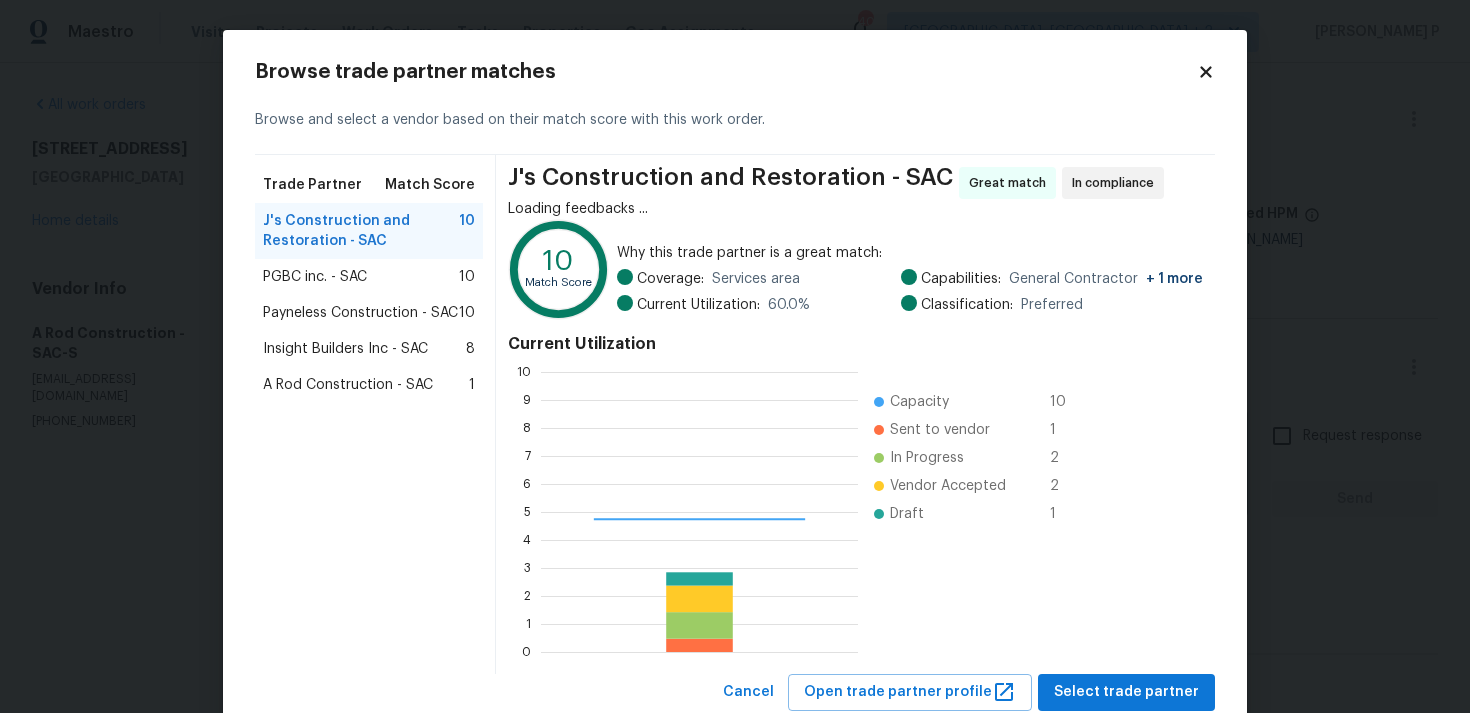 scroll, scrollTop: 2, scrollLeft: 2, axis: both 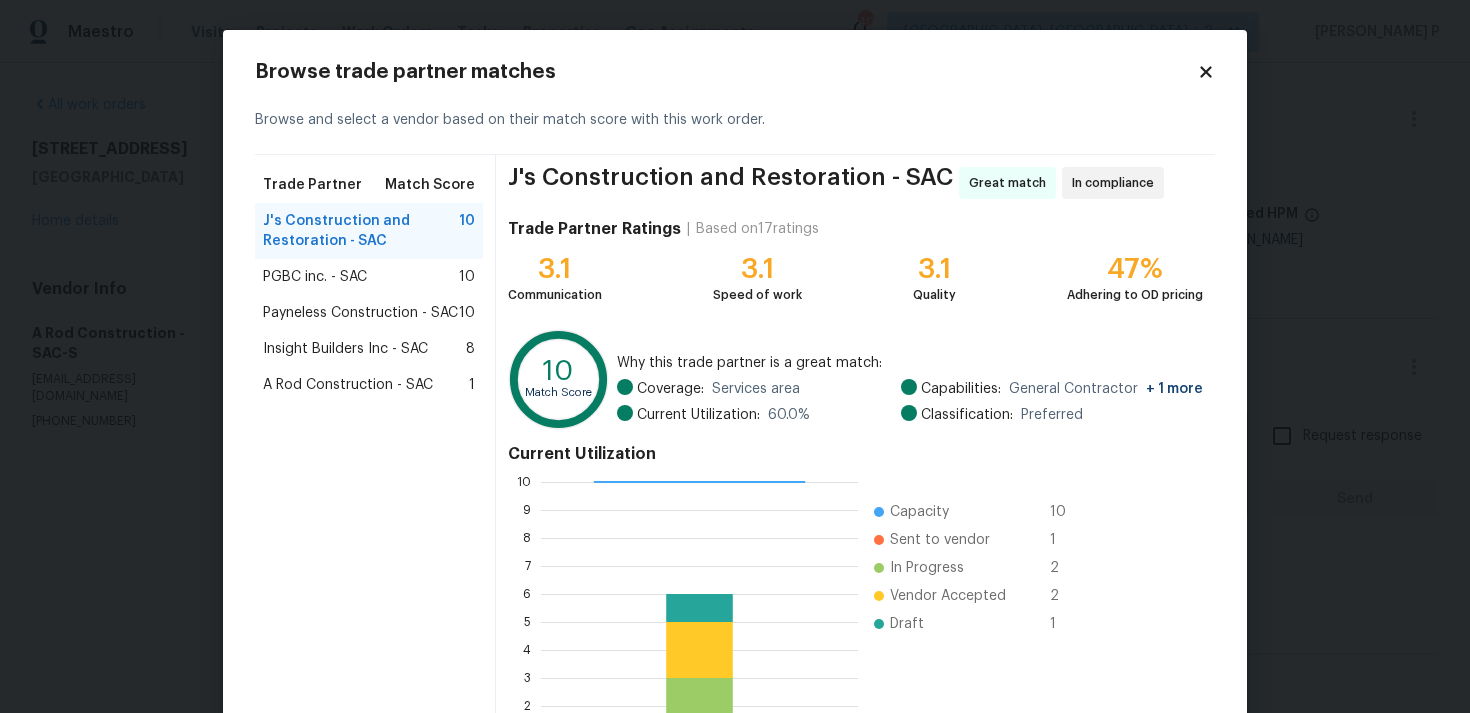 click on "PGBC inc. - SAC" at bounding box center [315, 277] 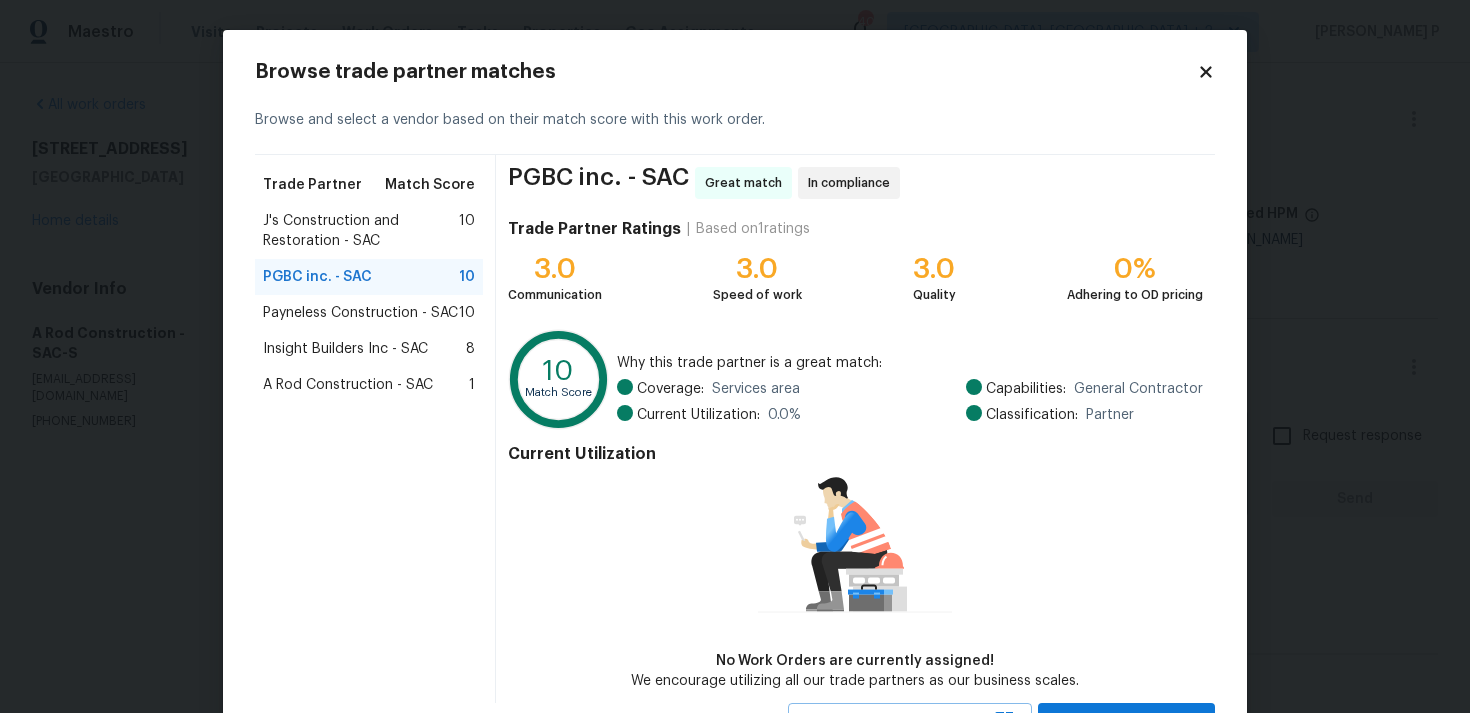 click on "J's Construction and Restoration - SAC" at bounding box center [361, 231] 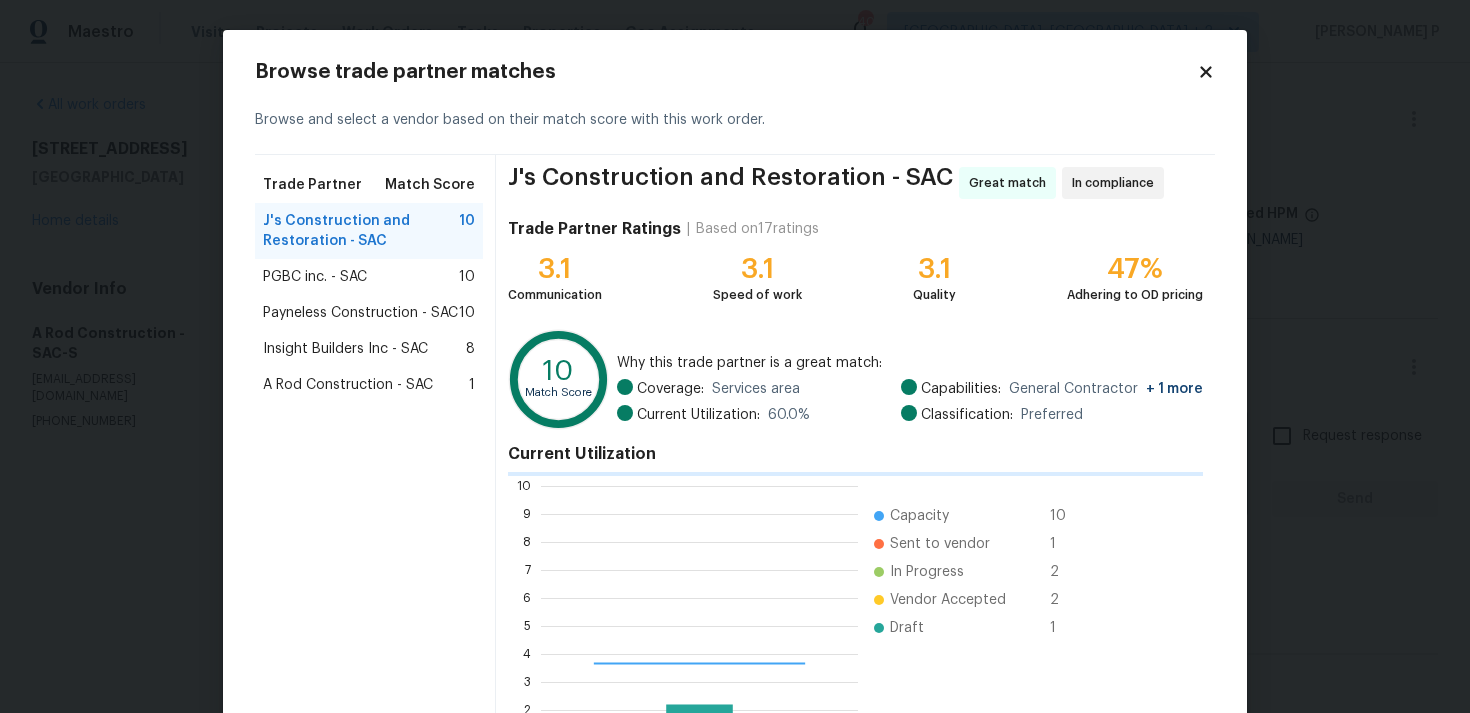 scroll, scrollTop: 2, scrollLeft: 2, axis: both 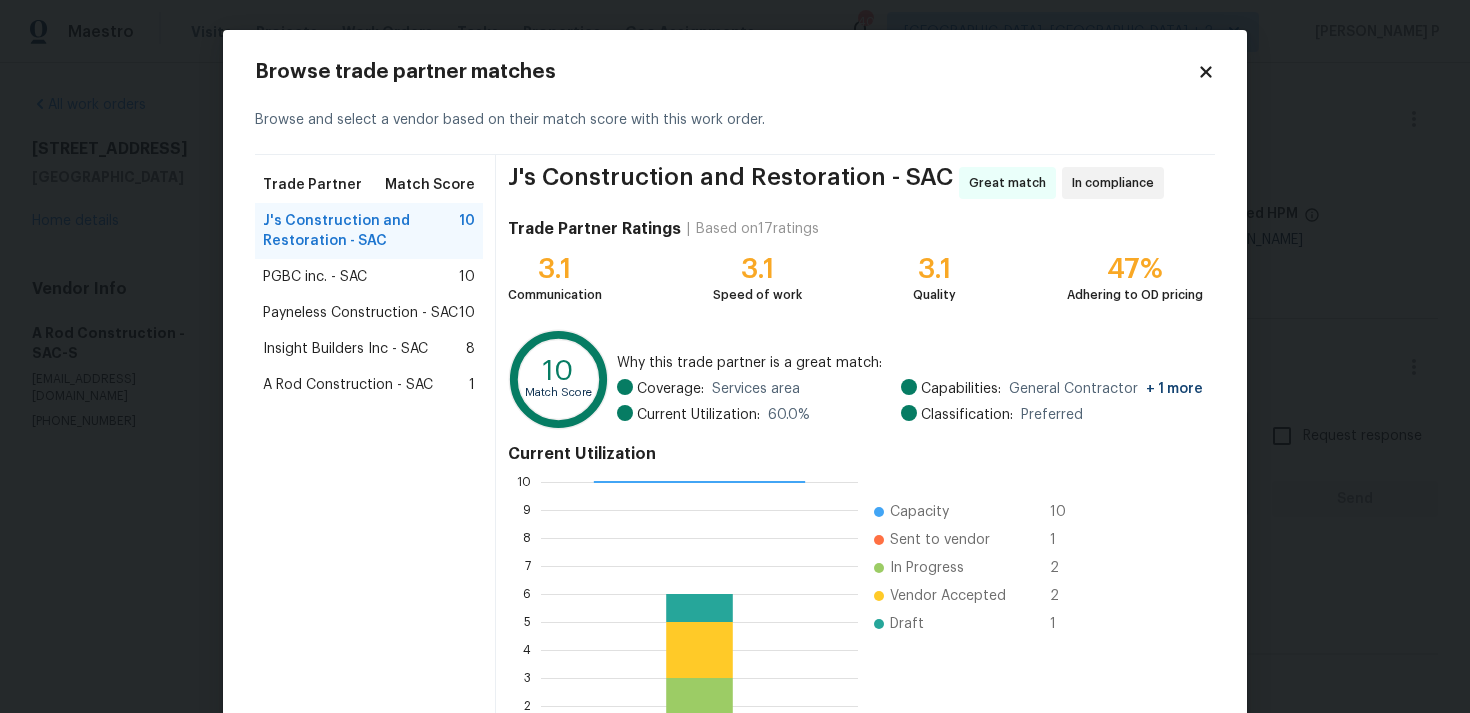 click on "PGBC inc. - SAC" at bounding box center [315, 277] 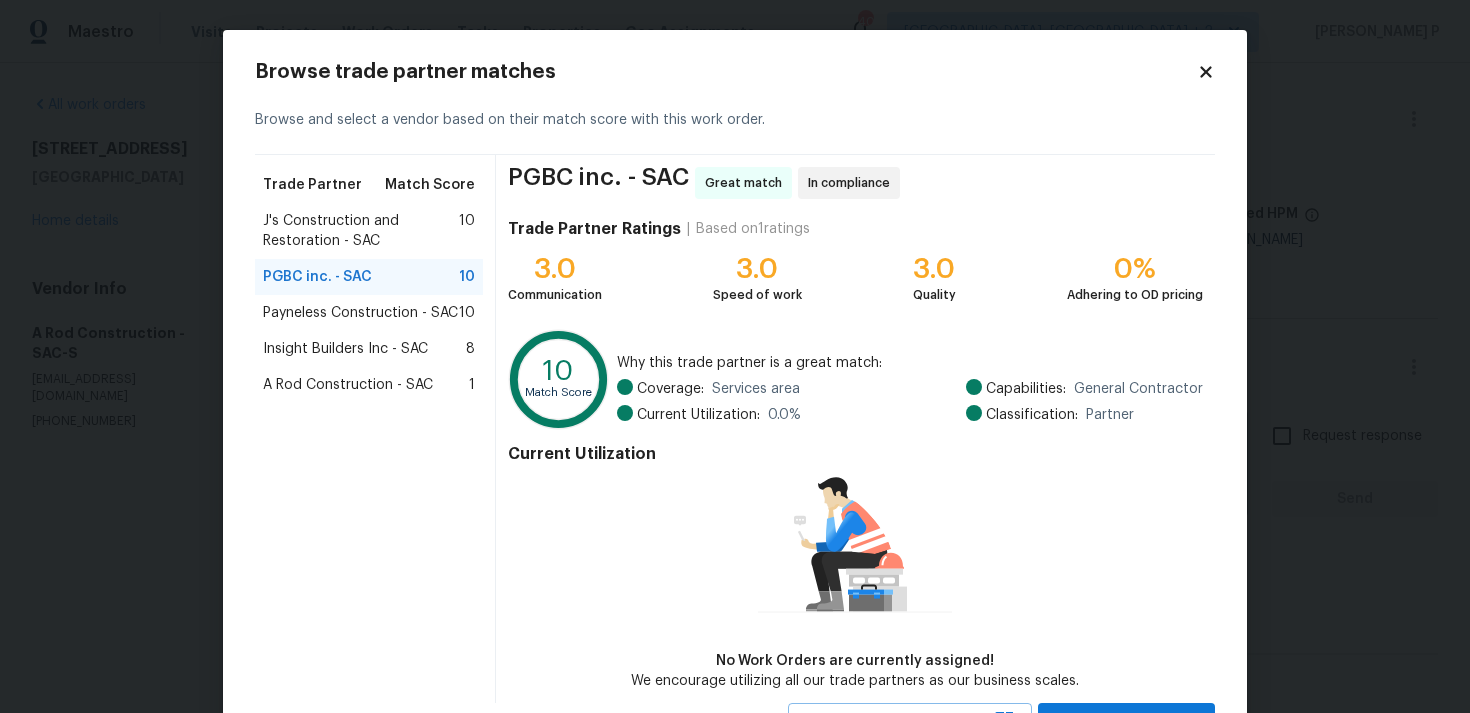 click on "Insight Builders Inc - SAC" at bounding box center [345, 349] 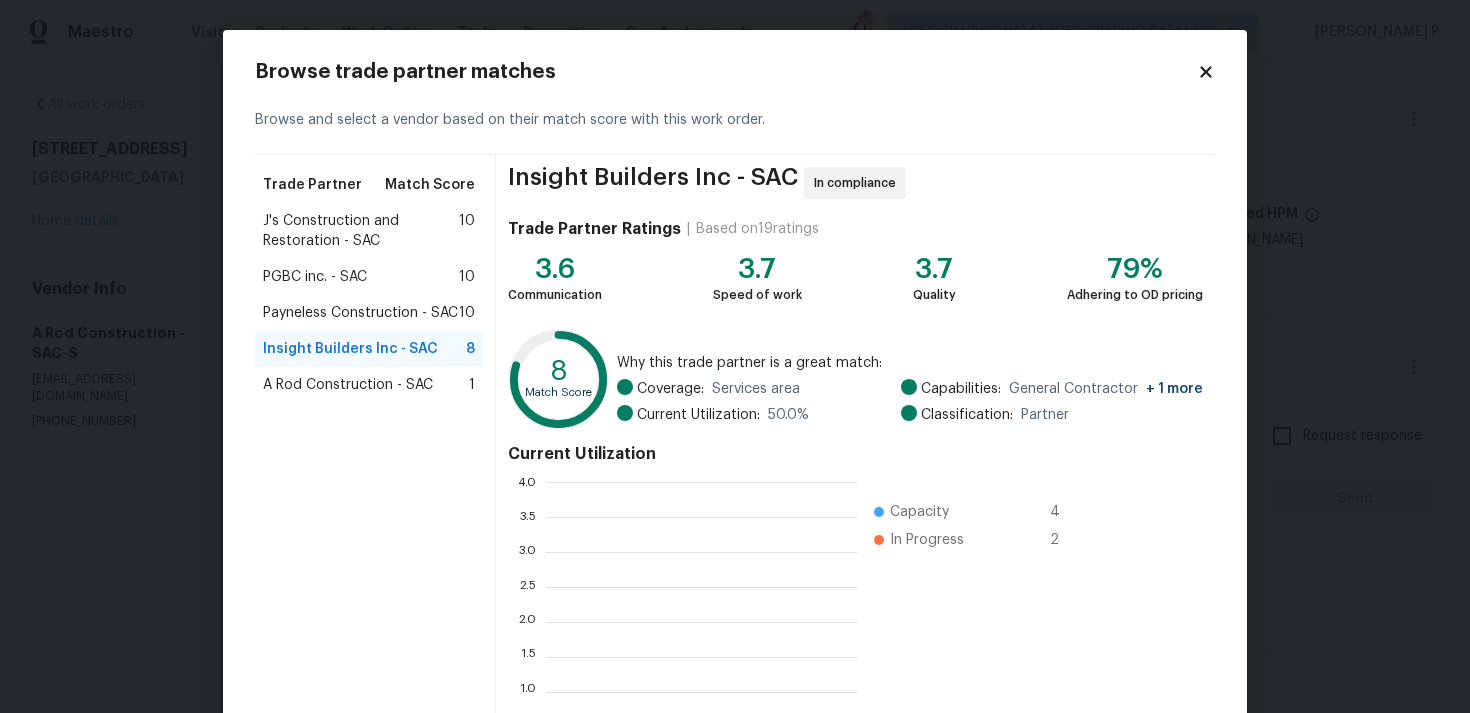 scroll, scrollTop: 2, scrollLeft: 1, axis: both 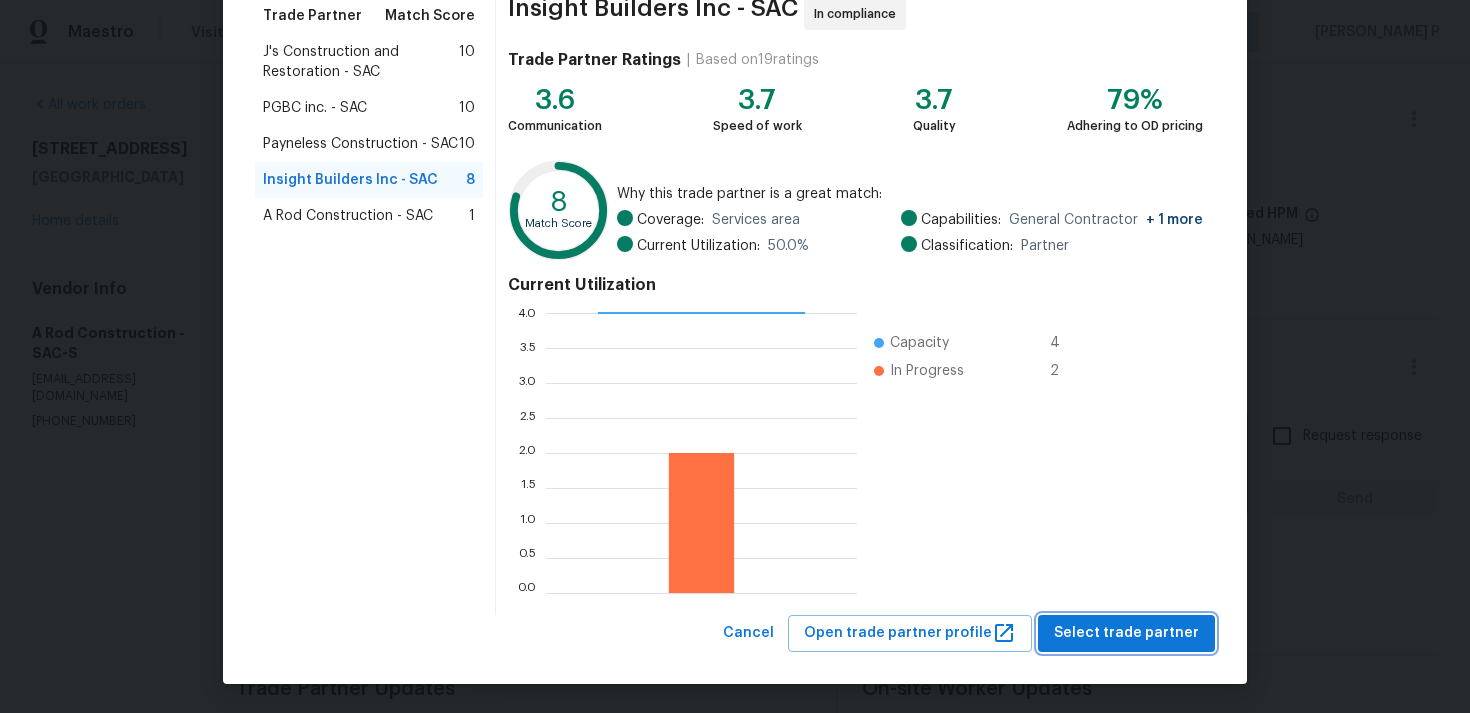 click on "Select trade partner" at bounding box center [1126, 633] 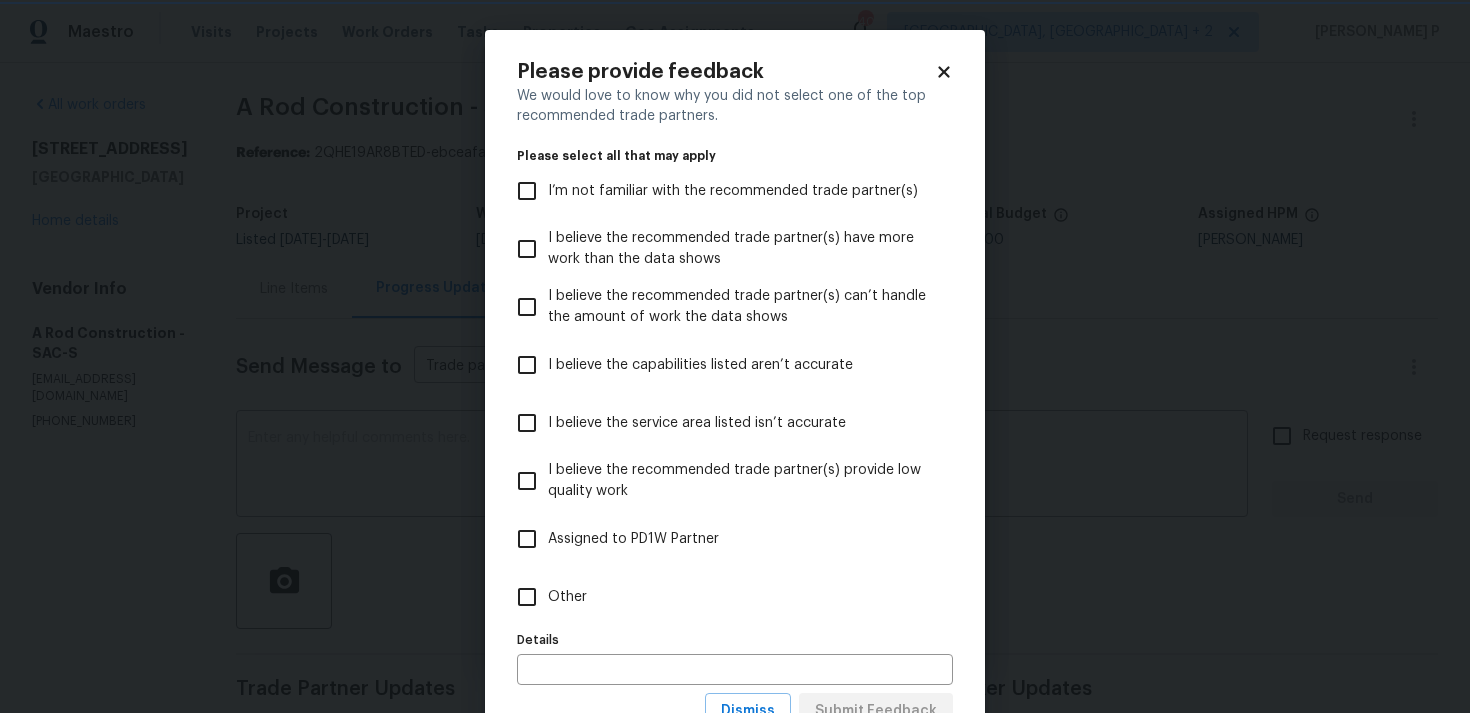 scroll, scrollTop: 0, scrollLeft: 0, axis: both 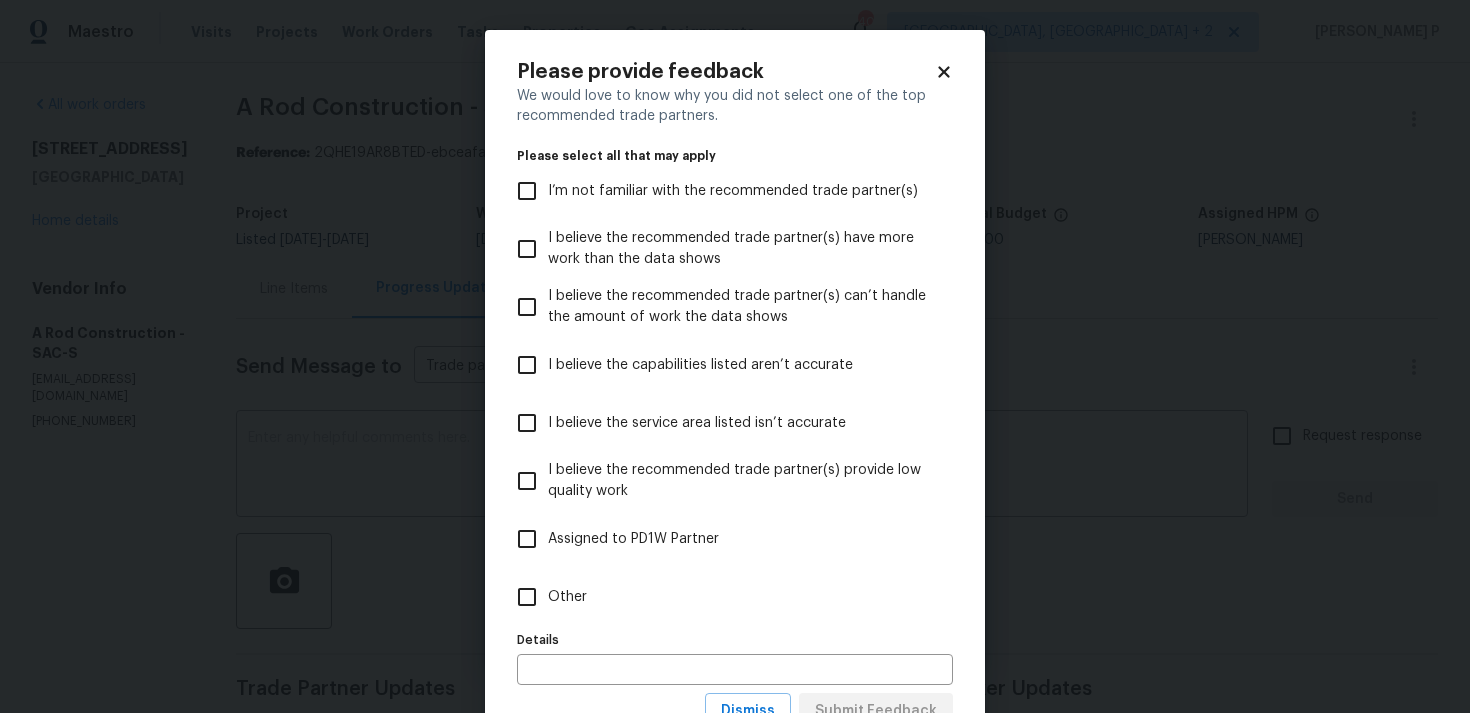 click on "Other" at bounding box center [527, 597] 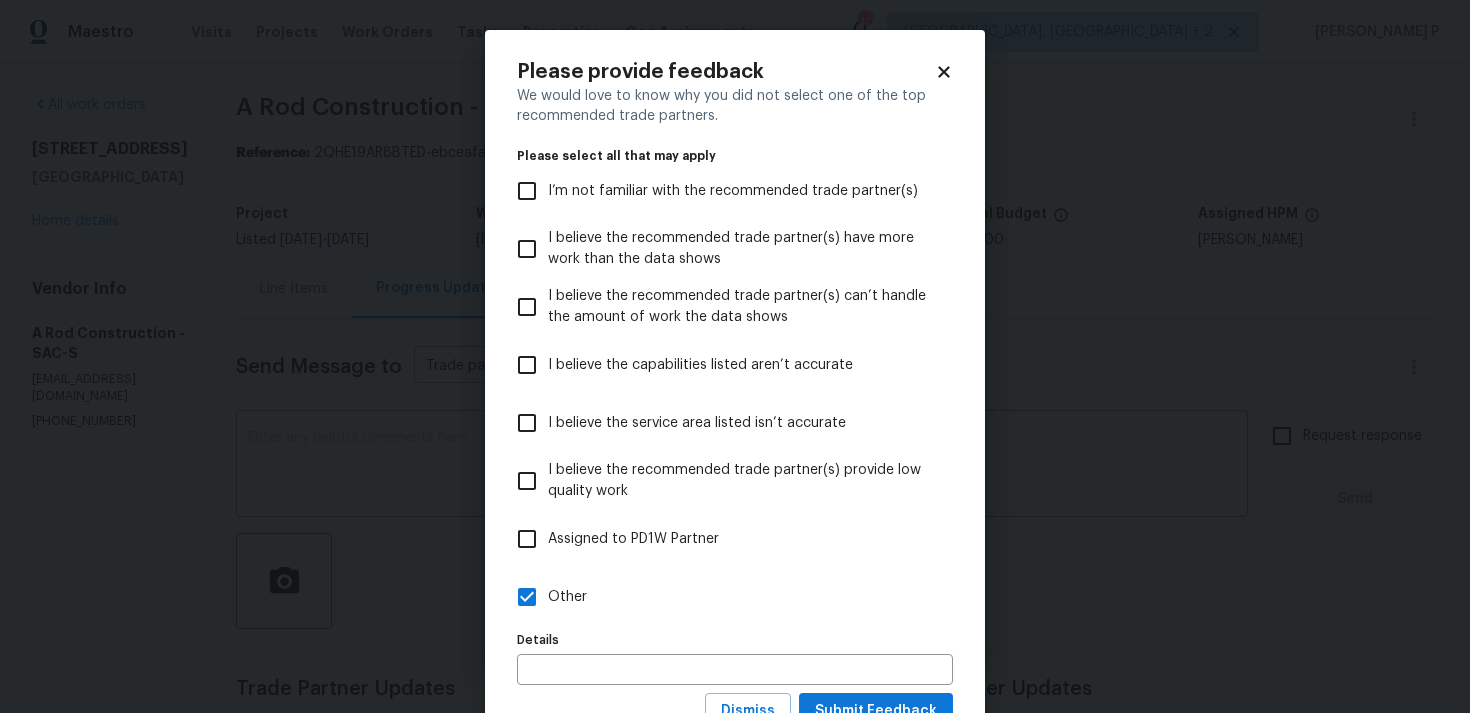 scroll, scrollTop: 79, scrollLeft: 0, axis: vertical 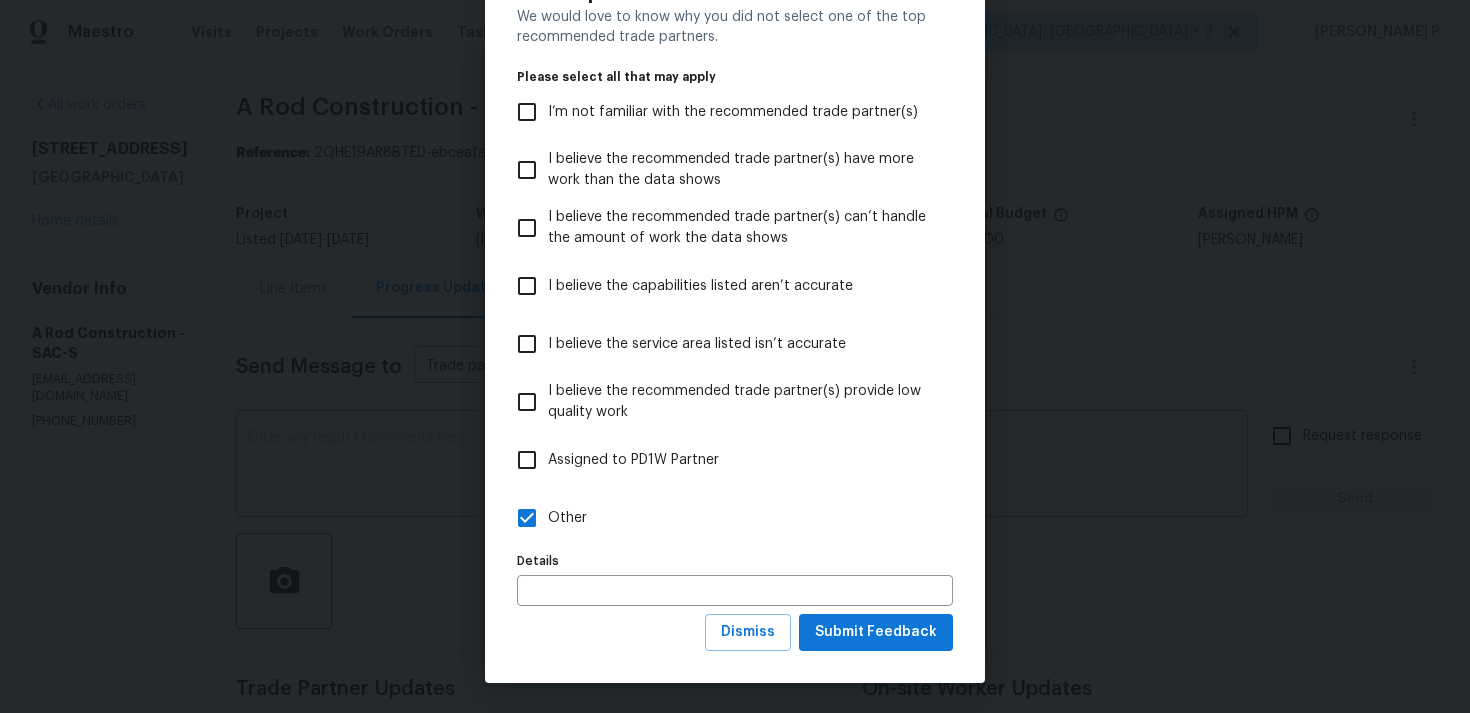 click on "We would love to know why you did not select one of the top recommended trade partners. Please select all that may apply I’m not familiar with the recommended trade partner(s) I believe the recommended trade partner(s) have more work than the data shows I believe the recommended trade partner(s) can’t handle the amount of work the data shows I believe the capabilities listed aren’t accurate I believe the service area listed isn’t accurate I believe the recommended trade partner(s) provide low quality work Assigned to PD1W Partner Other Details Details" at bounding box center [735, 310] 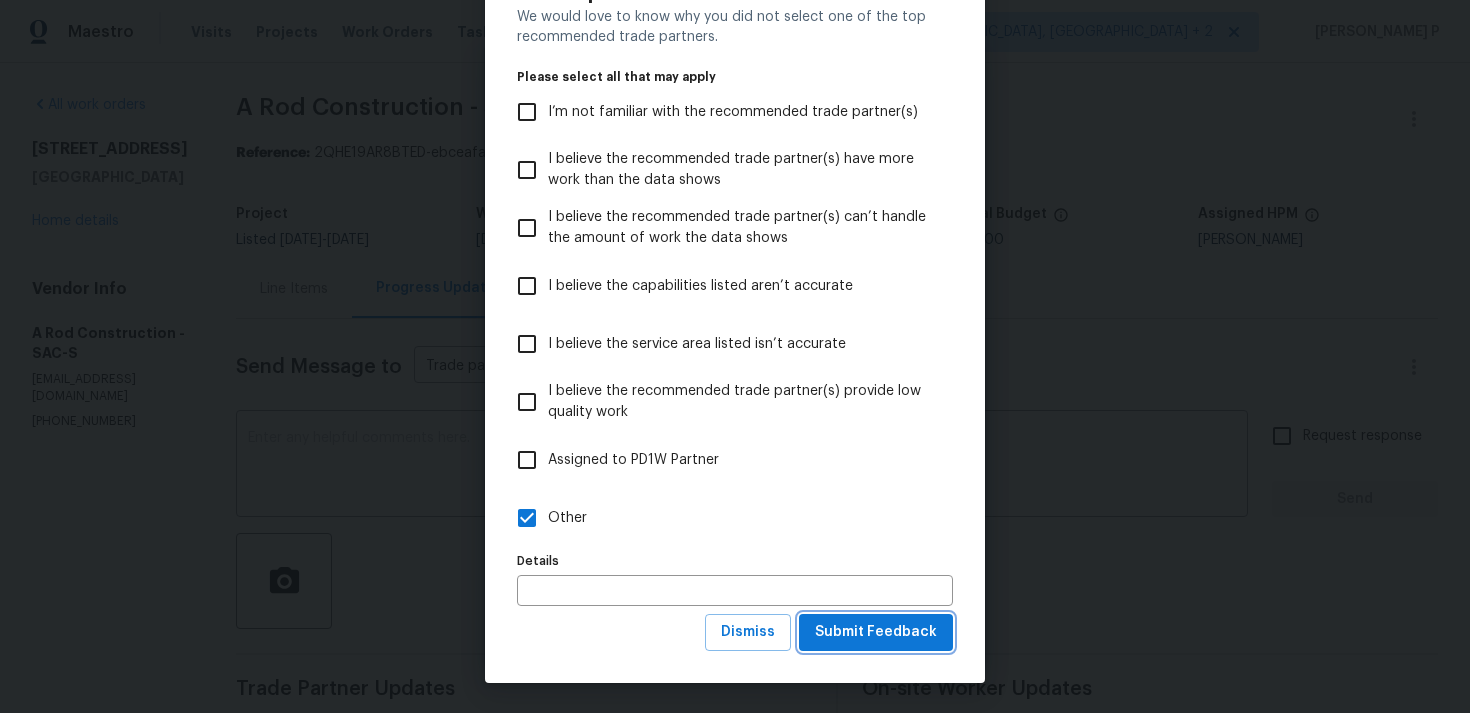 click on "Submit Feedback" at bounding box center (876, 632) 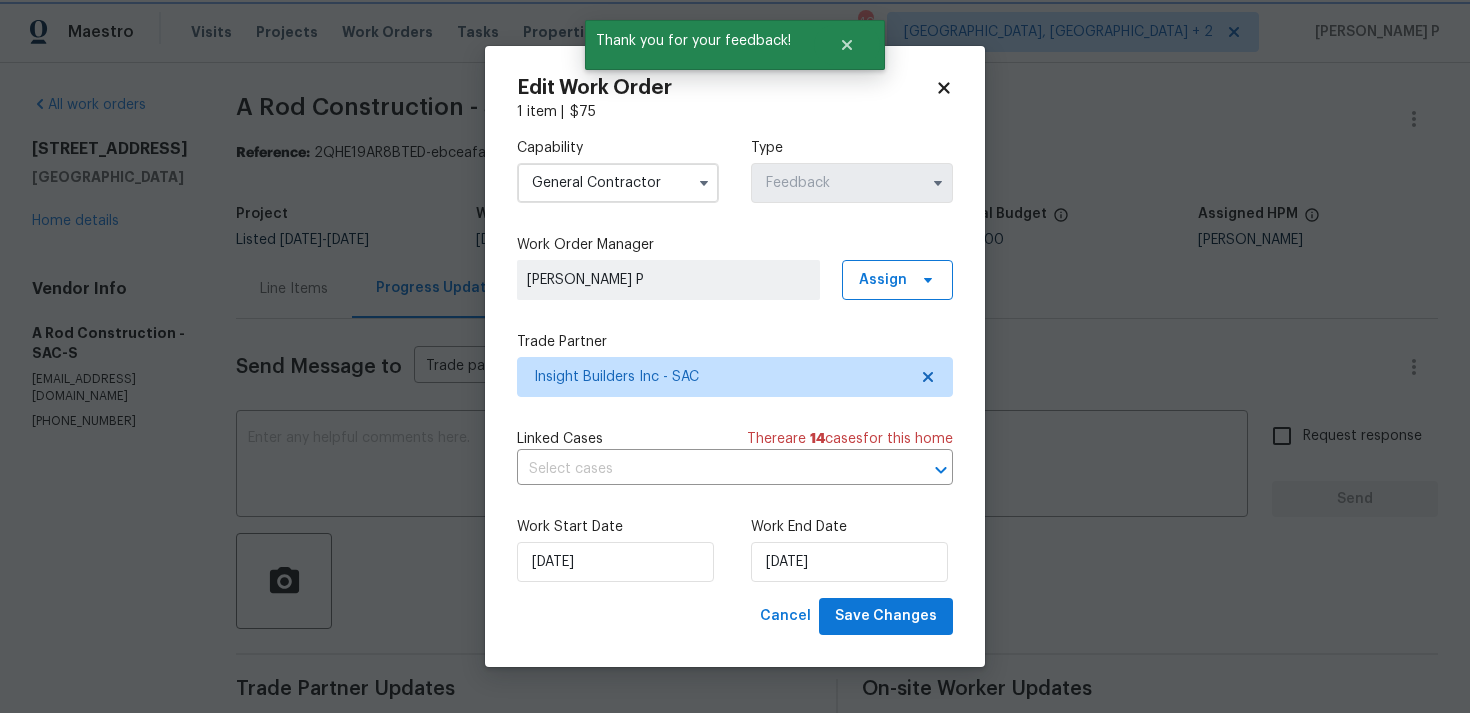 scroll, scrollTop: 0, scrollLeft: 0, axis: both 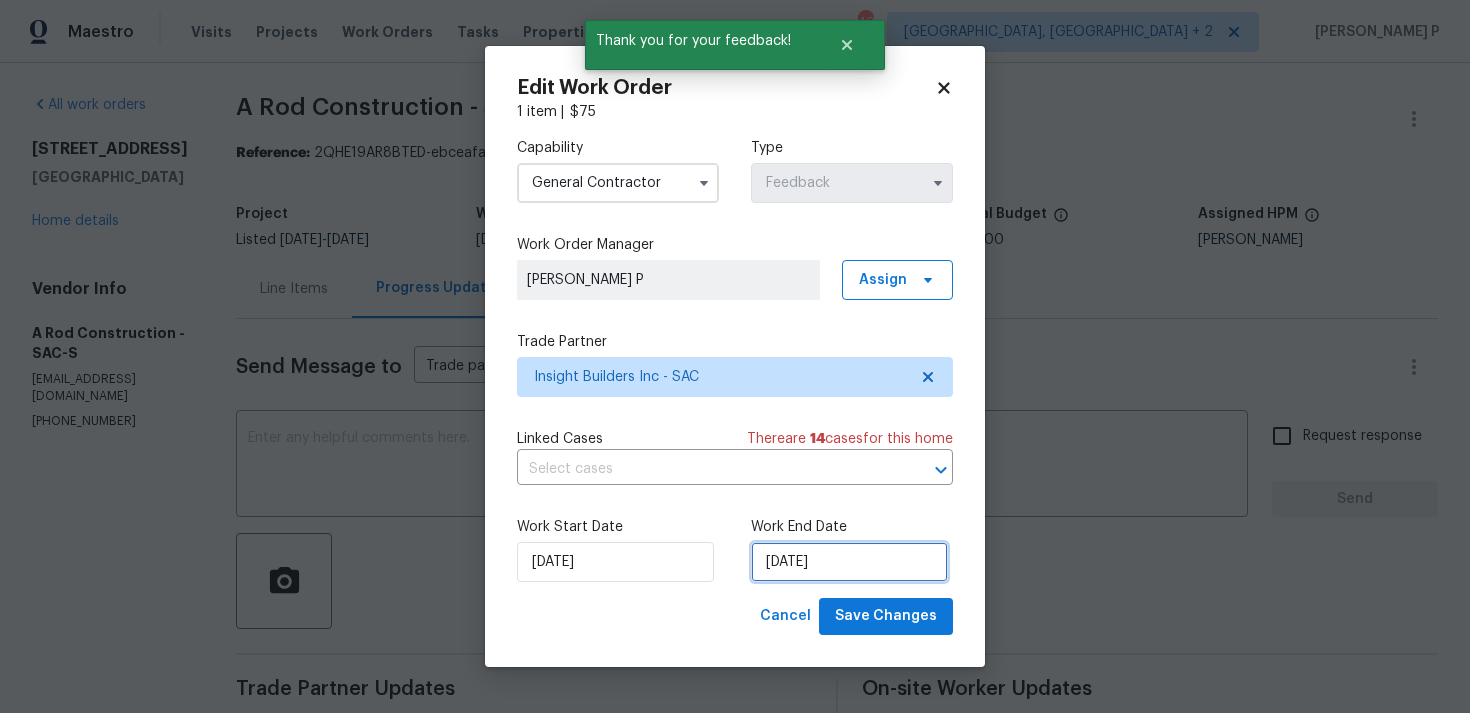 click on "11/07/2025" at bounding box center [849, 562] 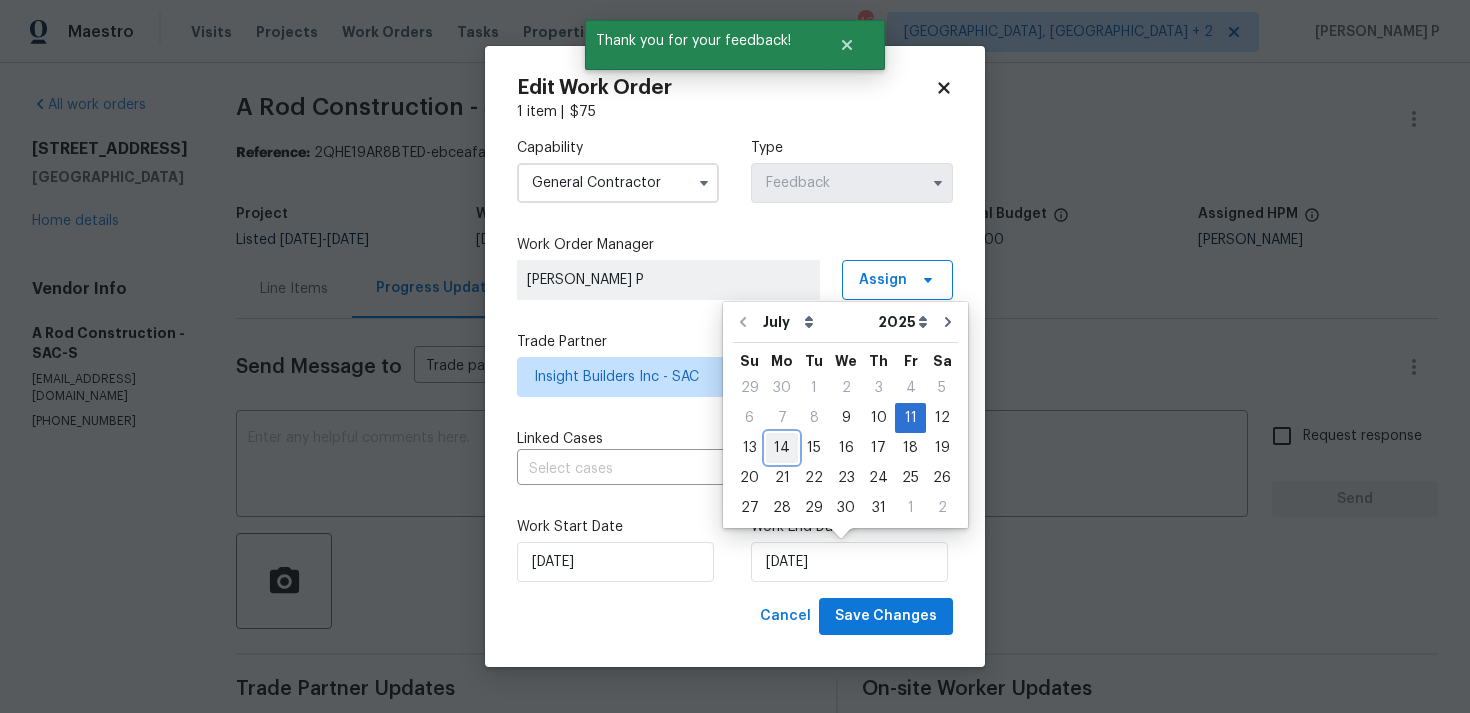 click on "14" at bounding box center [782, 448] 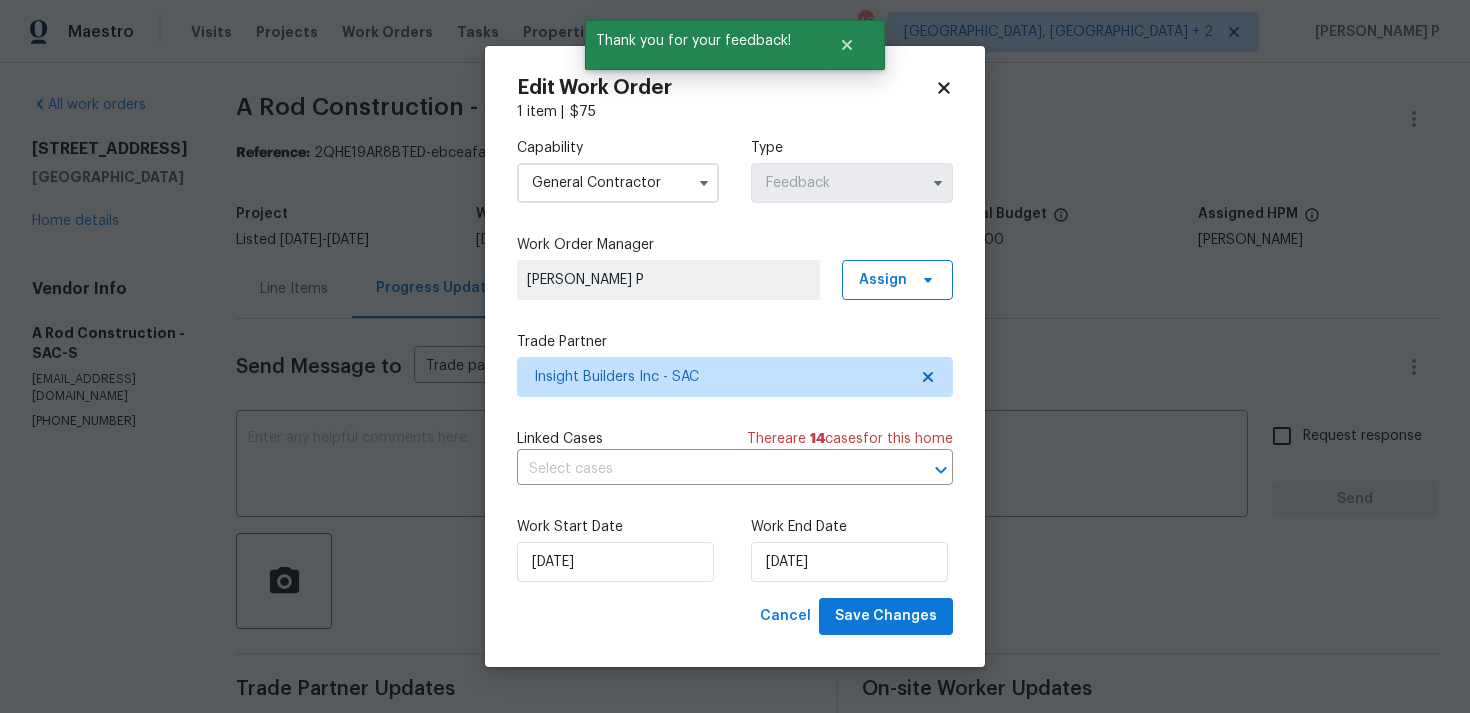 click on "09/07/2025" at bounding box center [615, 562] 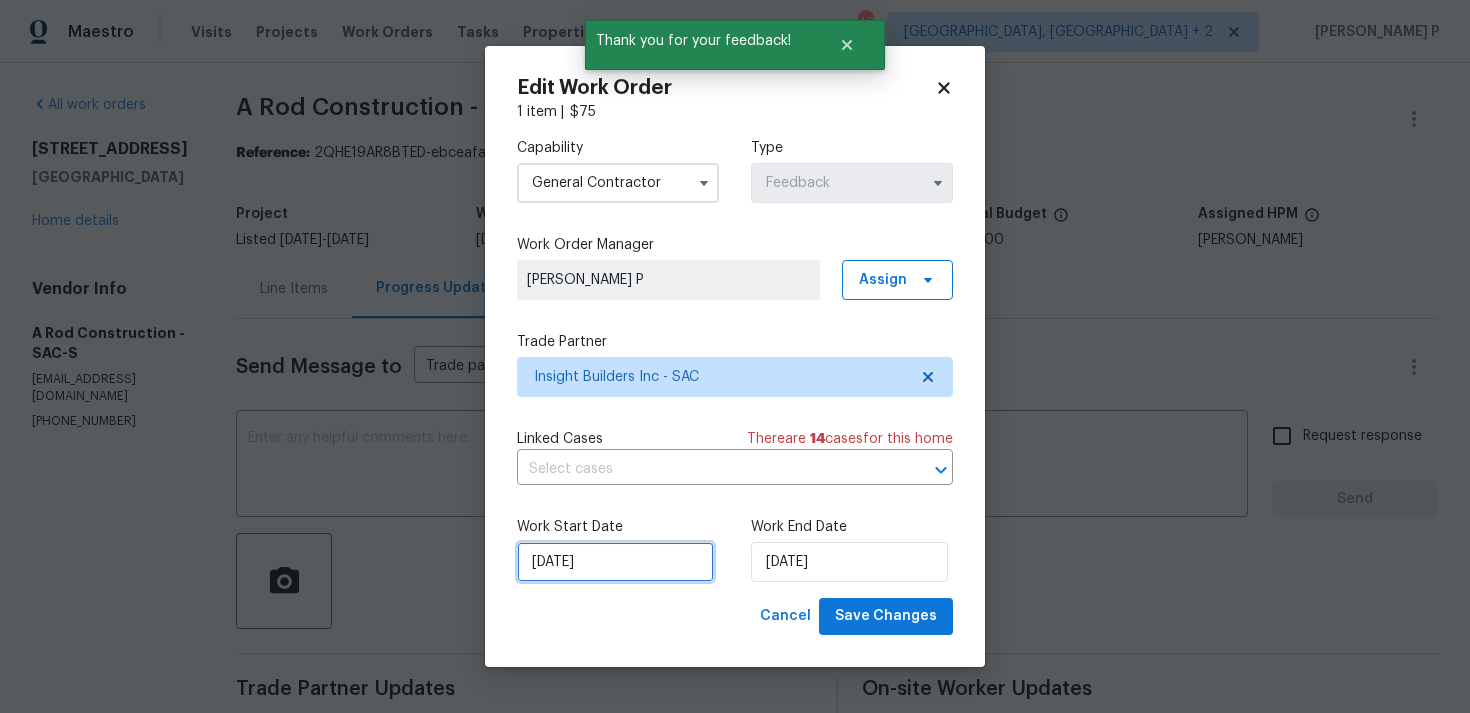 click on "09/07/2025" at bounding box center [615, 562] 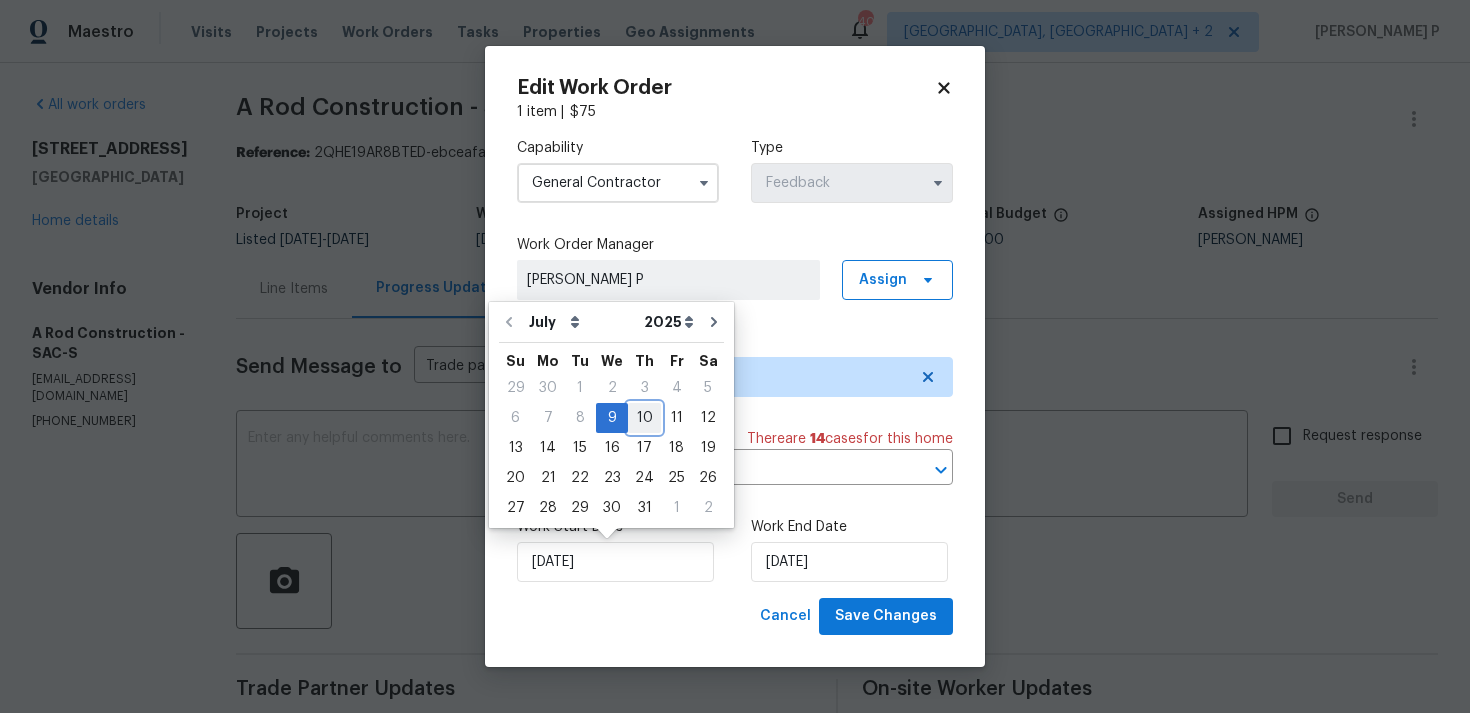 click on "10" at bounding box center (644, 418) 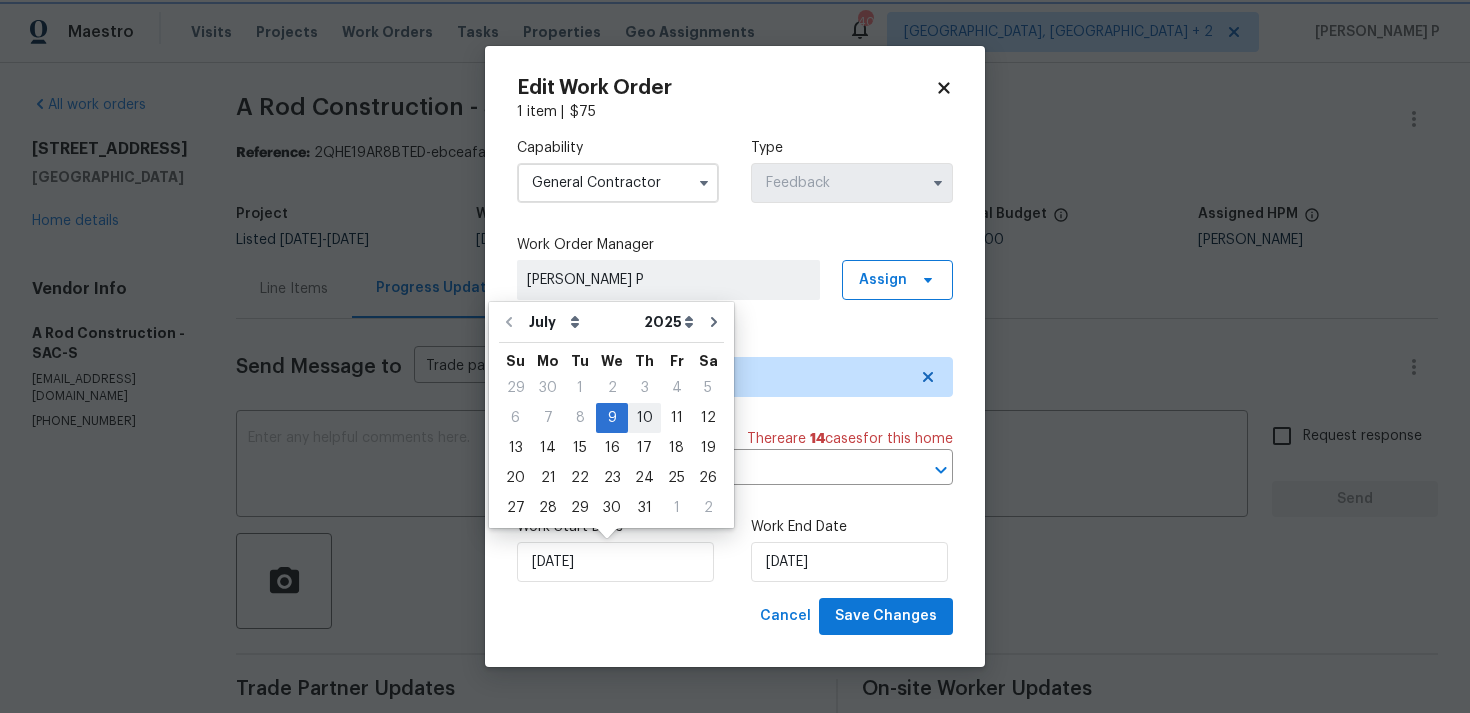 type on "10/07/2025" 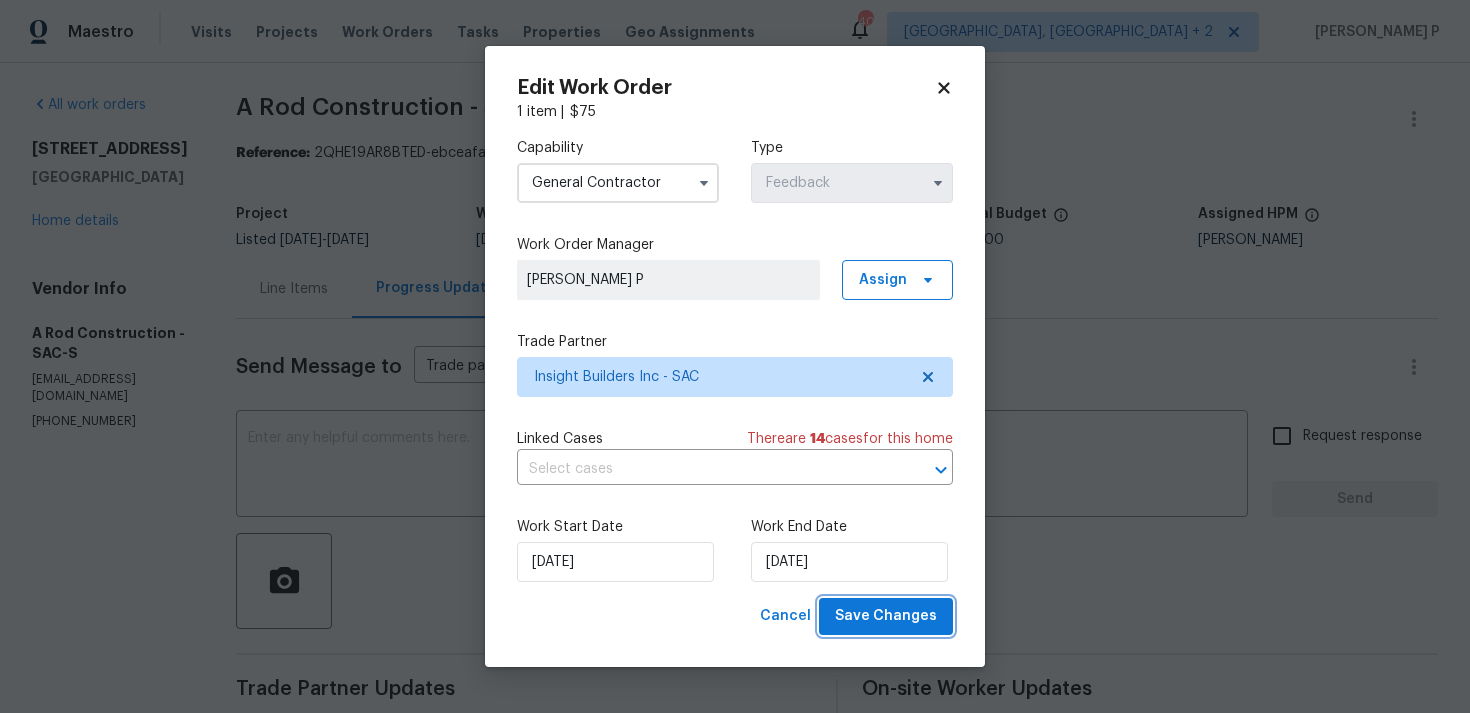 click on "Save Changes" at bounding box center [886, 616] 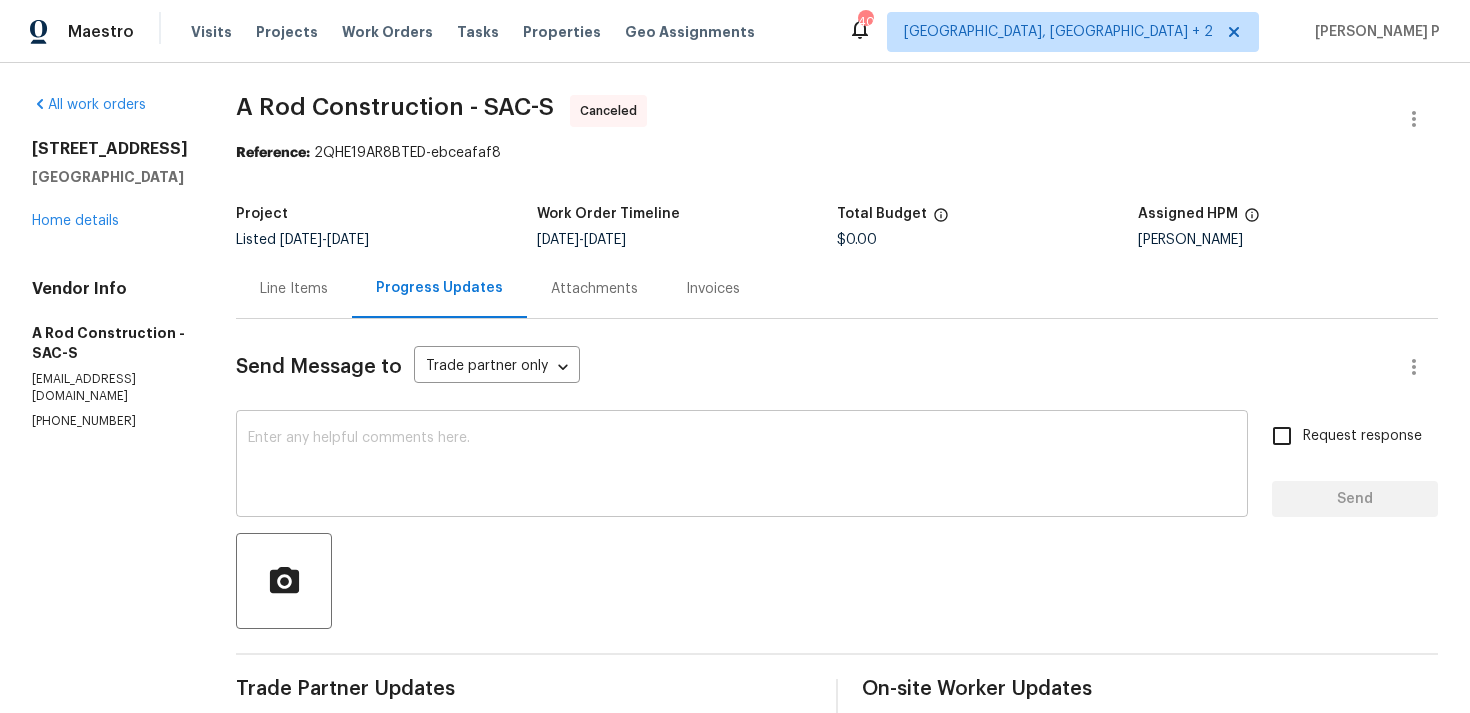 click at bounding box center (742, 466) 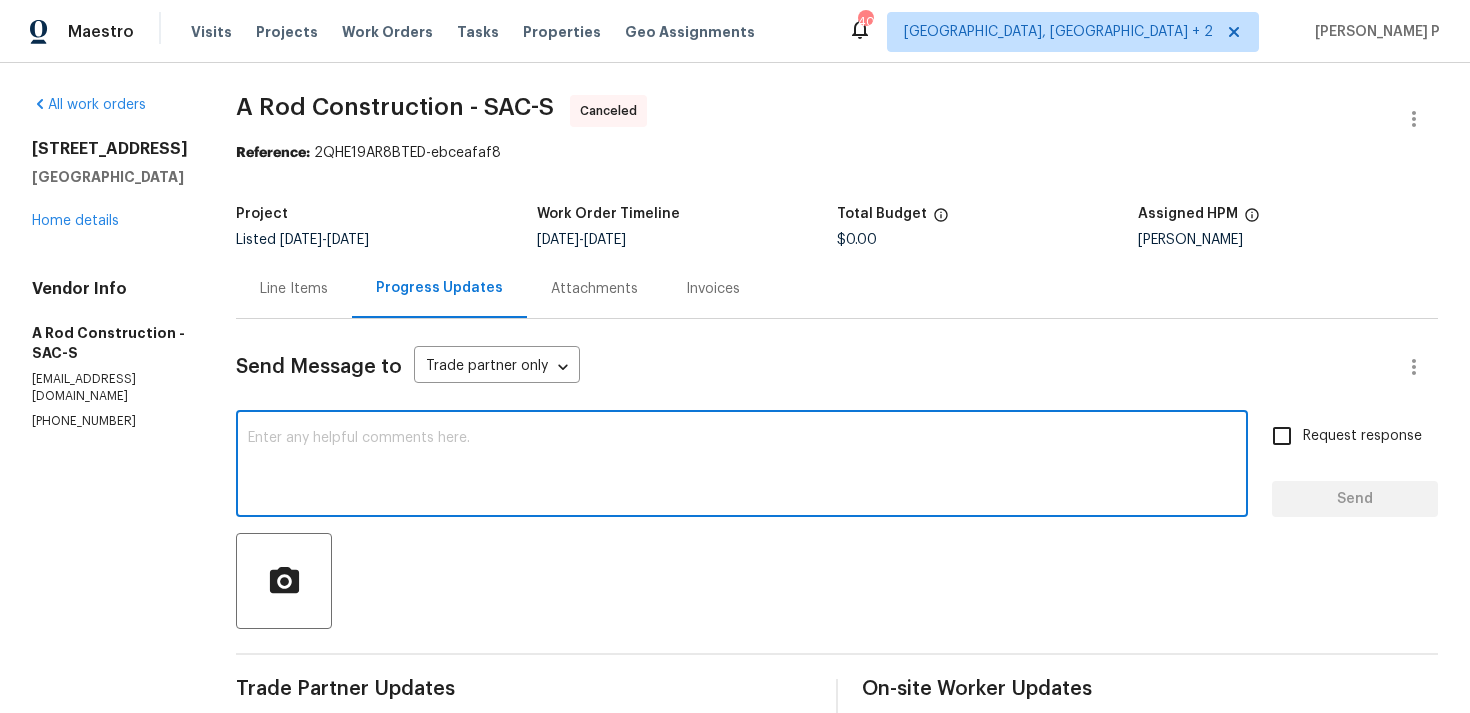 paste on "We regret to inform you that the work order has been reassigned as it was not accepted within 24 hours." 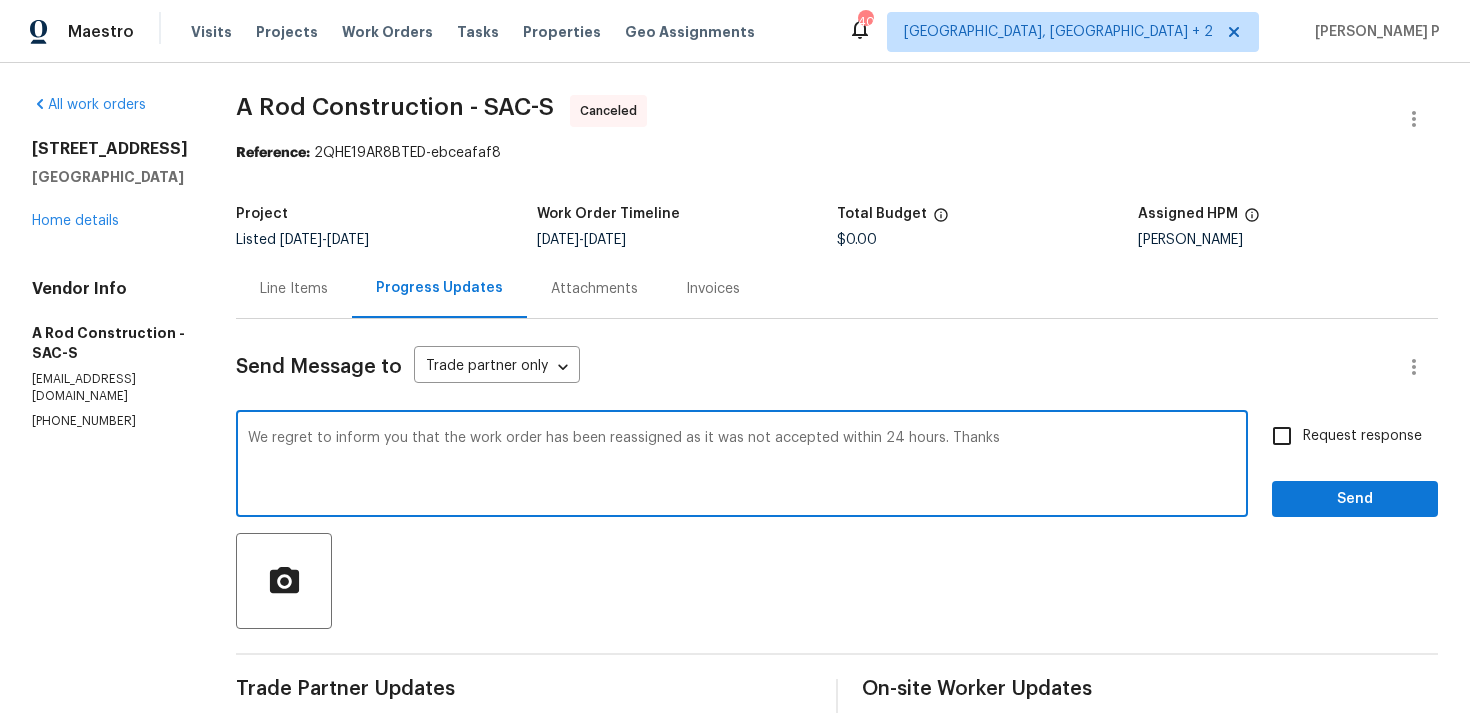 type on "We regret to inform you that the work order has been reassigned as it was not accepted within 24 hours. Thanks" 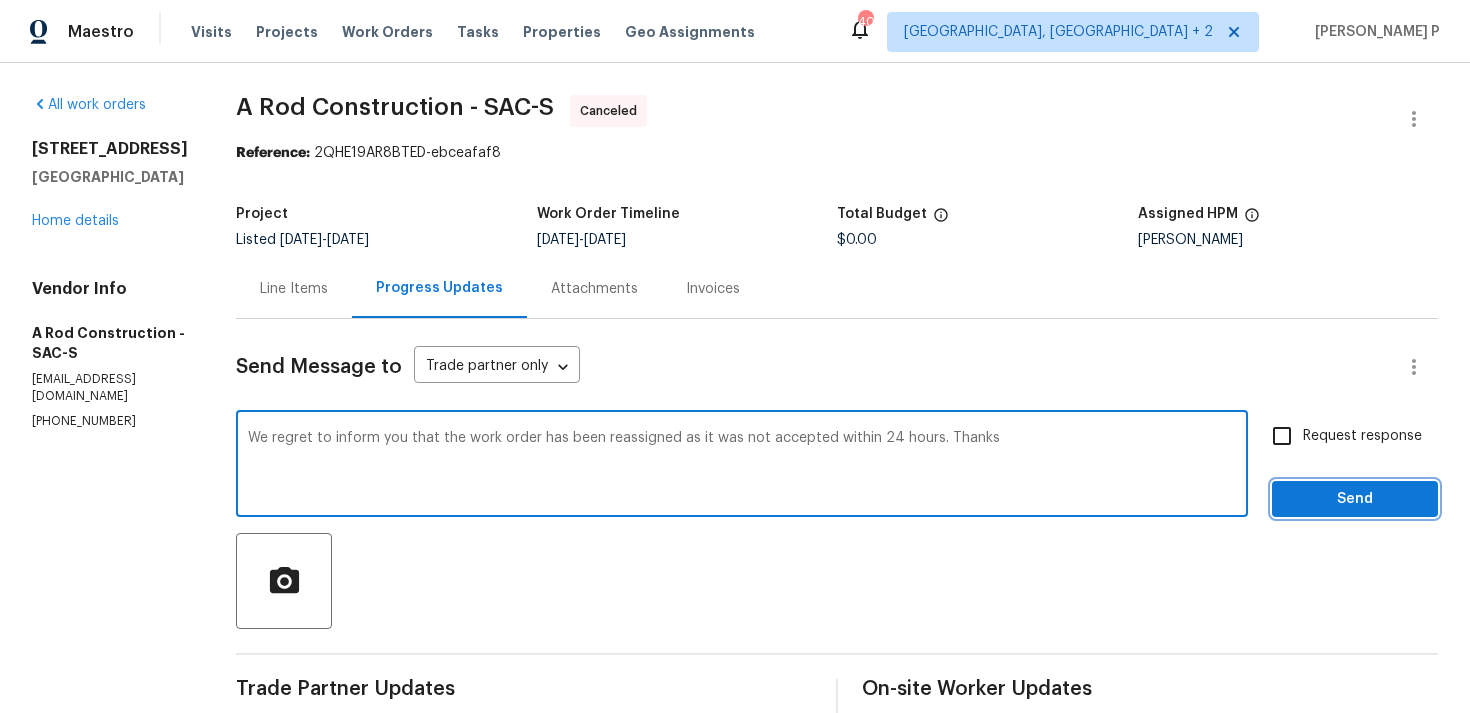 click on "Send" at bounding box center [1355, 499] 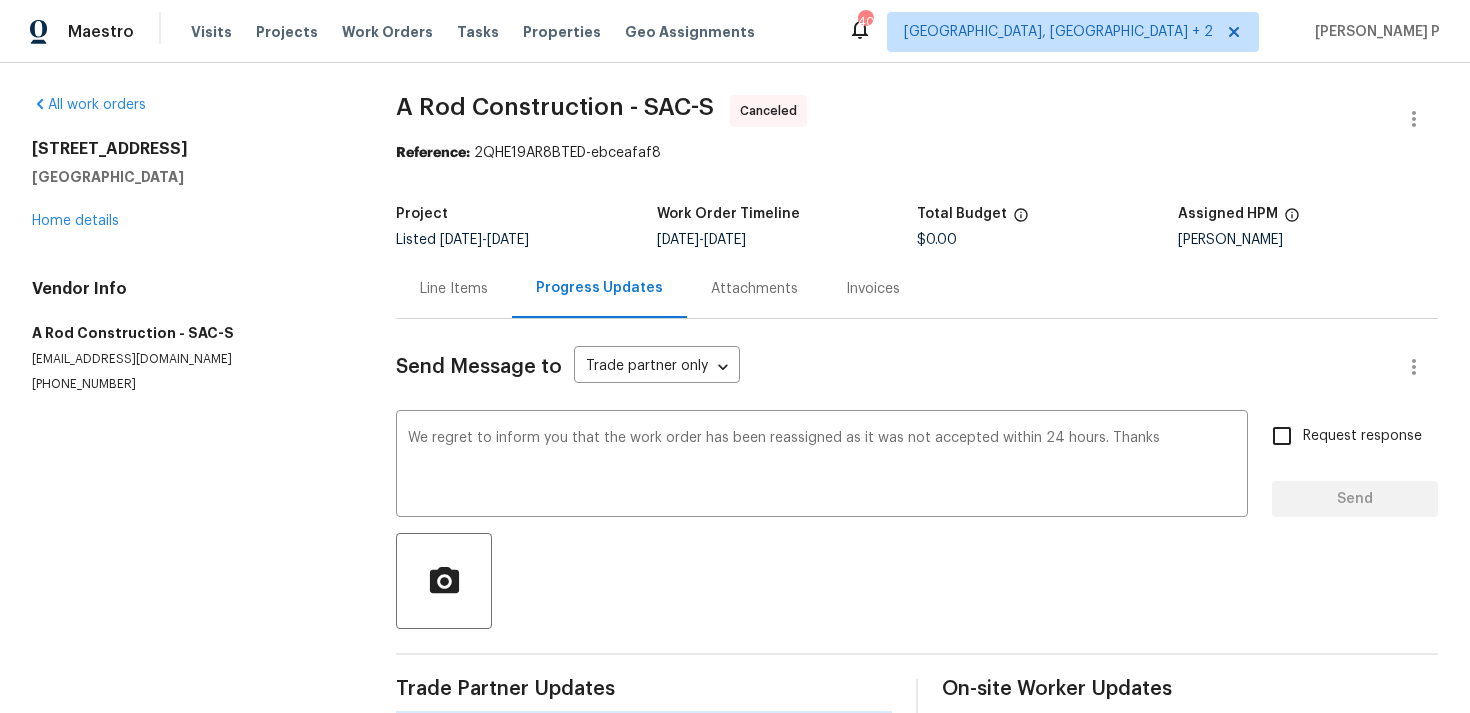 type 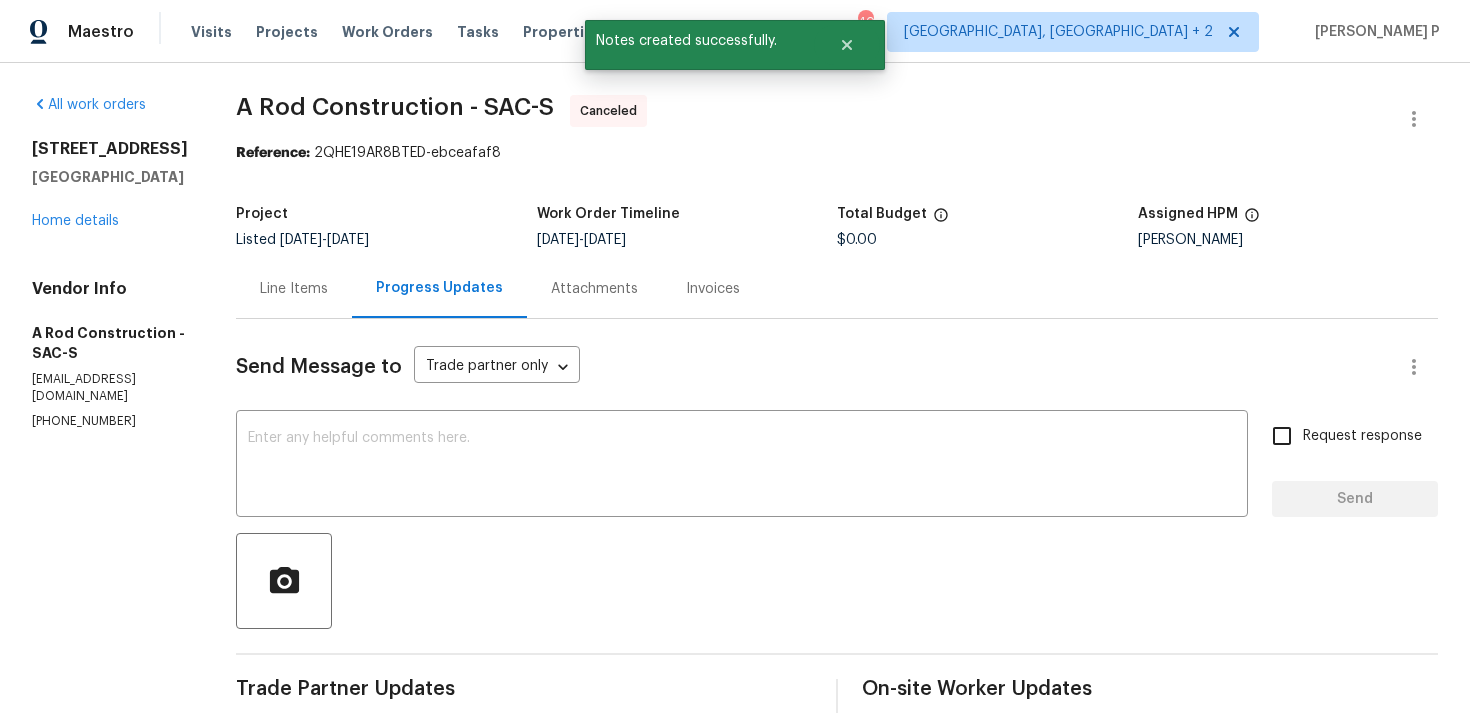 click on "Send Message to Trade partner only Trade partner only ​ x ​ Request response Send Trade Partner Updates Ramyasri P 07/10/2025 2:31 PM We regret to inform you that the work order has been reassigned as it was not accepted within 24 hours. Thanks Ramyasri P 07/09/2025 1:19 PM Hi, this is Ramyasri with Opendoor. I’m confirming you received the WO for the property at 1012 Farnham Ave, Woodland, CA 95776. Please review and accept the WO within 24 hours and provide a schedule date. Please disregard the contact information for the HPM included in the WO. Our Centralised LWO Team is responsible for Listed WOs. On-site Worker Updates" at bounding box center (837, 633) 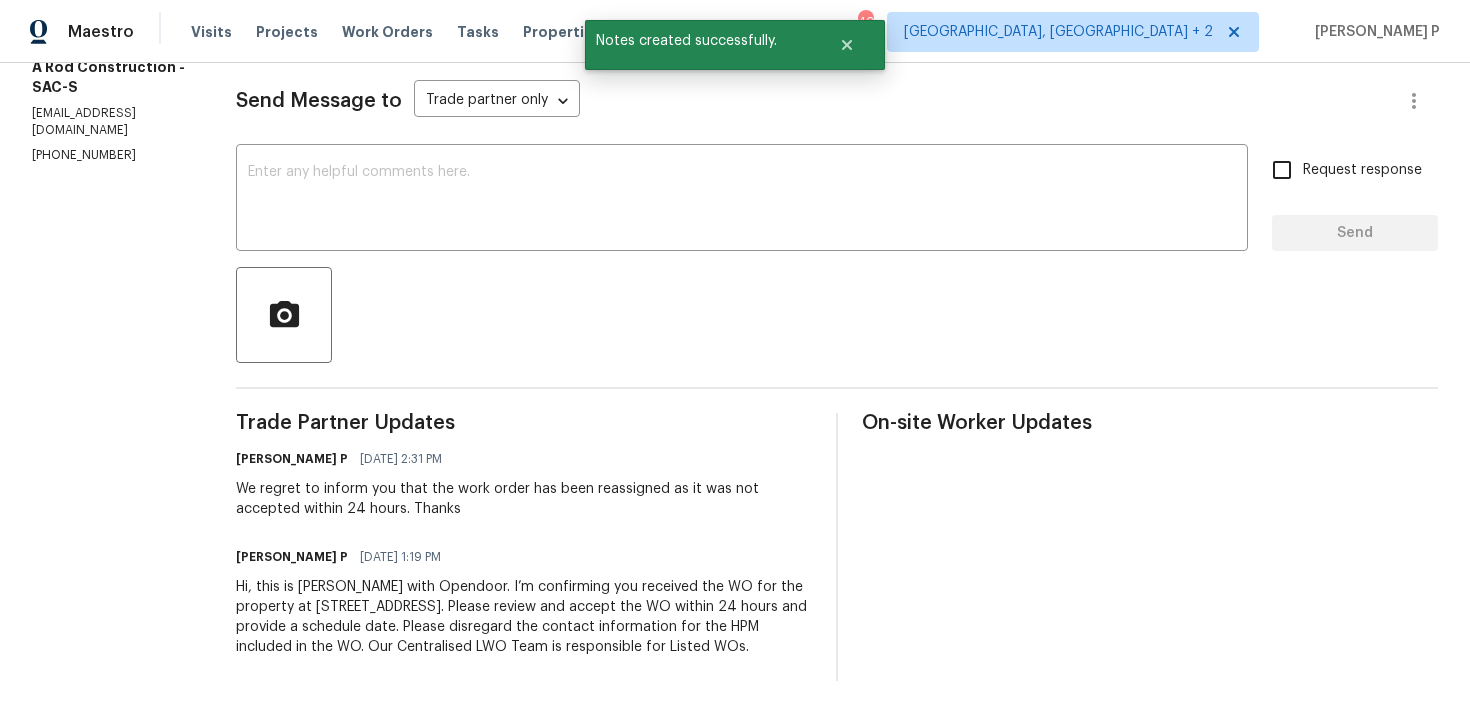 scroll, scrollTop: 0, scrollLeft: 0, axis: both 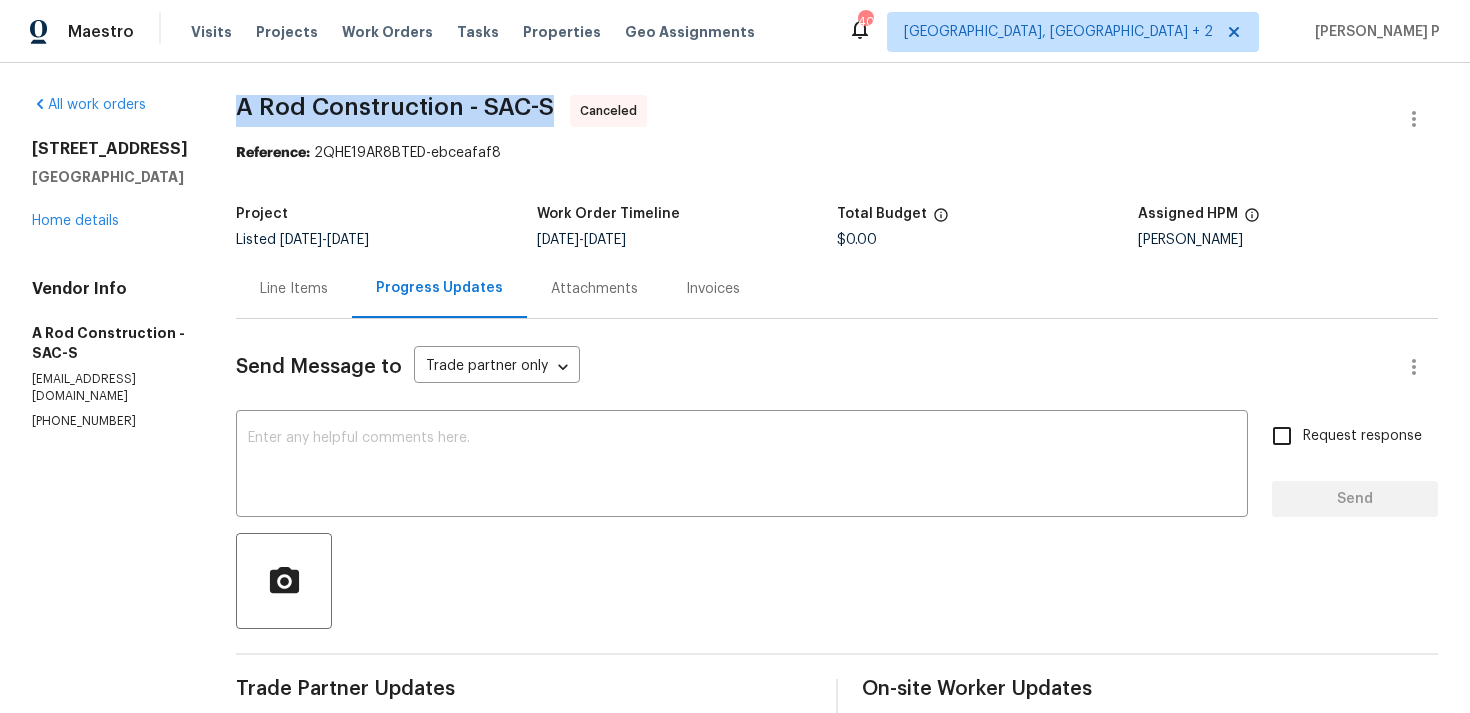 drag, startPoint x: 265, startPoint y: 102, endPoint x: 578, endPoint y: 104, distance: 313.00638 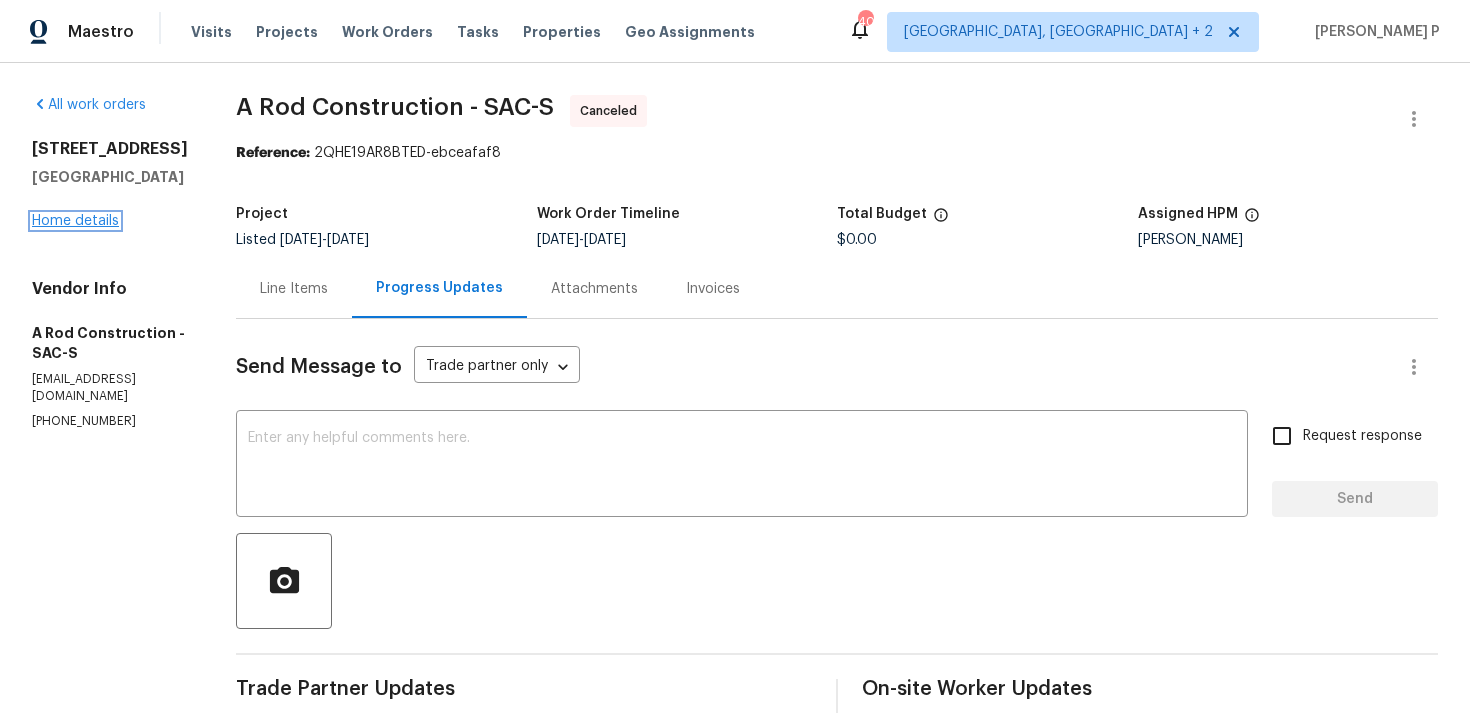 click on "Home details" at bounding box center [75, 221] 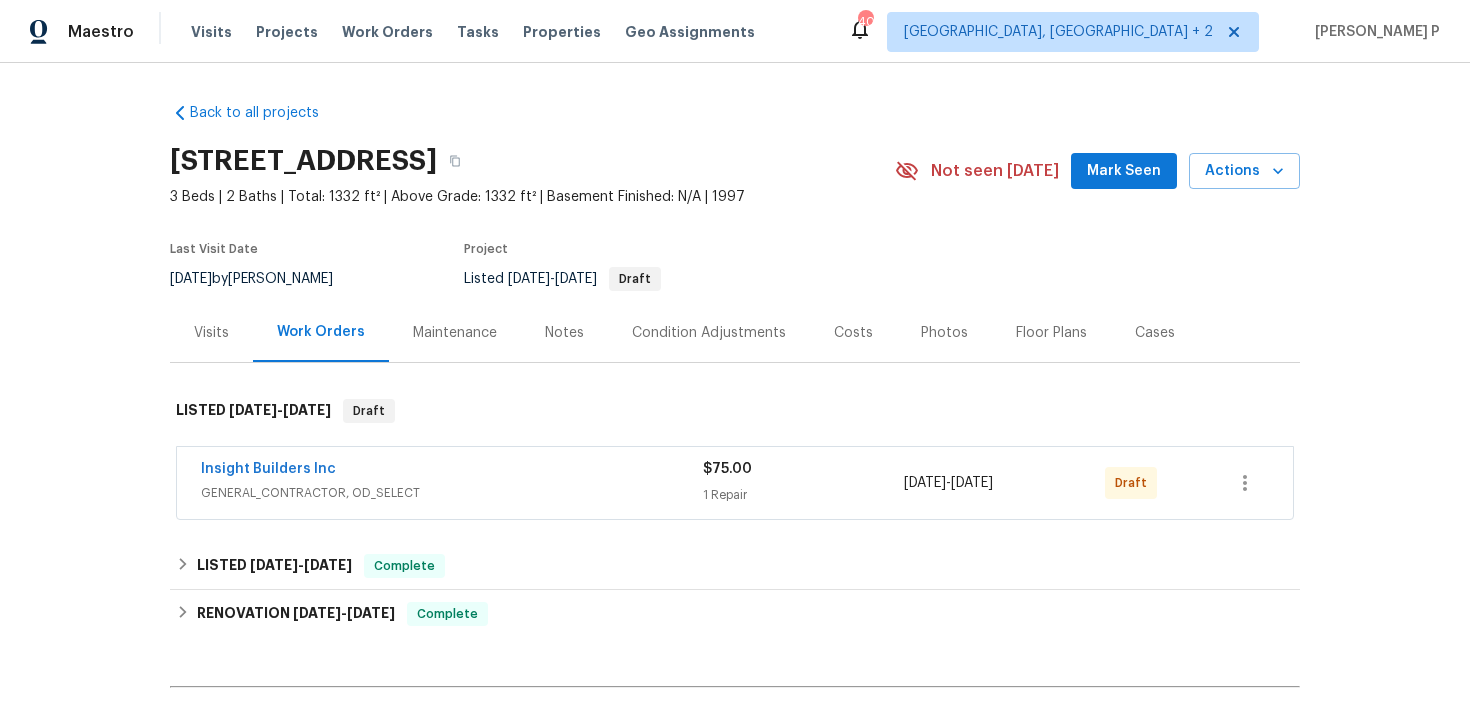 click on "Insight Builders Inc" at bounding box center [268, 469] 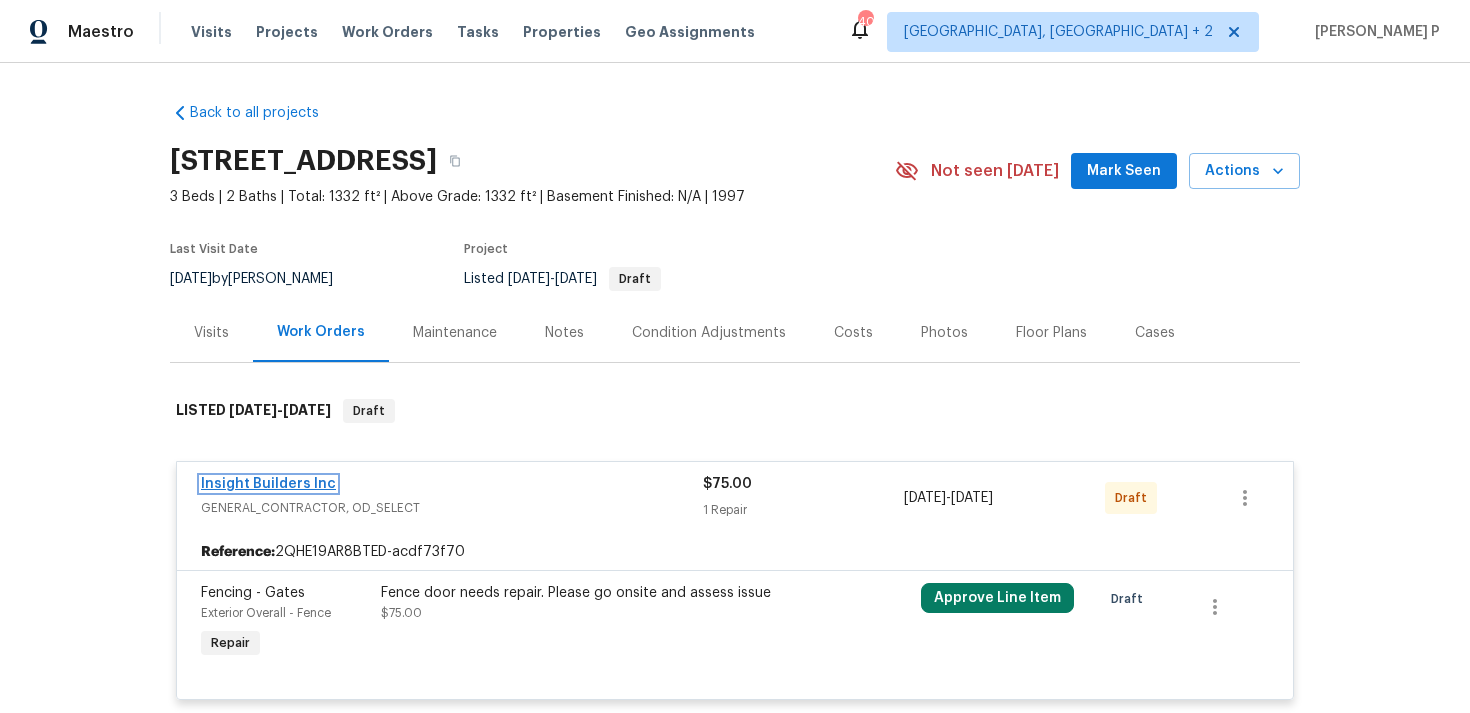 click on "Insight Builders Inc" at bounding box center [268, 484] 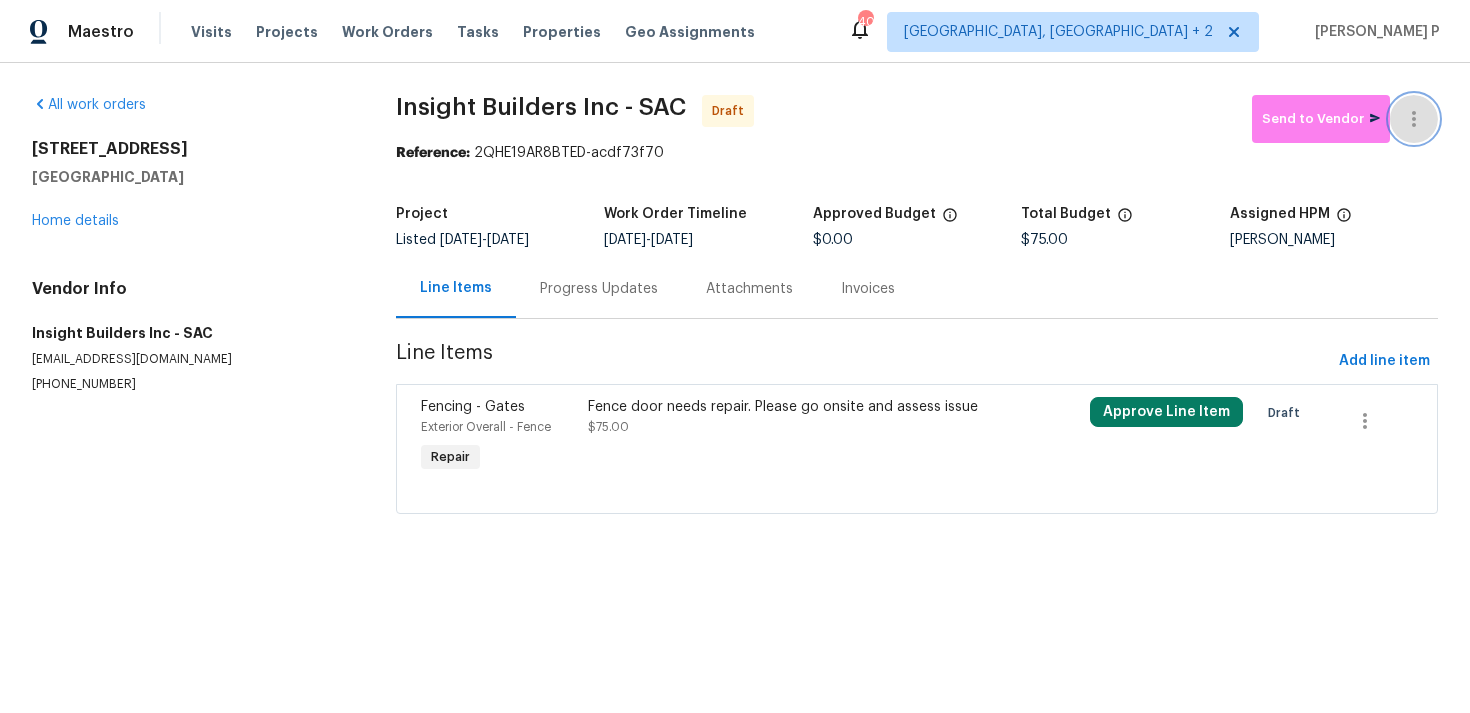 click 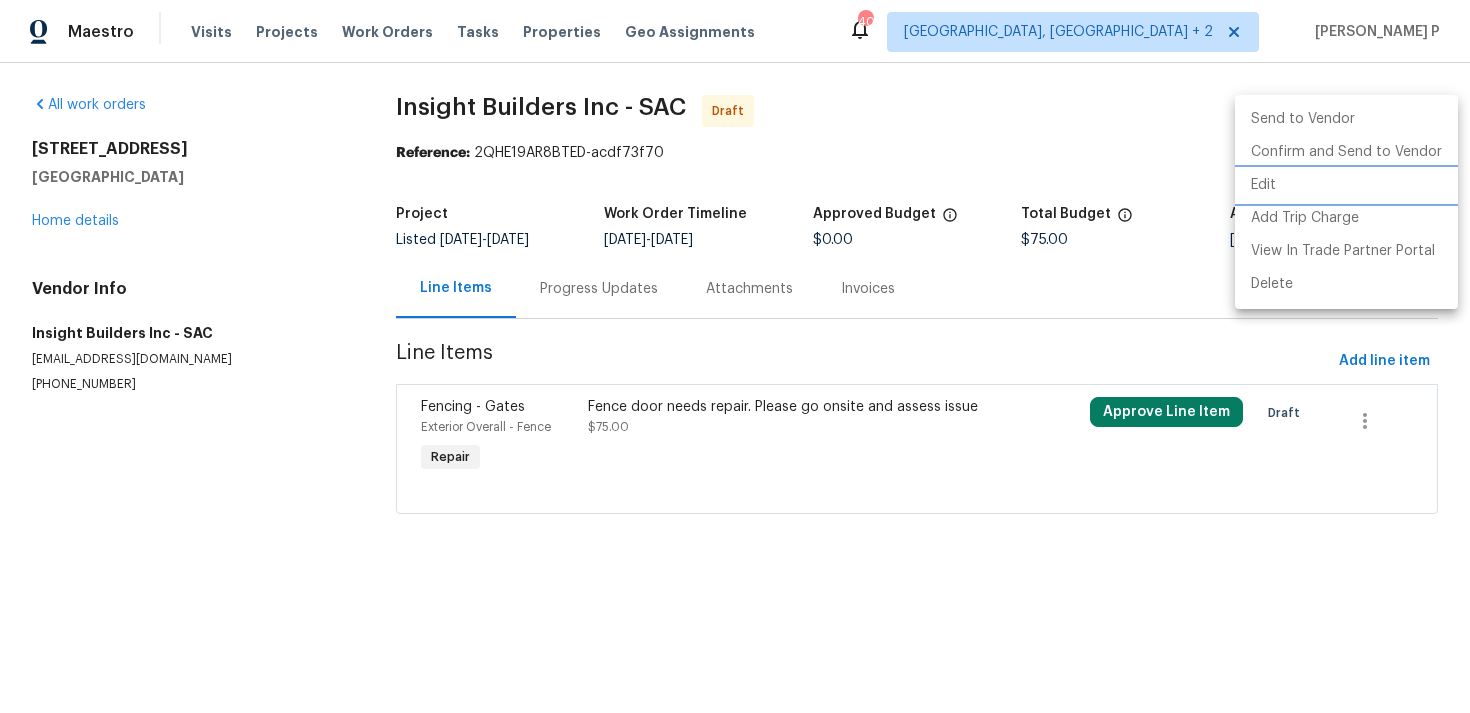 click on "Edit" at bounding box center (1346, 185) 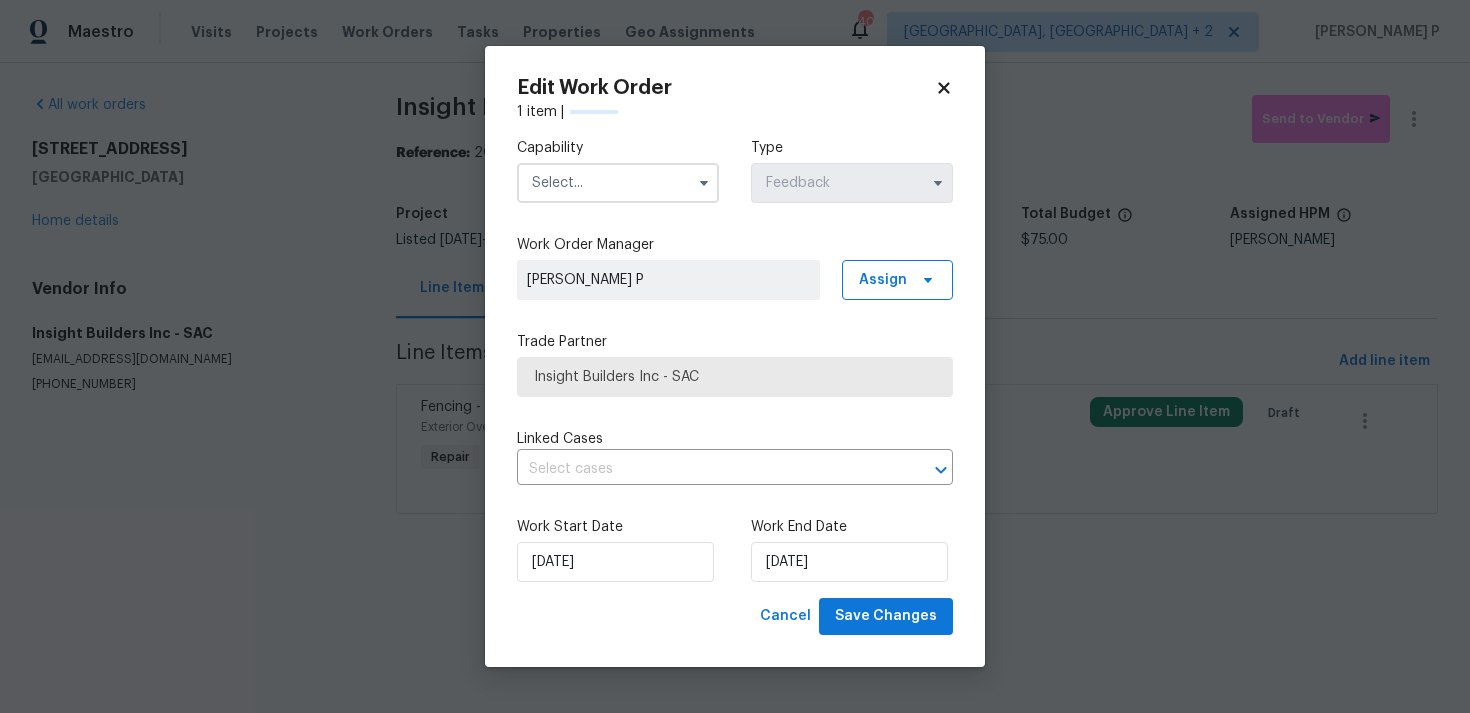 click at bounding box center (618, 183) 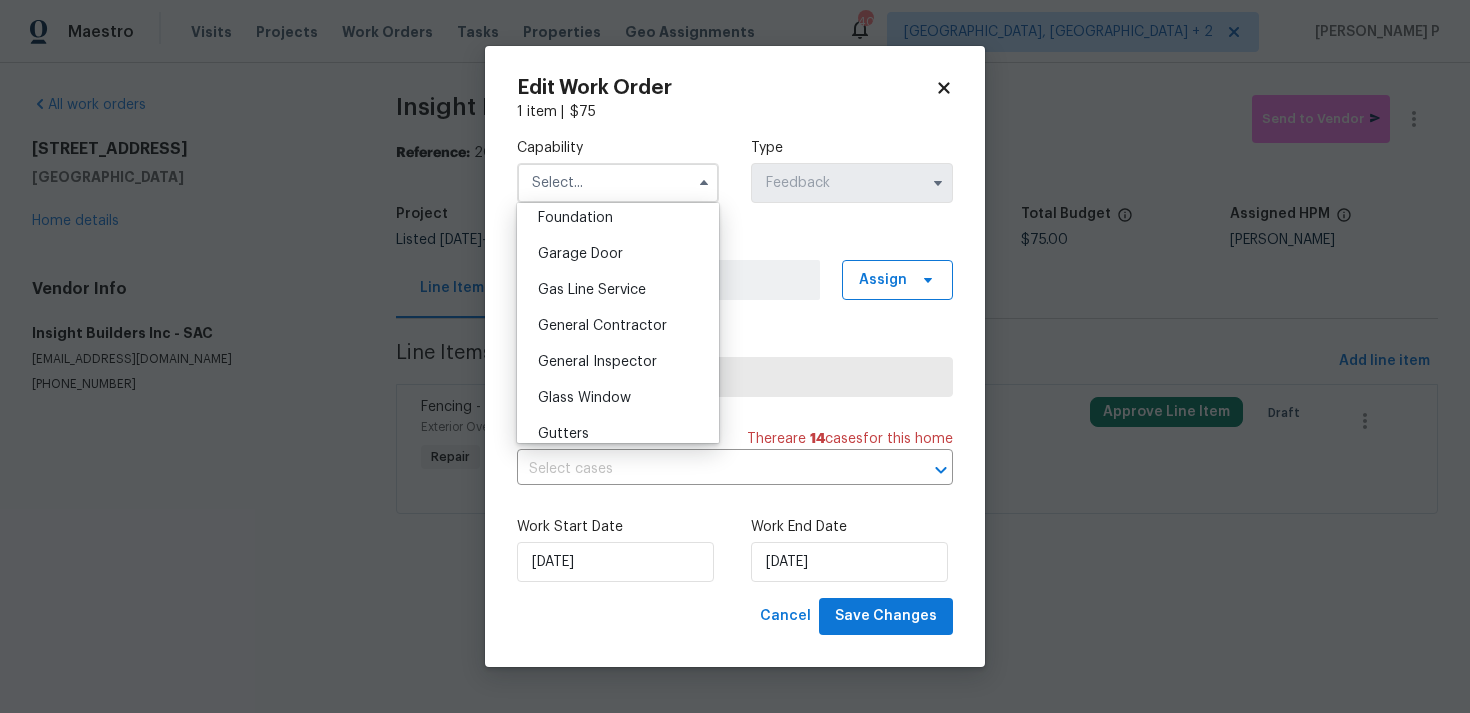 scroll, scrollTop: 860, scrollLeft: 0, axis: vertical 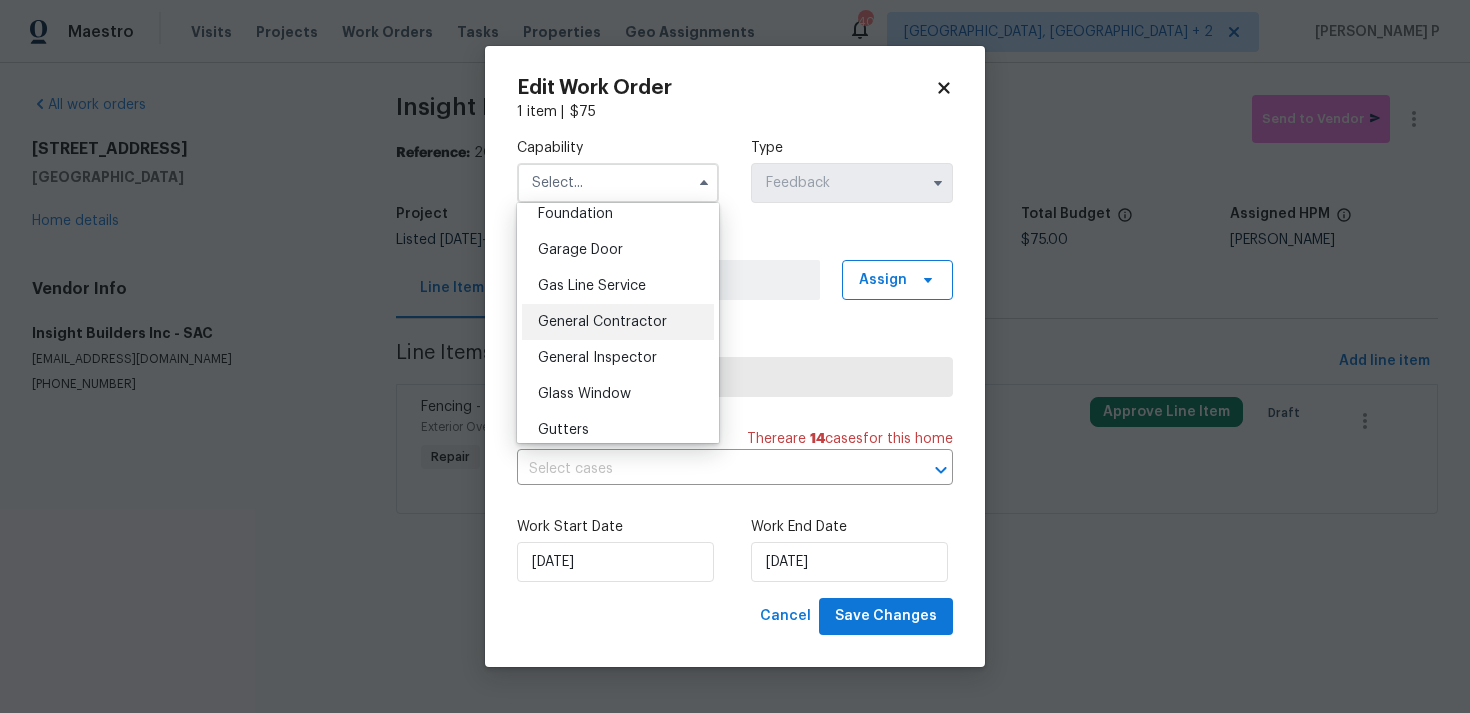 click on "General Contractor" at bounding box center [602, 322] 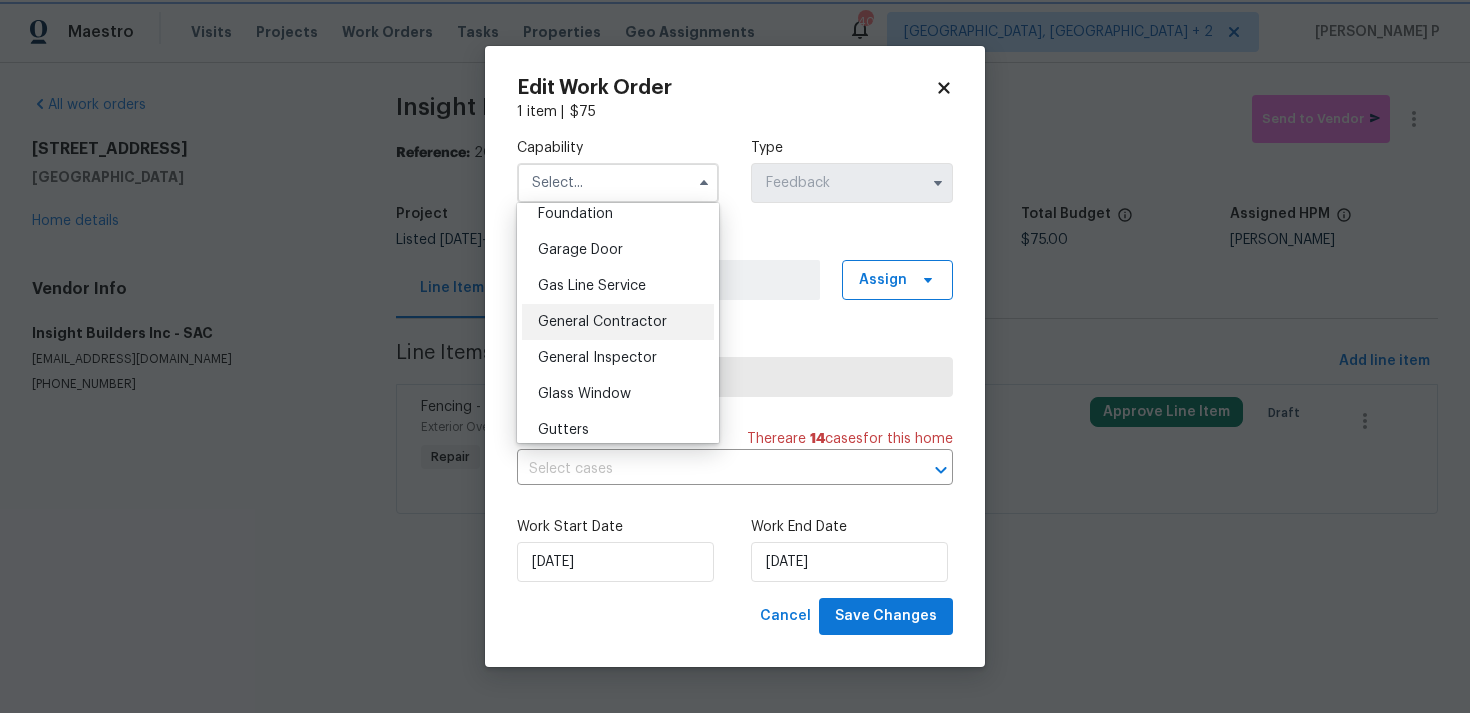 type on "General Contractor" 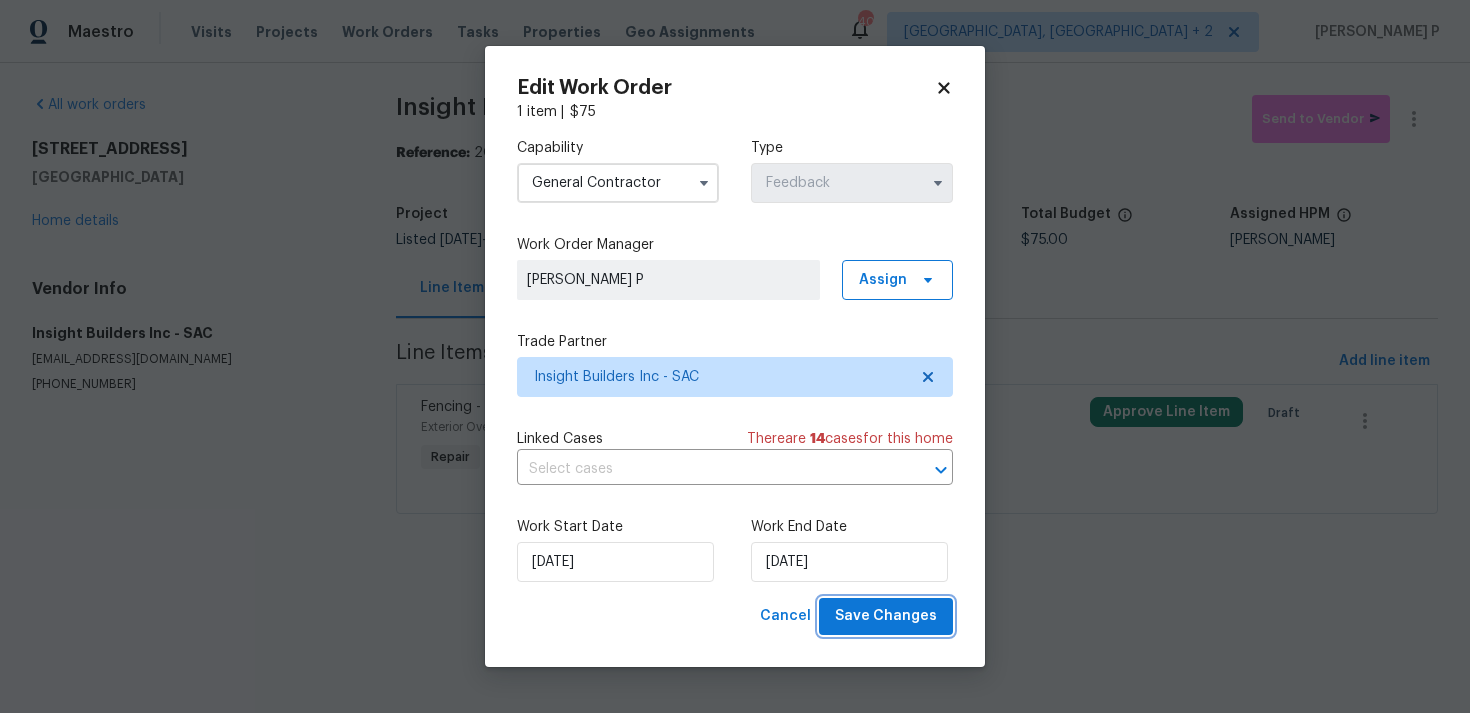 click on "Save Changes" at bounding box center (886, 616) 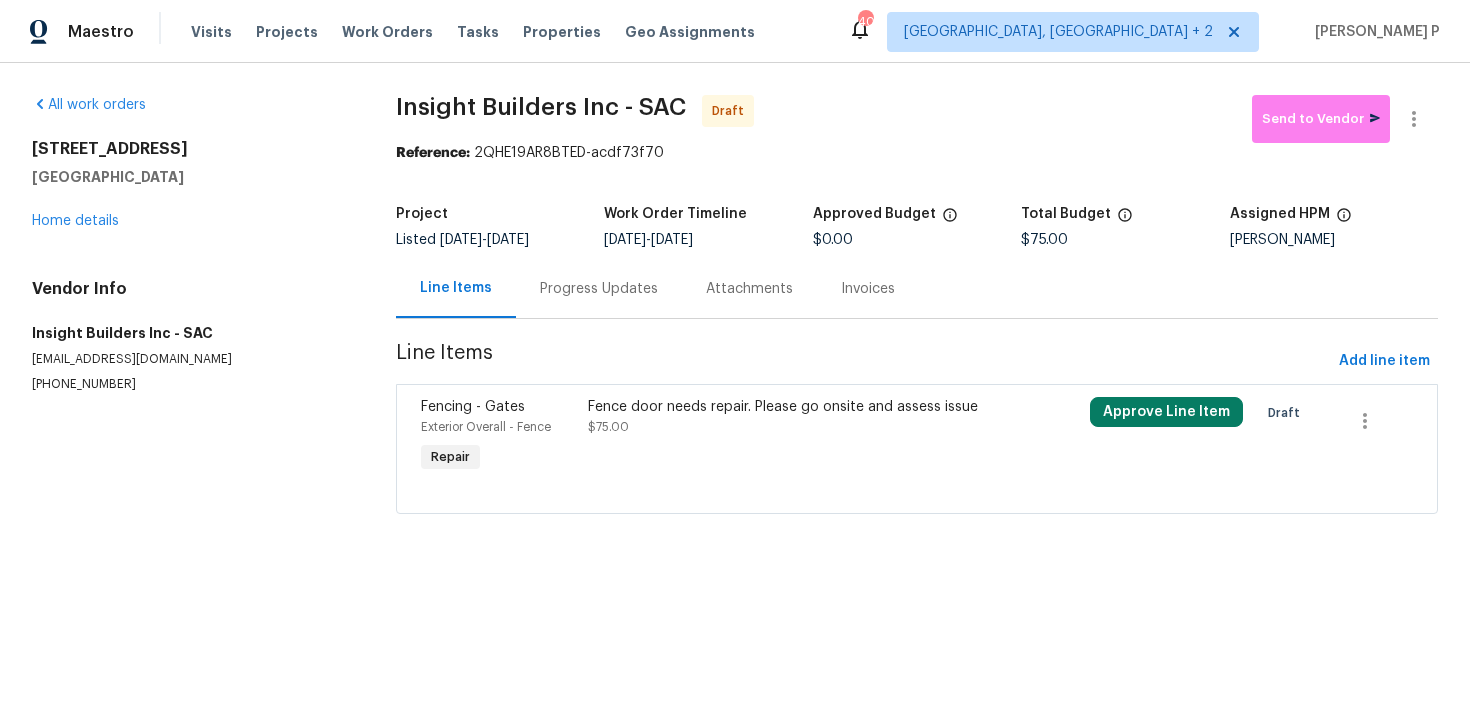 click on "Progress Updates" at bounding box center [599, 289] 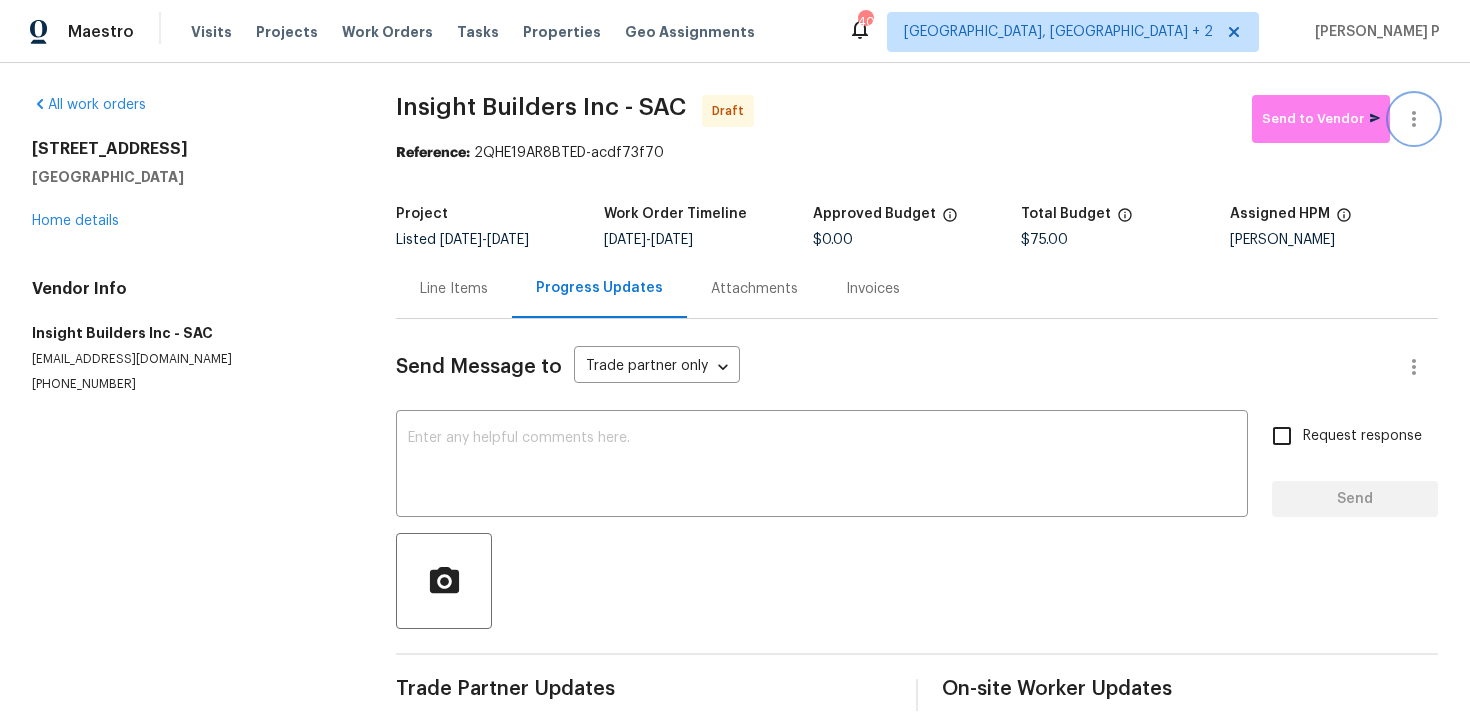 click at bounding box center [1414, 119] 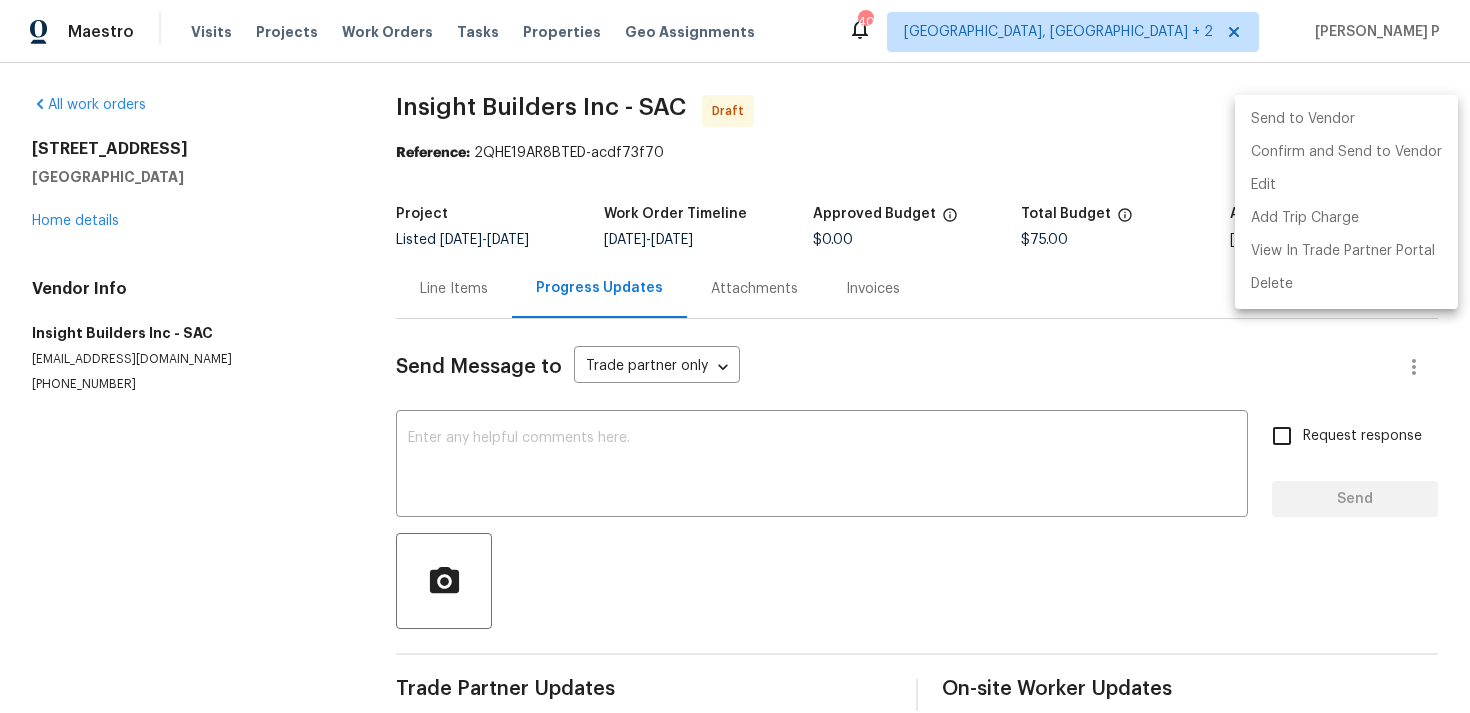 click at bounding box center [735, 356] 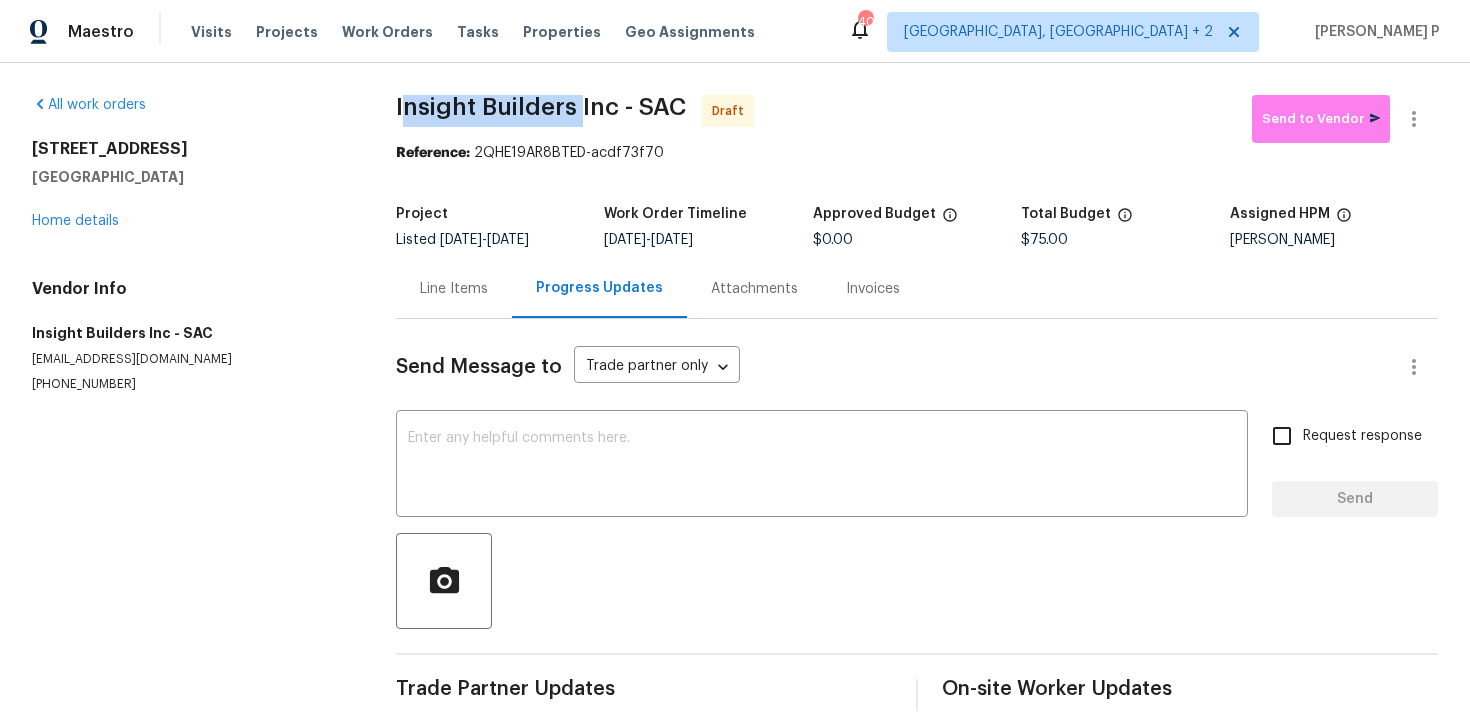 drag, startPoint x: 400, startPoint y: 107, endPoint x: 580, endPoint y: 109, distance: 180.01111 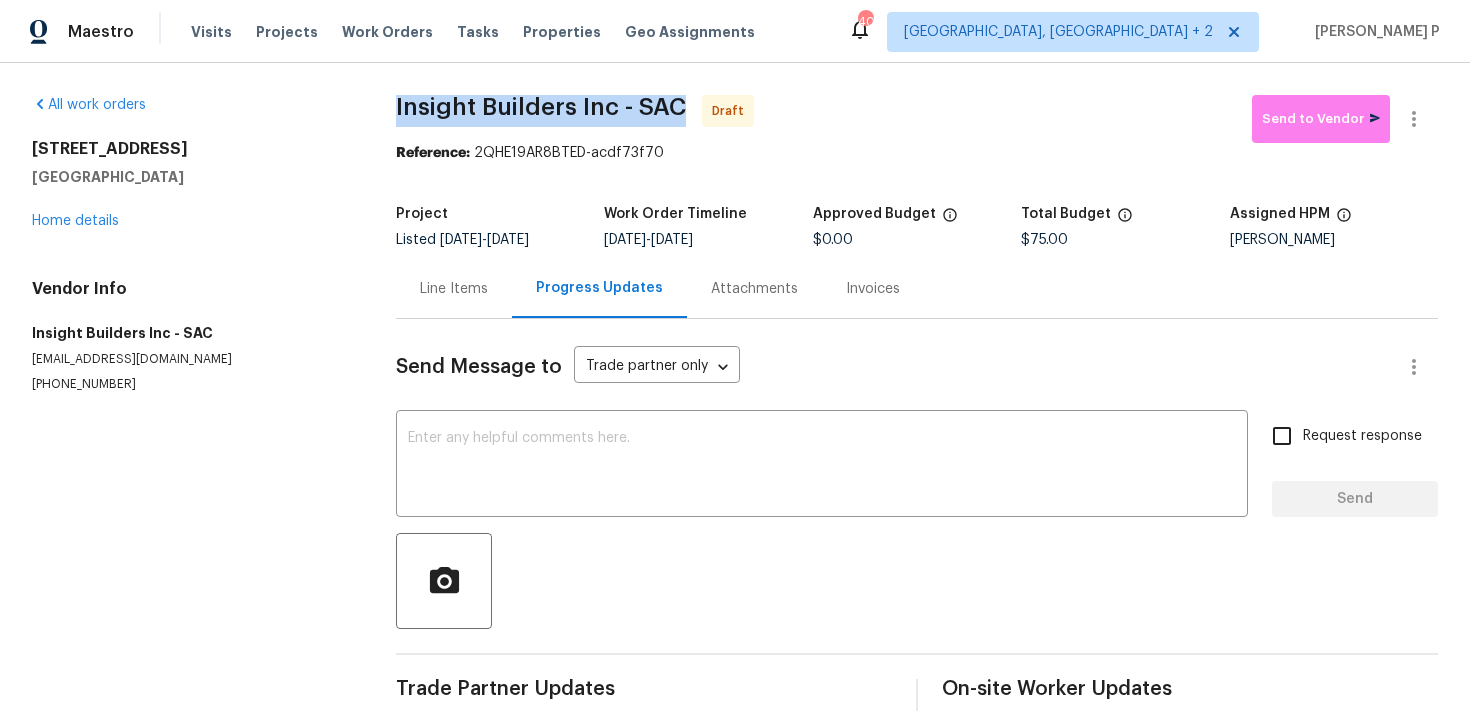 drag, startPoint x: 381, startPoint y: 110, endPoint x: 690, endPoint y: 109, distance: 309.00162 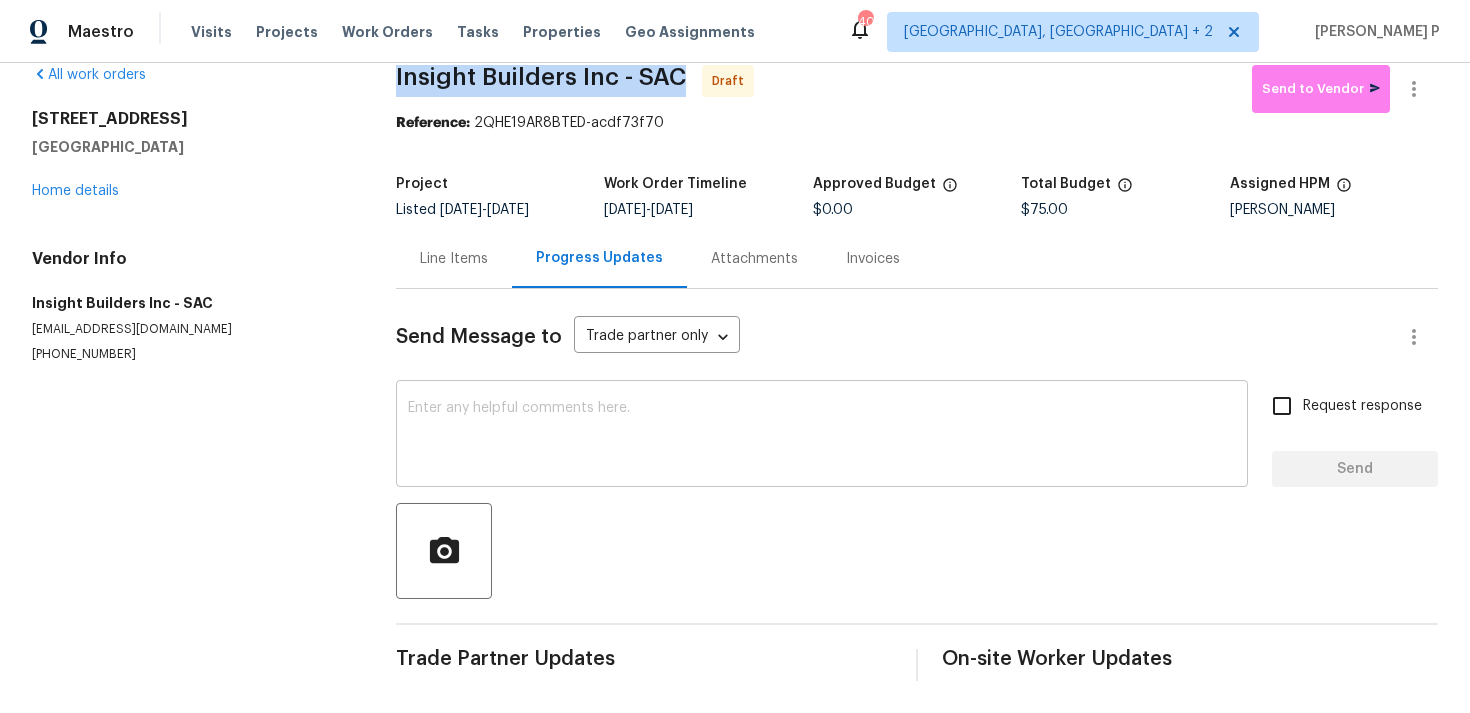 scroll, scrollTop: 0, scrollLeft: 0, axis: both 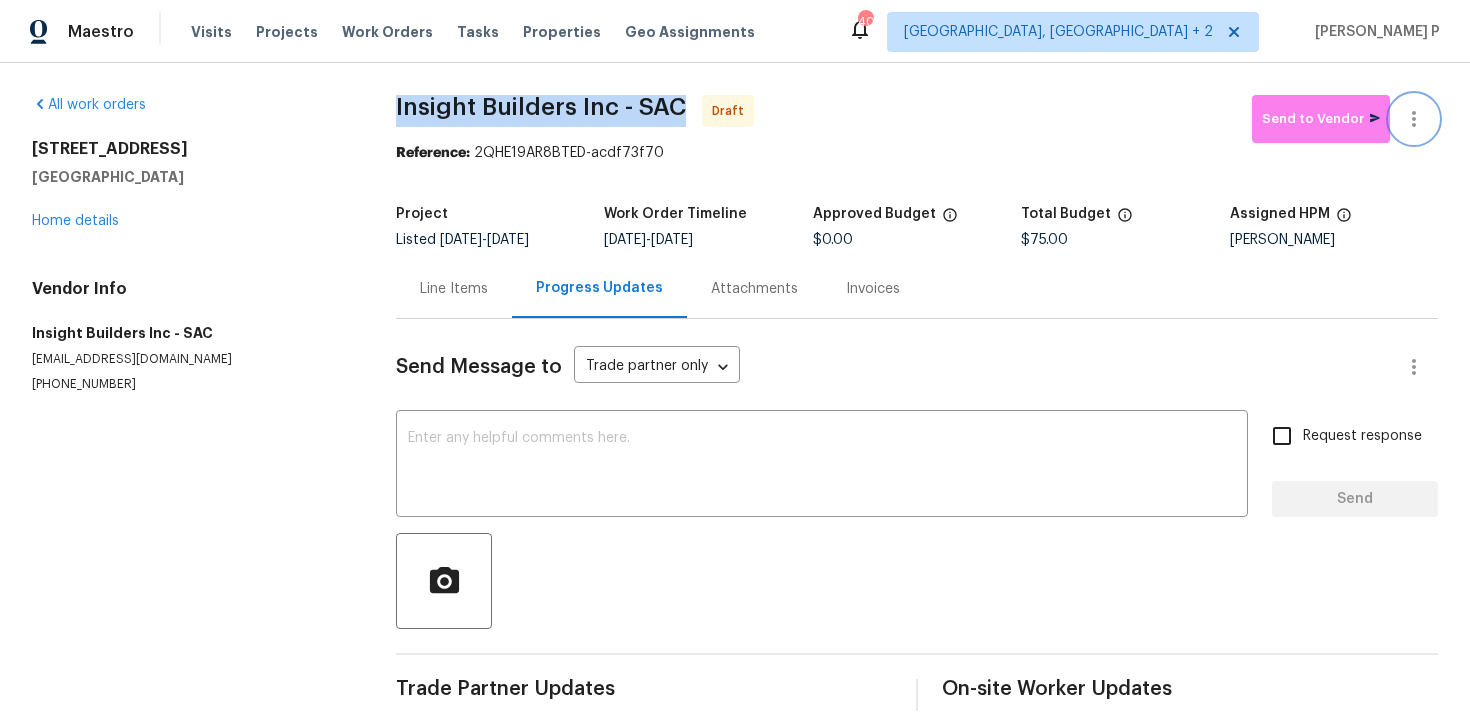click 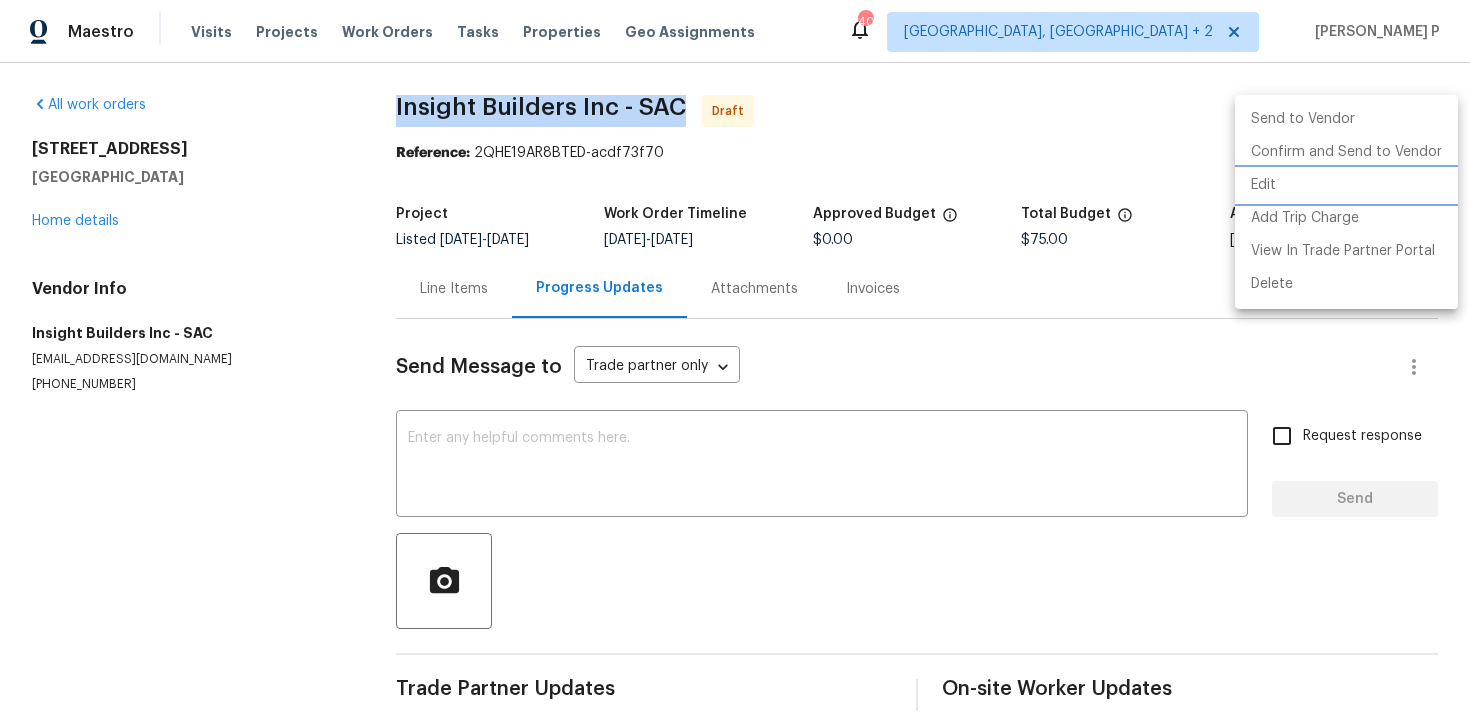 click on "Edit" at bounding box center (1346, 185) 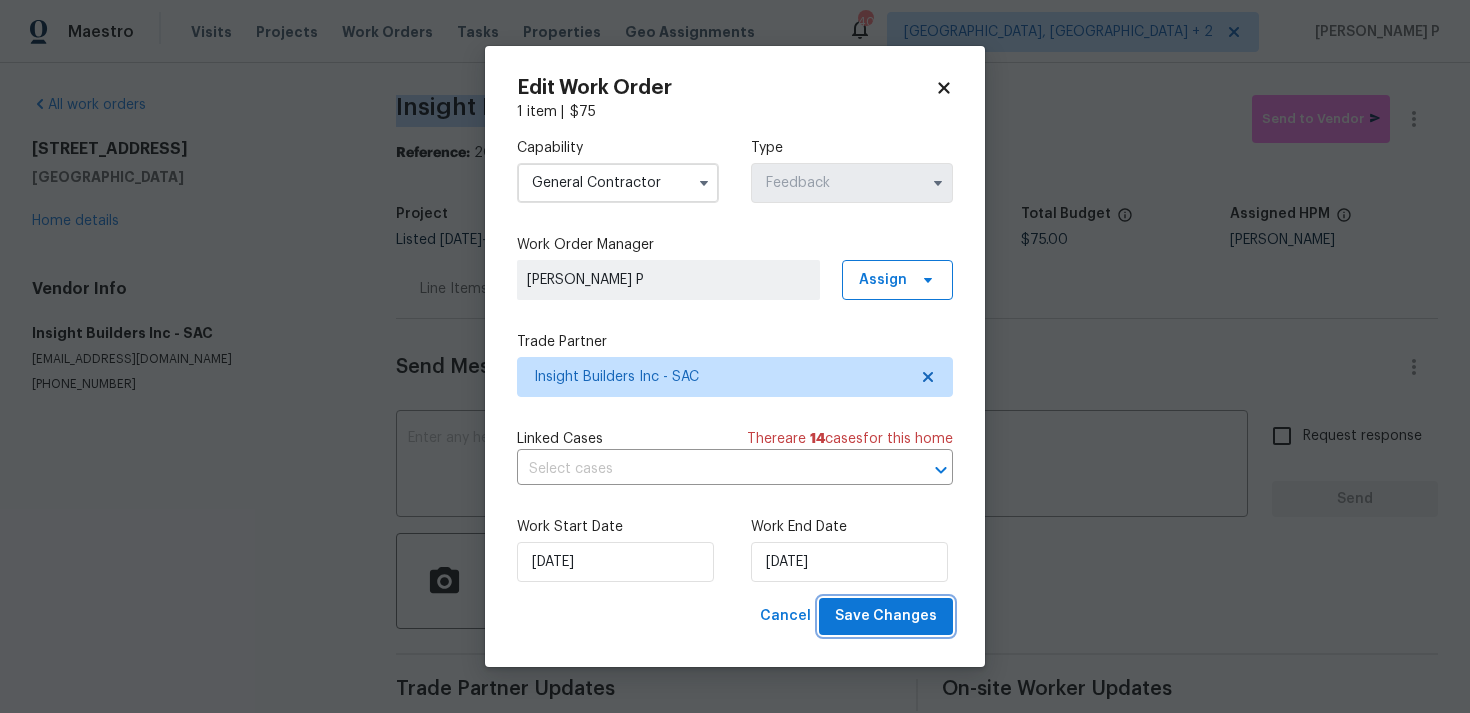 click on "Save Changes" at bounding box center [886, 616] 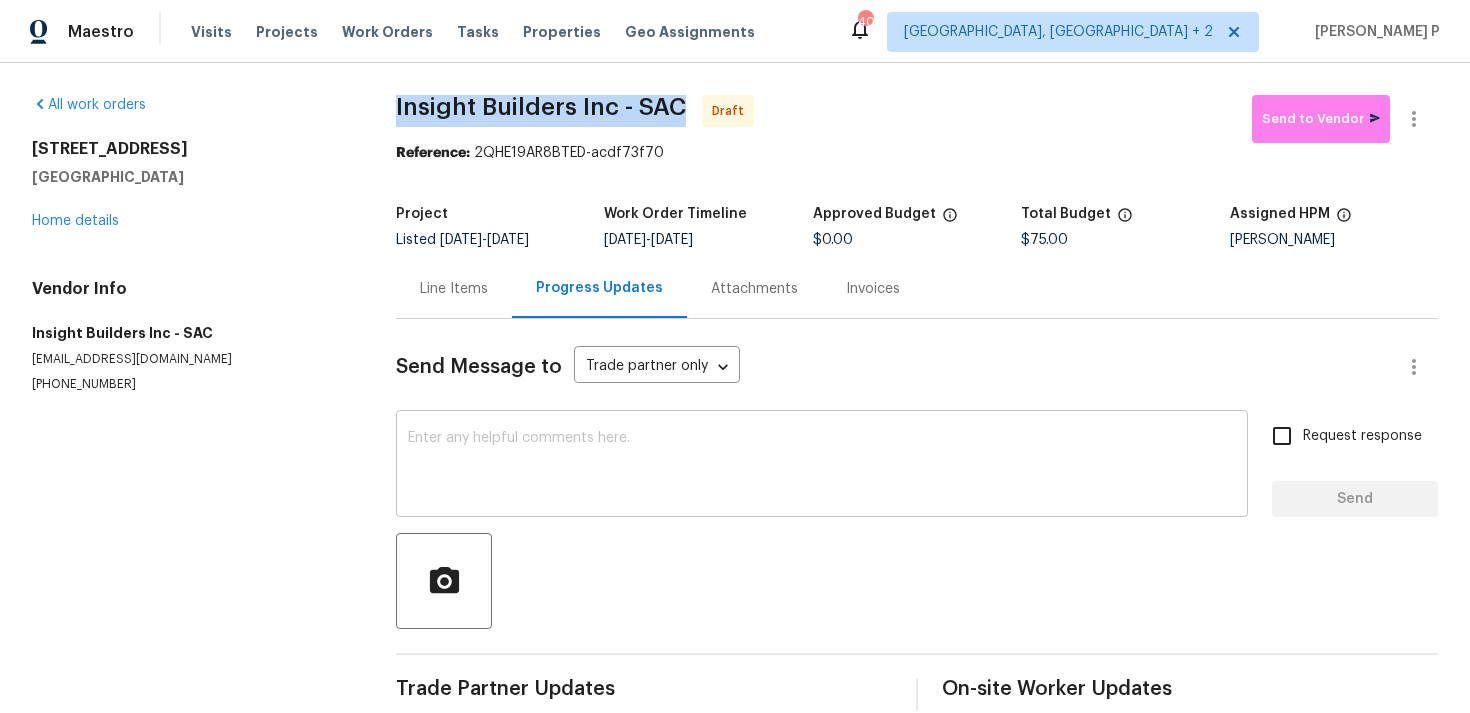 click at bounding box center [822, 466] 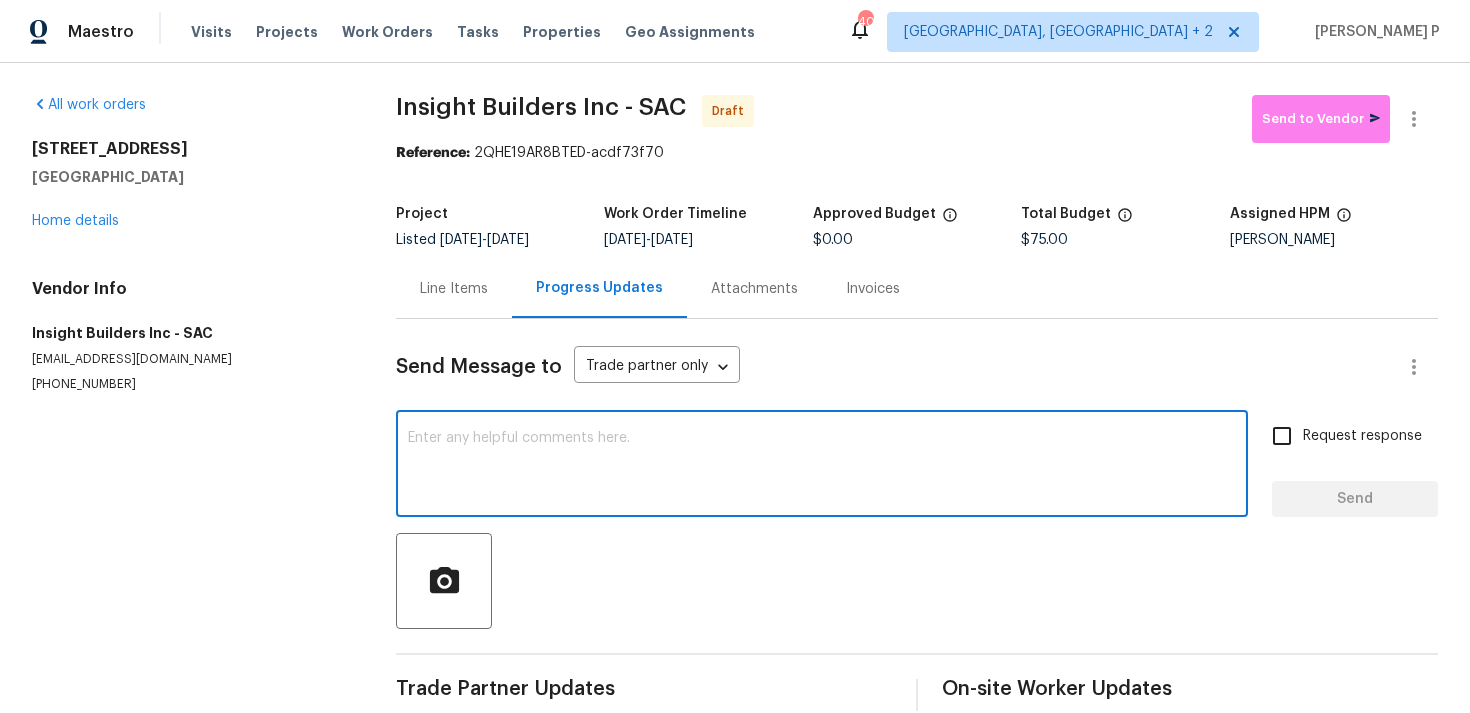 paste on "Hi, this is Ramyasri with Opendoor. I’m confirming you received the WO for the property at (Address). Please review and accept the WO within 24 hours and provide a schedule date. Please disregard the contact information for the HPM included in the WO. Our Centralised LWO Team is responsible for Listed WOs." 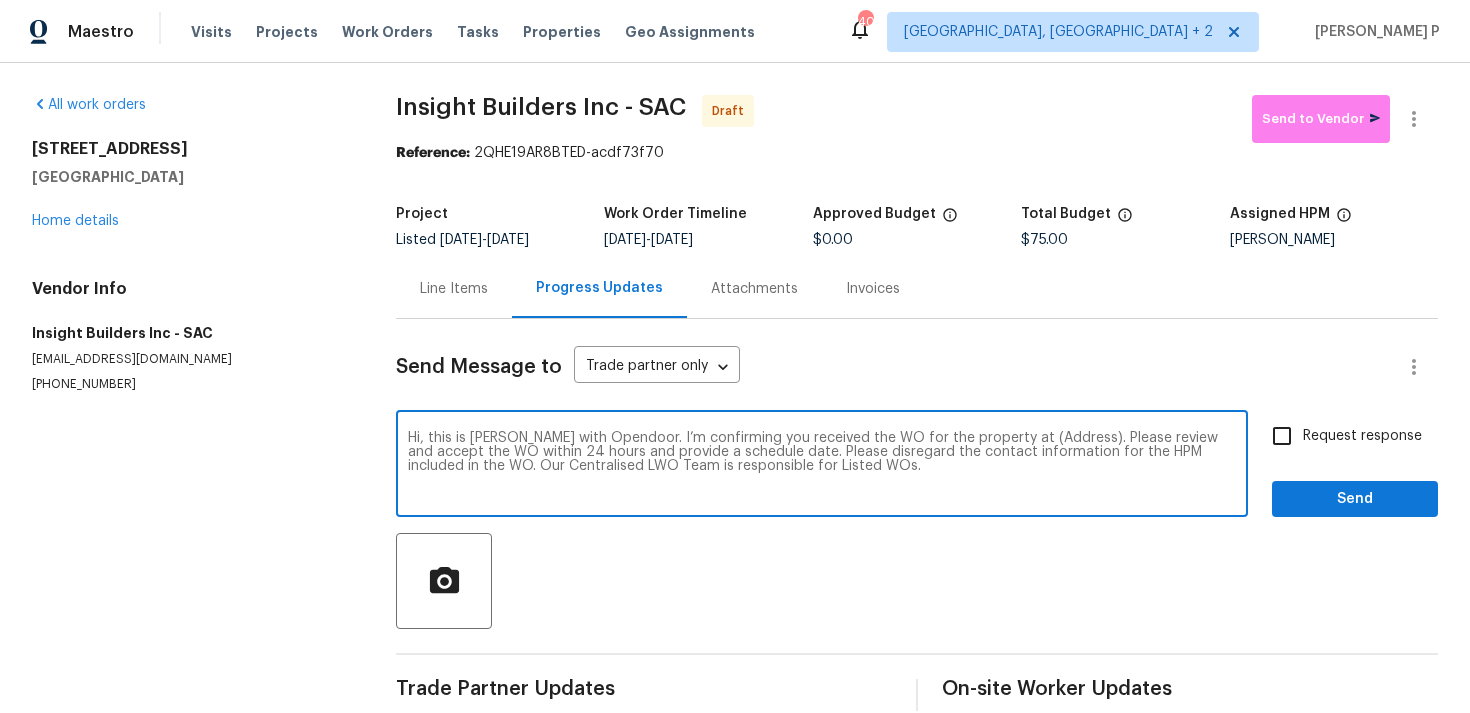 drag, startPoint x: 1001, startPoint y: 439, endPoint x: 1066, endPoint y: 439, distance: 65 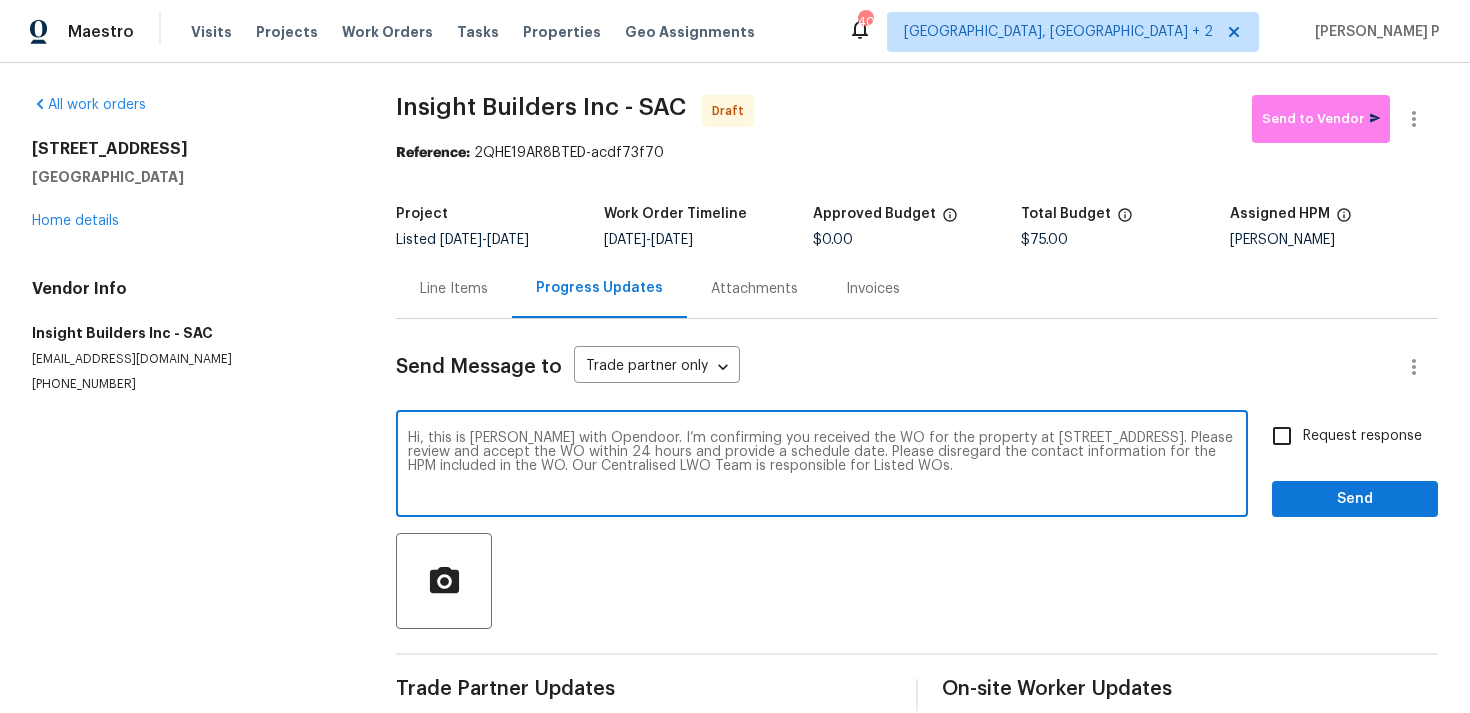 type on "Hi, this is Ramyasri with Opendoor. I’m confirming you received the WO for the property at 1012 Farnham Ave, Woodland, CA 95776. Please review and accept the WO within 24 hours and provide a schedule date. Please disregard the contact information for the HPM included in the WO. Our Centralised LWO Team is responsible for Listed WOs." 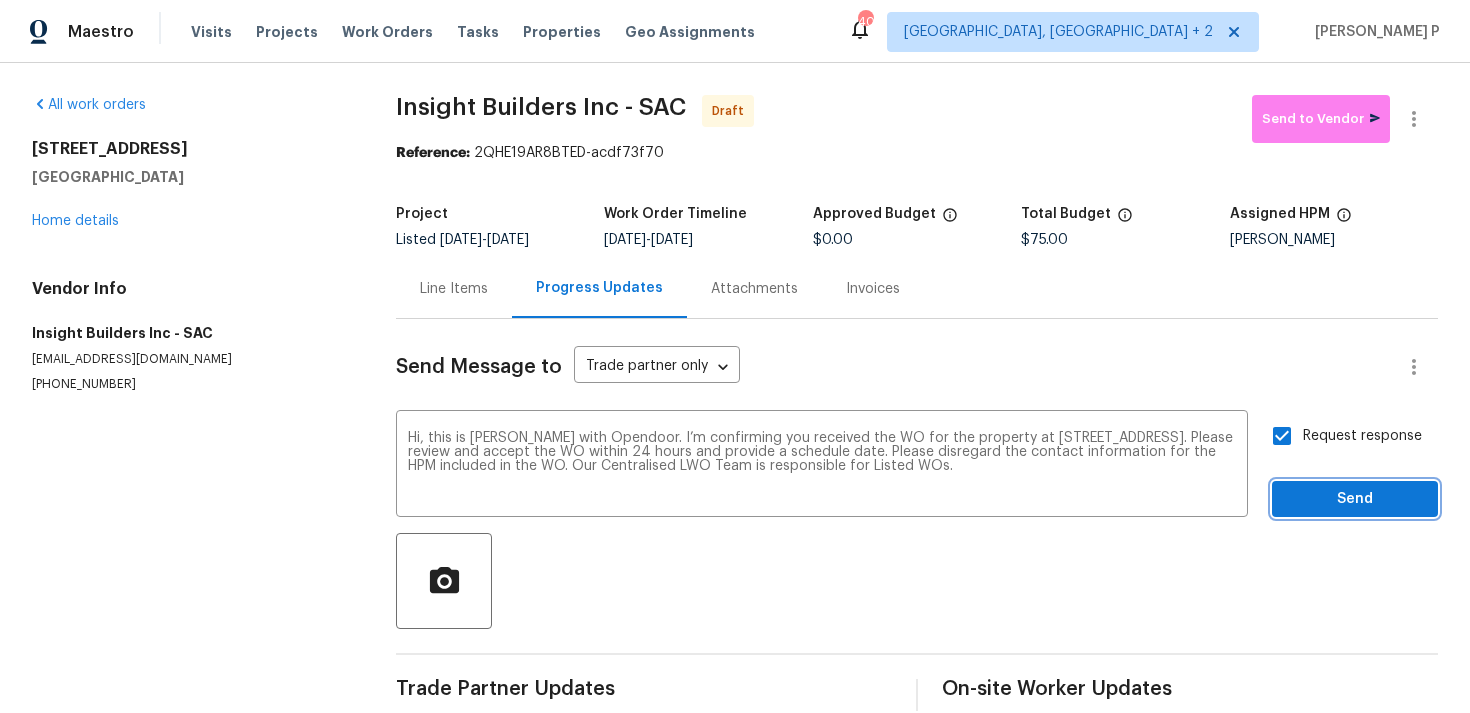 click on "Send" at bounding box center [1355, 499] 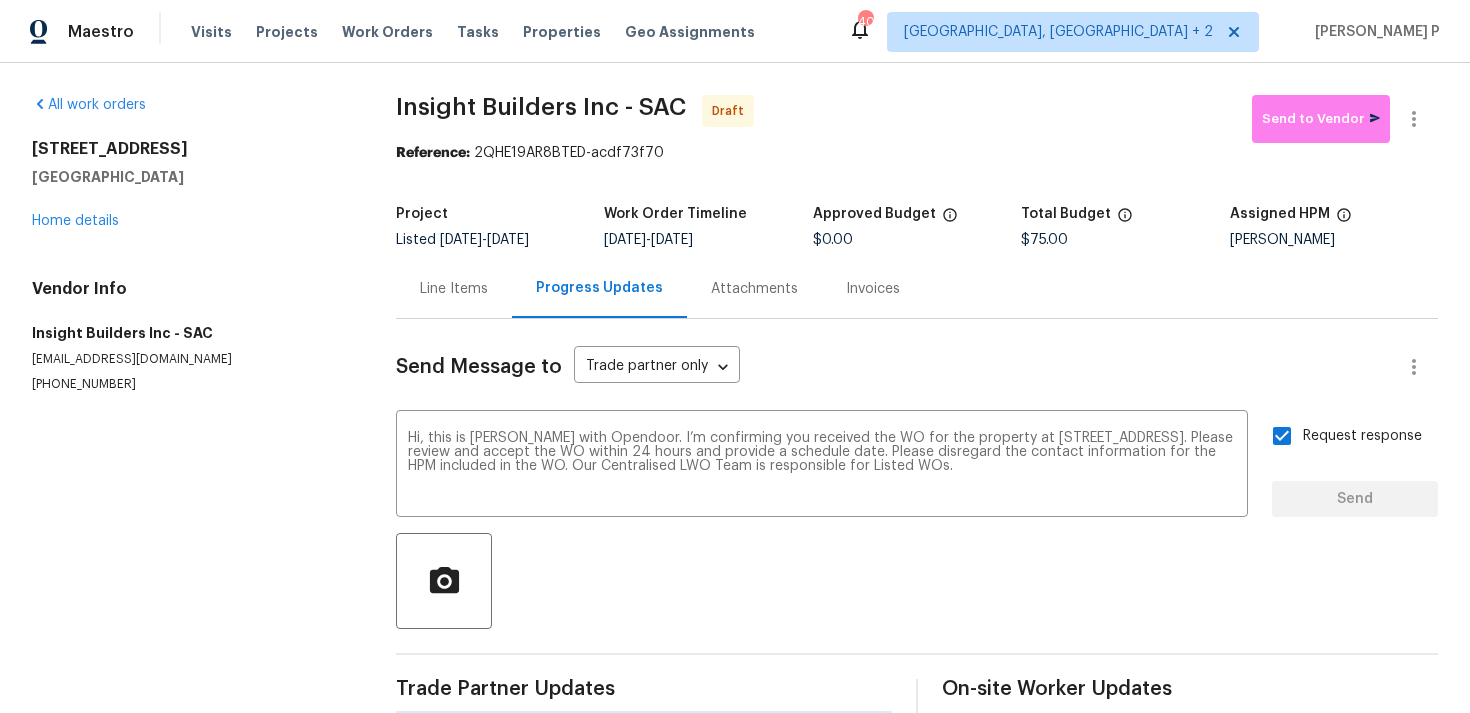 type 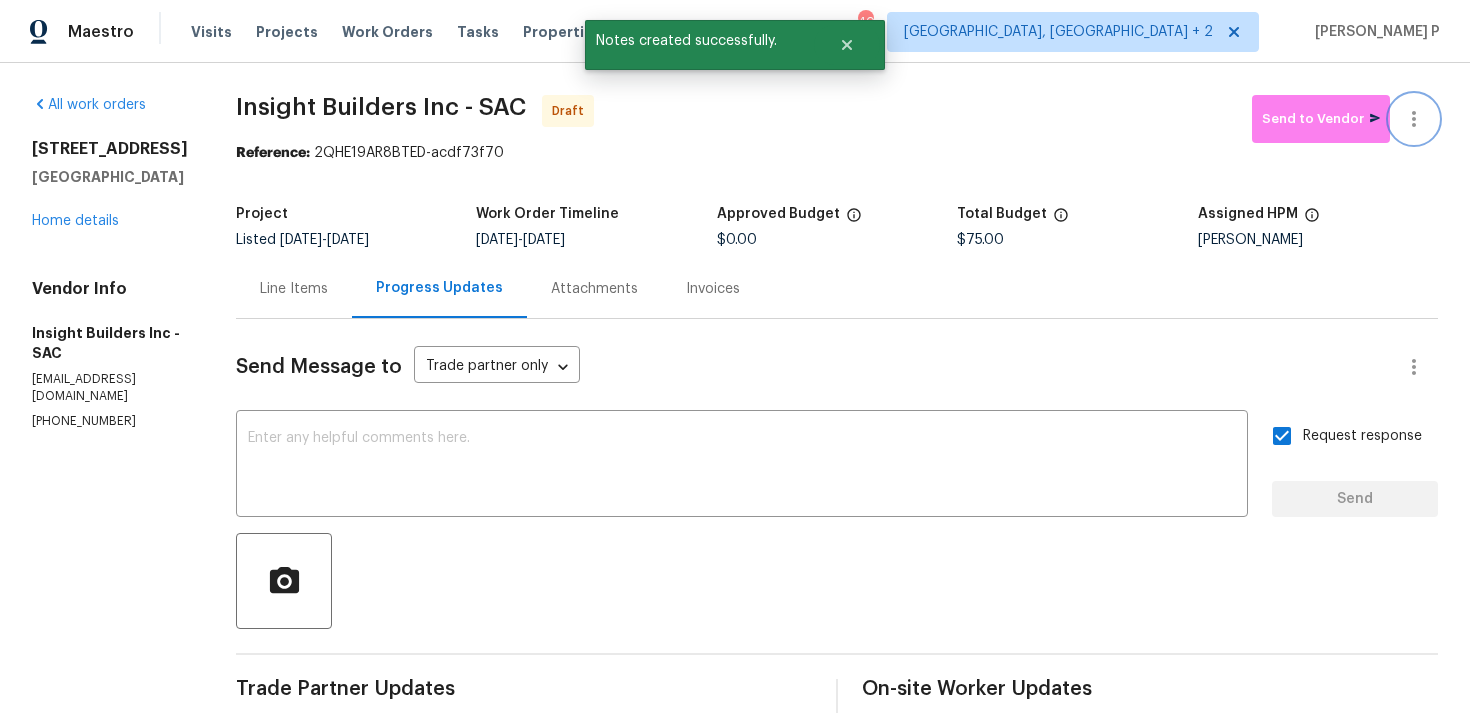 click 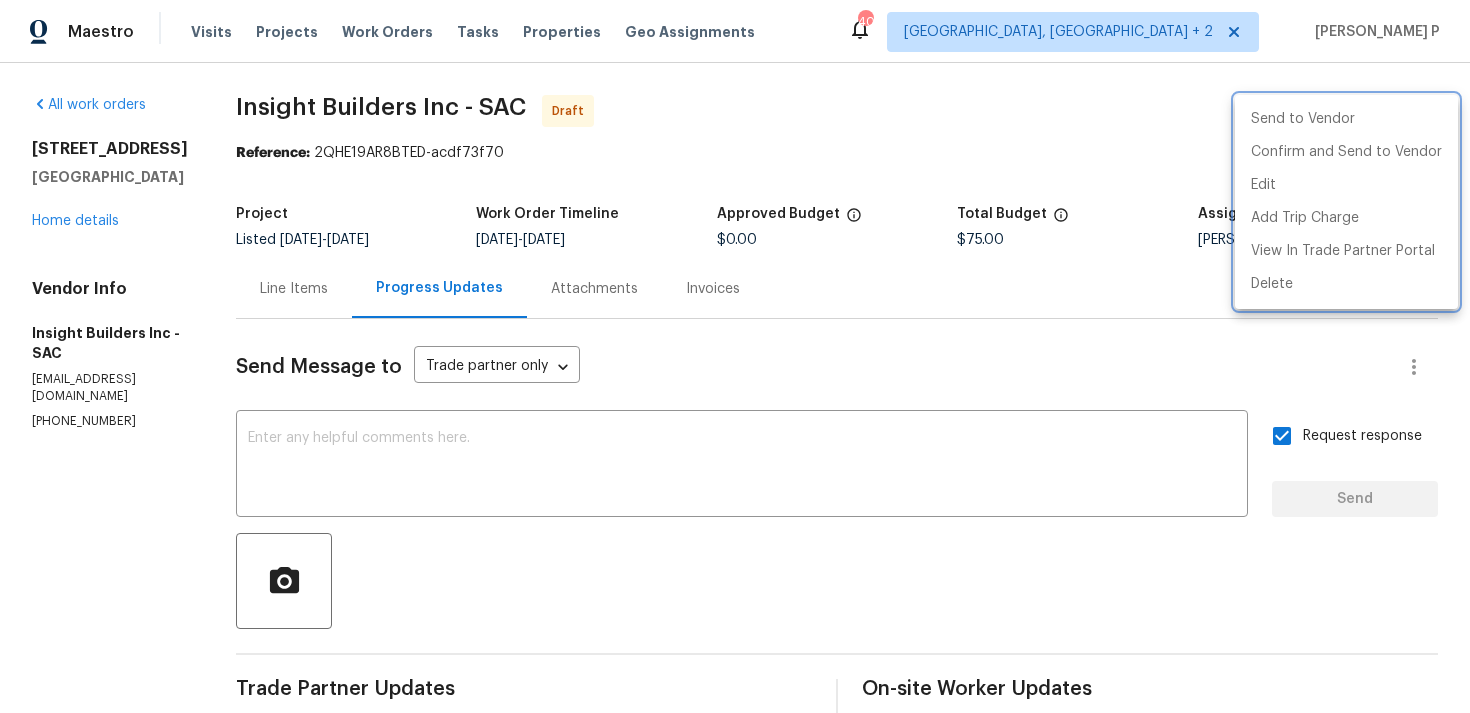 click at bounding box center (735, 356) 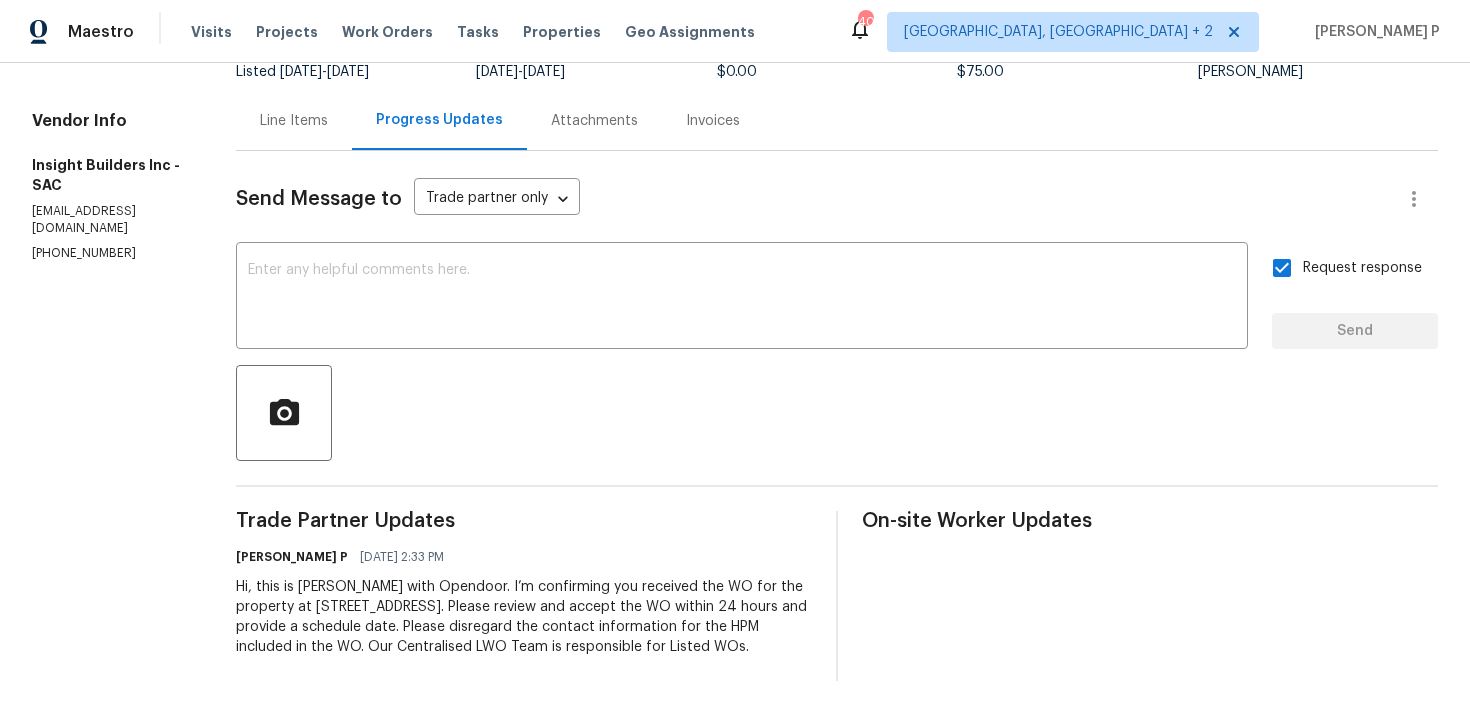 scroll, scrollTop: 0, scrollLeft: 0, axis: both 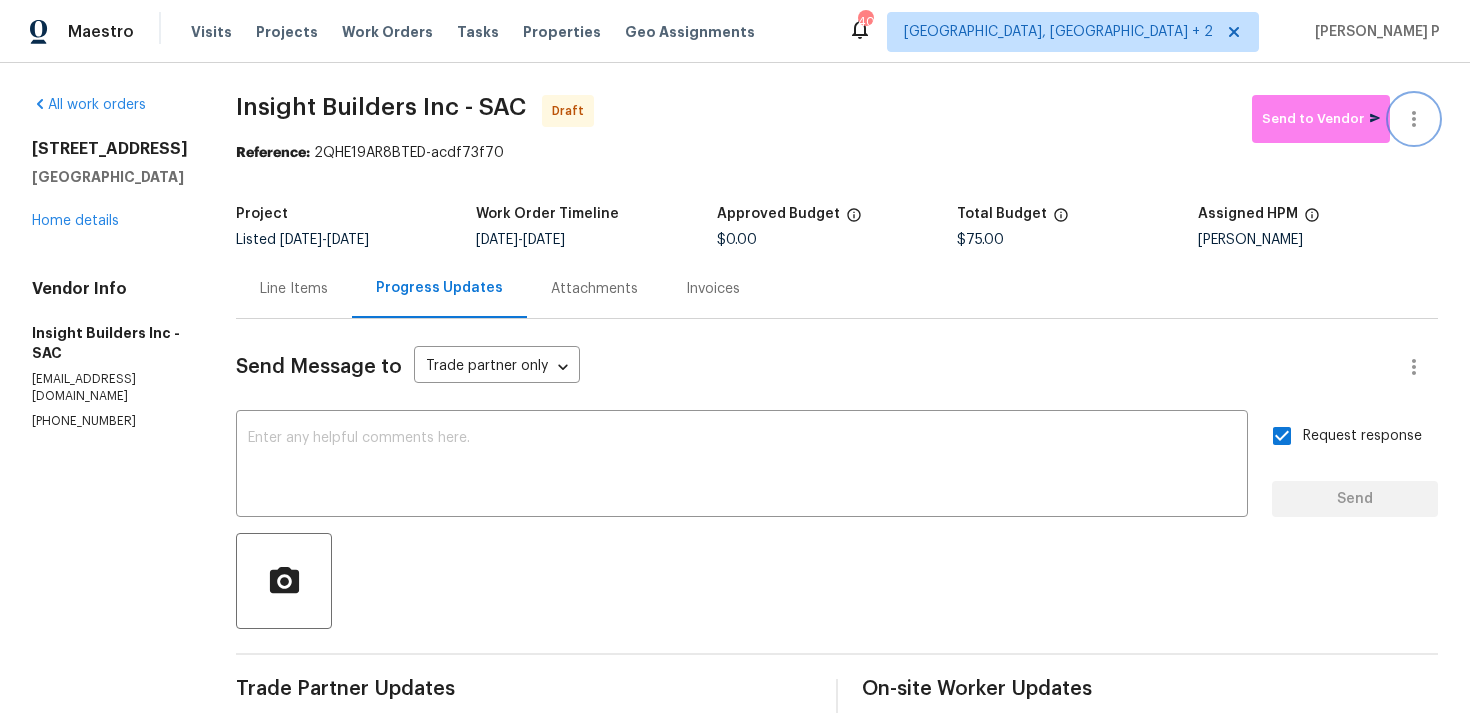 click 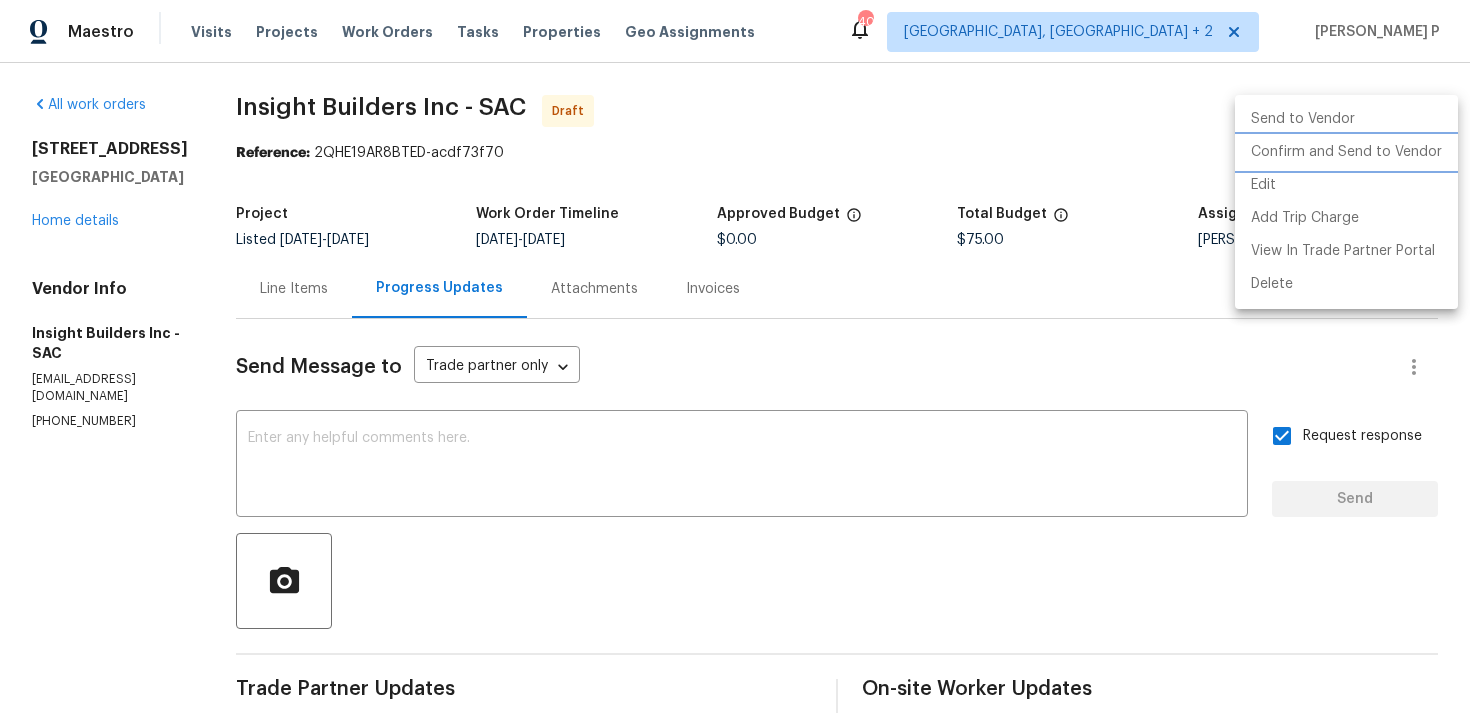 click on "Confirm and Send to Vendor" at bounding box center [1346, 152] 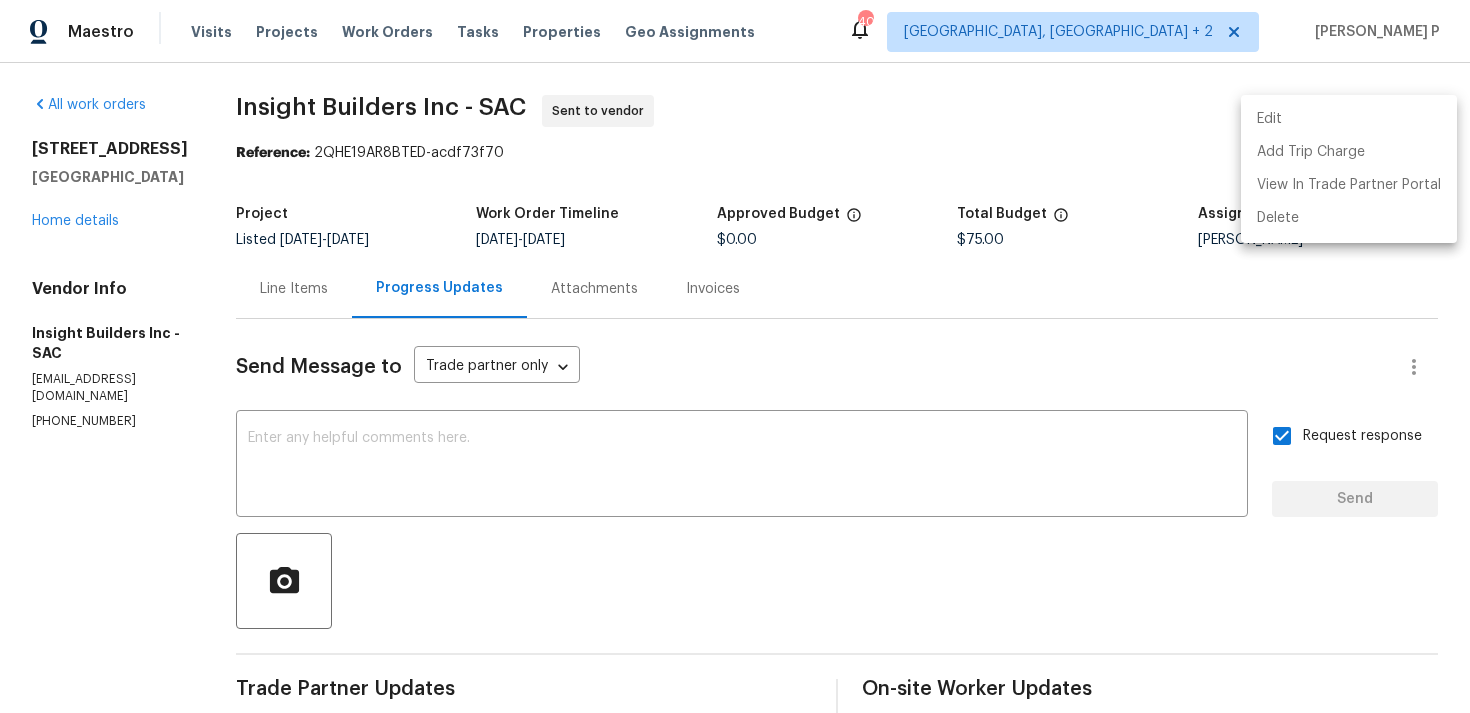 click at bounding box center (735, 356) 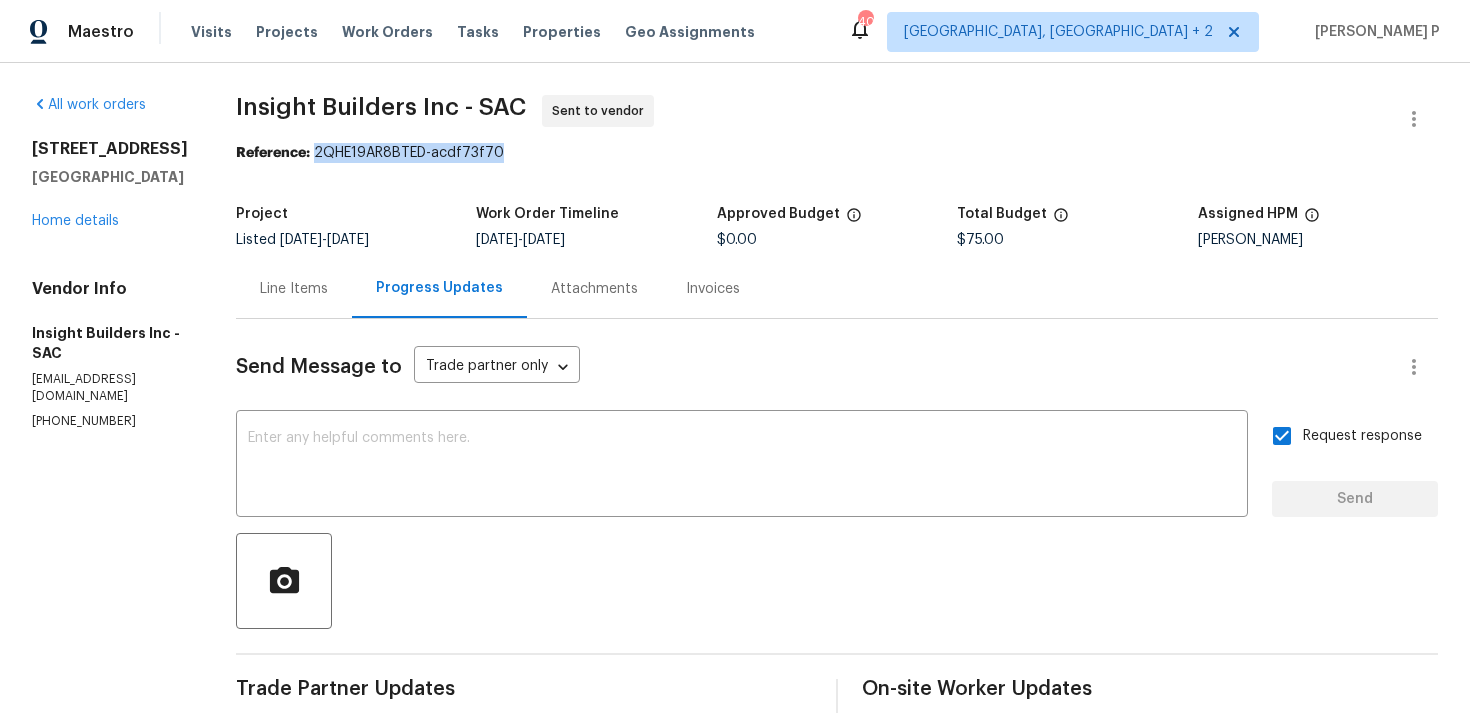 drag, startPoint x: 326, startPoint y: 154, endPoint x: 722, endPoint y: 155, distance: 396.00125 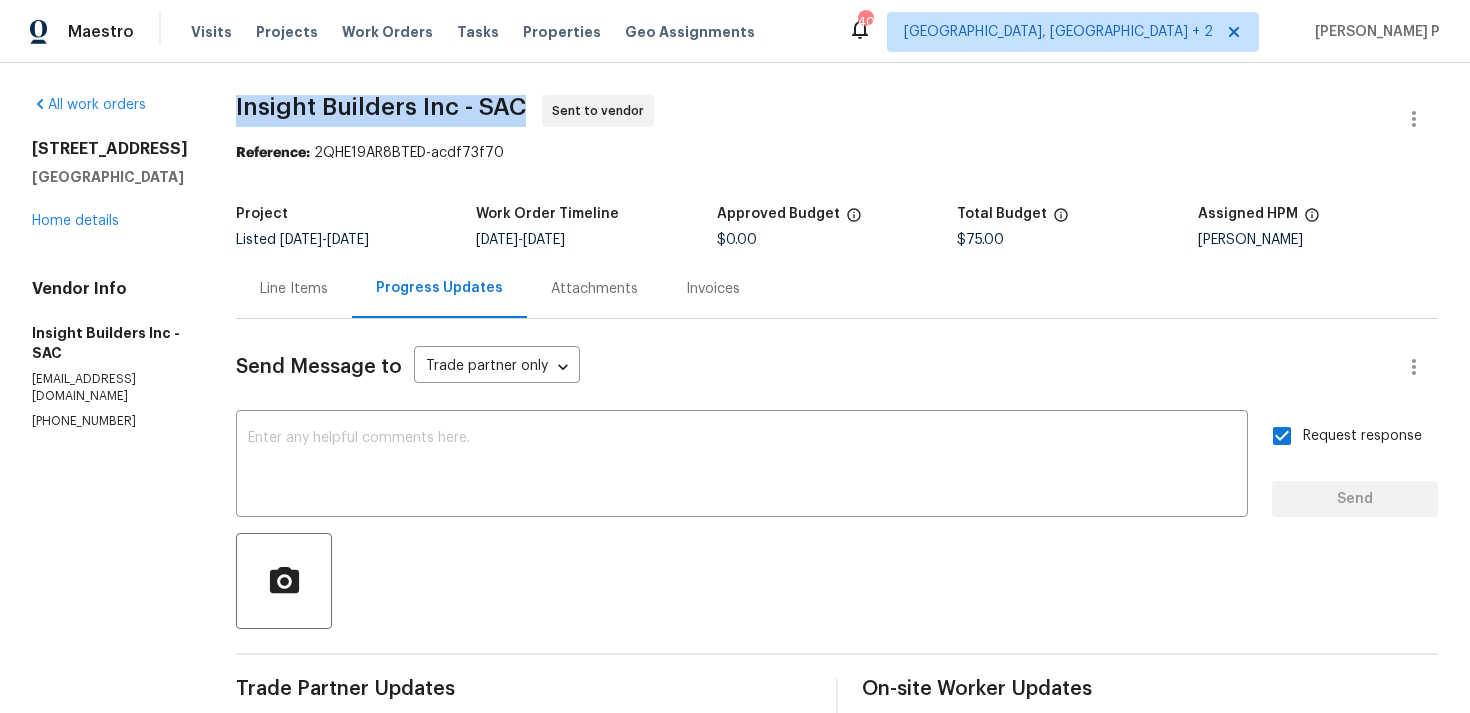 drag, startPoint x: 239, startPoint y: 104, endPoint x: 527, endPoint y: 104, distance: 288 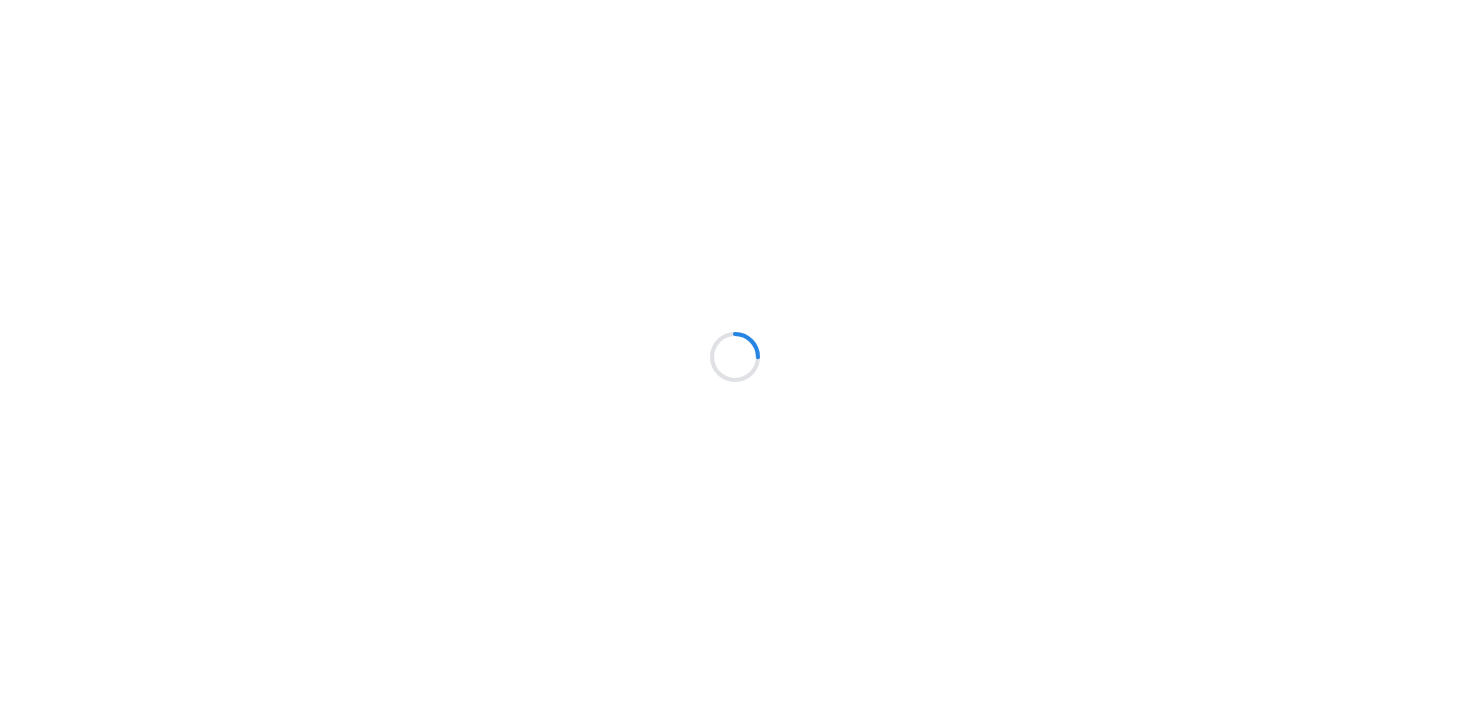 scroll, scrollTop: 0, scrollLeft: 0, axis: both 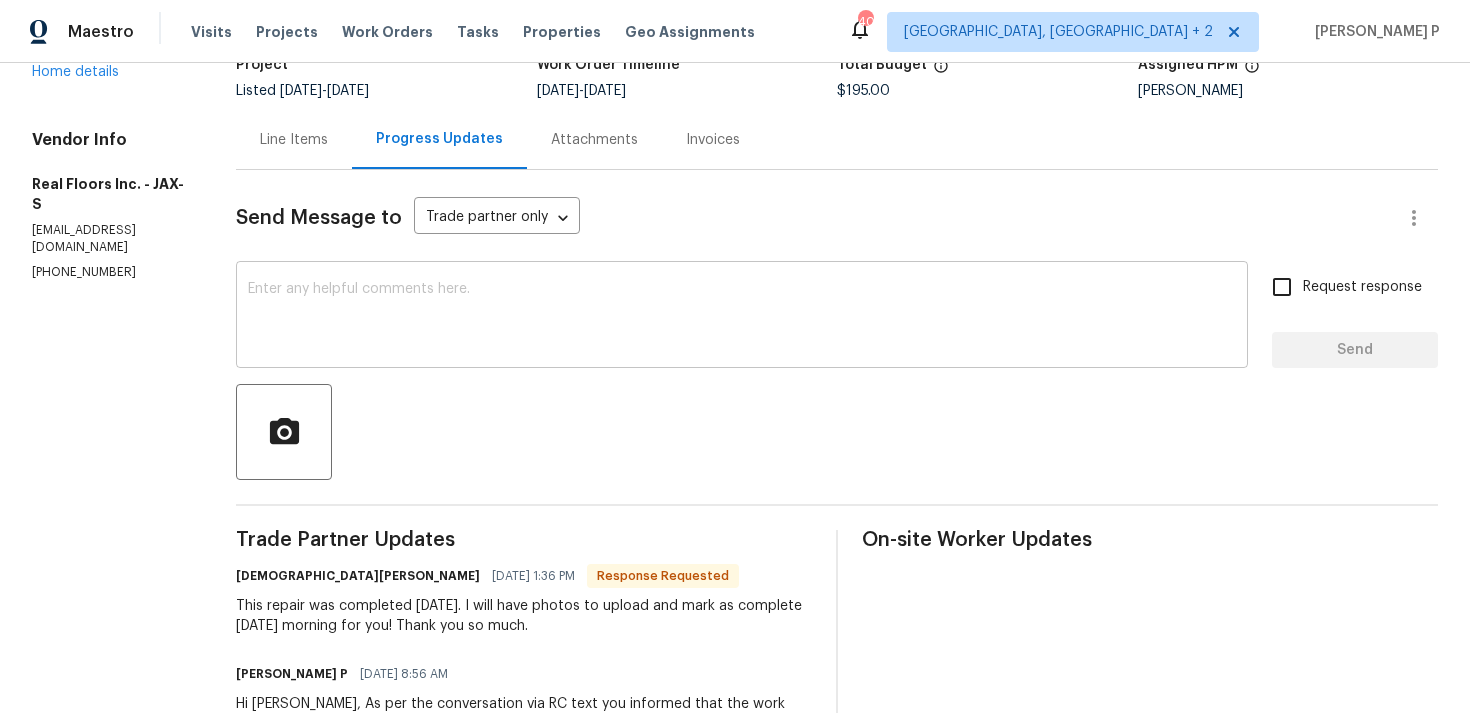 click at bounding box center [742, 317] 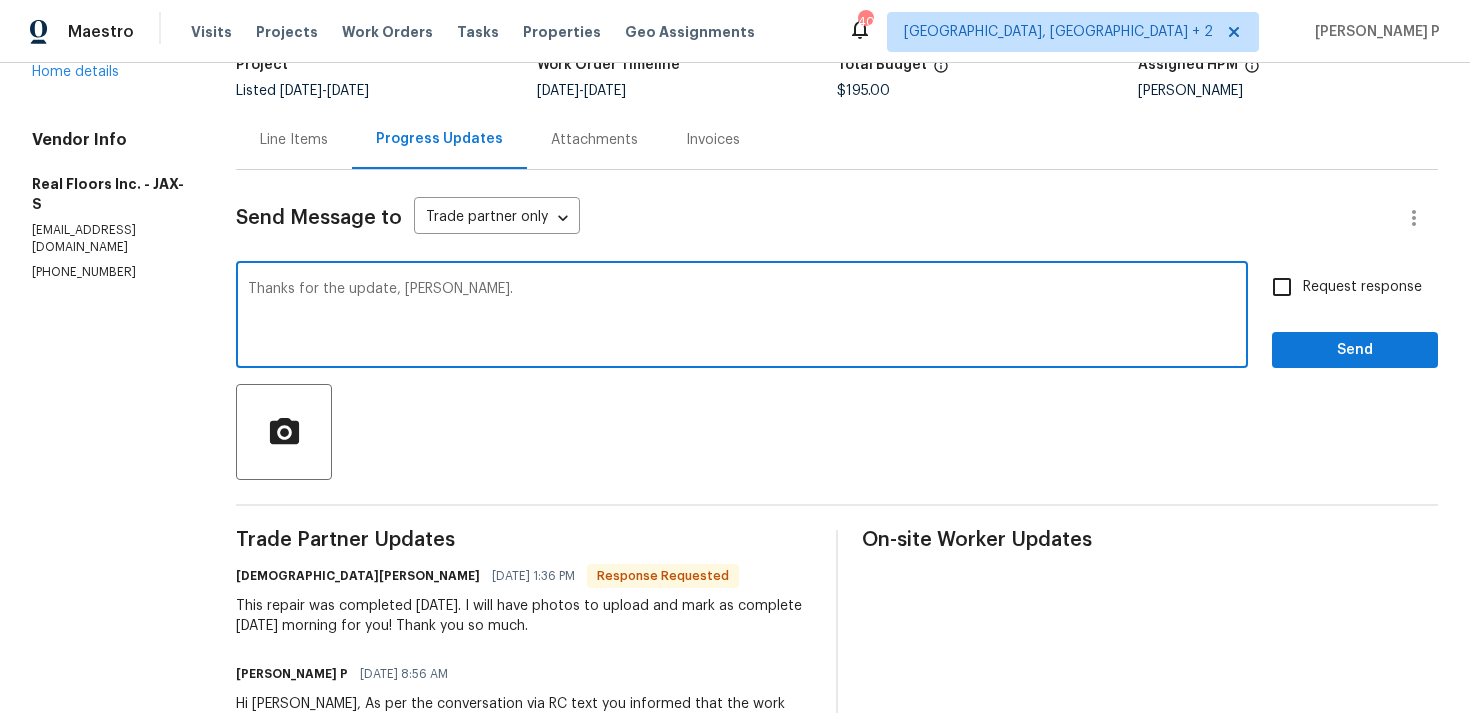 type on "Thanks for the update, Cristie." 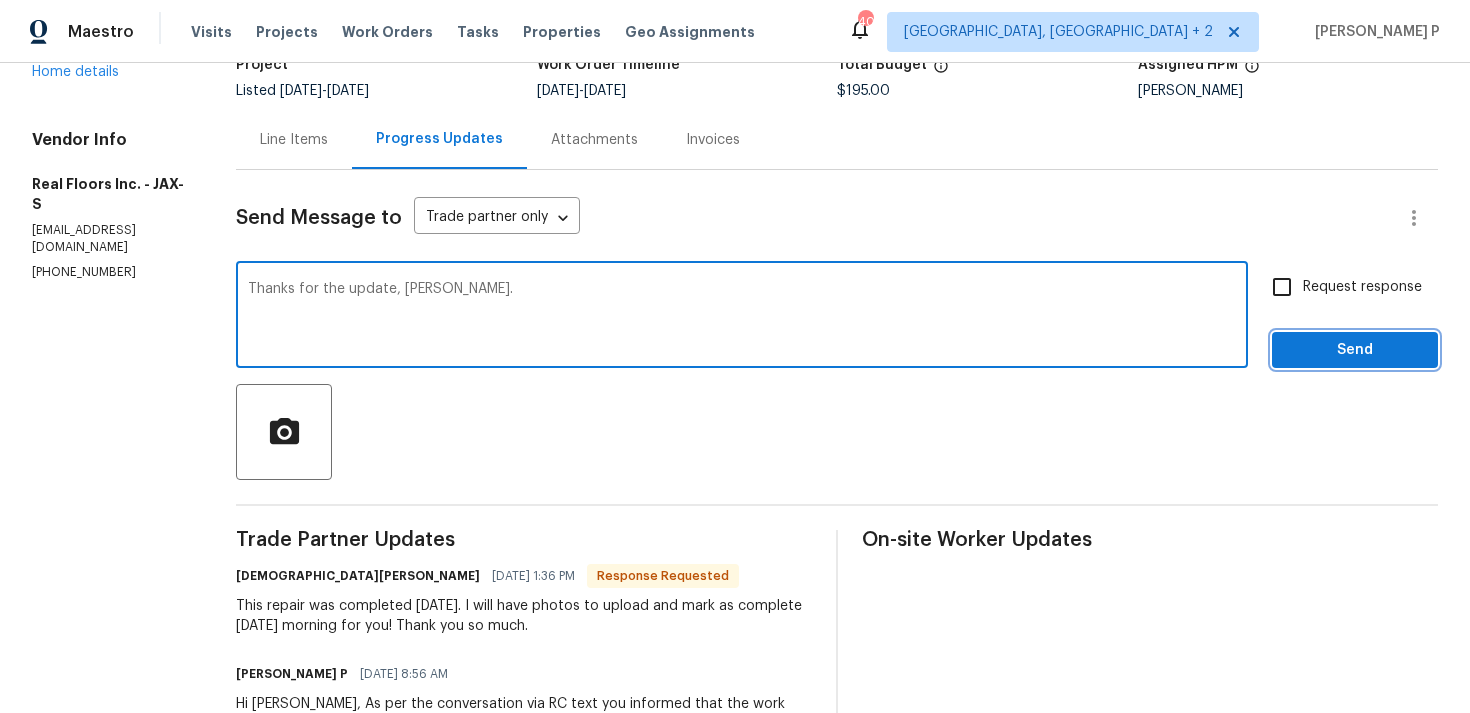 click on "Send" at bounding box center (1355, 350) 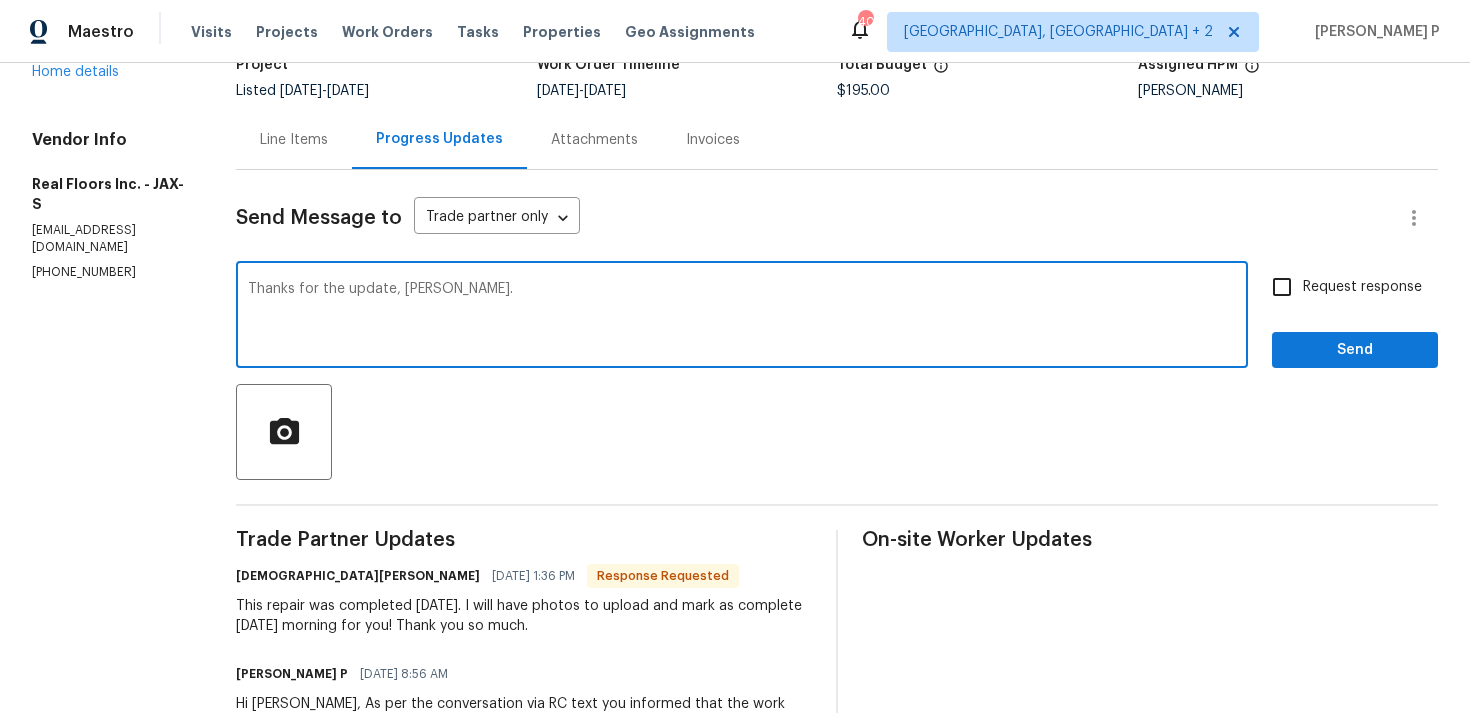 scroll, scrollTop: 34, scrollLeft: 0, axis: vertical 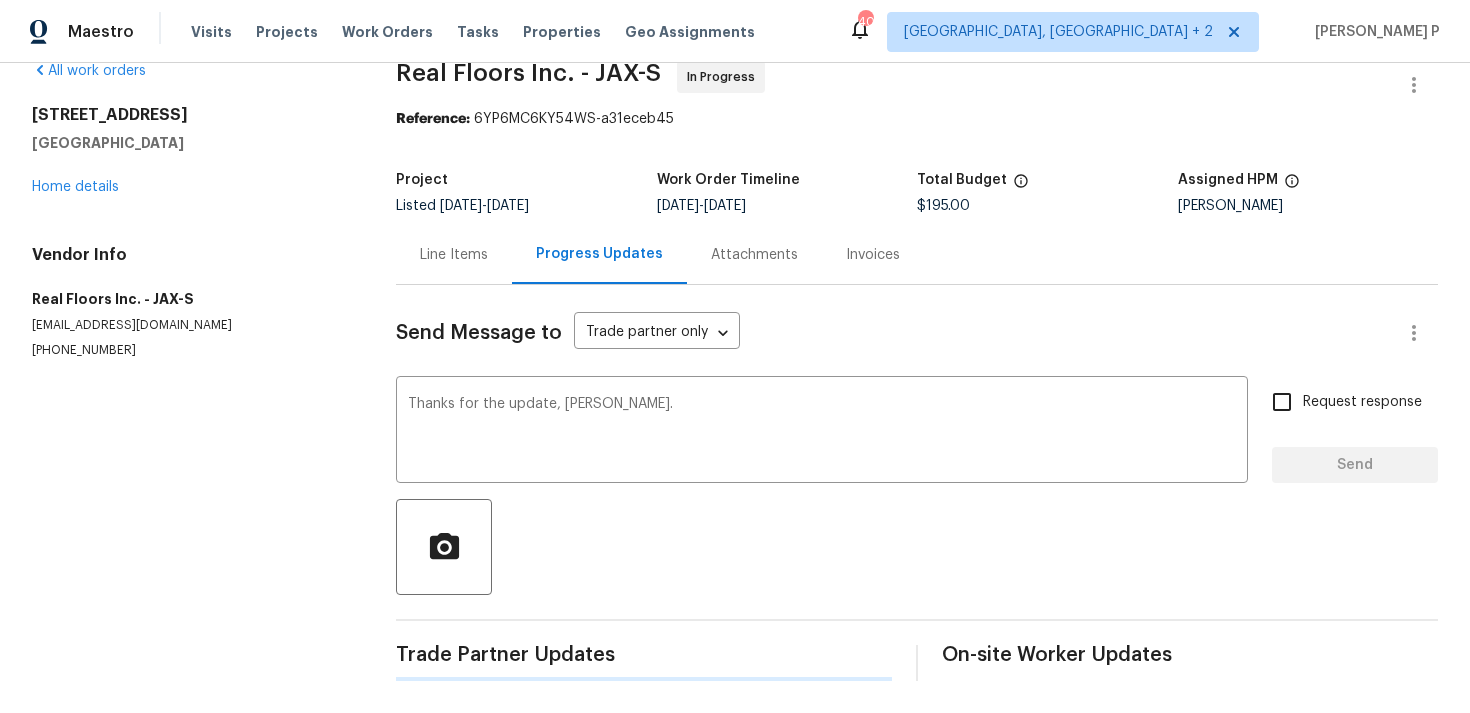 type 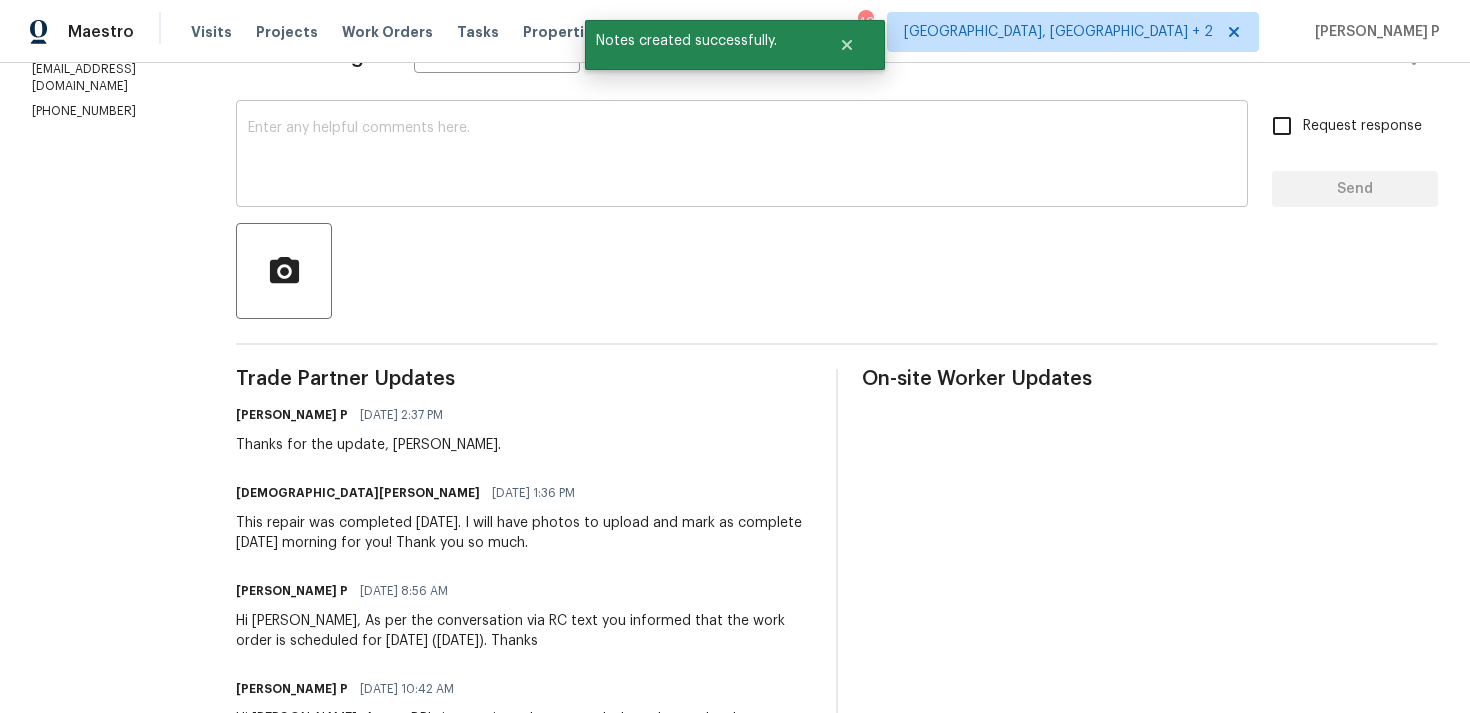 scroll, scrollTop: 337, scrollLeft: 0, axis: vertical 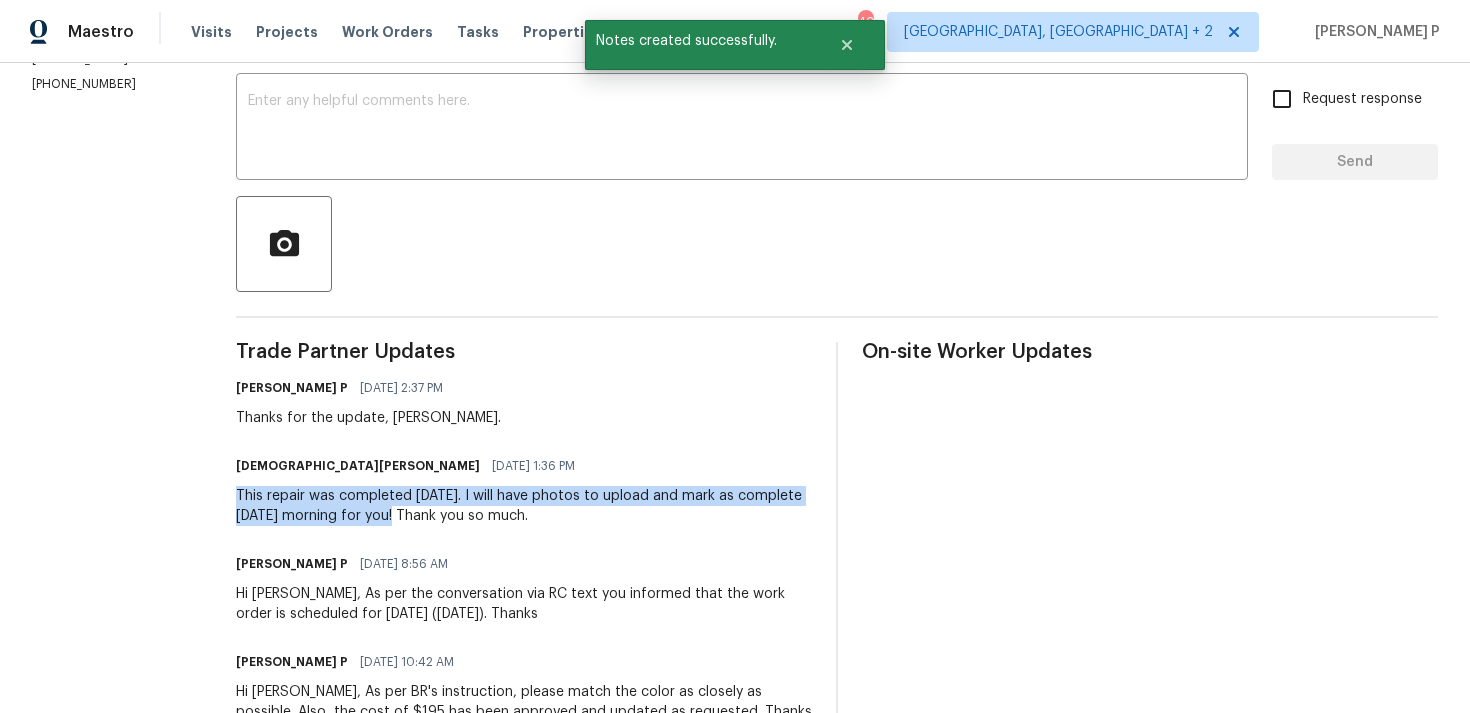 drag, startPoint x: 240, startPoint y: 493, endPoint x: 411, endPoint y: 515, distance: 172.4094 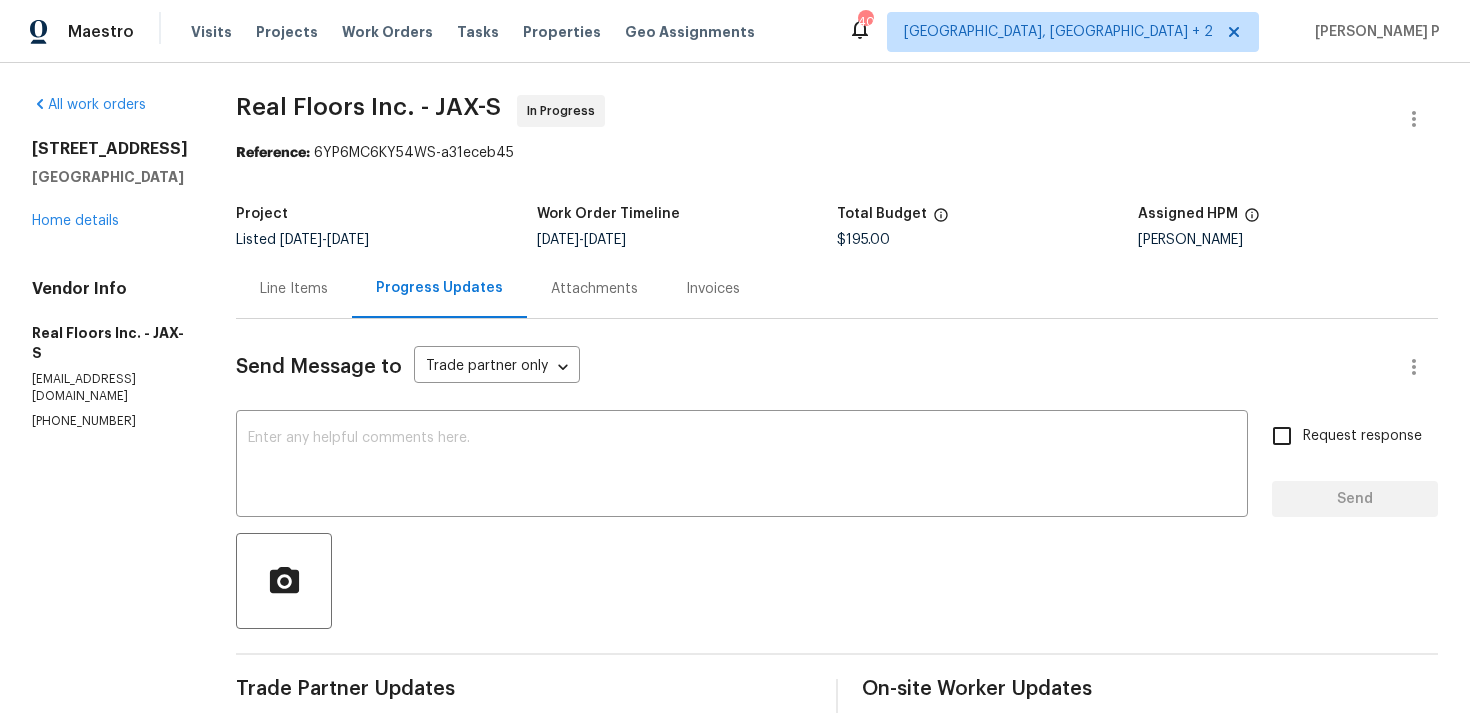 scroll, scrollTop: 10, scrollLeft: 0, axis: vertical 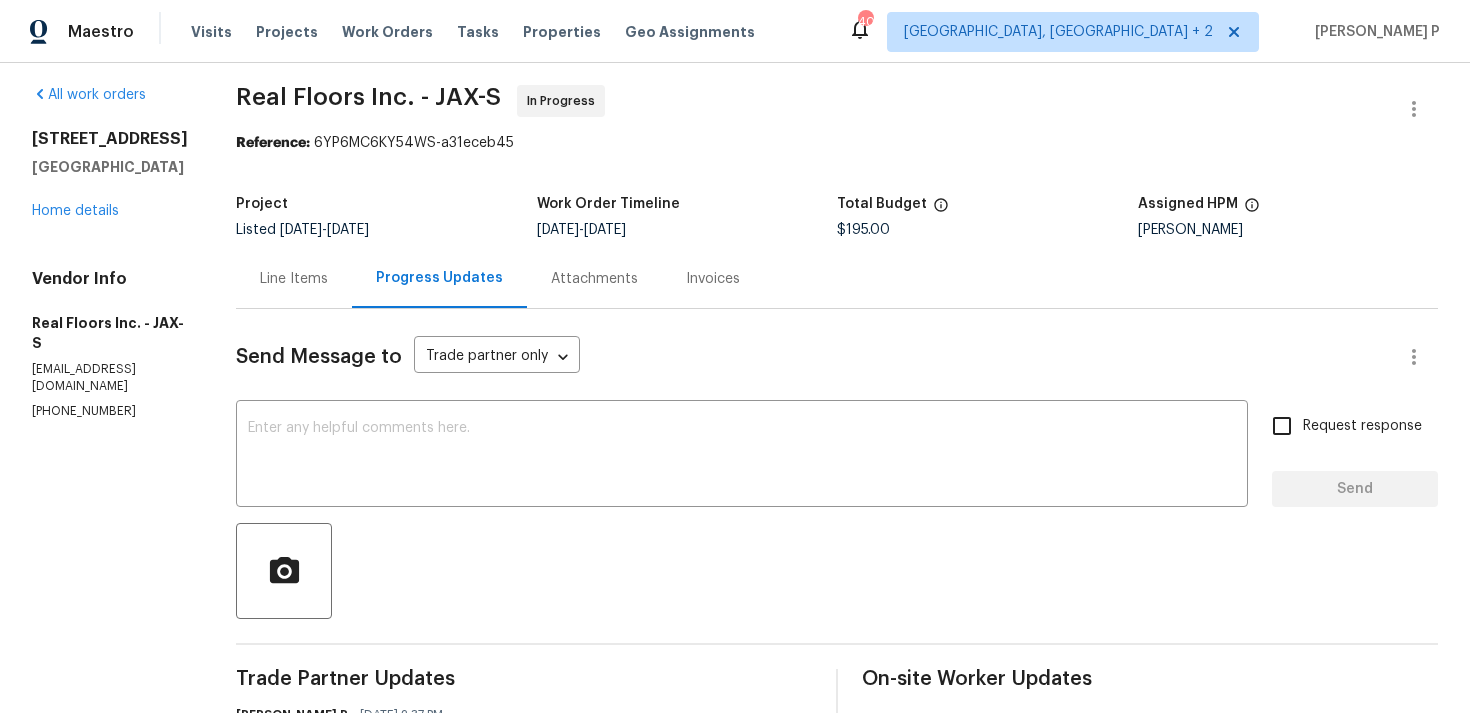 click on "Line Items" at bounding box center (294, 279) 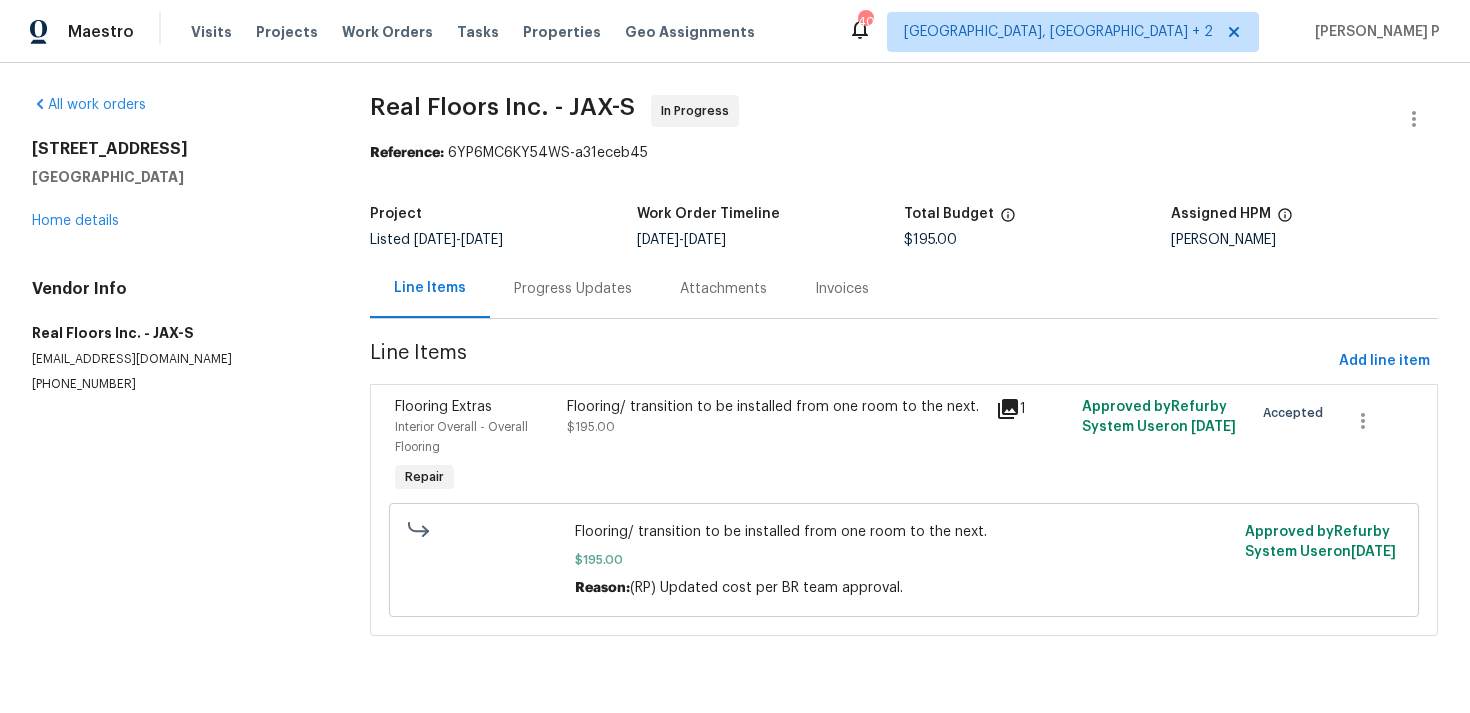 click on "Flooring/ transition to be installed from one room to the next. $195.00" at bounding box center (775, 417) 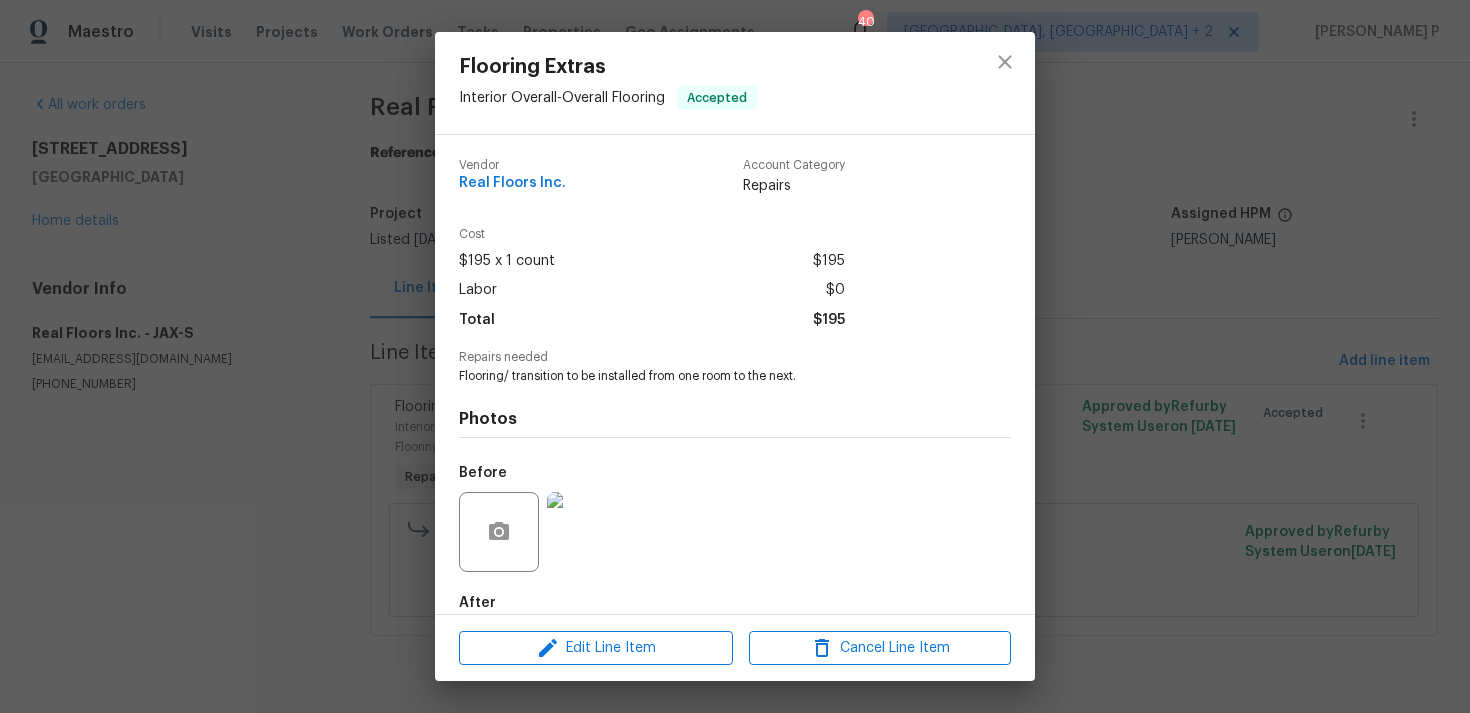 scroll, scrollTop: 108, scrollLeft: 0, axis: vertical 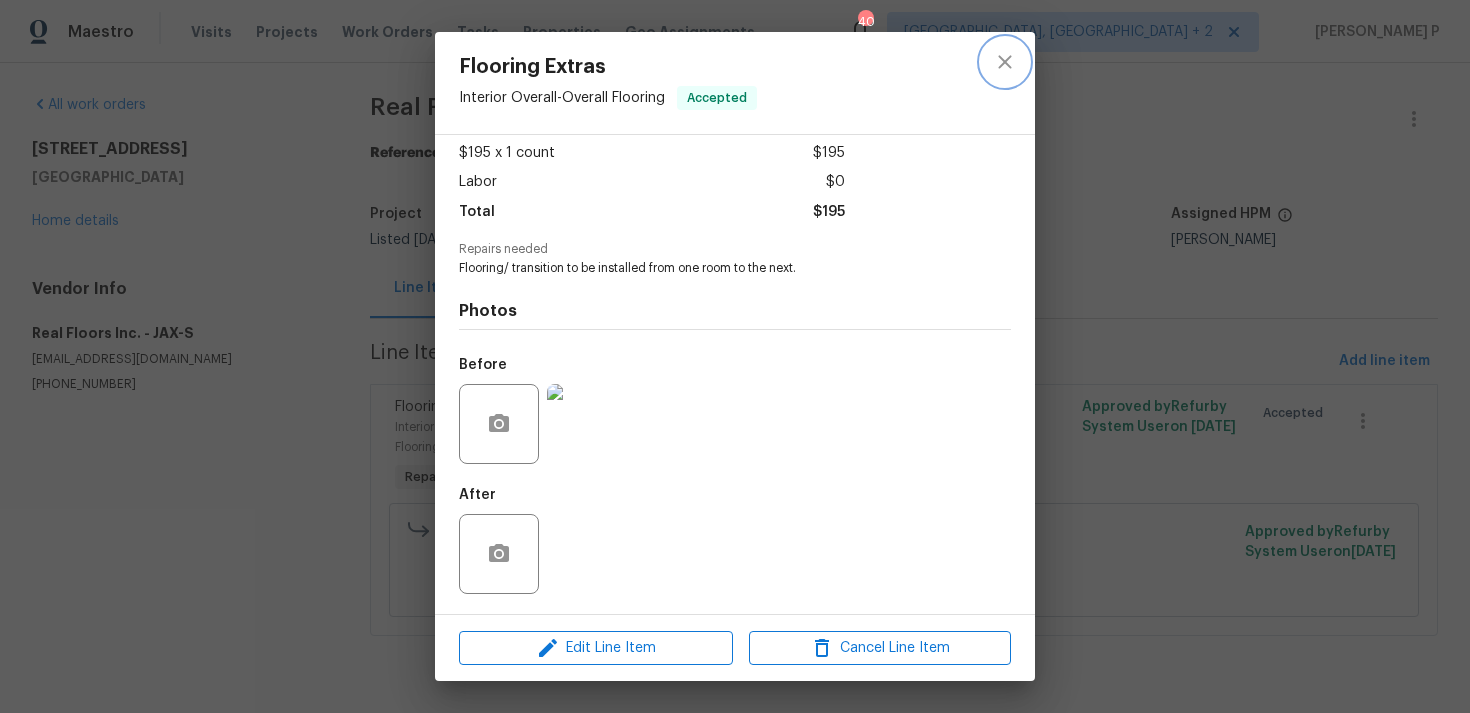 click at bounding box center (1005, 62) 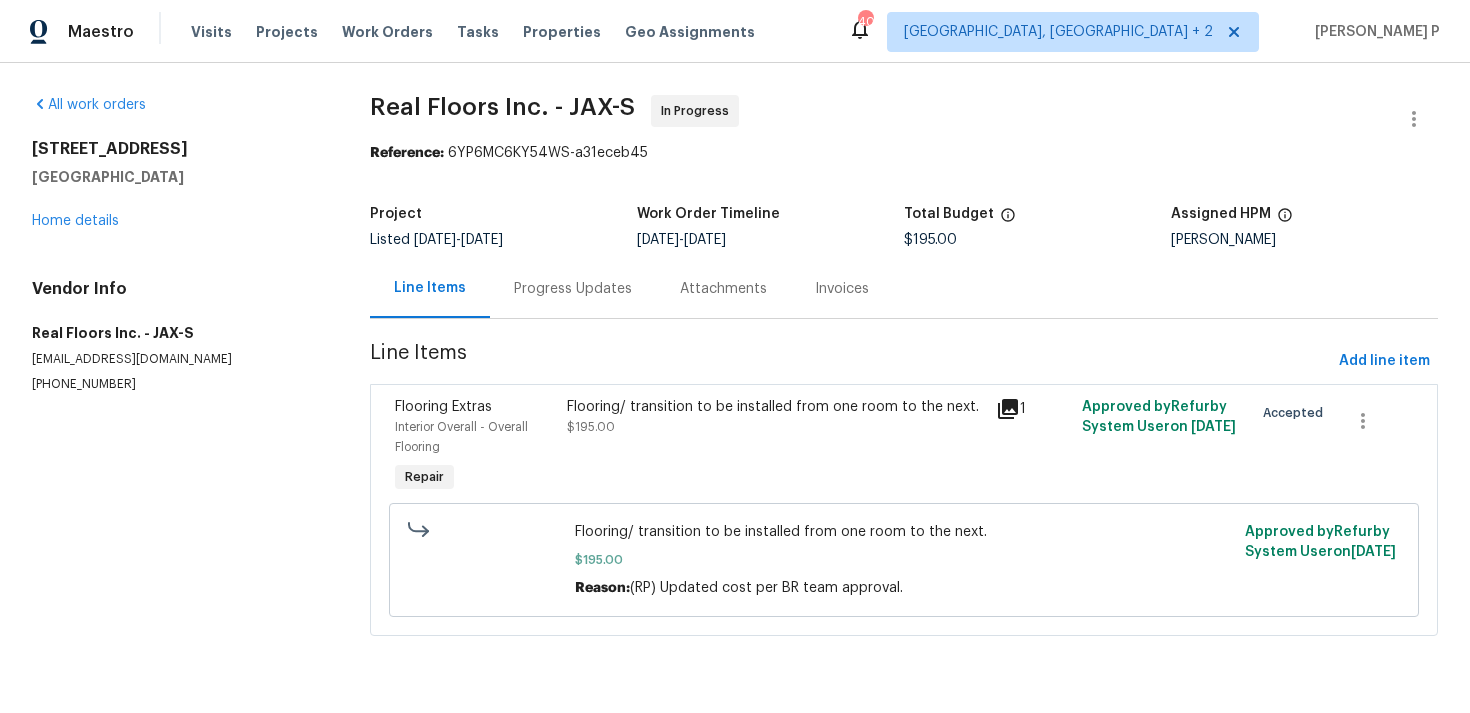 click on "Progress Updates" at bounding box center [573, 289] 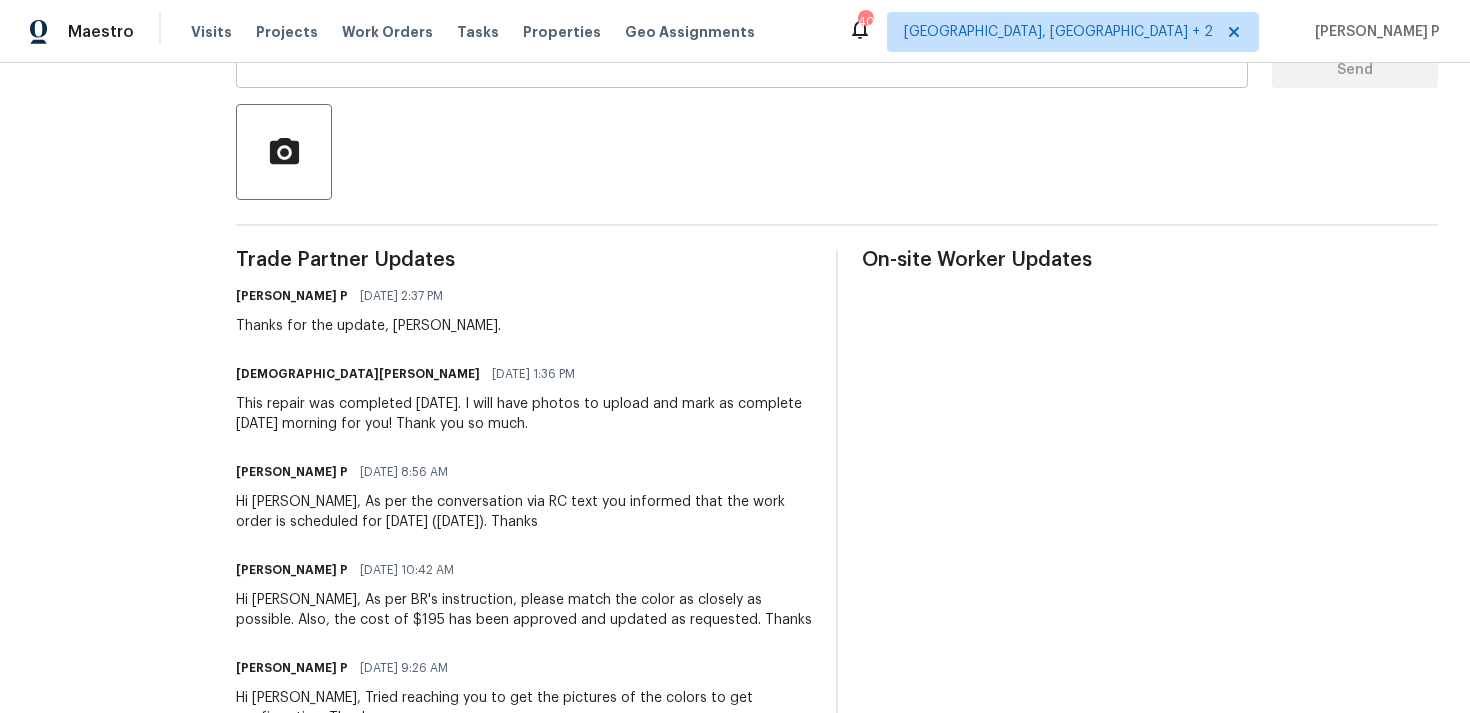 scroll, scrollTop: 403, scrollLeft: 0, axis: vertical 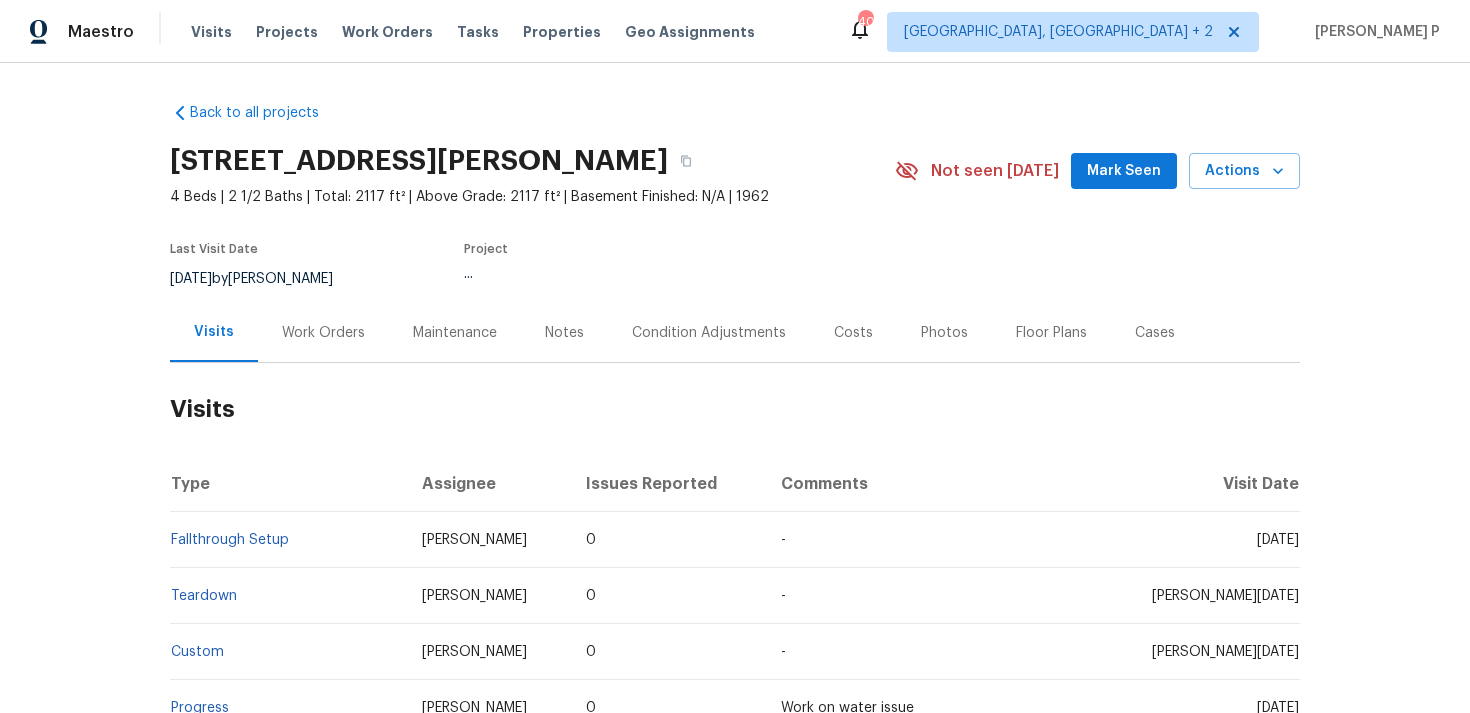 click on "Work Orders" at bounding box center [323, 332] 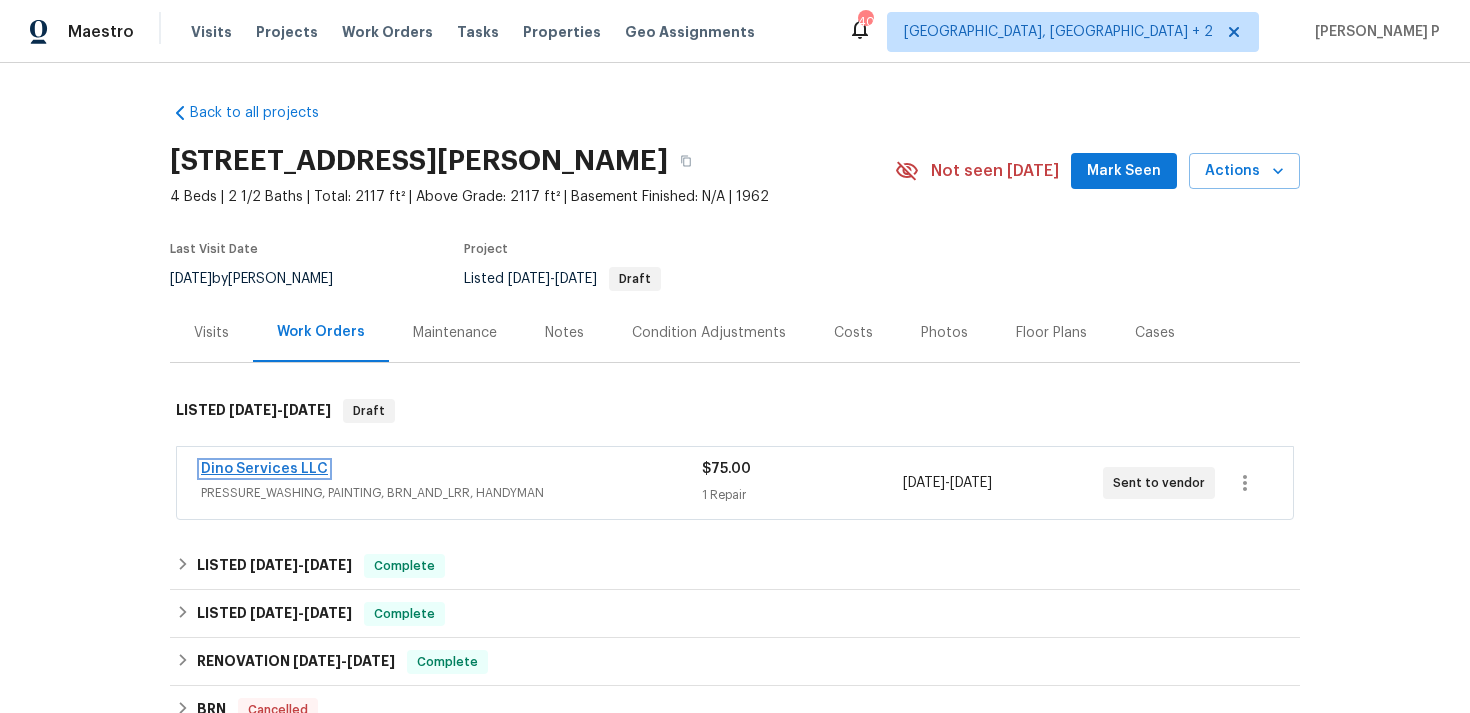 click on "Dino Services LLC" at bounding box center (264, 469) 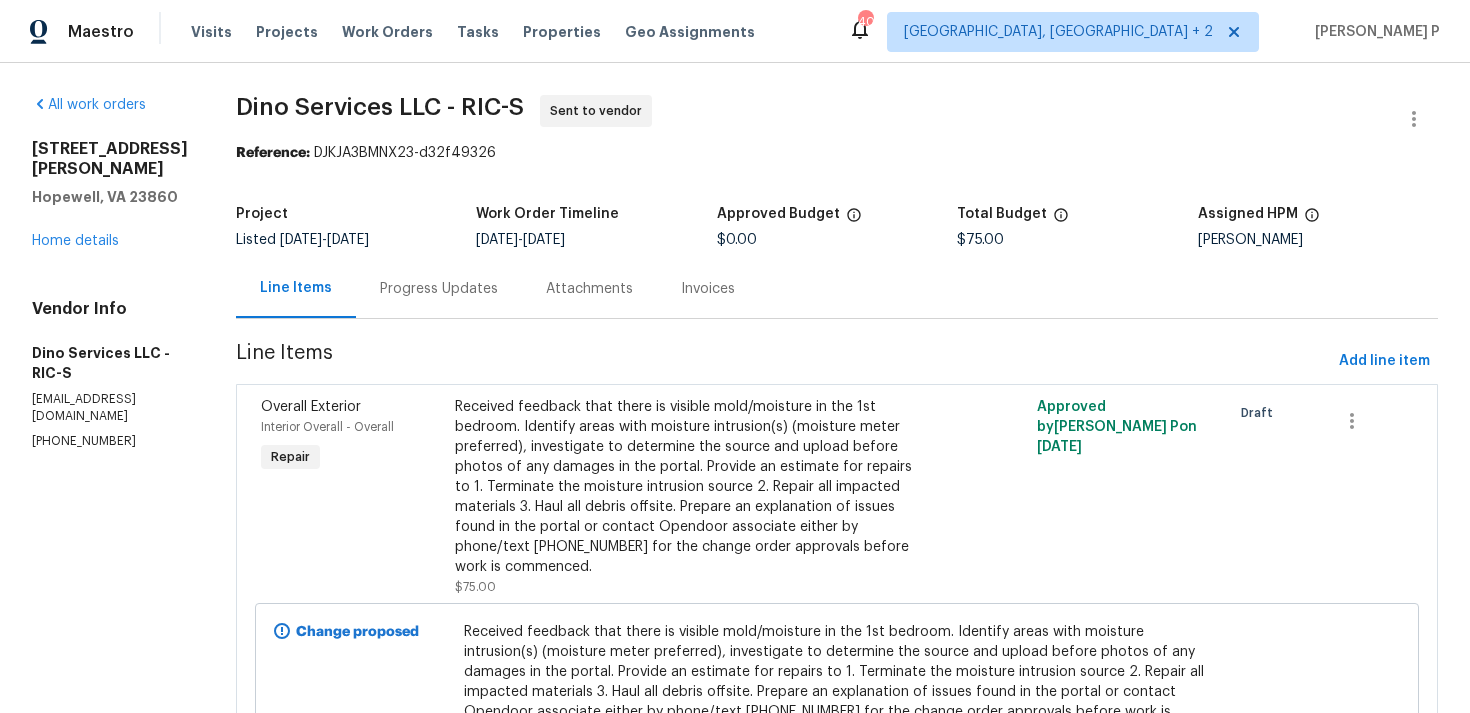 click on "Progress Updates" at bounding box center [439, 289] 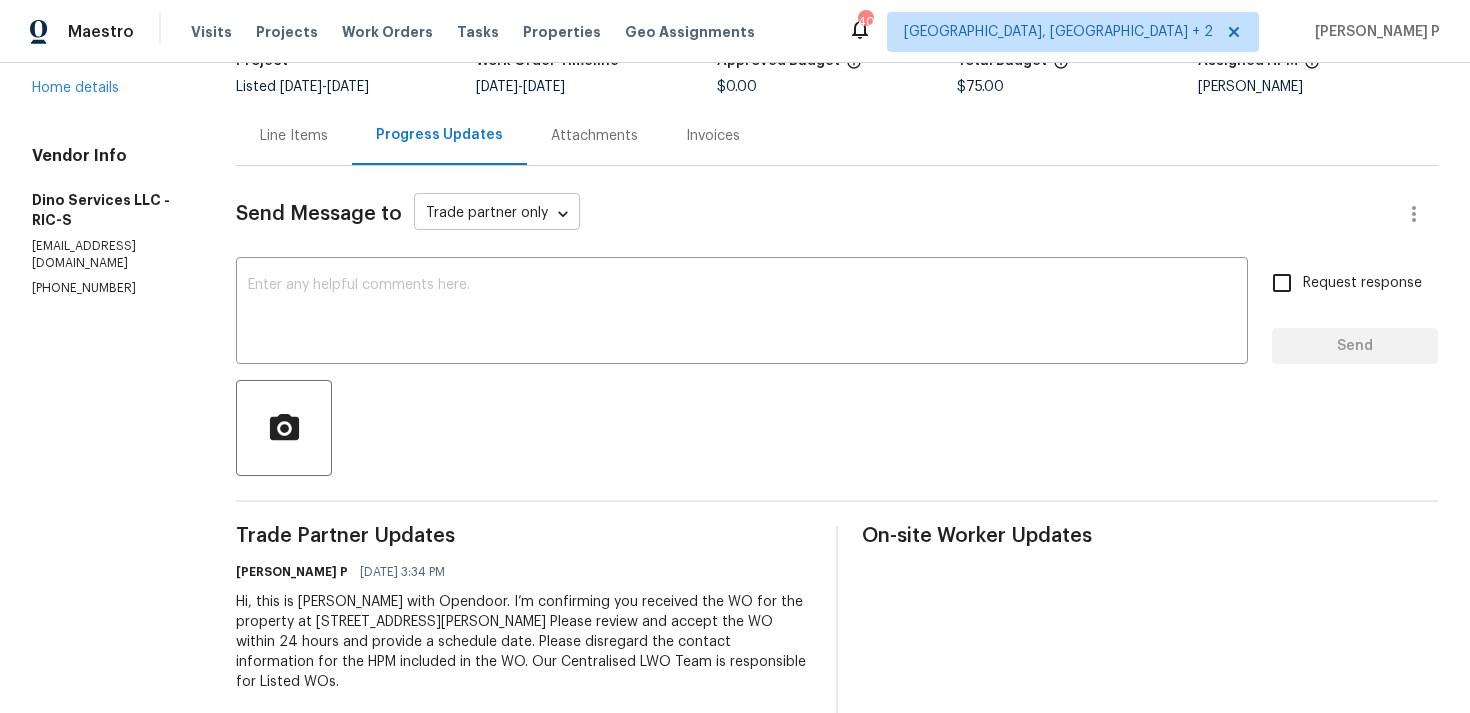 scroll, scrollTop: 168, scrollLeft: 0, axis: vertical 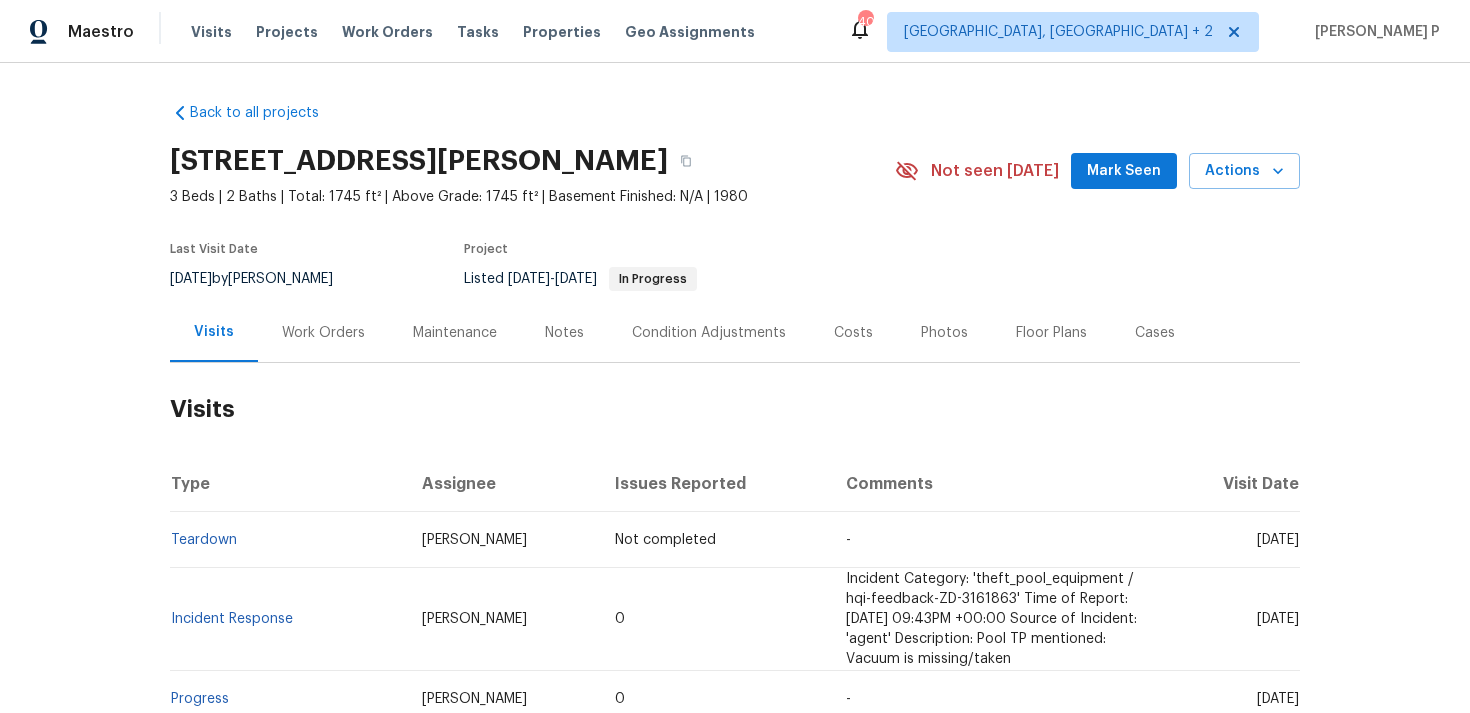 click on "Work Orders" at bounding box center (323, 333) 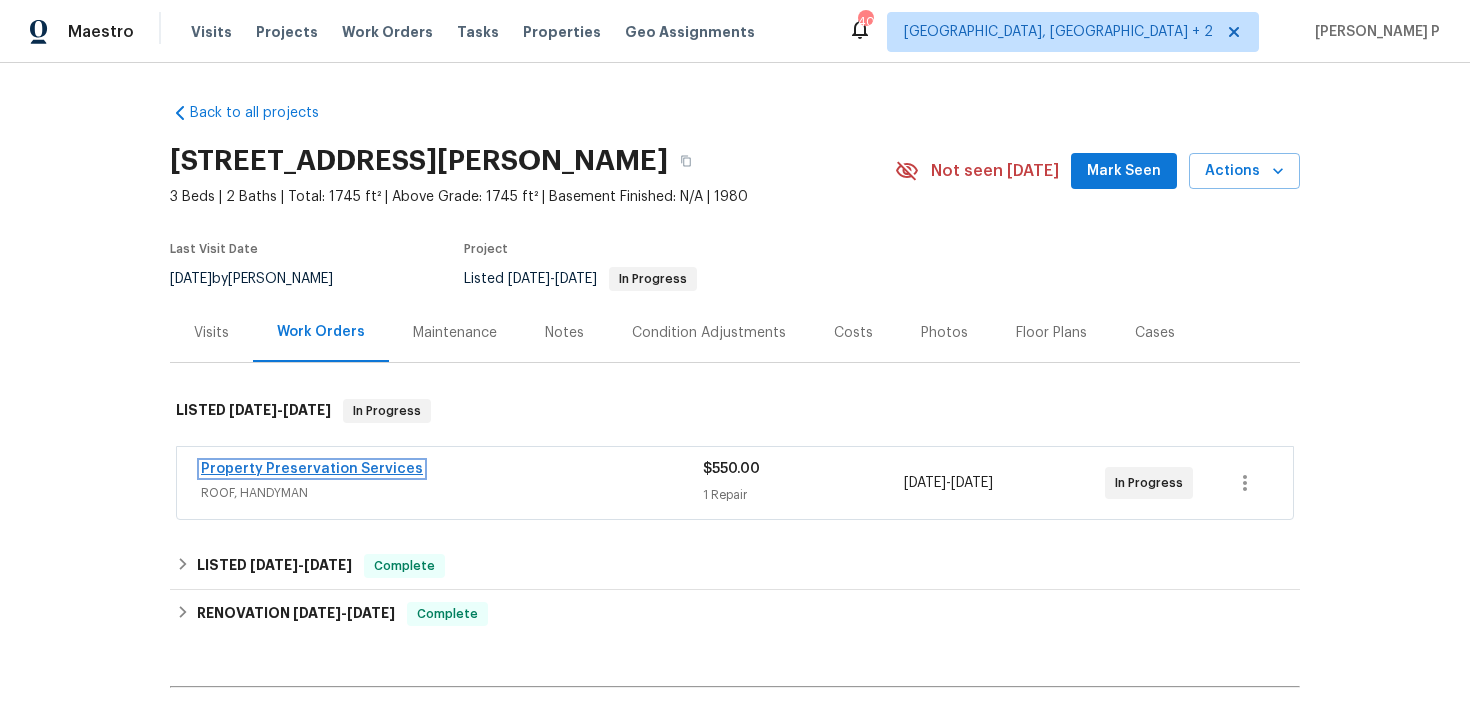 click on "Property Preservation Services" at bounding box center [312, 469] 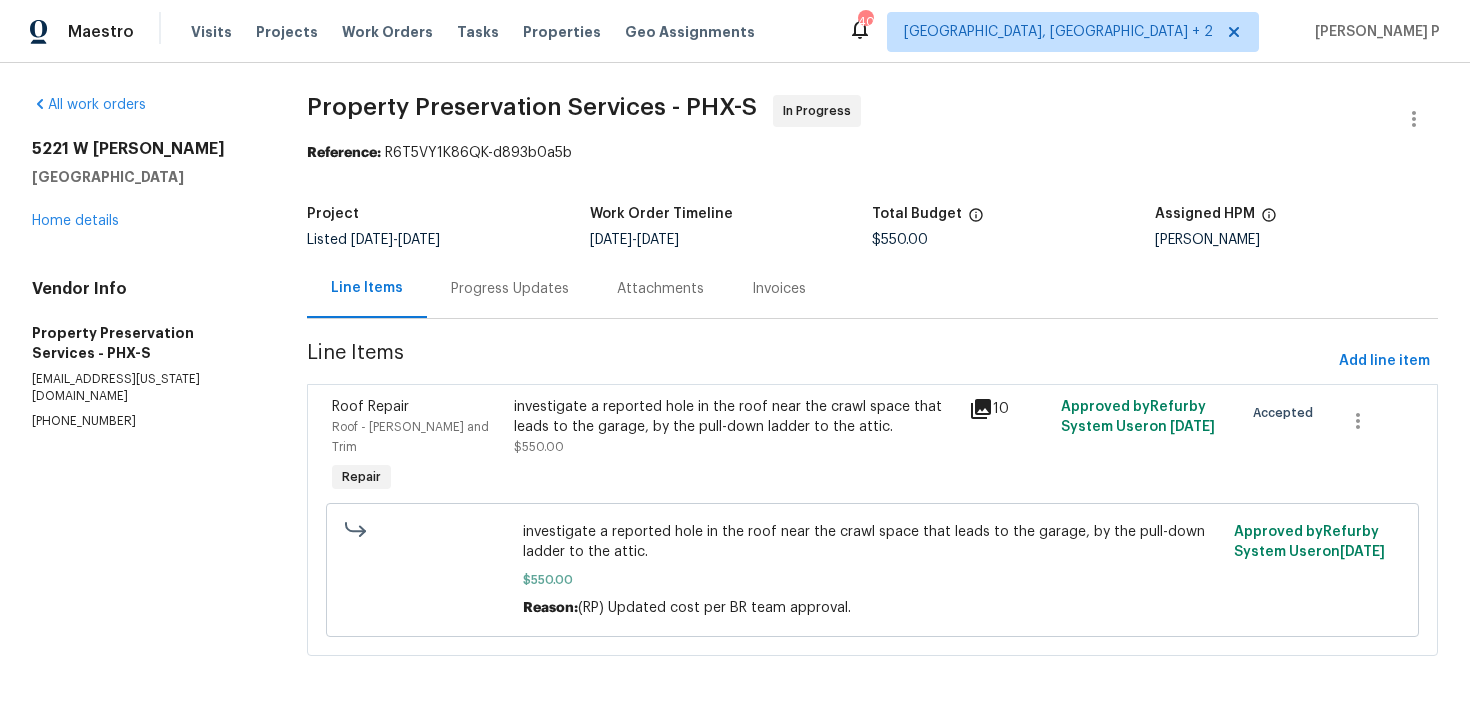 click on "Progress Updates" at bounding box center (510, 289) 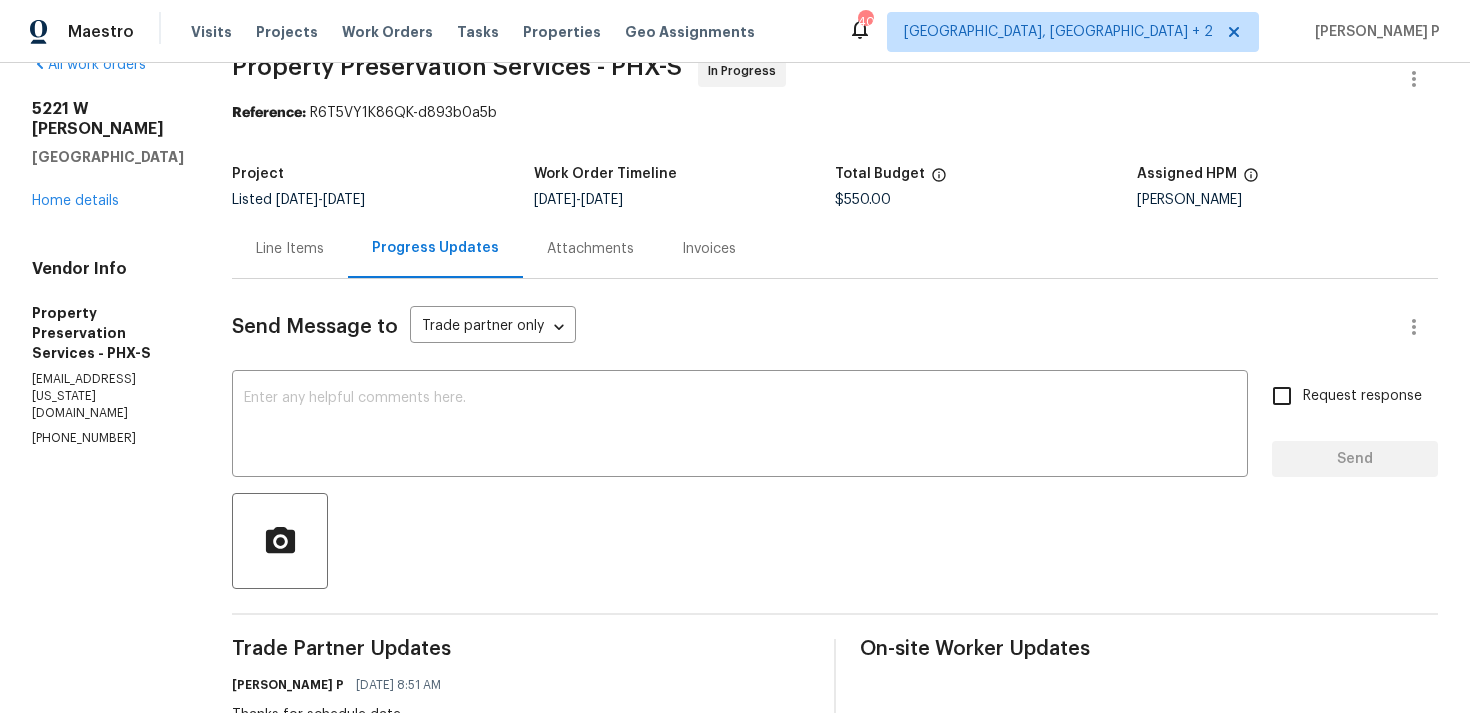 scroll, scrollTop: 0, scrollLeft: 0, axis: both 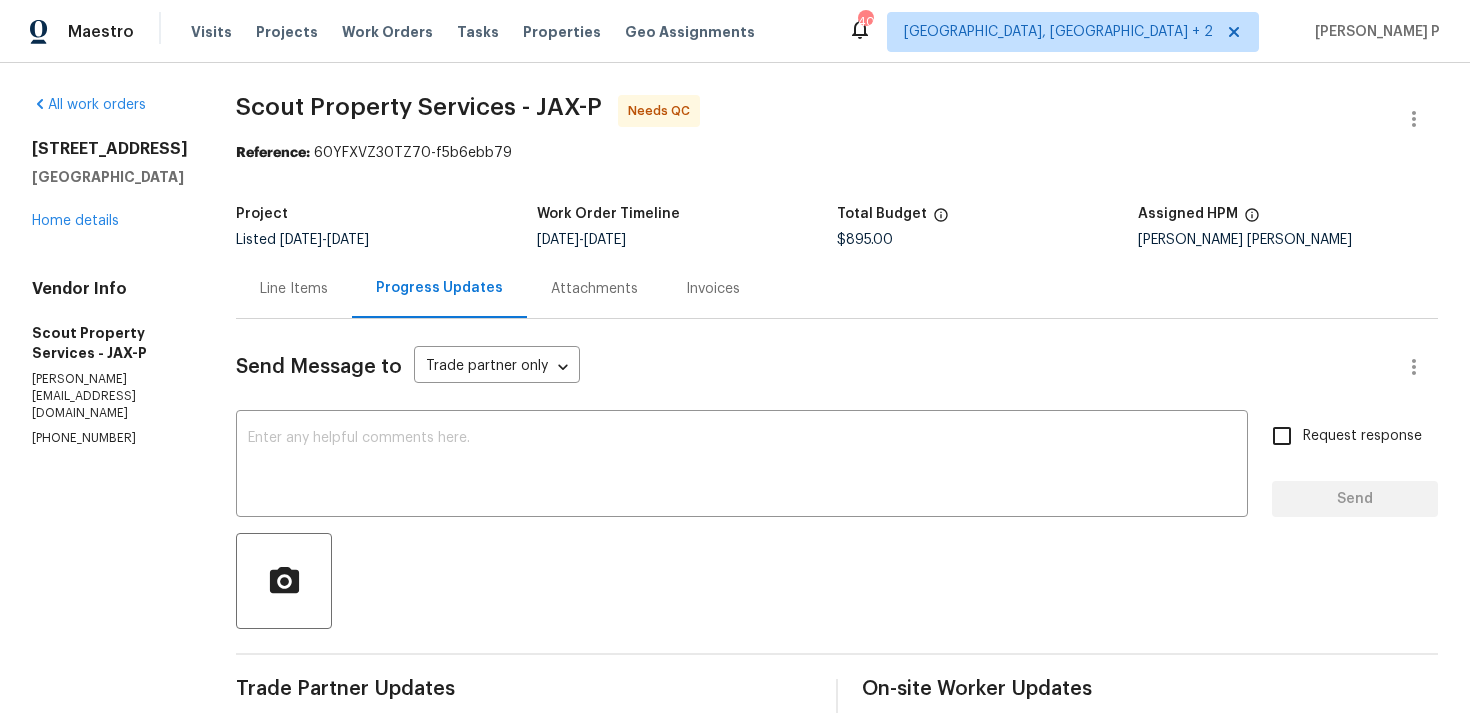 click at bounding box center (837, 581) 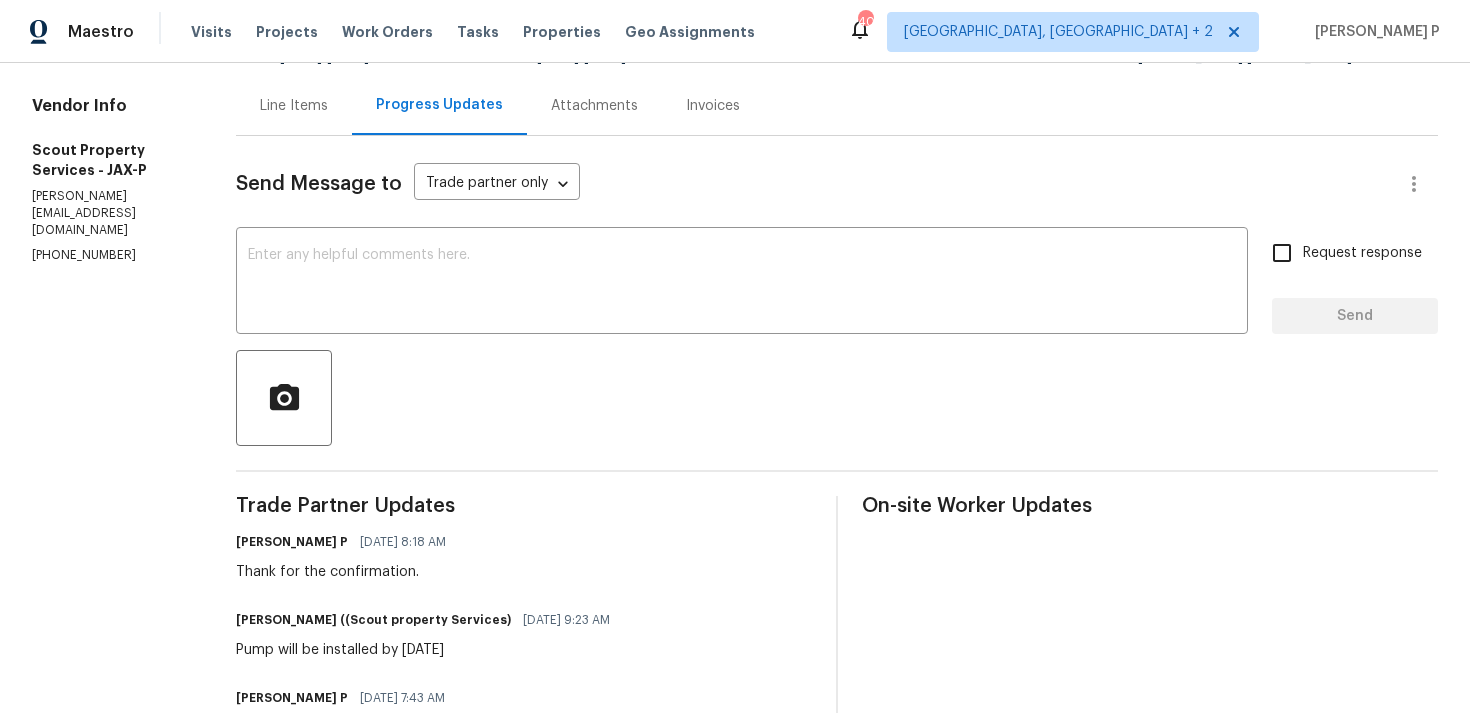 scroll, scrollTop: 0, scrollLeft: 0, axis: both 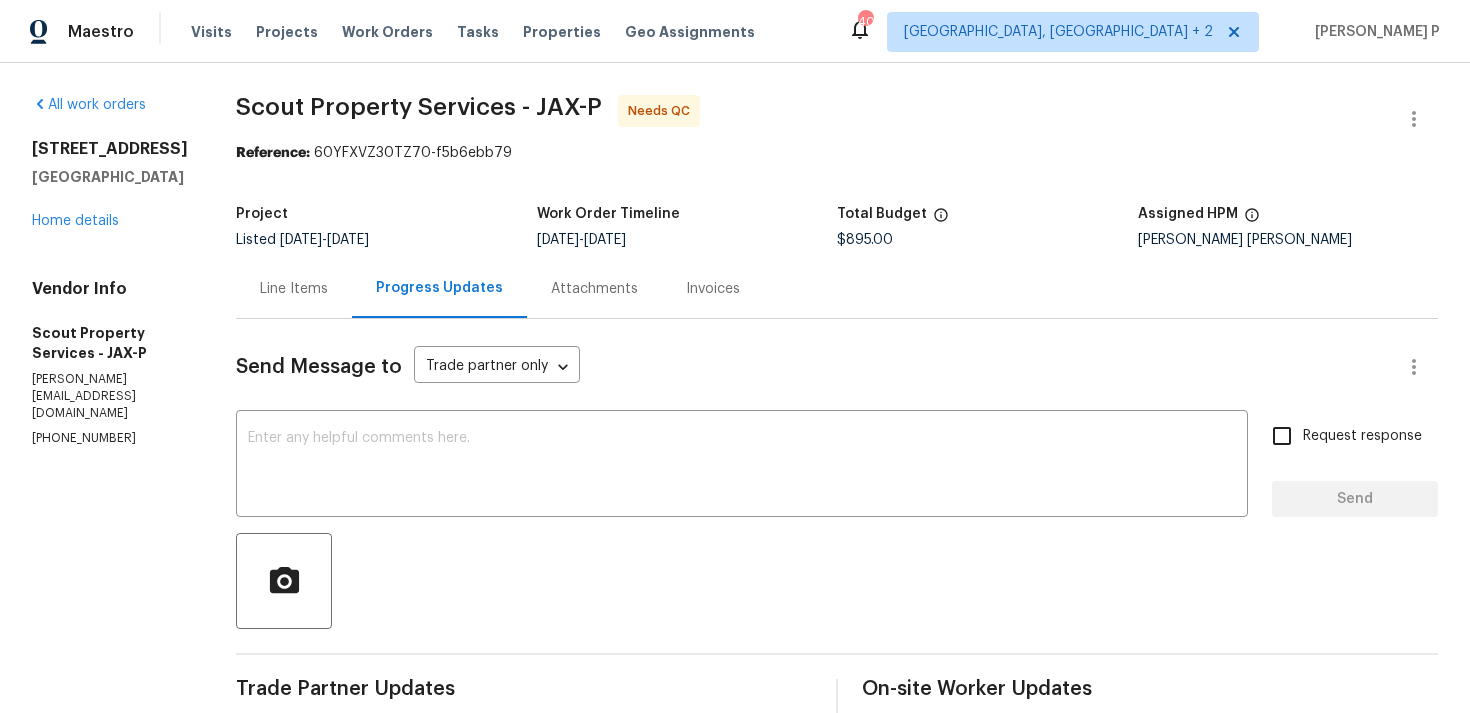 click on "Line Items" at bounding box center (294, 289) 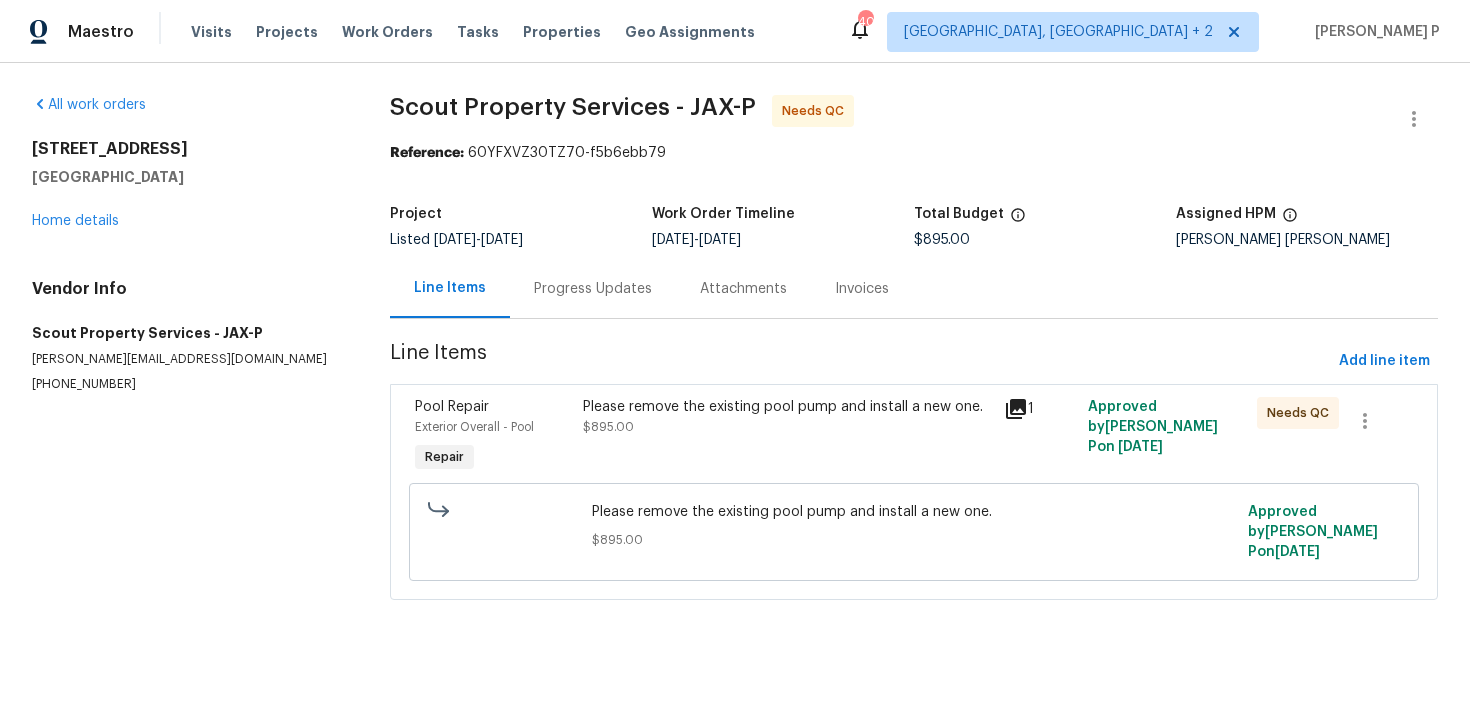 click on "Progress Updates" at bounding box center (593, 289) 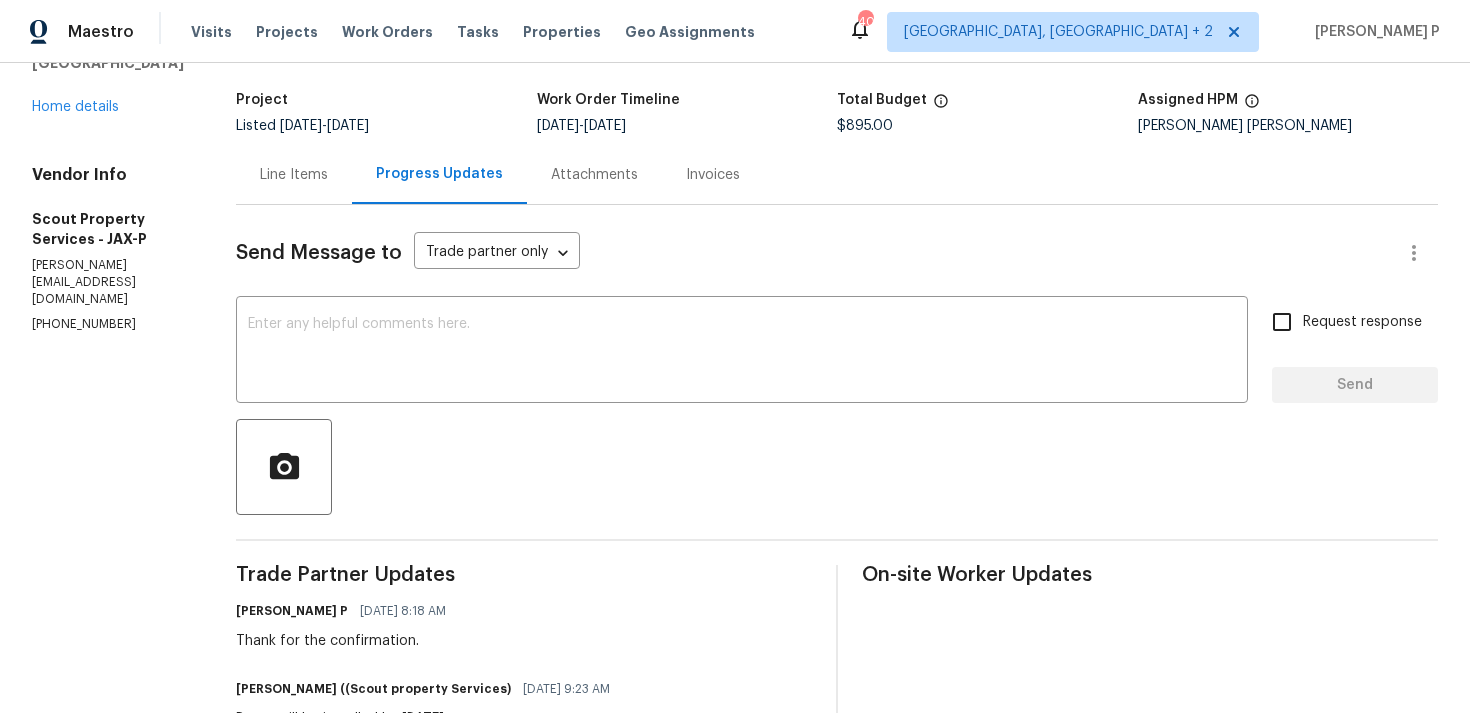 scroll, scrollTop: 65, scrollLeft: 0, axis: vertical 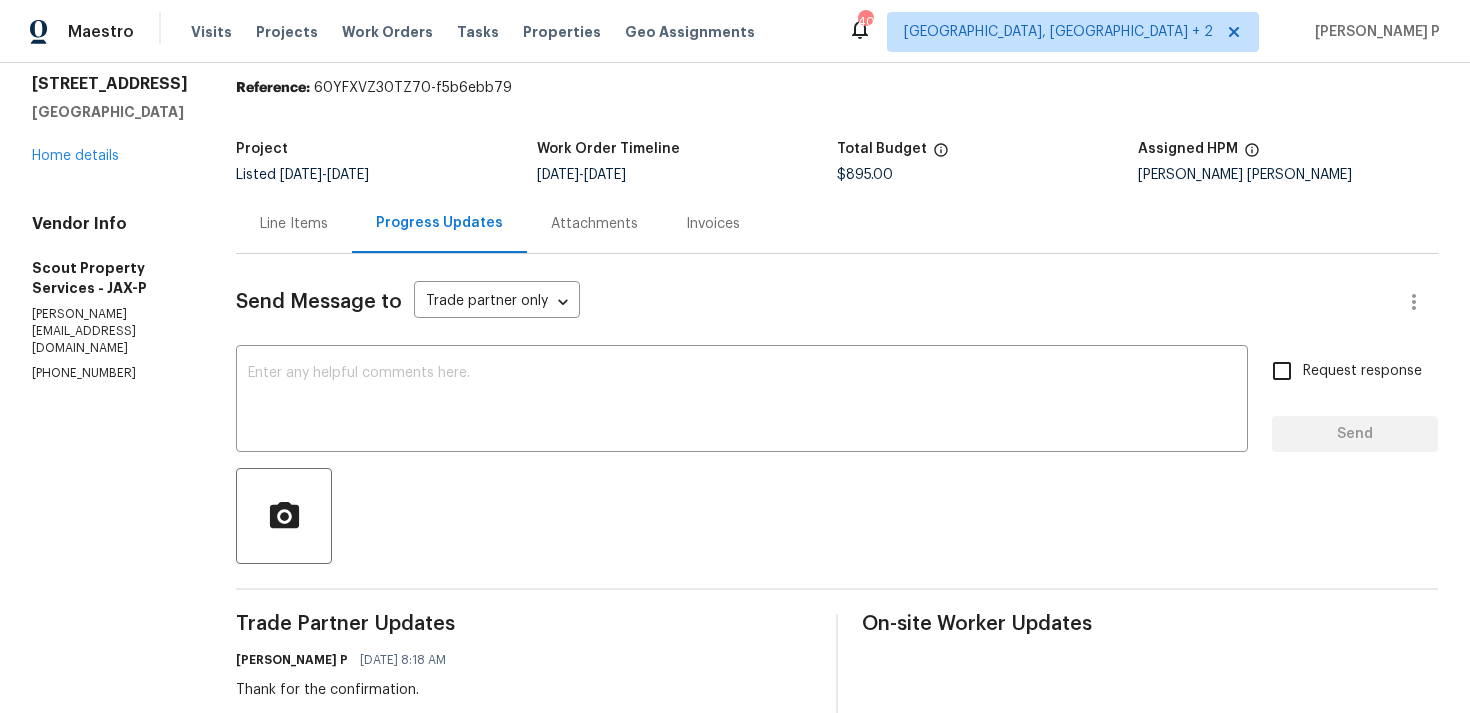 click on "Line Items" at bounding box center (294, 224) 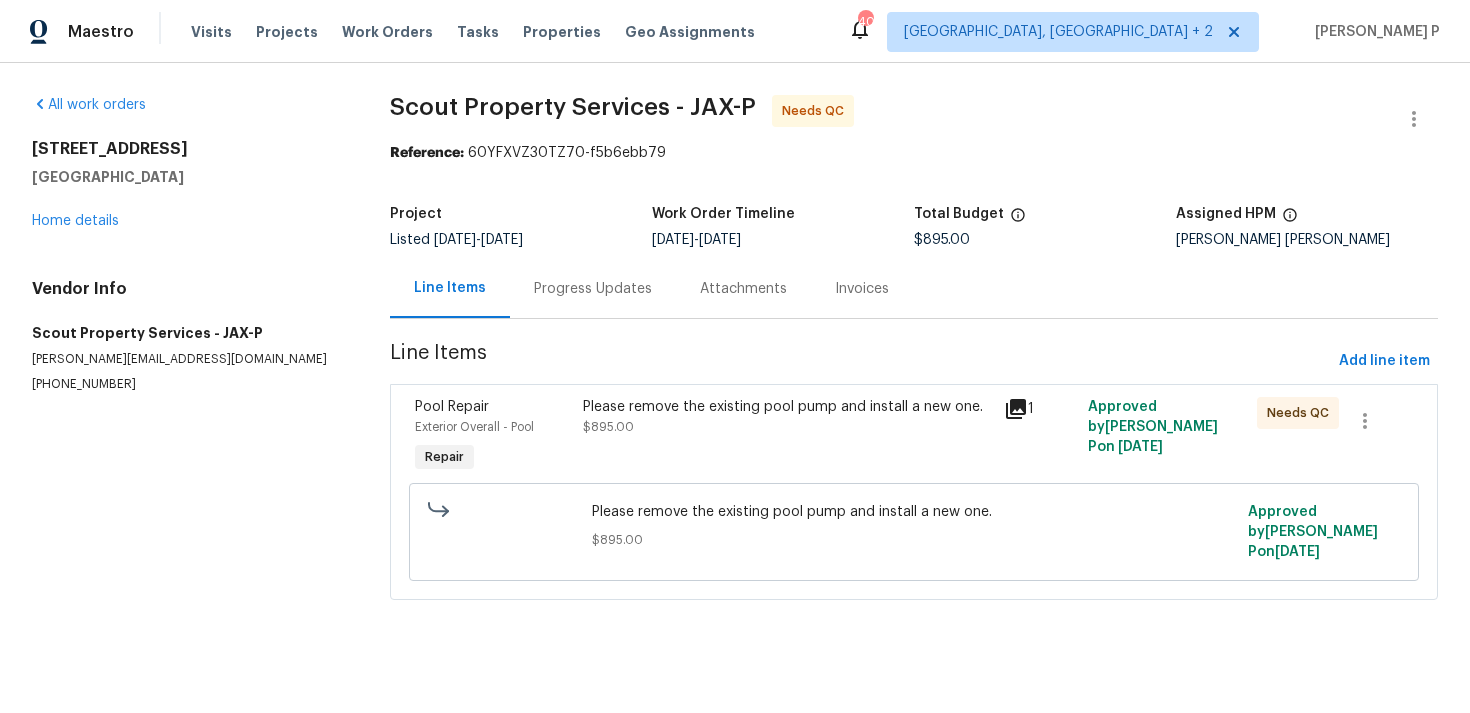 scroll, scrollTop: 0, scrollLeft: 0, axis: both 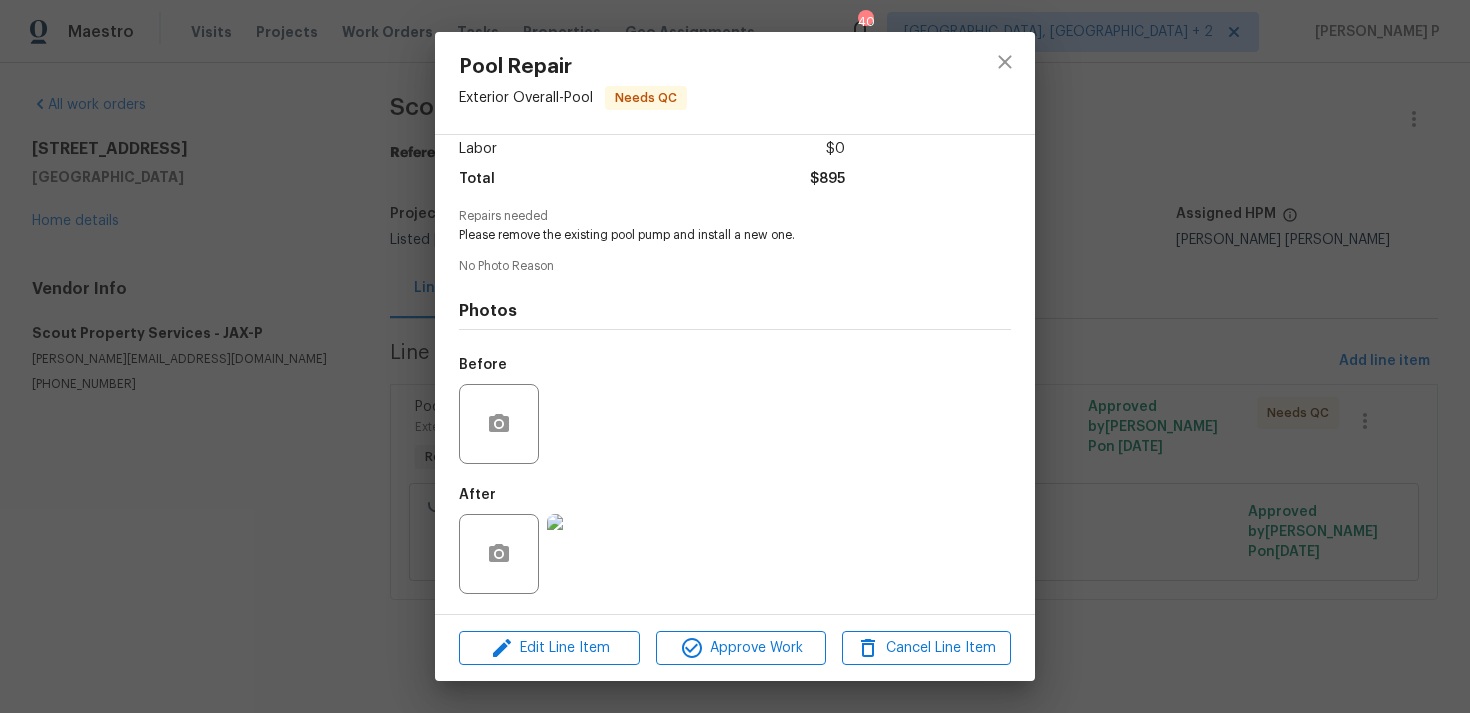 click at bounding box center (587, 554) 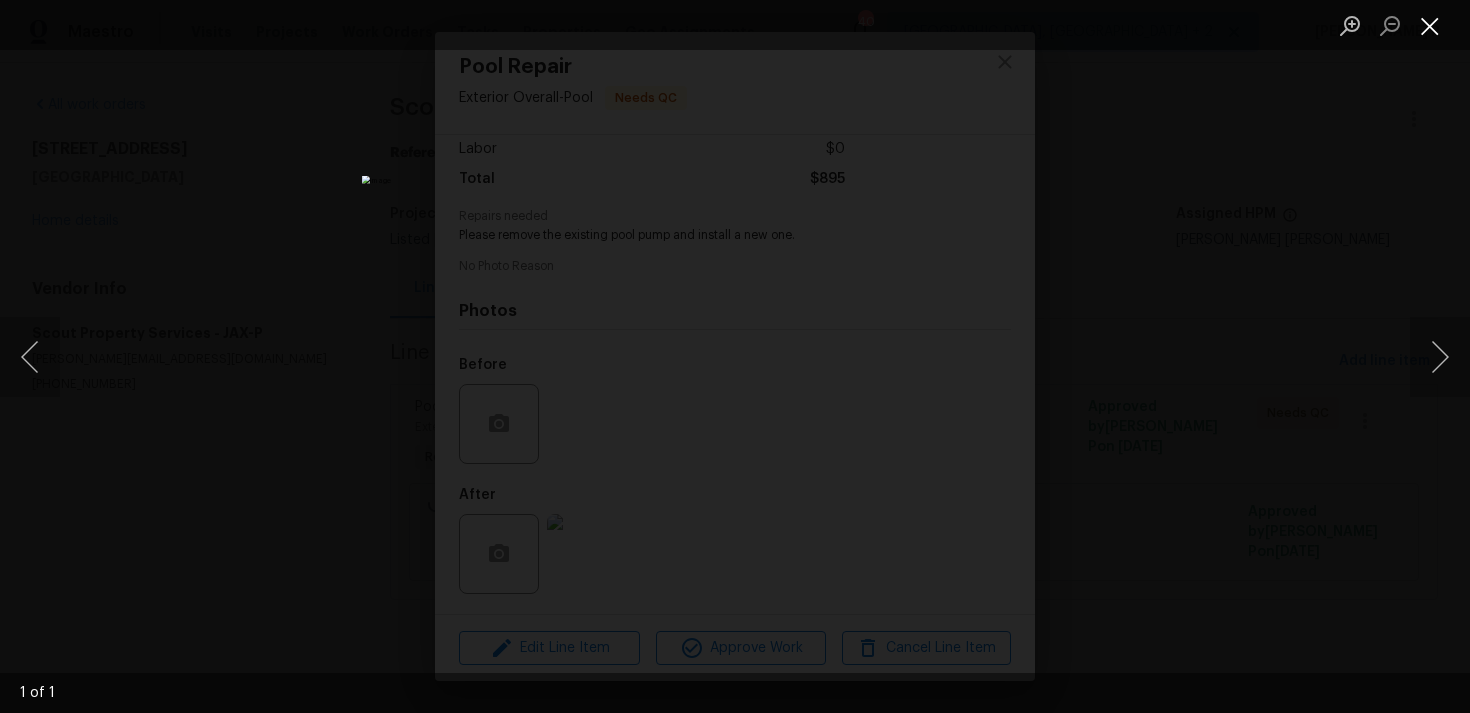 click at bounding box center [1430, 25] 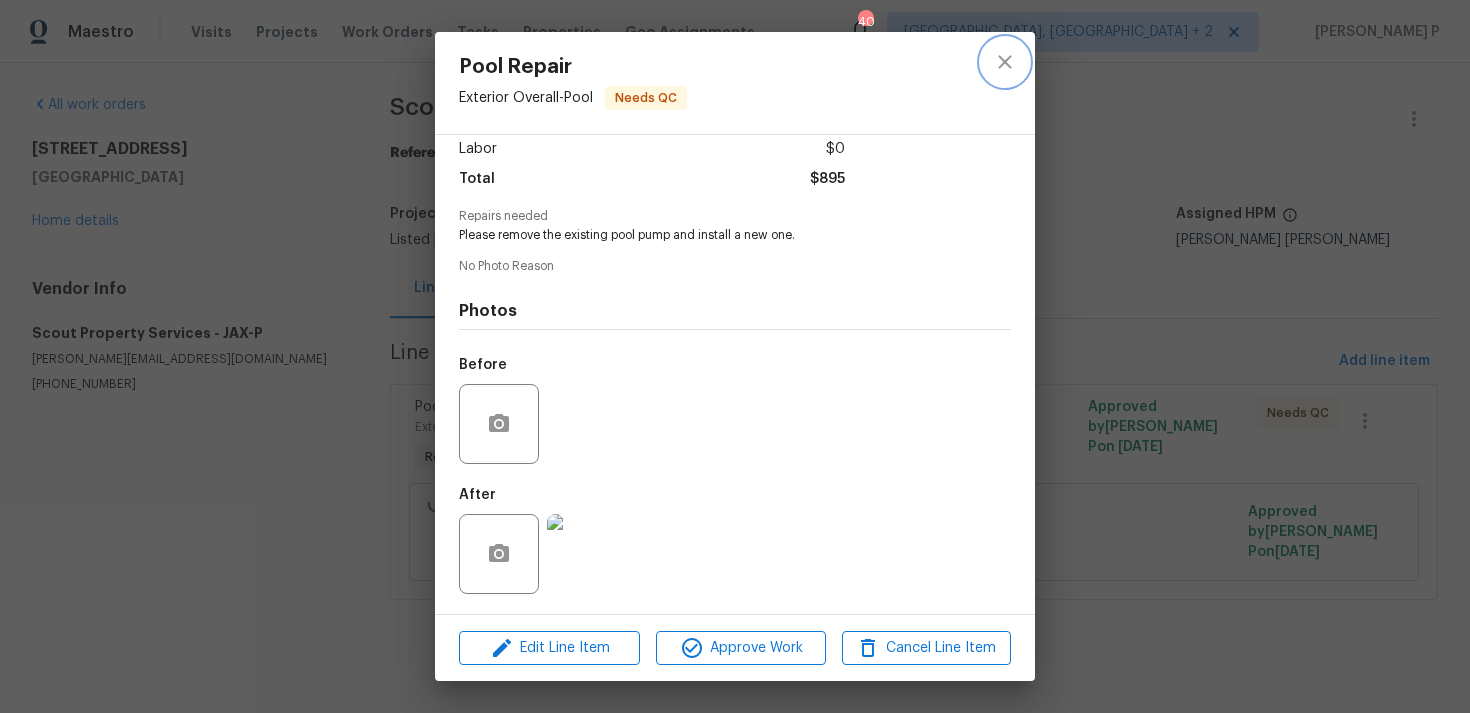 click 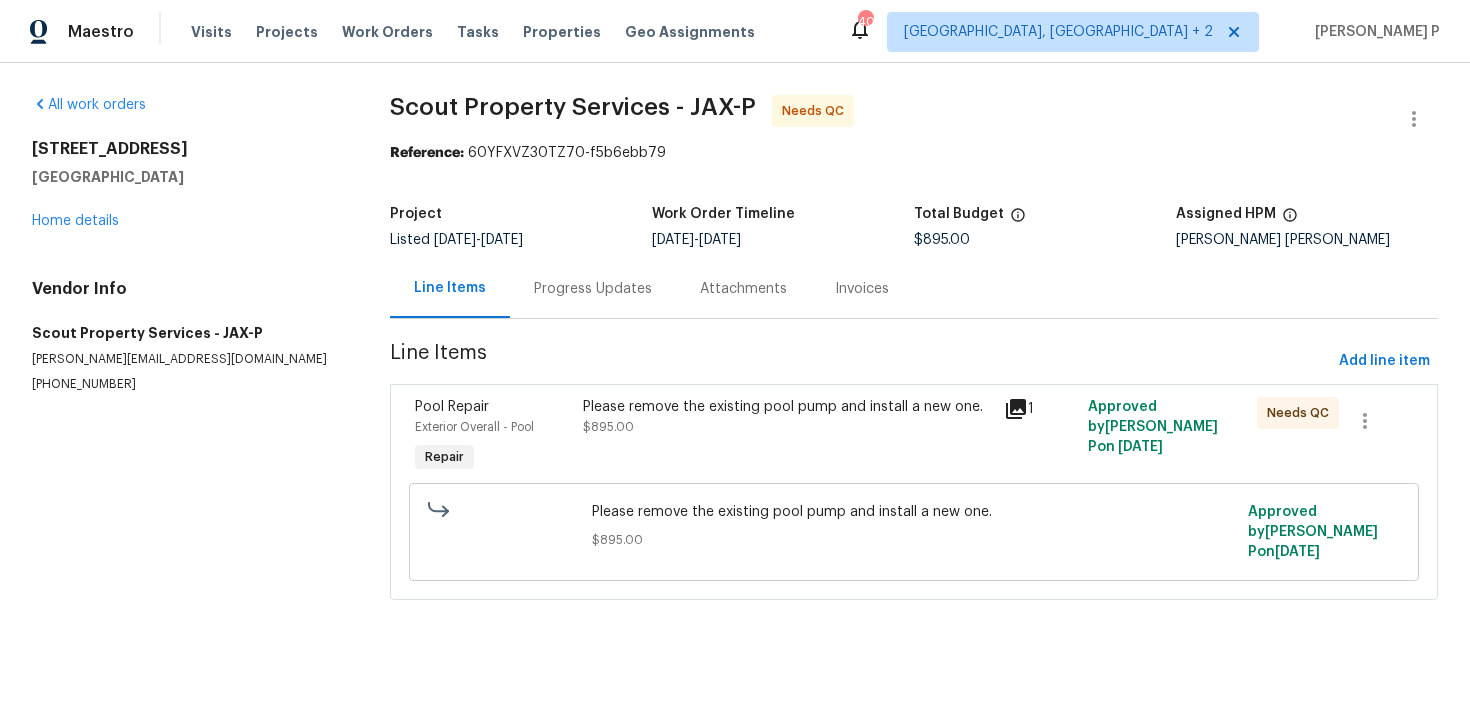 click on "Progress Updates" at bounding box center (593, 289) 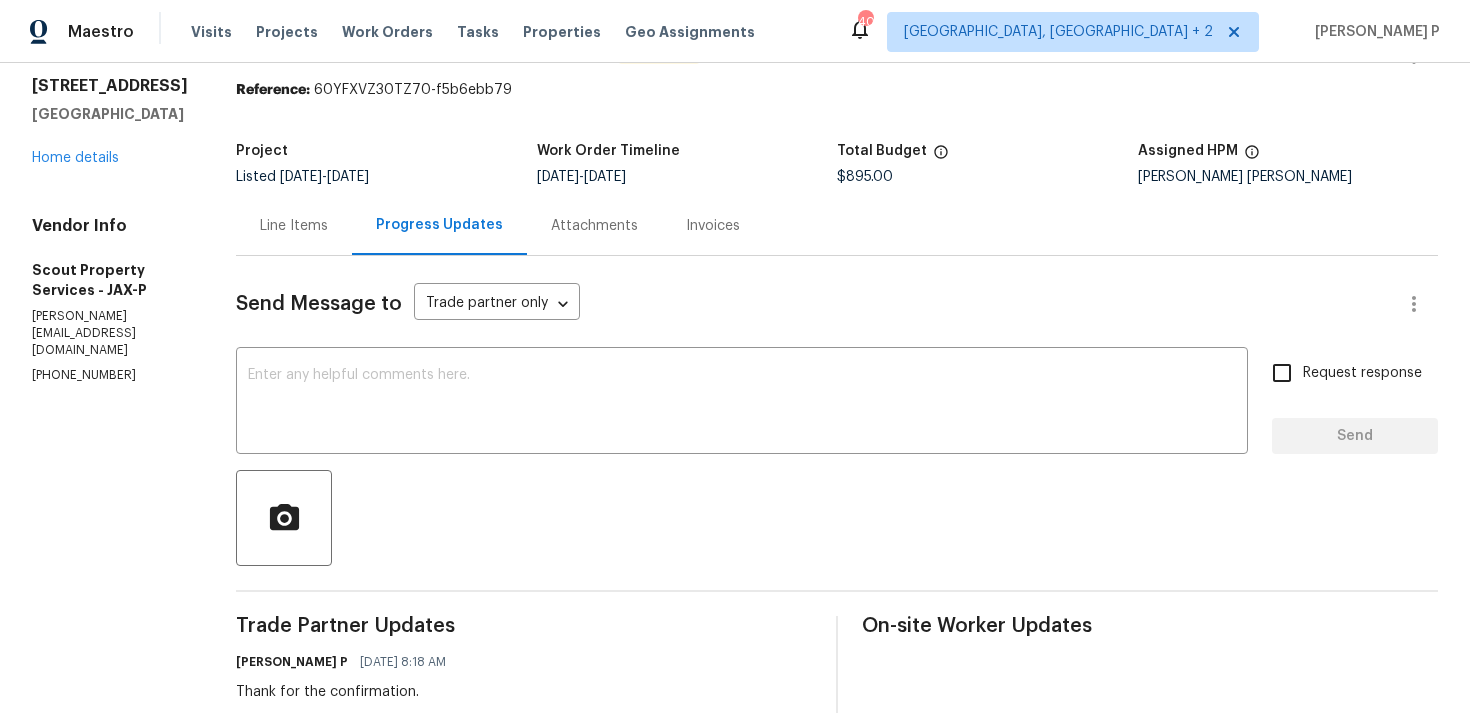 scroll, scrollTop: 0, scrollLeft: 0, axis: both 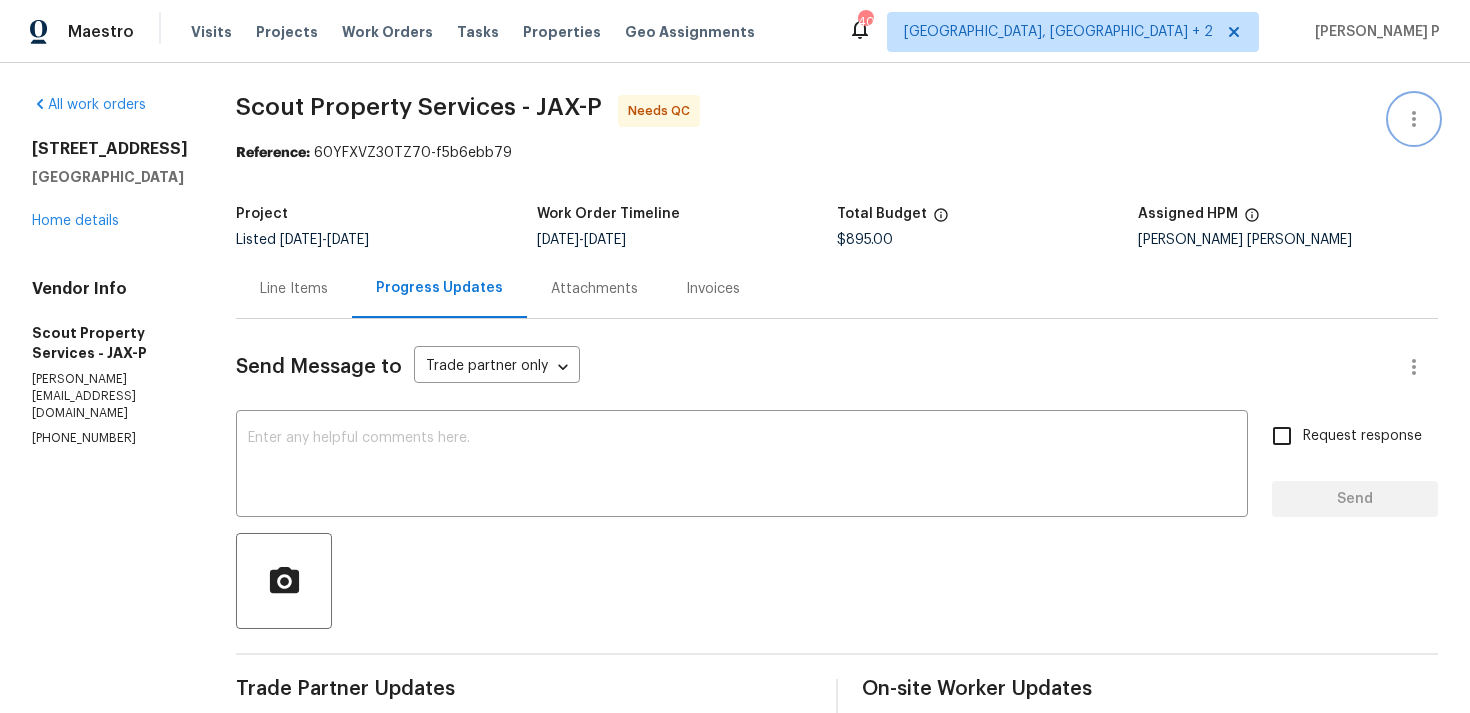 click 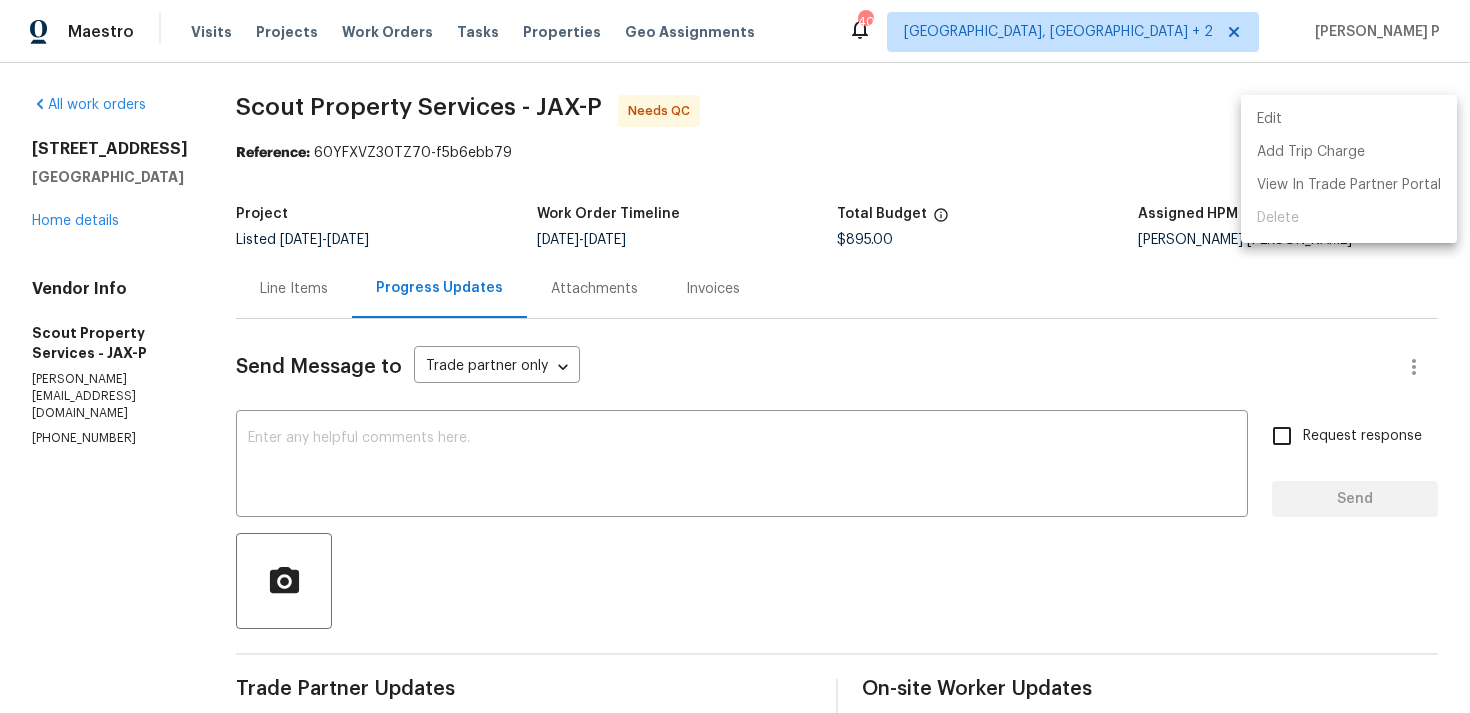 click on "Edit" at bounding box center (1349, 119) 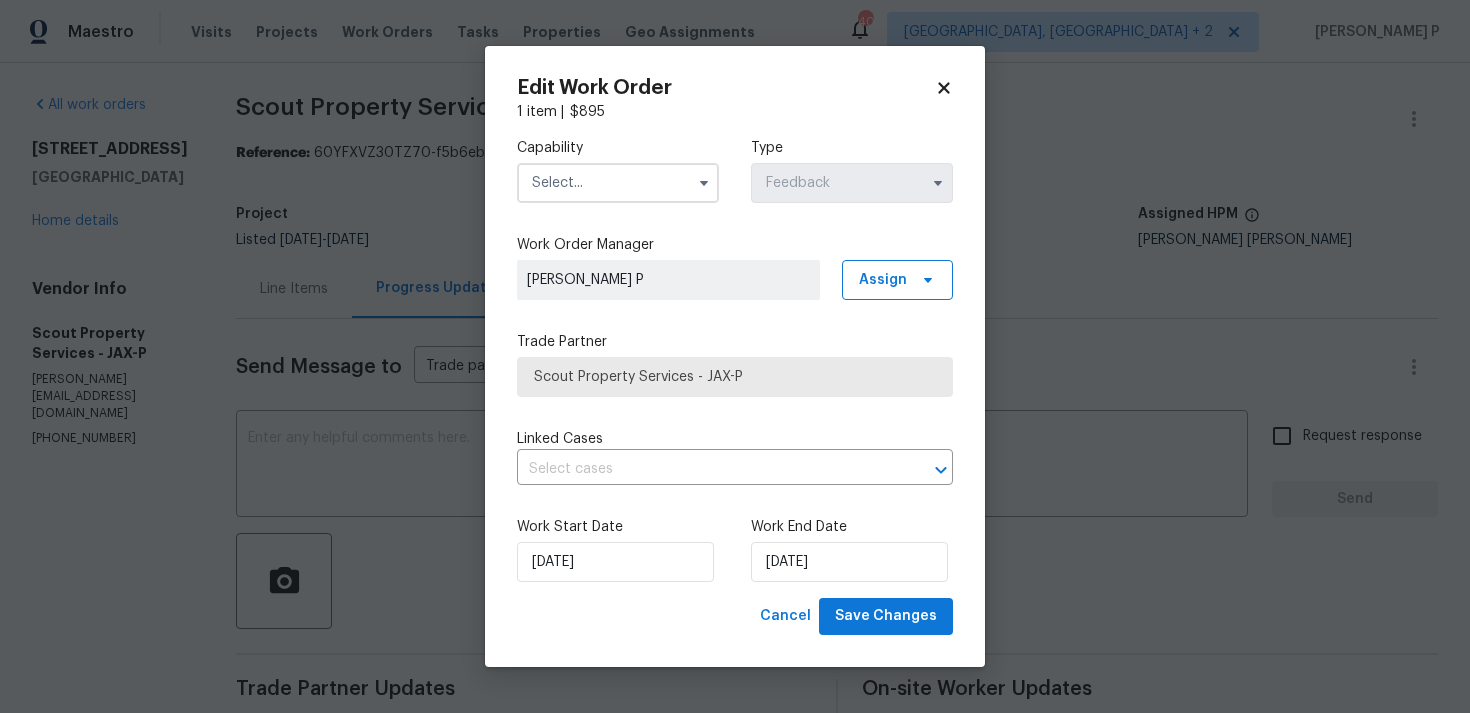 click at bounding box center (618, 183) 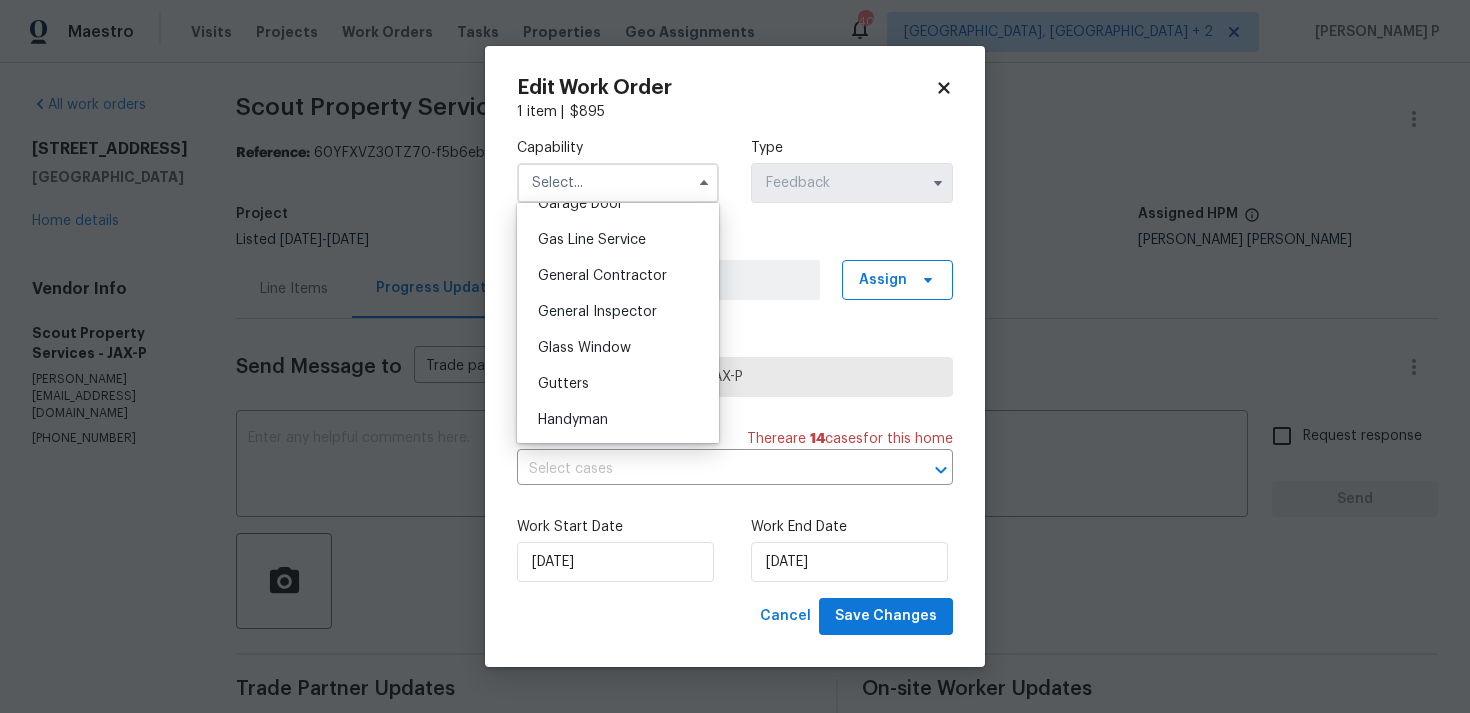 scroll, scrollTop: 954, scrollLeft: 0, axis: vertical 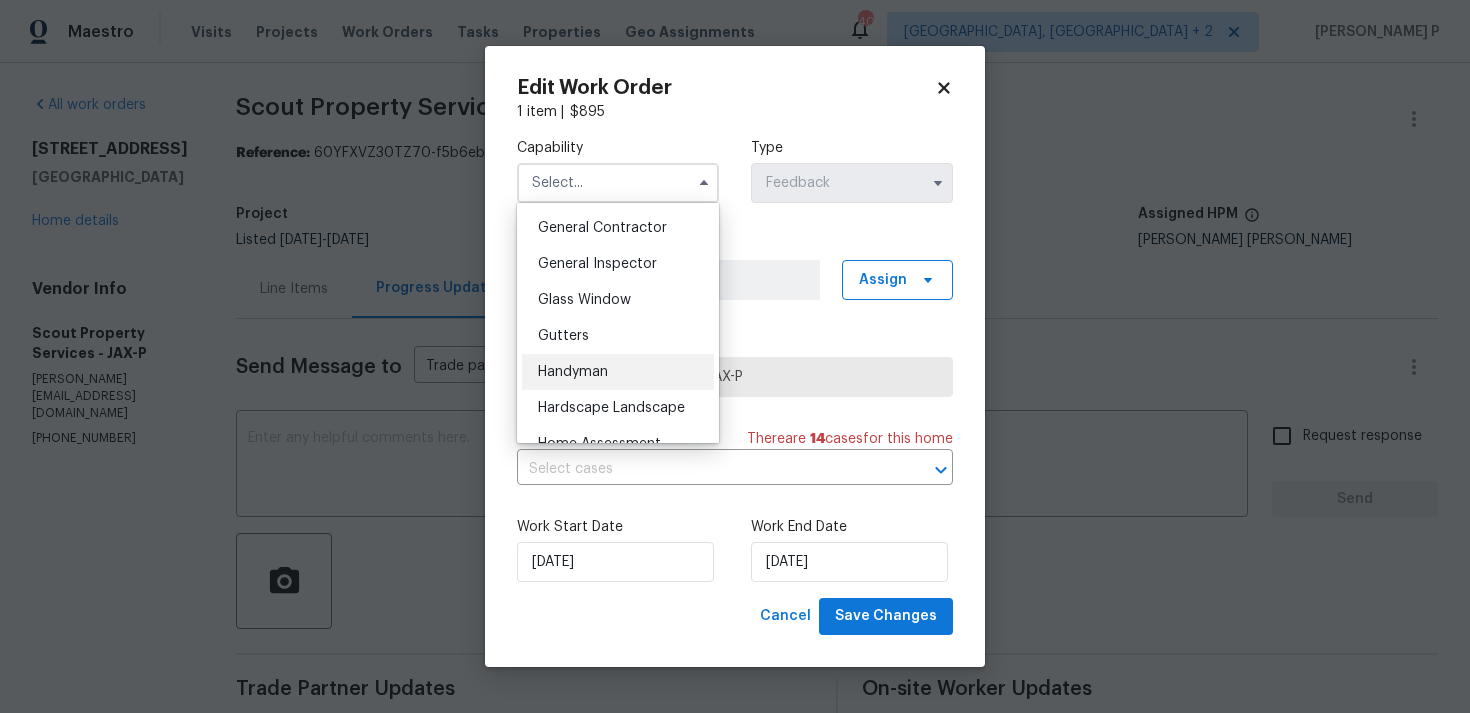 click on "Handyman" at bounding box center (573, 372) 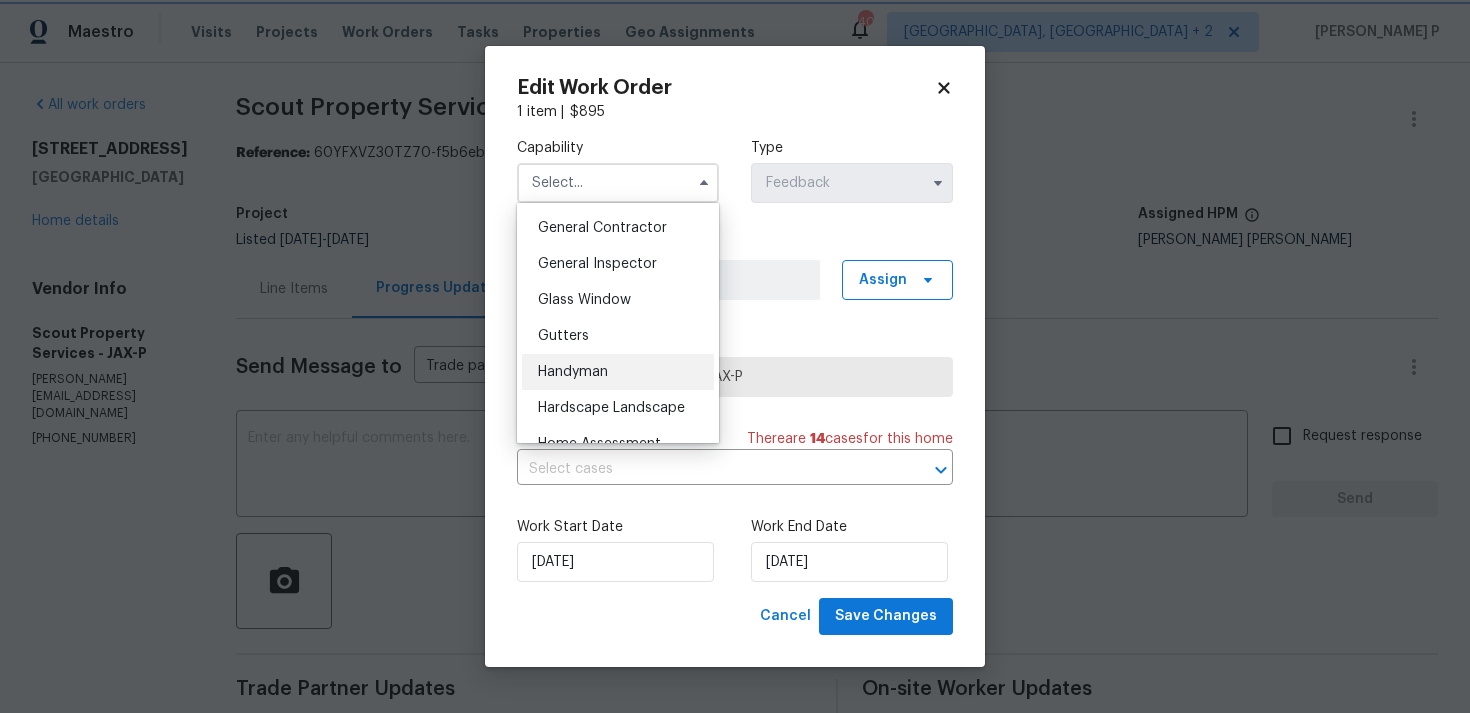 type on "Handyman" 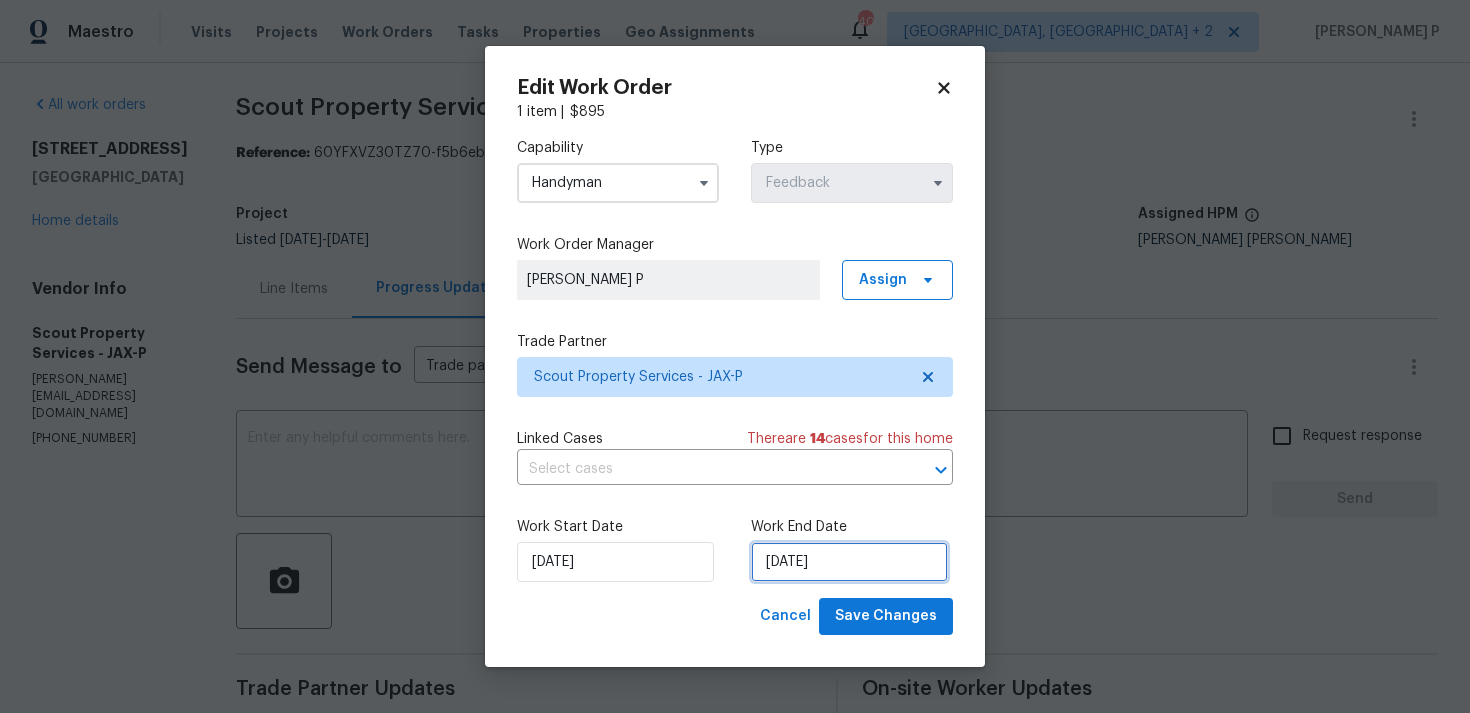 click on "08/07/2025" at bounding box center [849, 562] 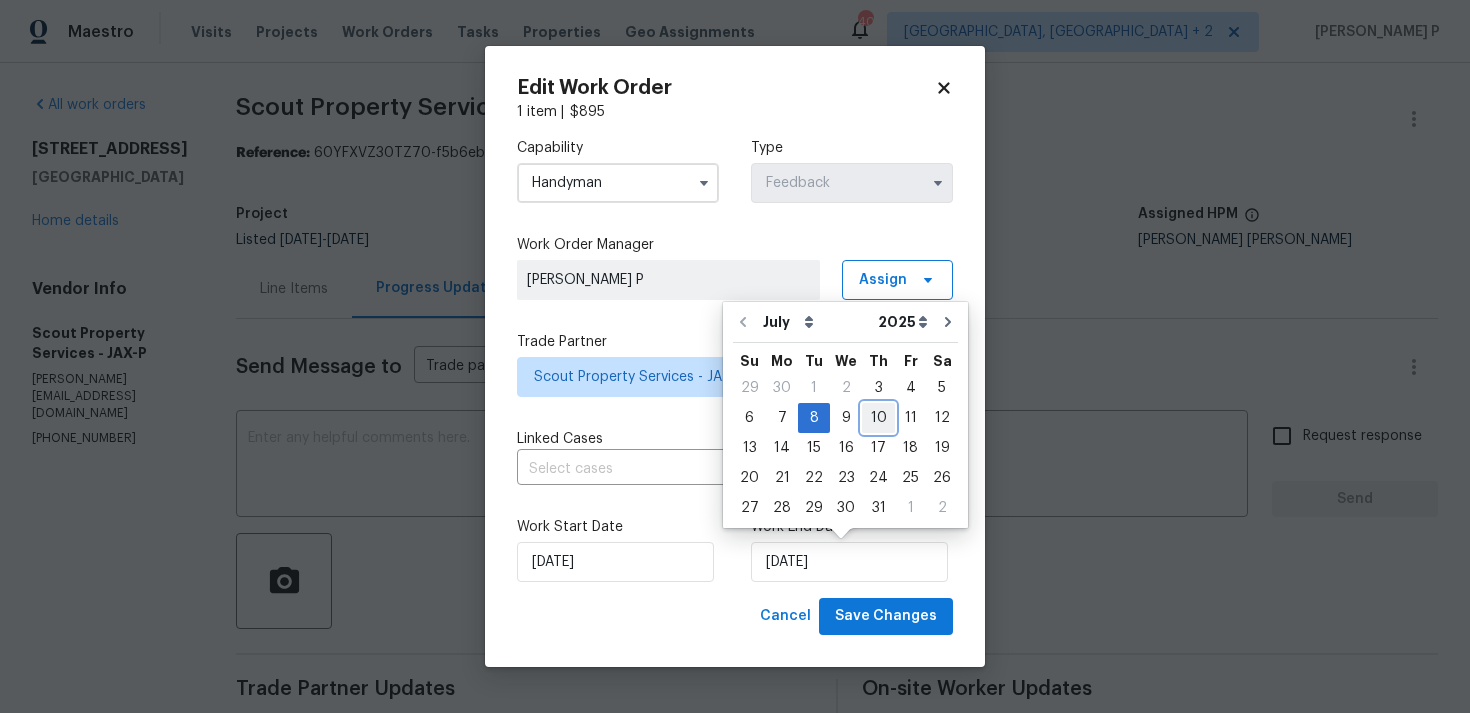 click on "10" at bounding box center [878, 418] 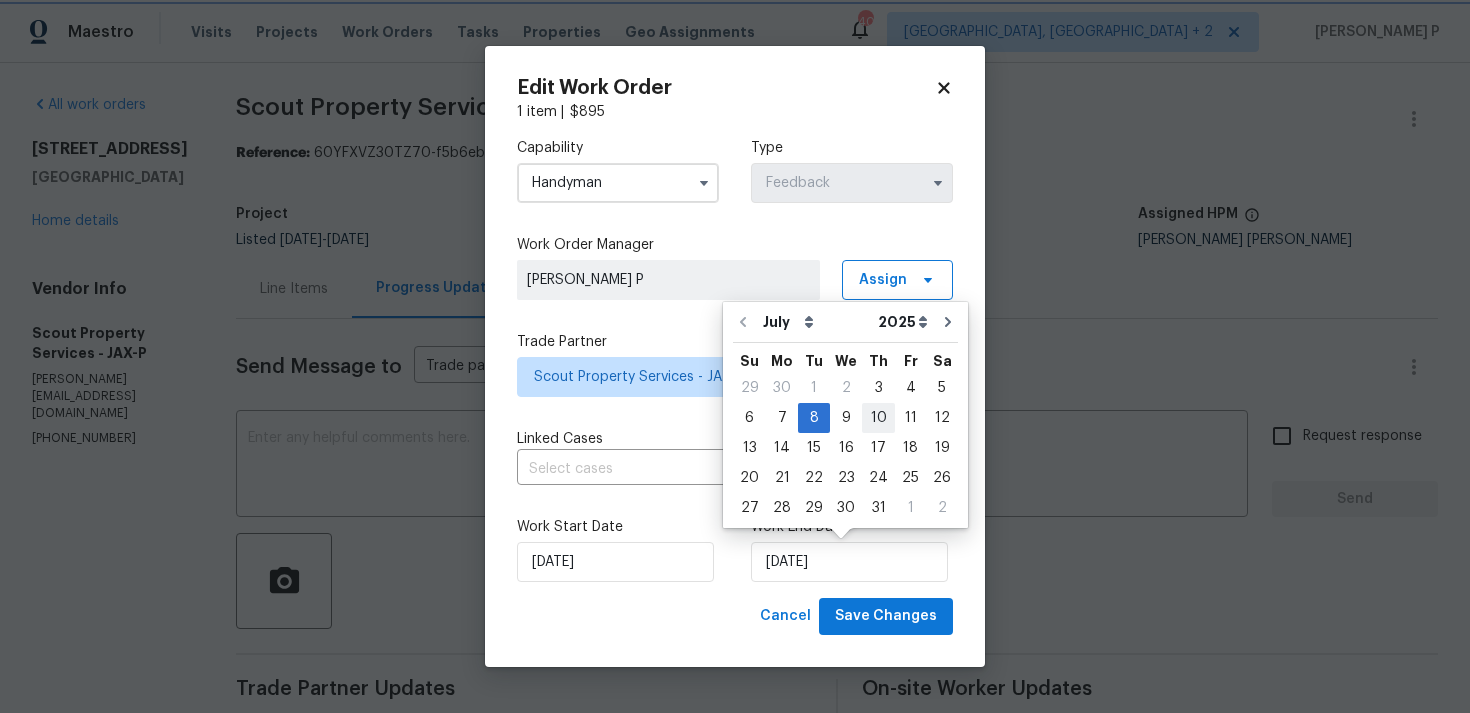 type on "10/07/2025" 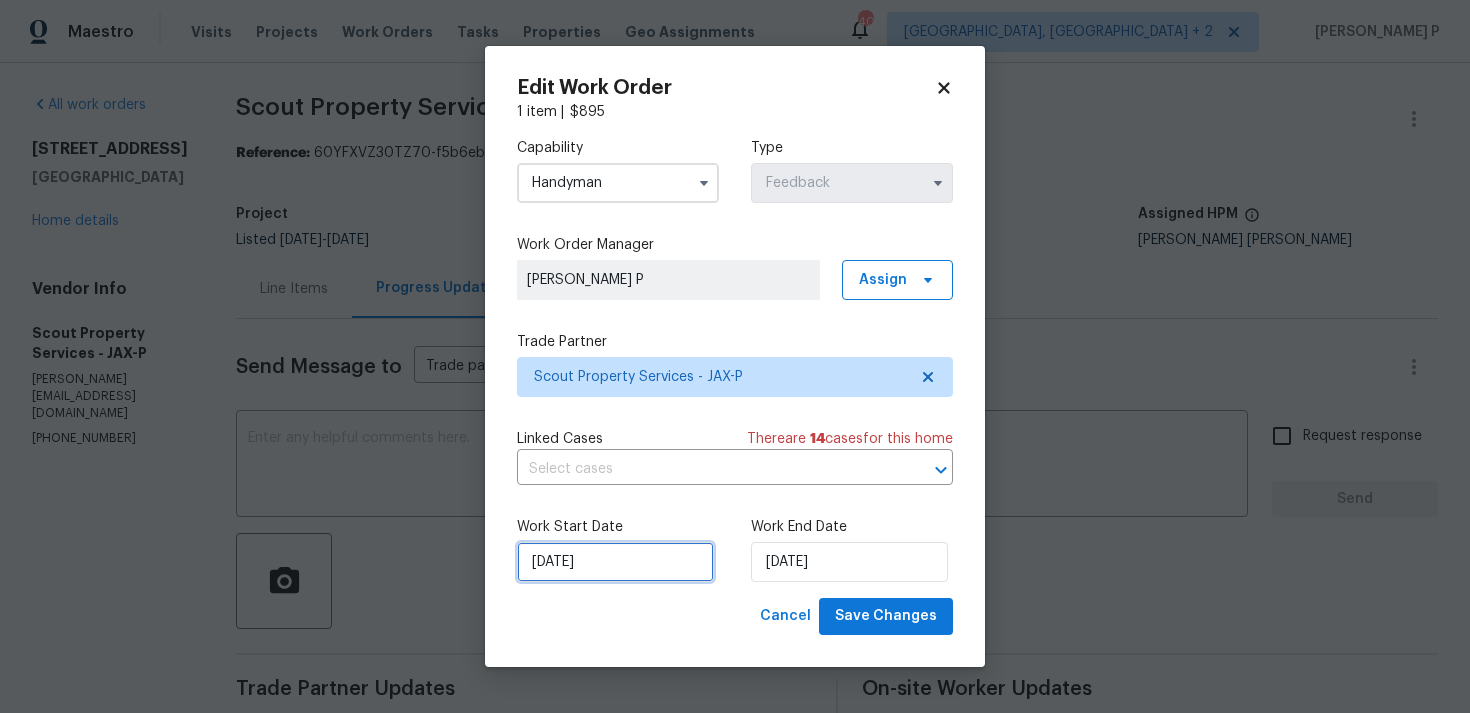 click on "03/07/2025" at bounding box center [615, 562] 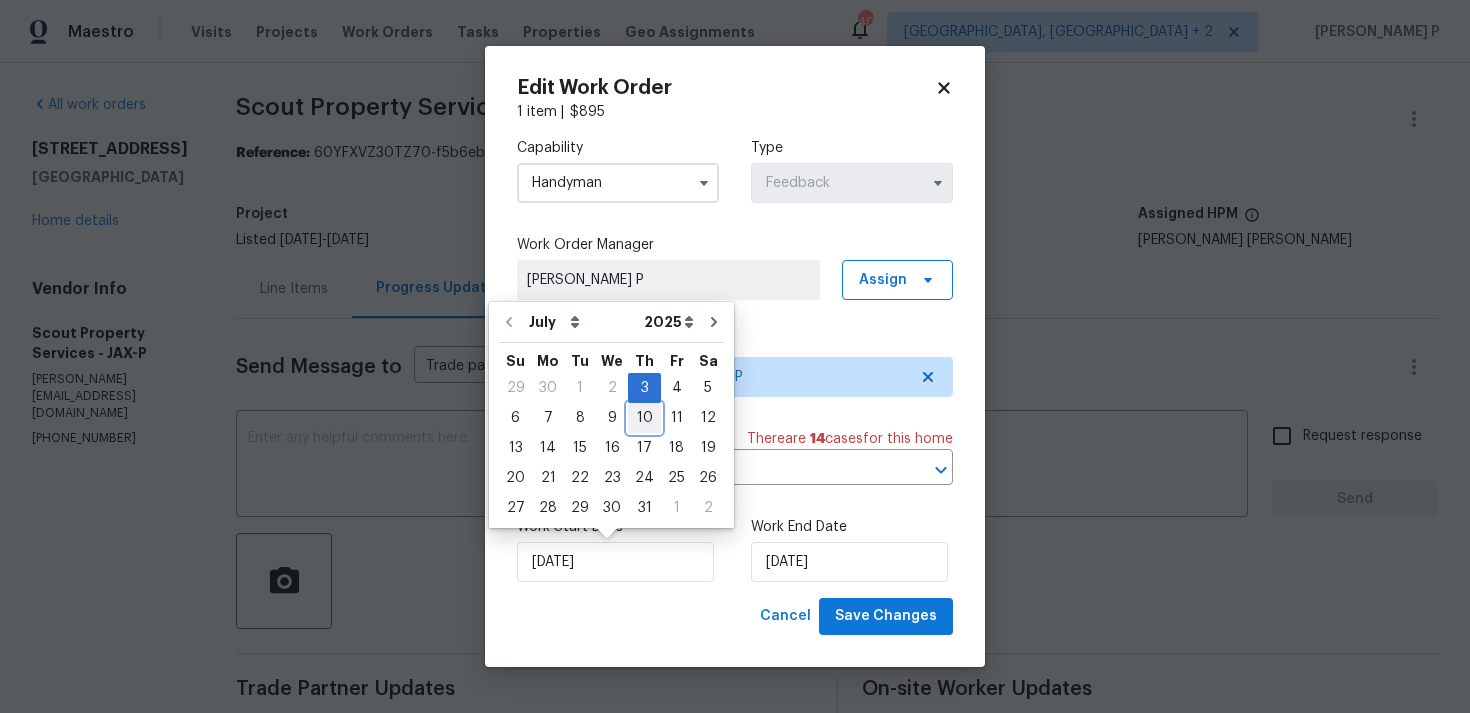 click on "10" at bounding box center [644, 418] 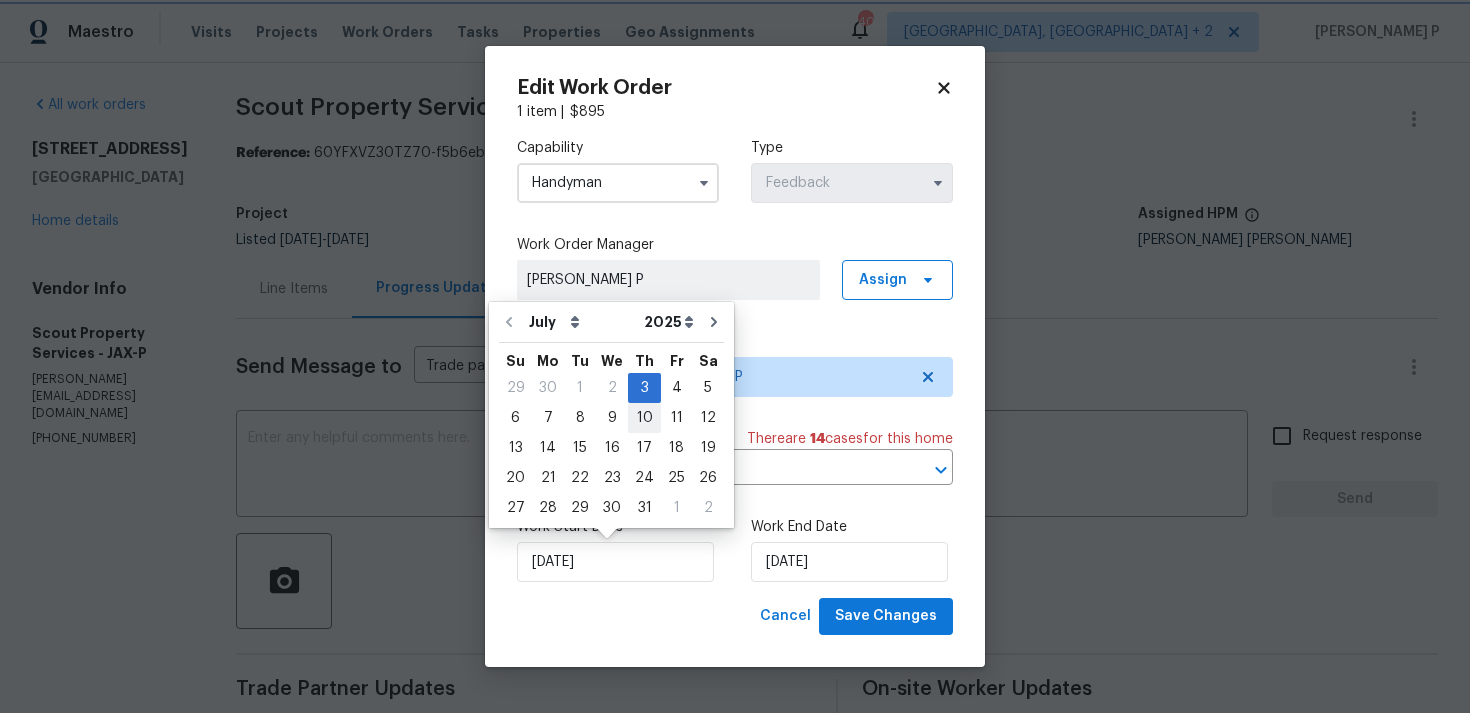 type on "[DATE]" 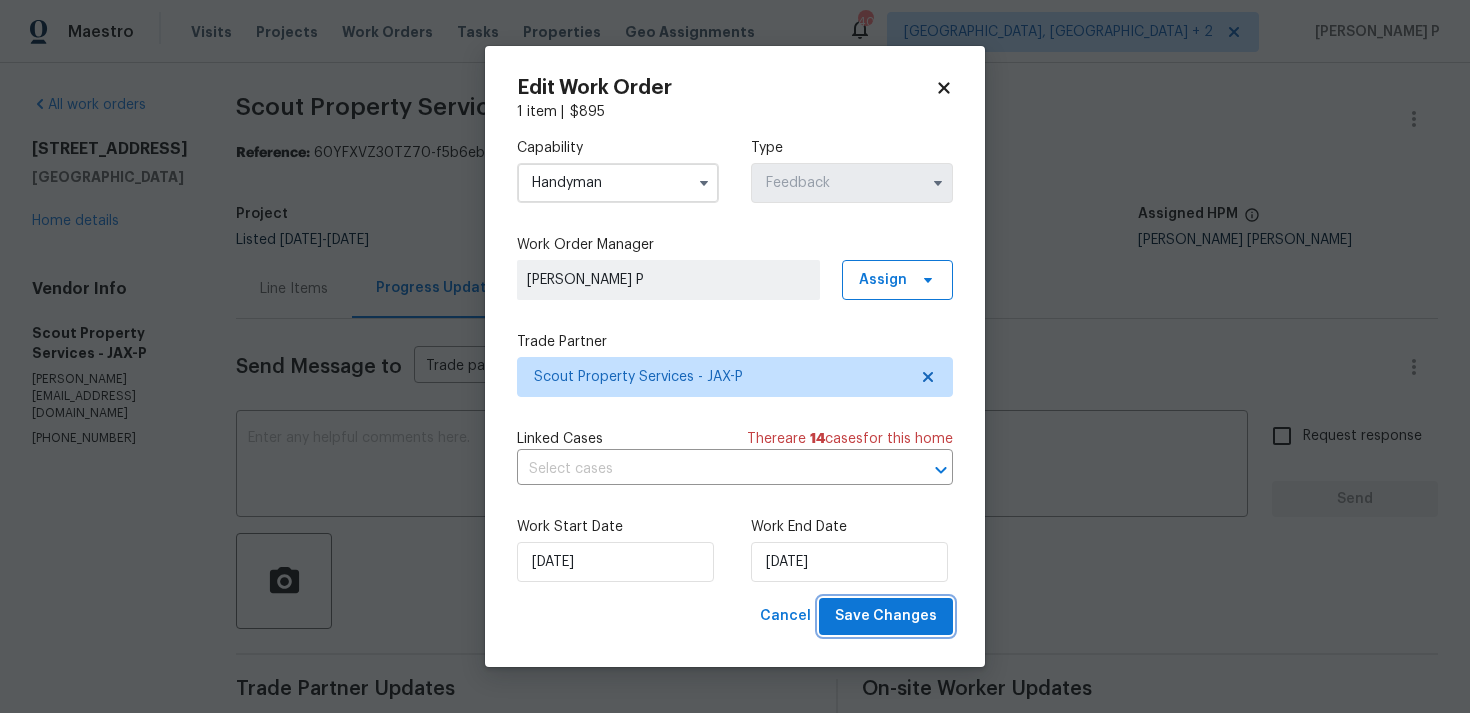 click on "Save Changes" at bounding box center [886, 616] 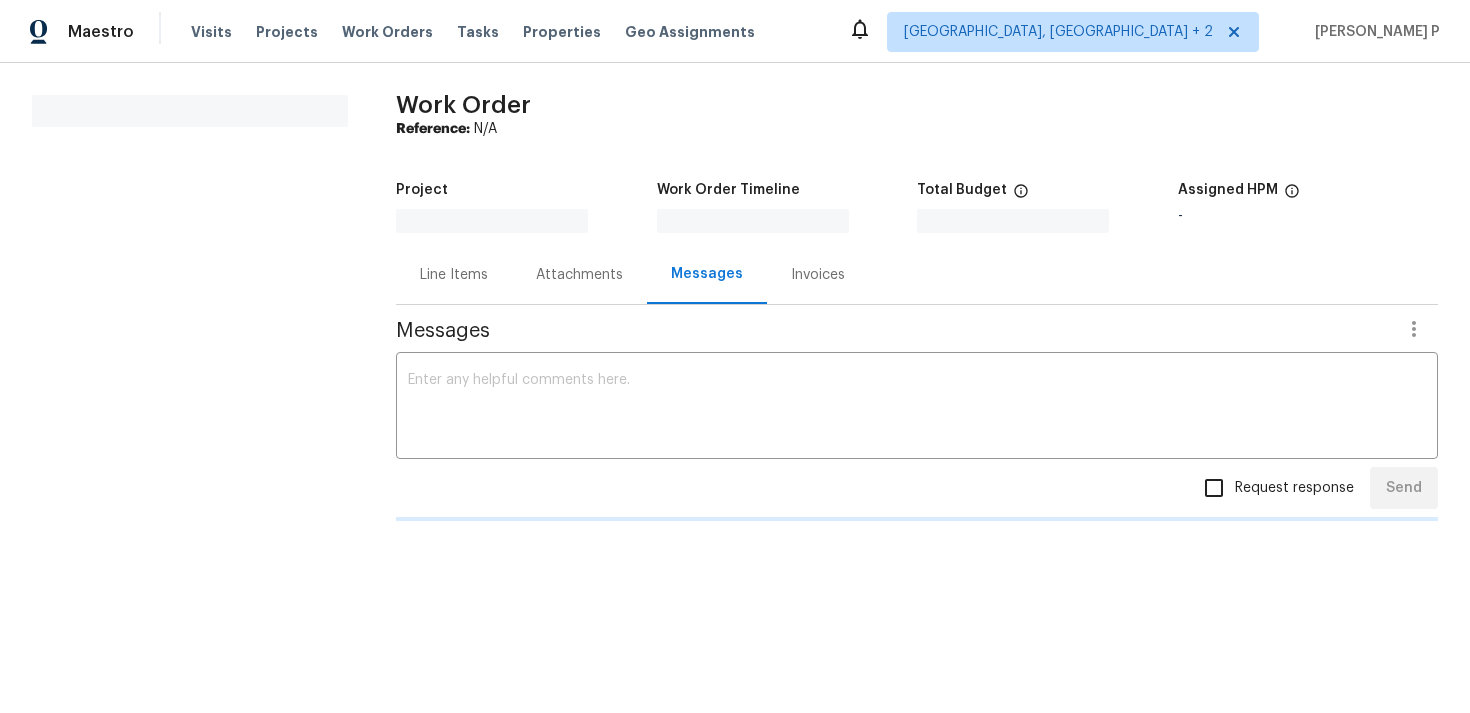 scroll, scrollTop: 0, scrollLeft: 0, axis: both 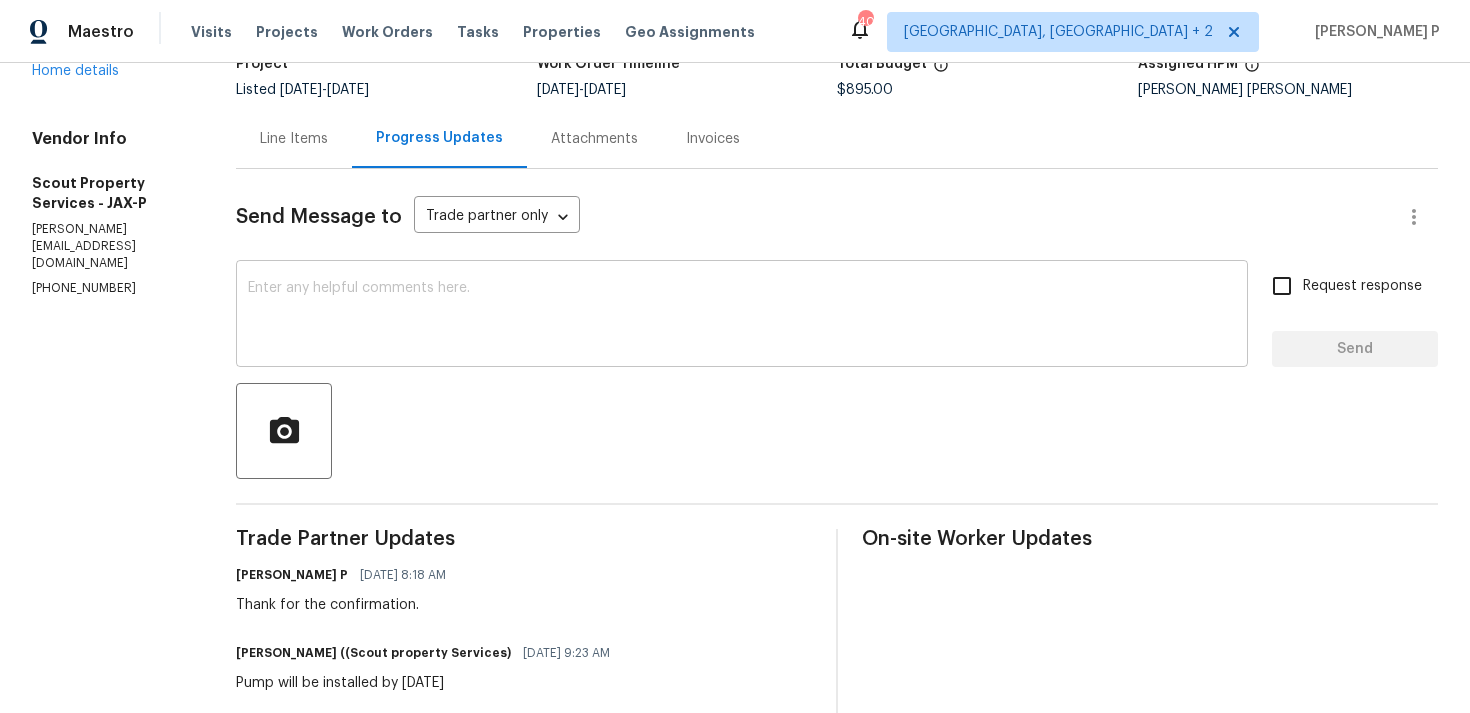 click at bounding box center [742, 316] 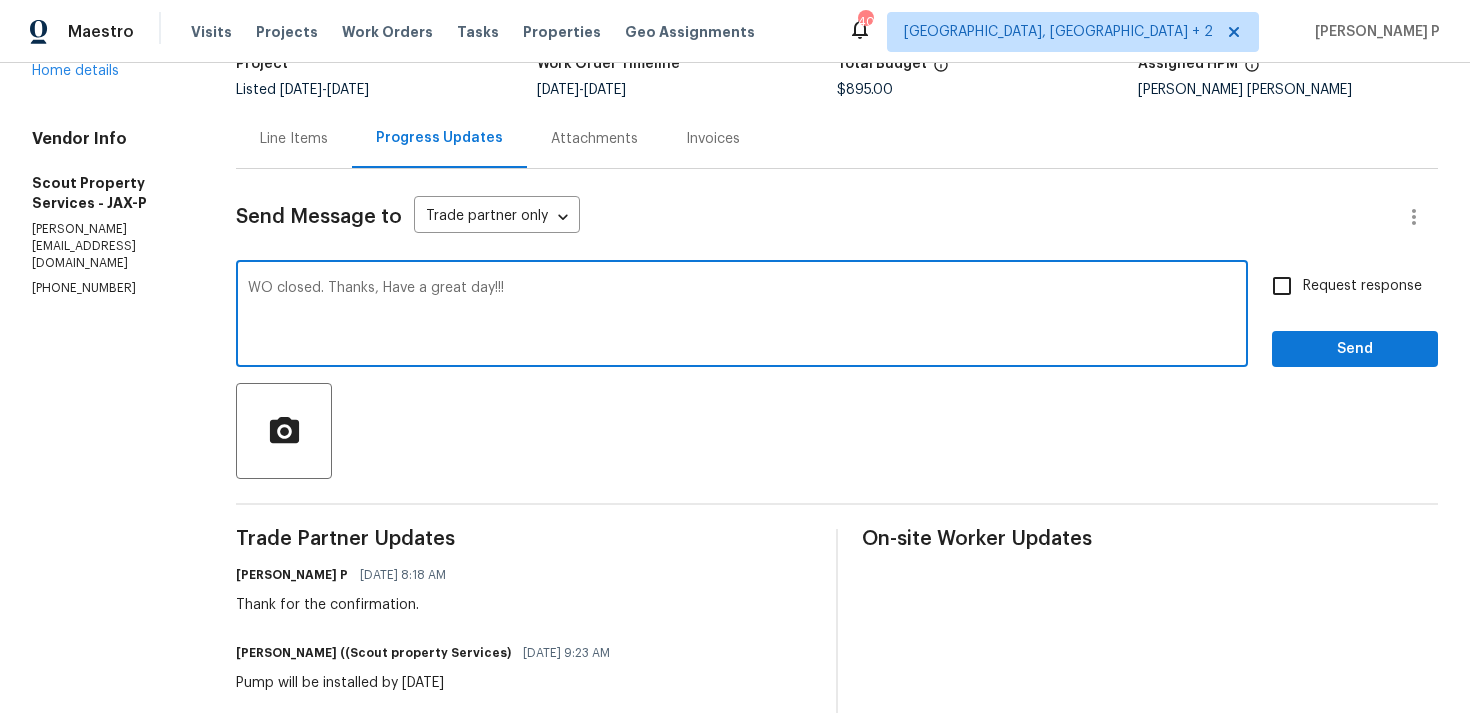 type on "WO closed. Thanks, Have a great day!!!" 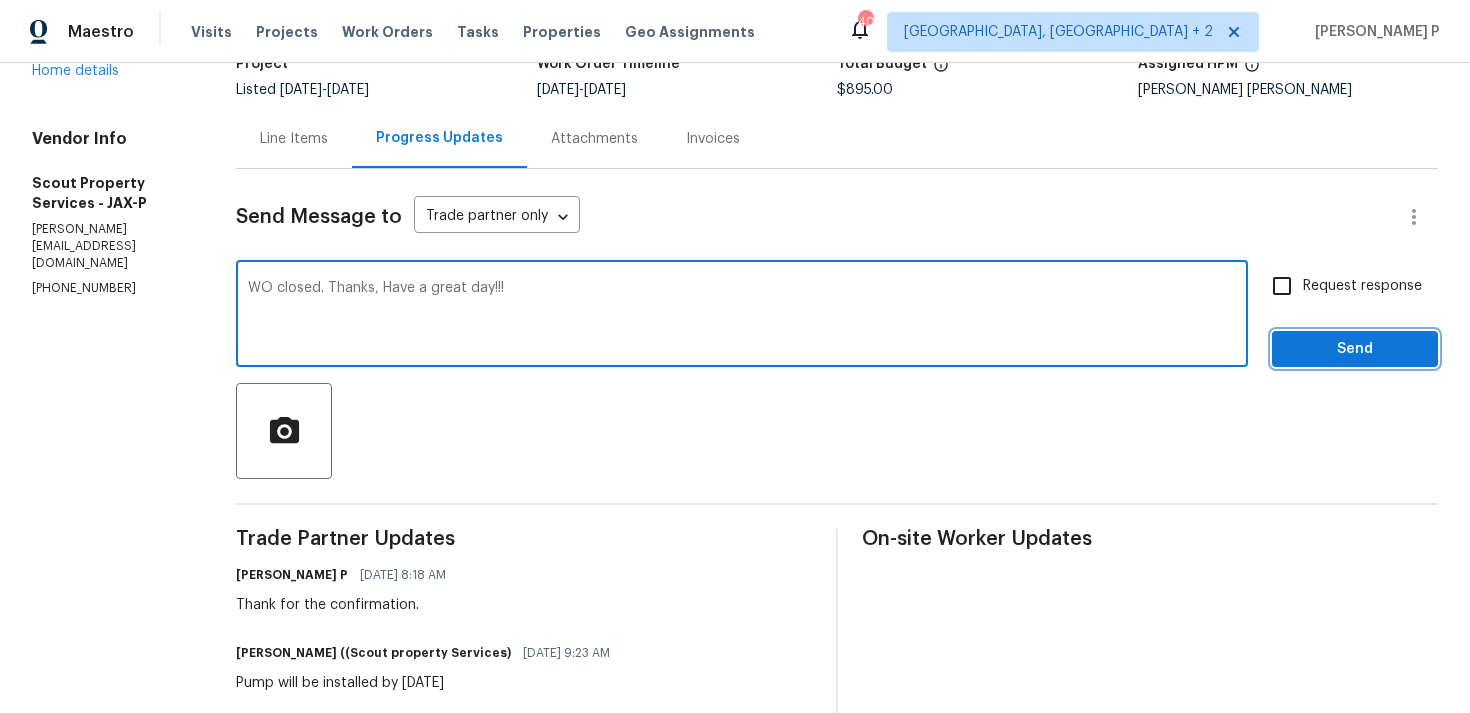 click on "Send" at bounding box center (1355, 349) 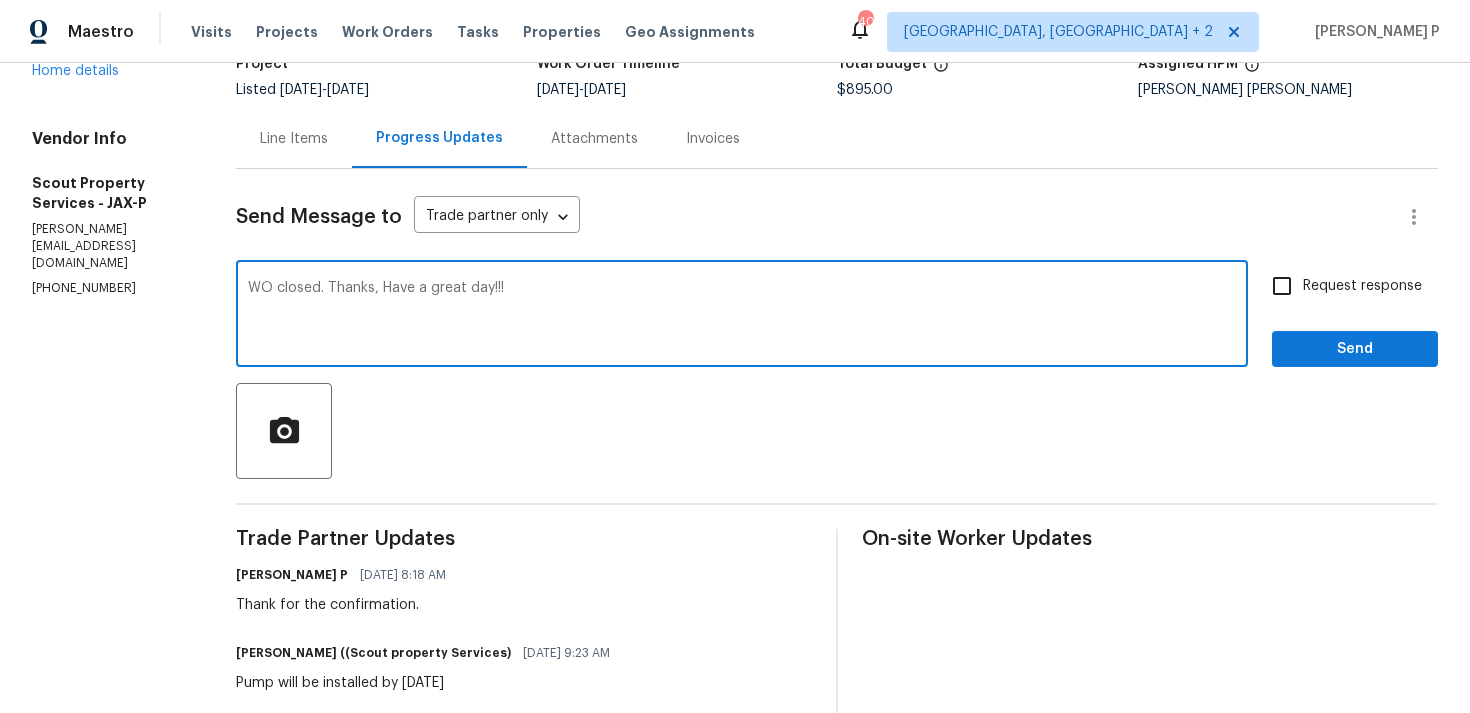 scroll, scrollTop: 34, scrollLeft: 0, axis: vertical 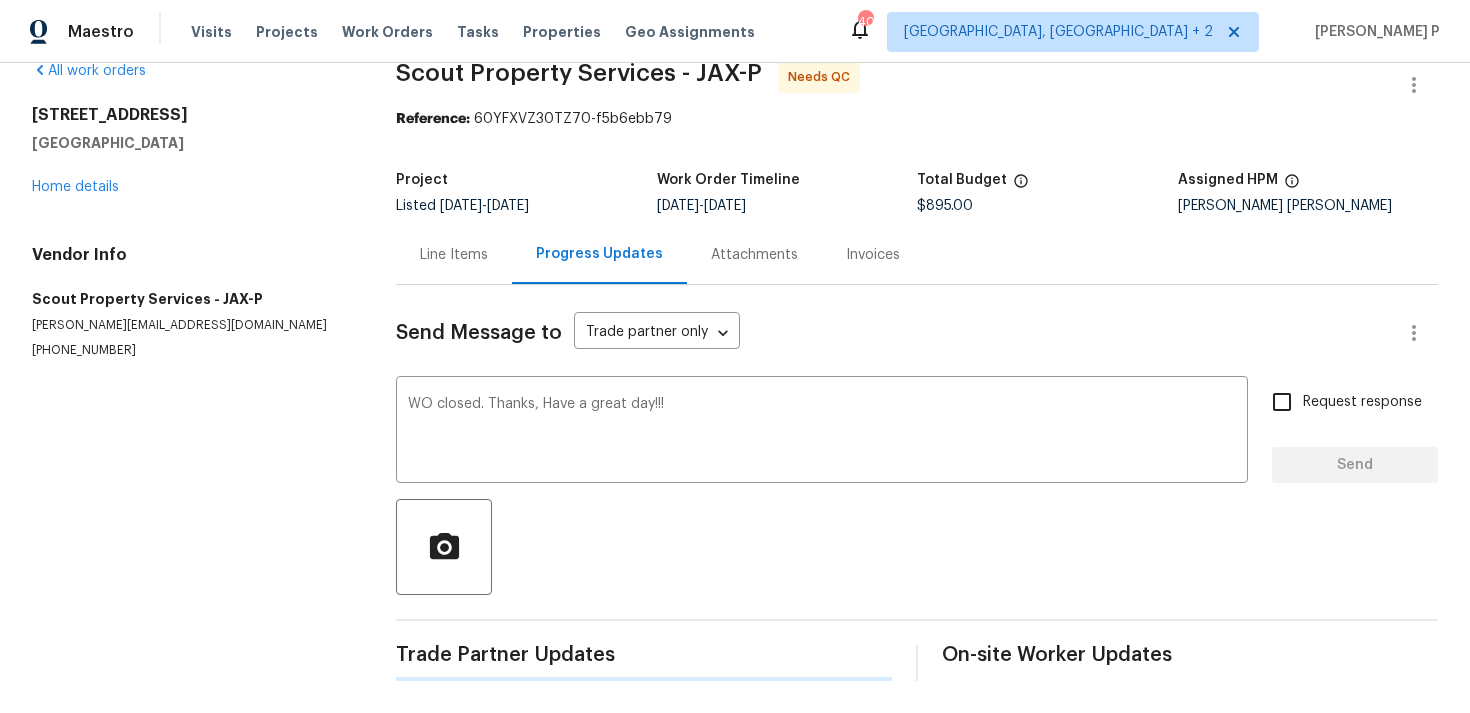 type 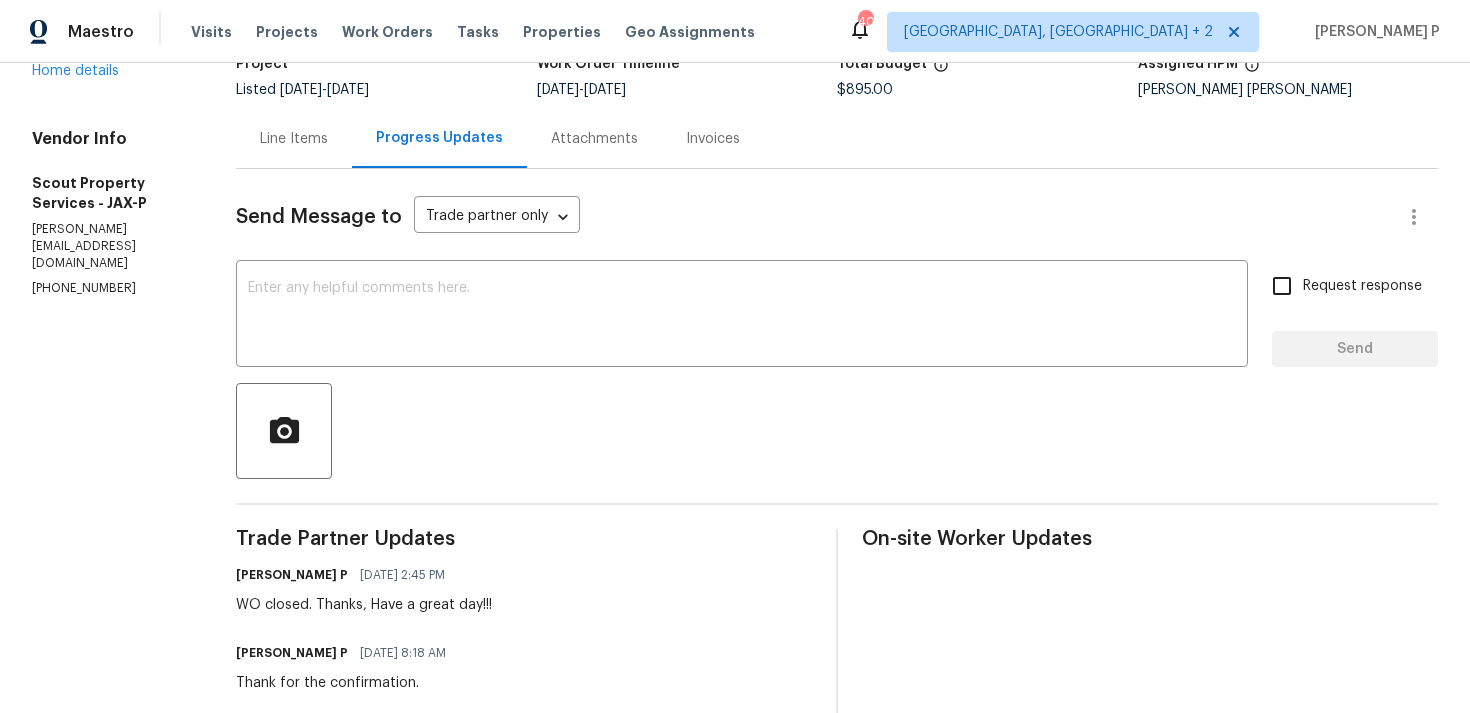 scroll, scrollTop: 0, scrollLeft: 0, axis: both 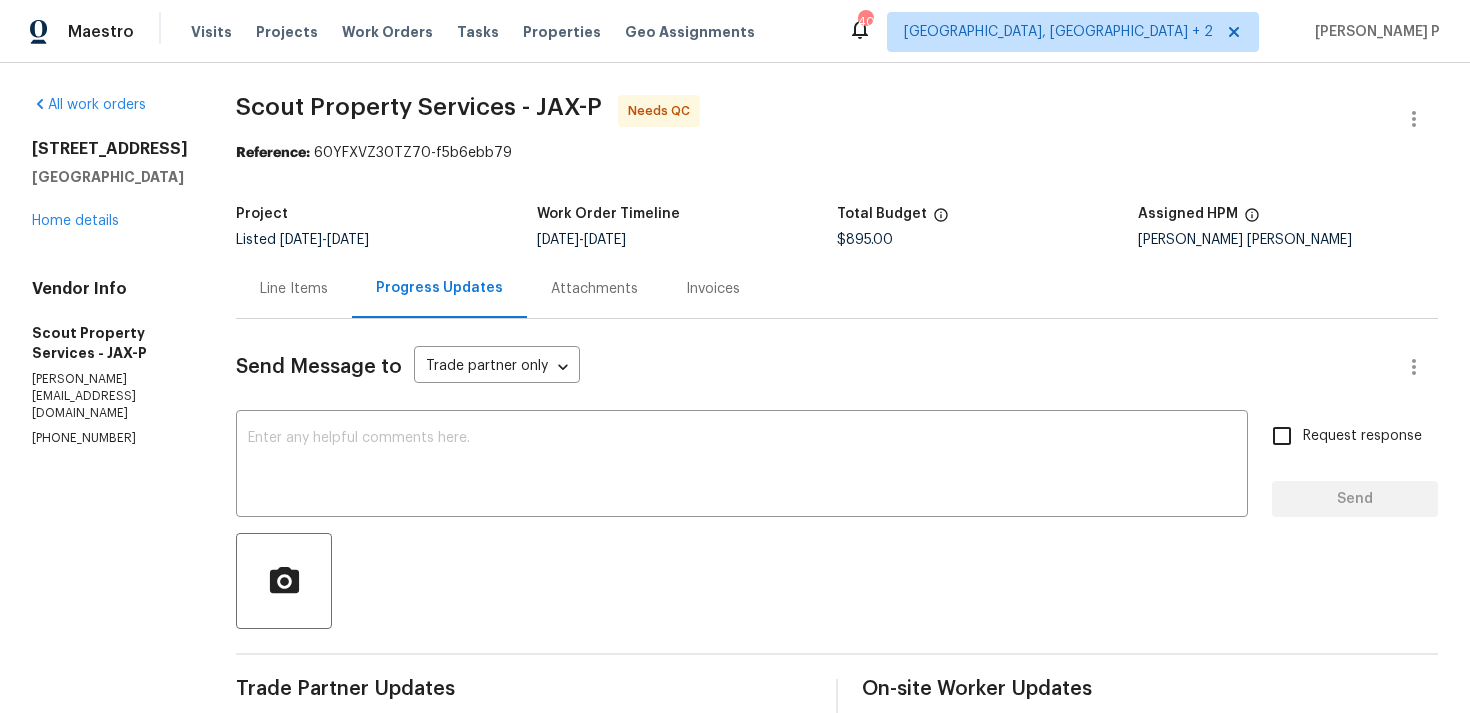 click on "Line Items" at bounding box center (294, 289) 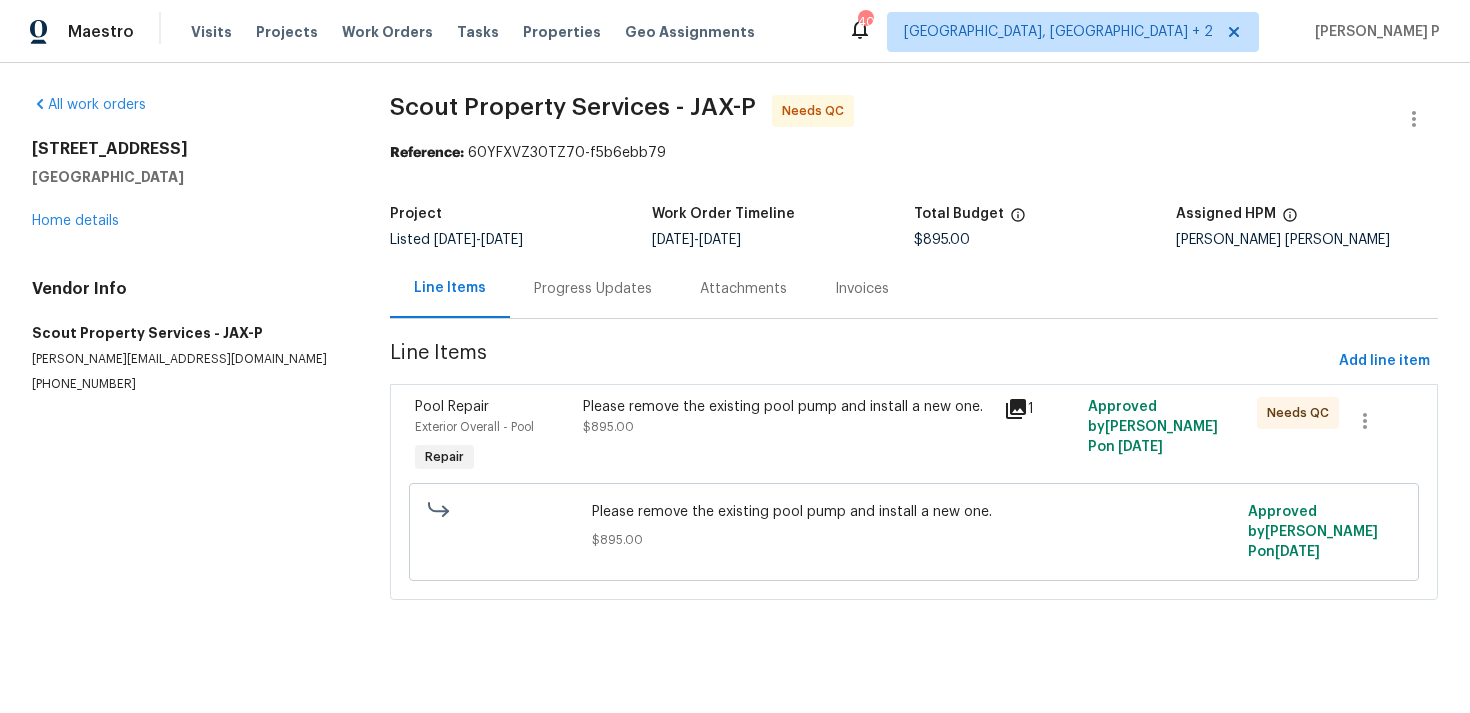 click on "Please remove the existing pool pump and install a new one." at bounding box center [787, 407] 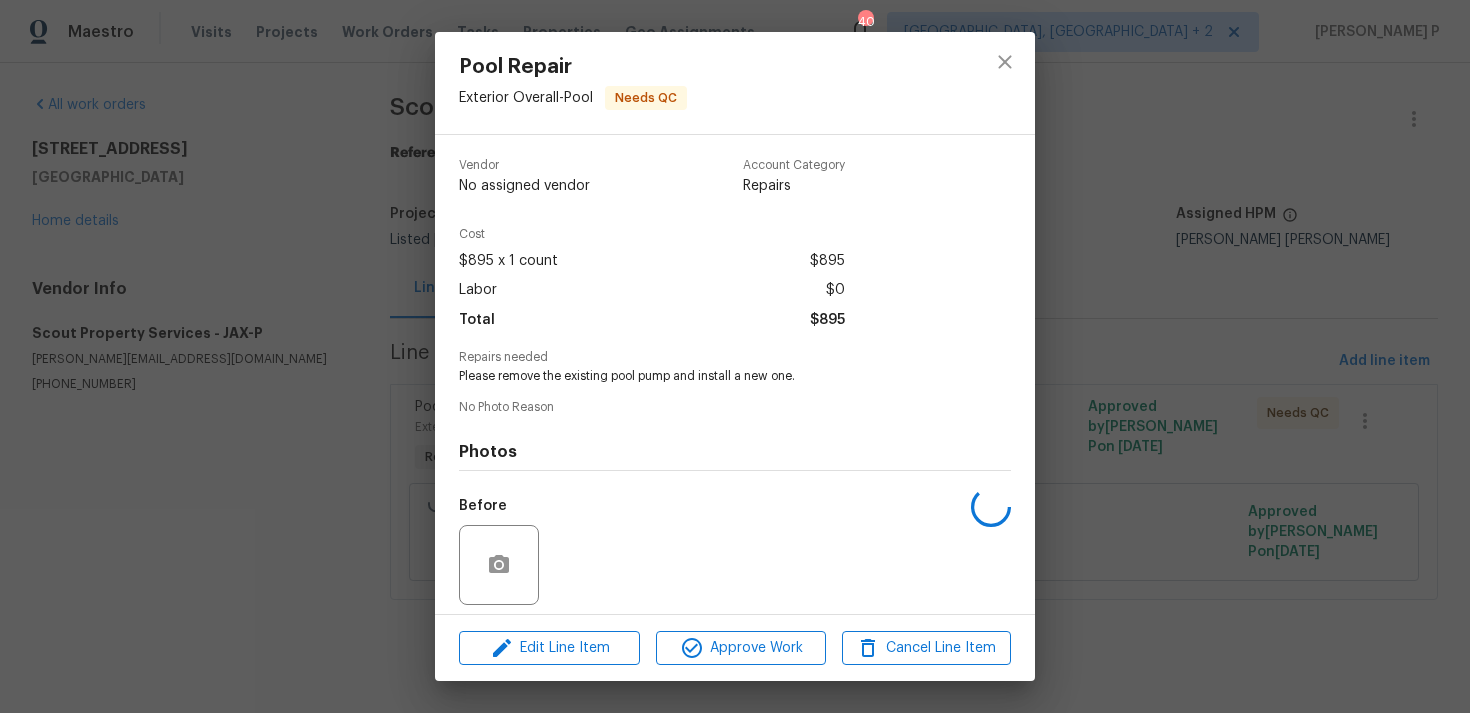 scroll, scrollTop: 141, scrollLeft: 0, axis: vertical 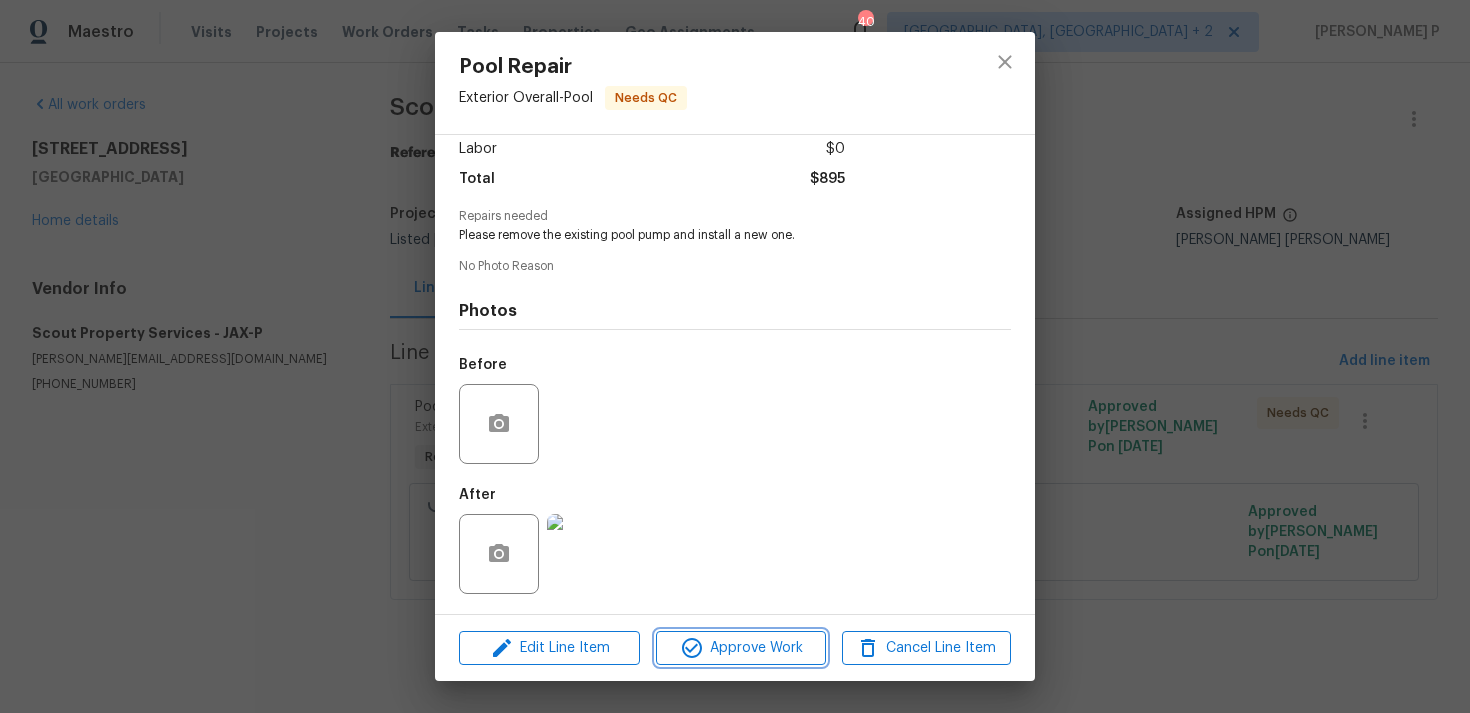 click on "Approve Work" at bounding box center (740, 648) 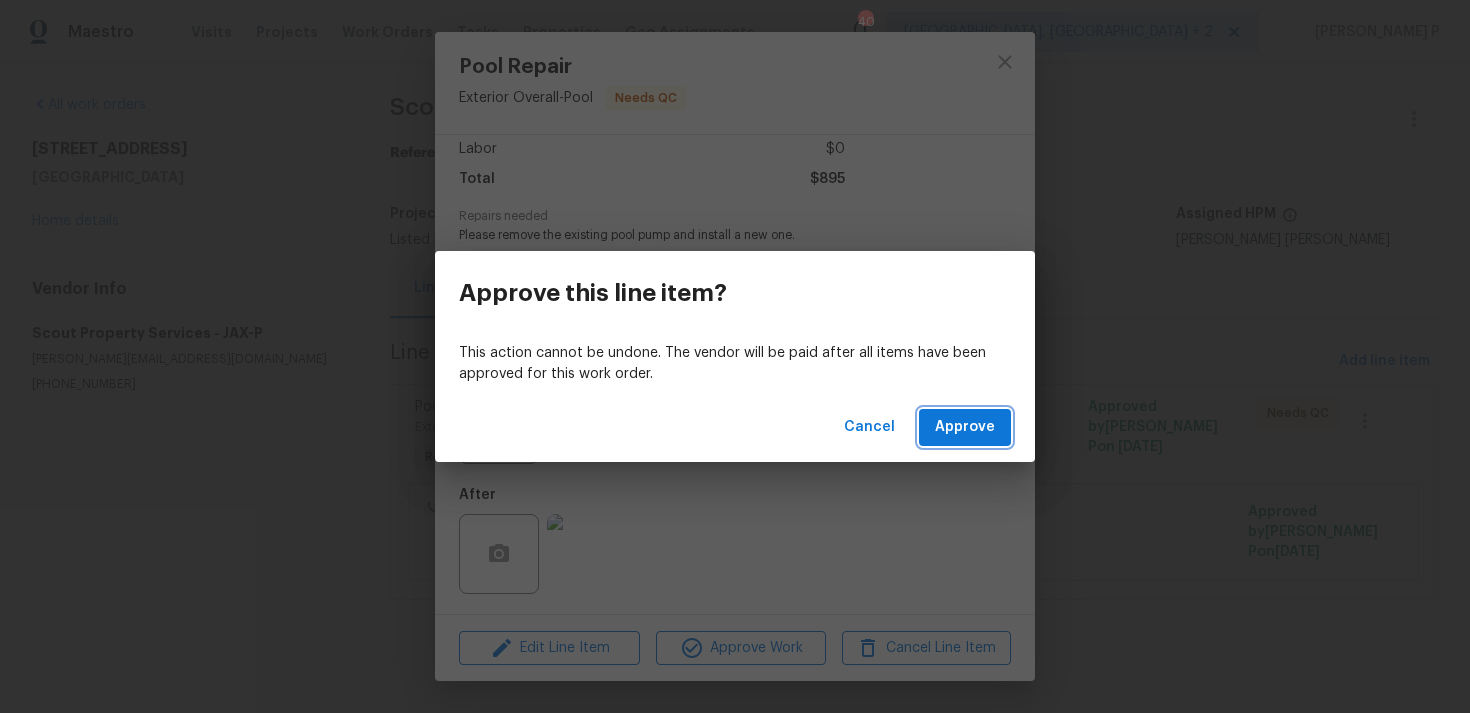 click on "Approve" at bounding box center [965, 427] 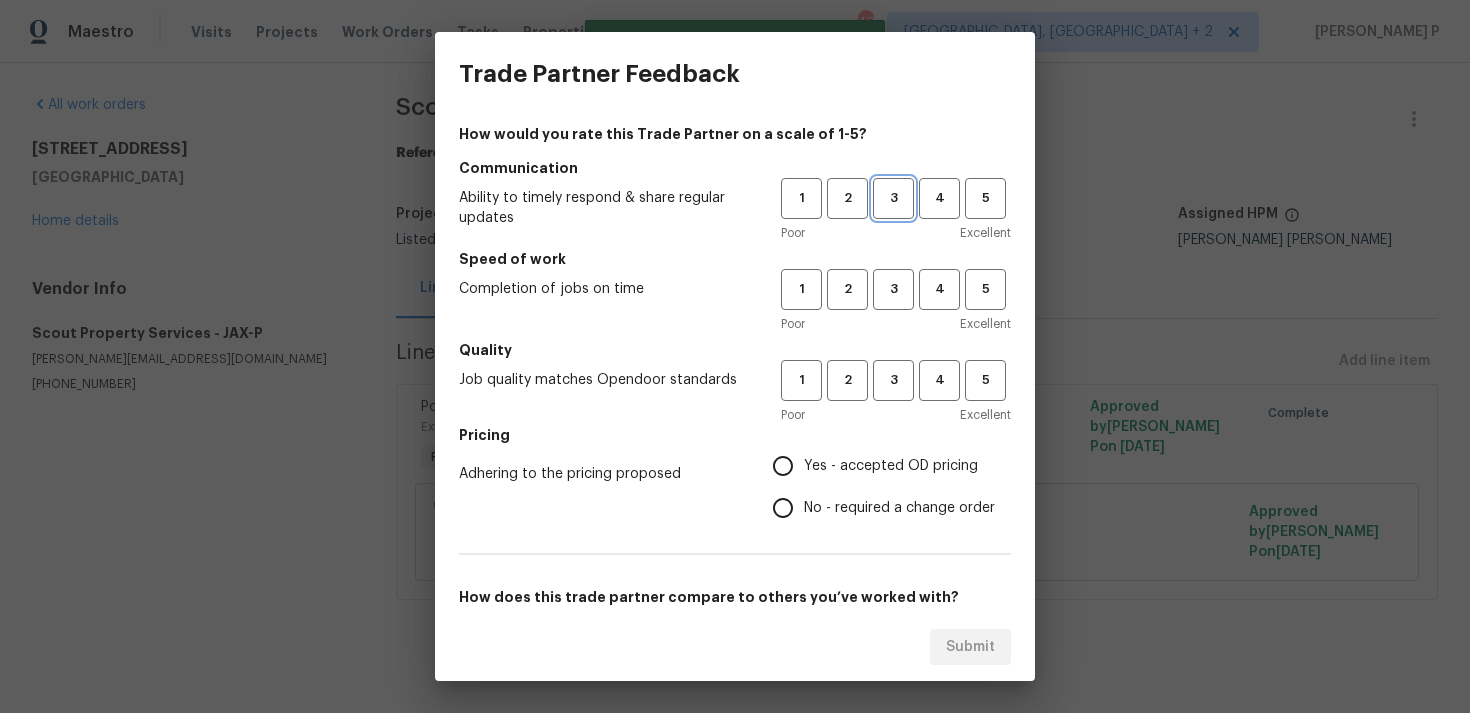 click on "3" at bounding box center [893, 198] 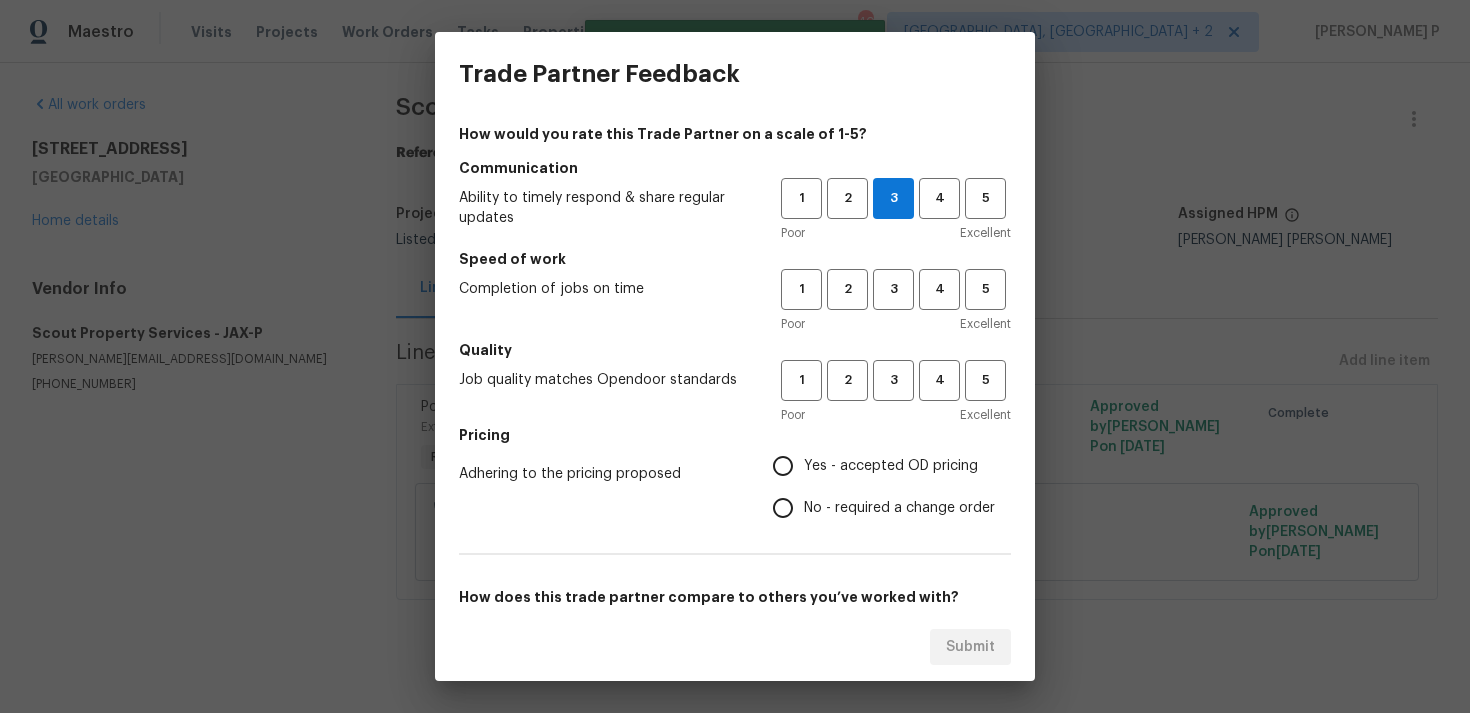 click on "Speed of work" at bounding box center (735, 259) 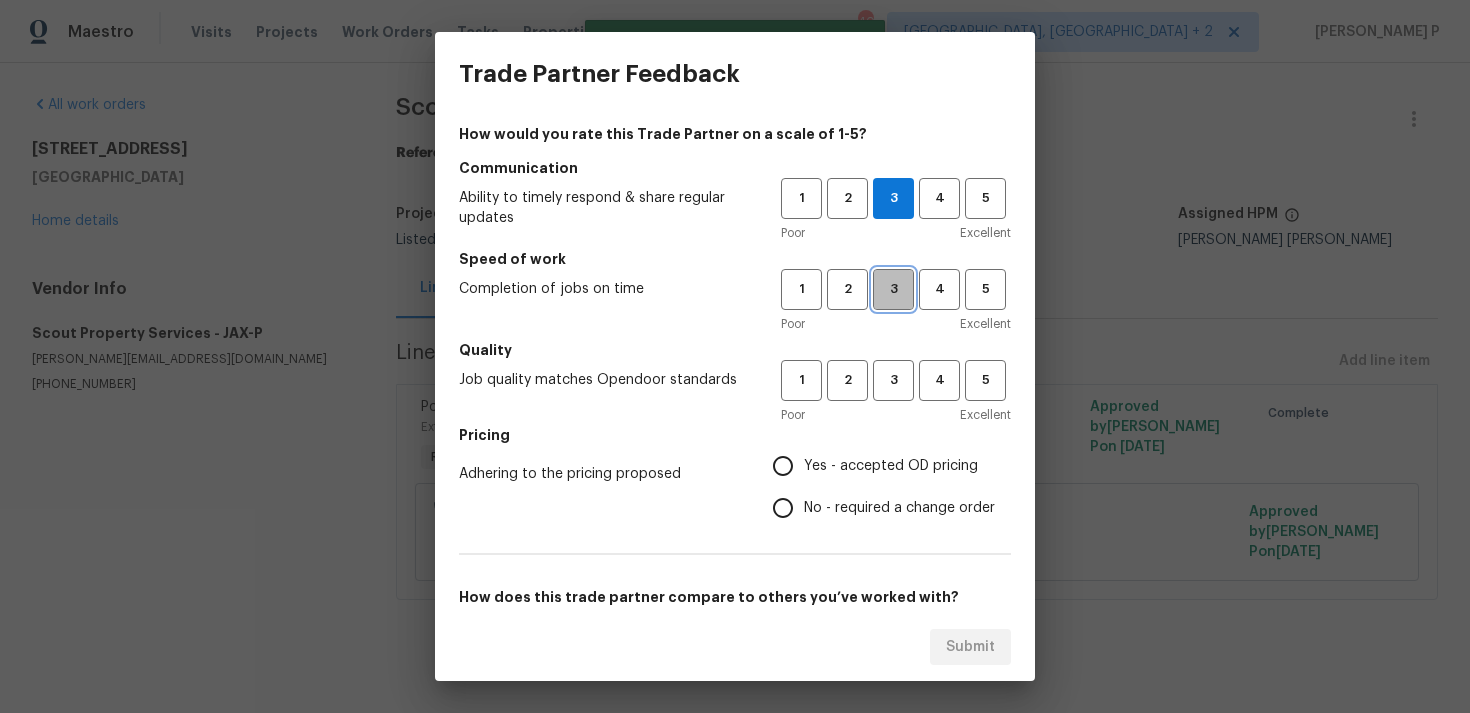 click on "3" at bounding box center [893, 289] 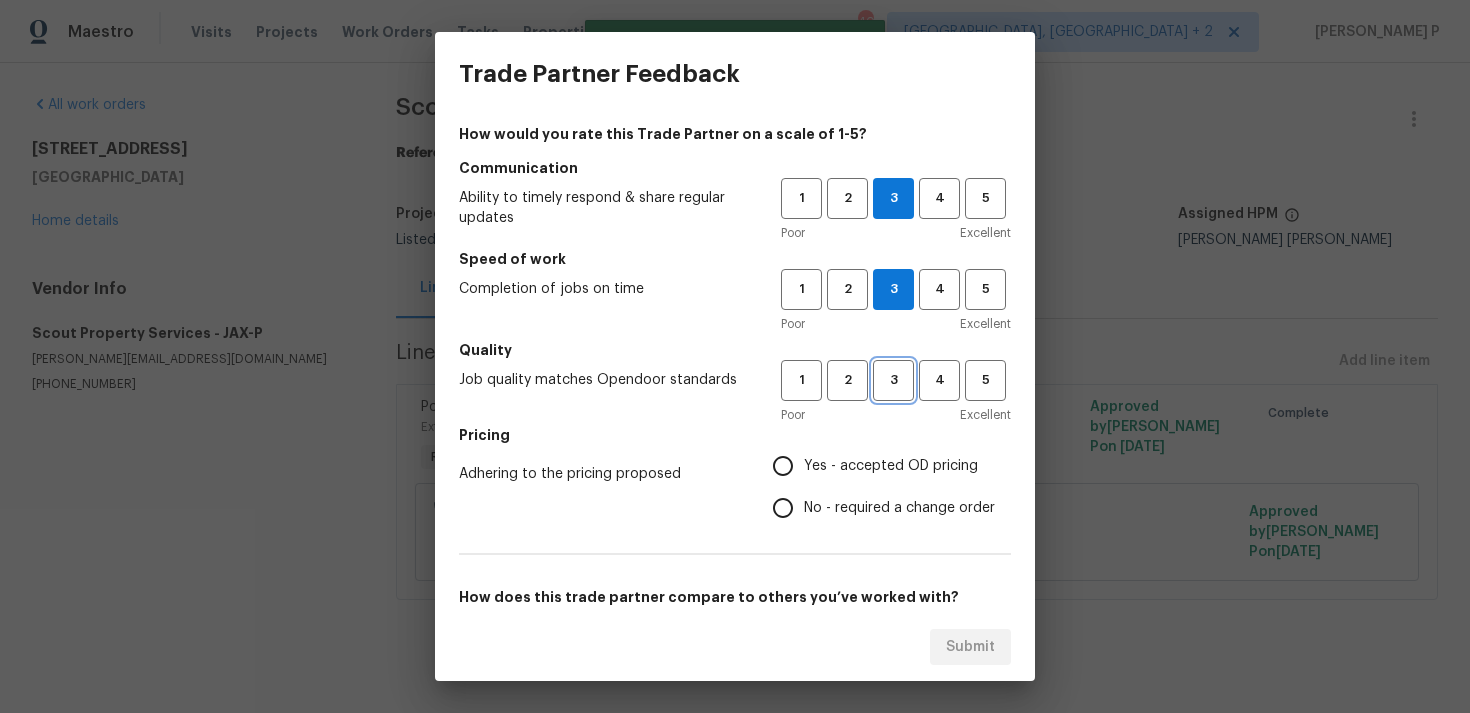 click on "3" at bounding box center (893, 380) 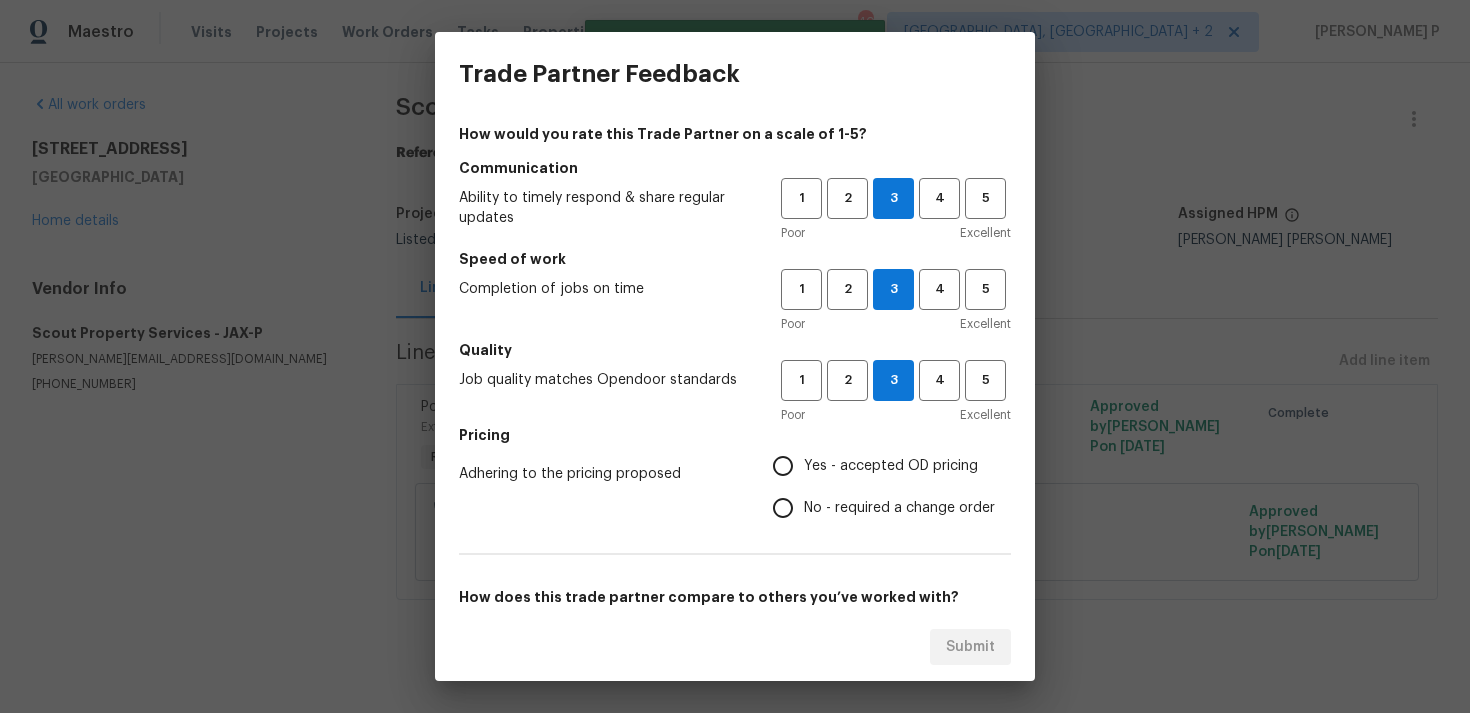 click on "No - required a change order" at bounding box center [899, 508] 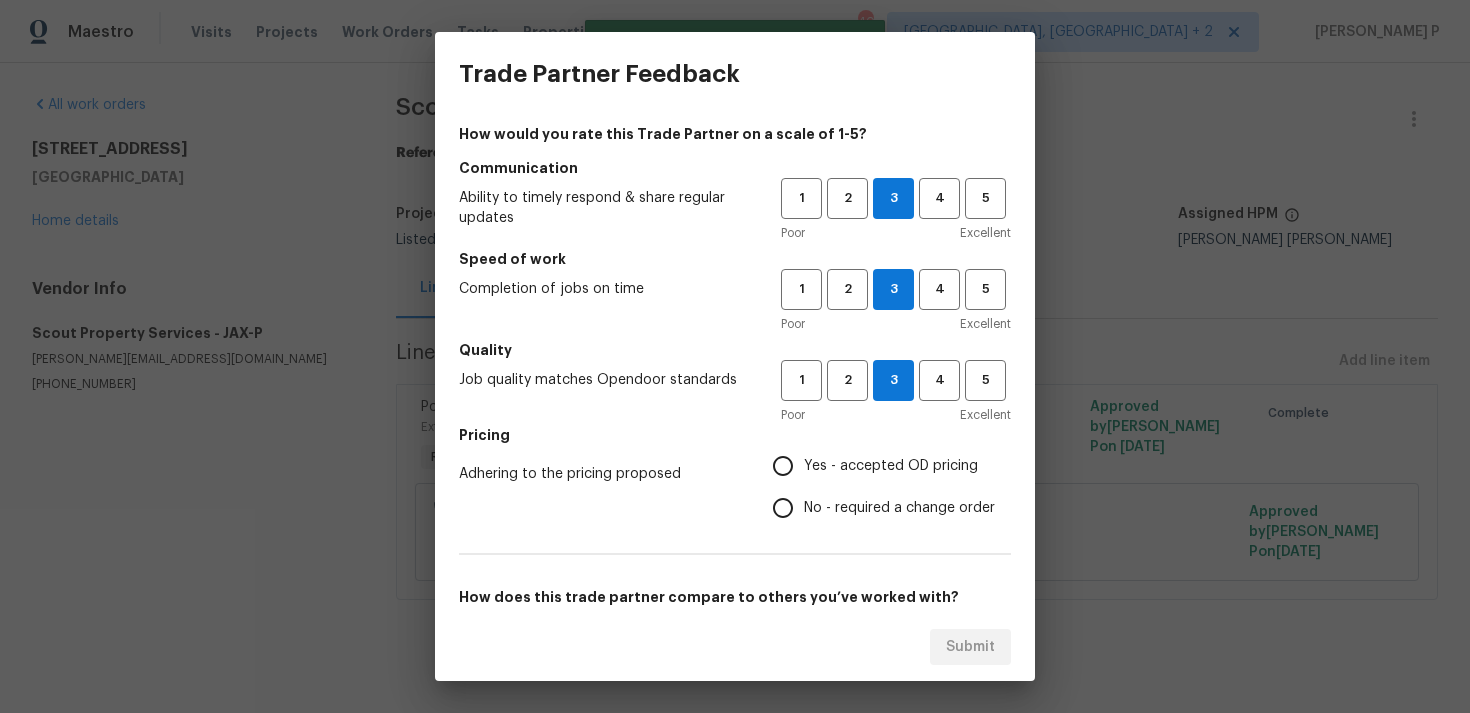 click on "No - required a change order" at bounding box center (783, 508) 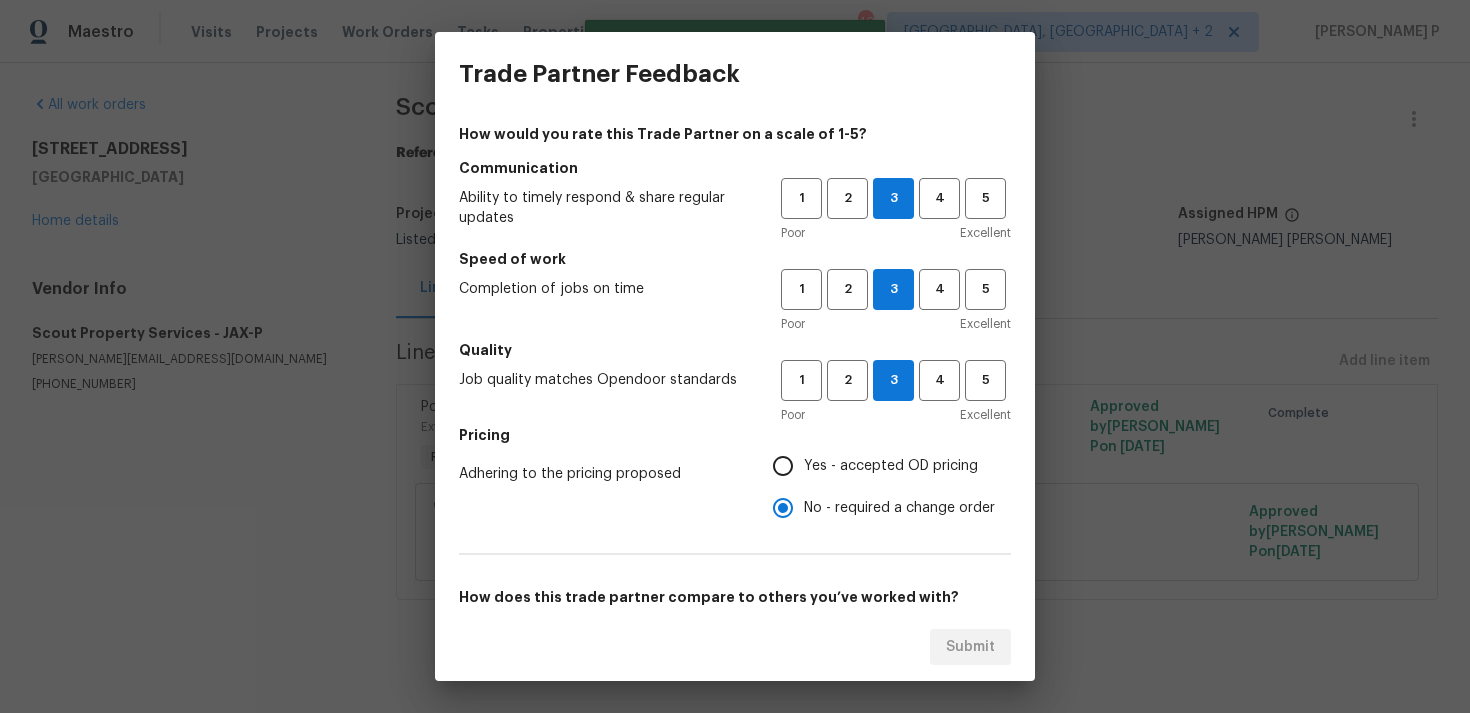 scroll, scrollTop: 3, scrollLeft: 0, axis: vertical 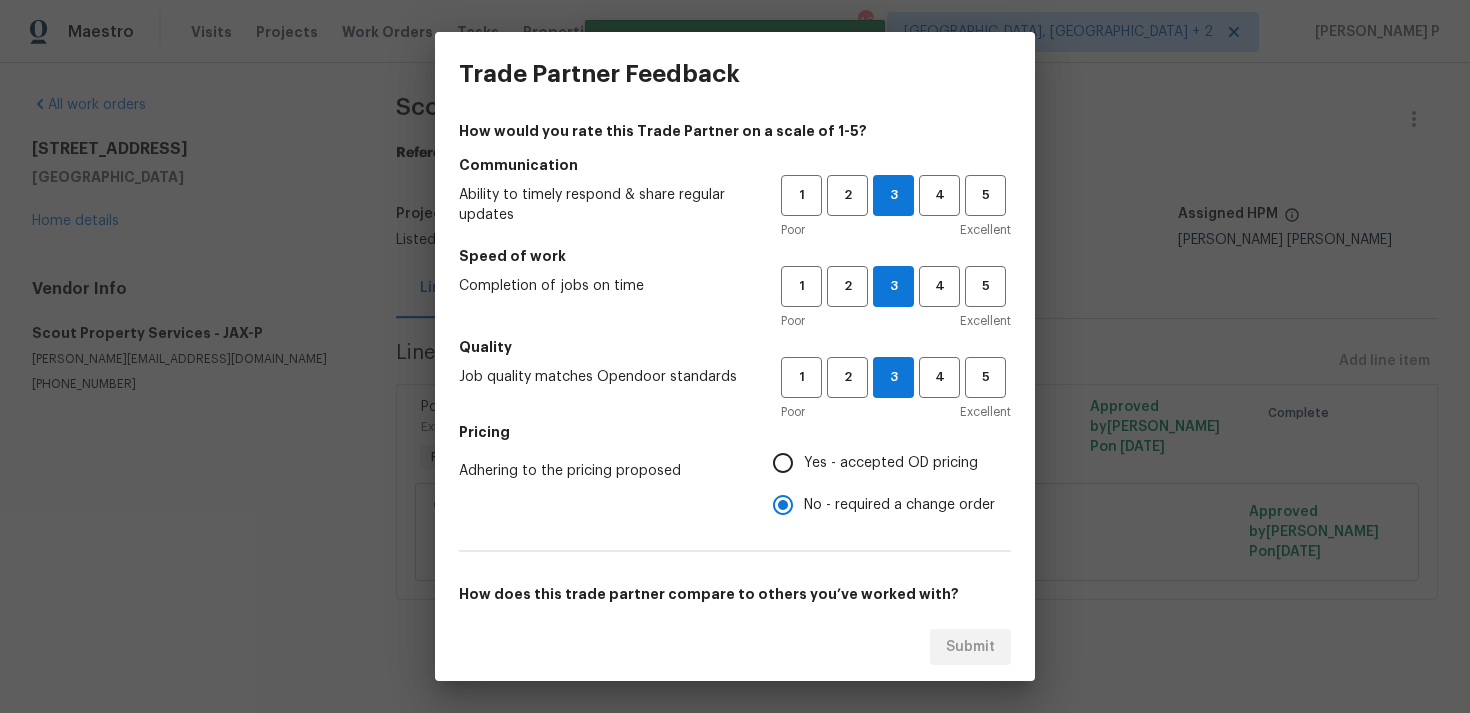 click on "Yes - accepted OD pricing" at bounding box center (783, 463) 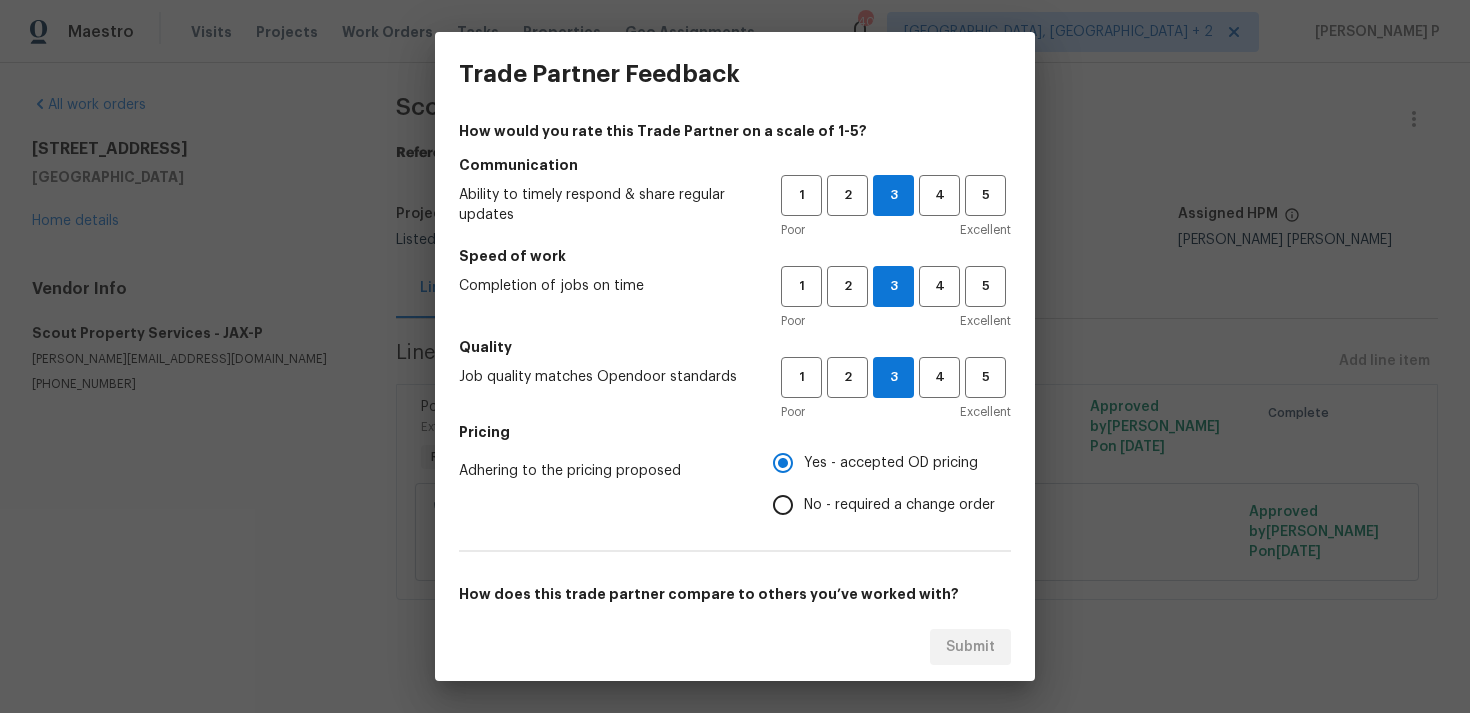 scroll, scrollTop: 302, scrollLeft: 0, axis: vertical 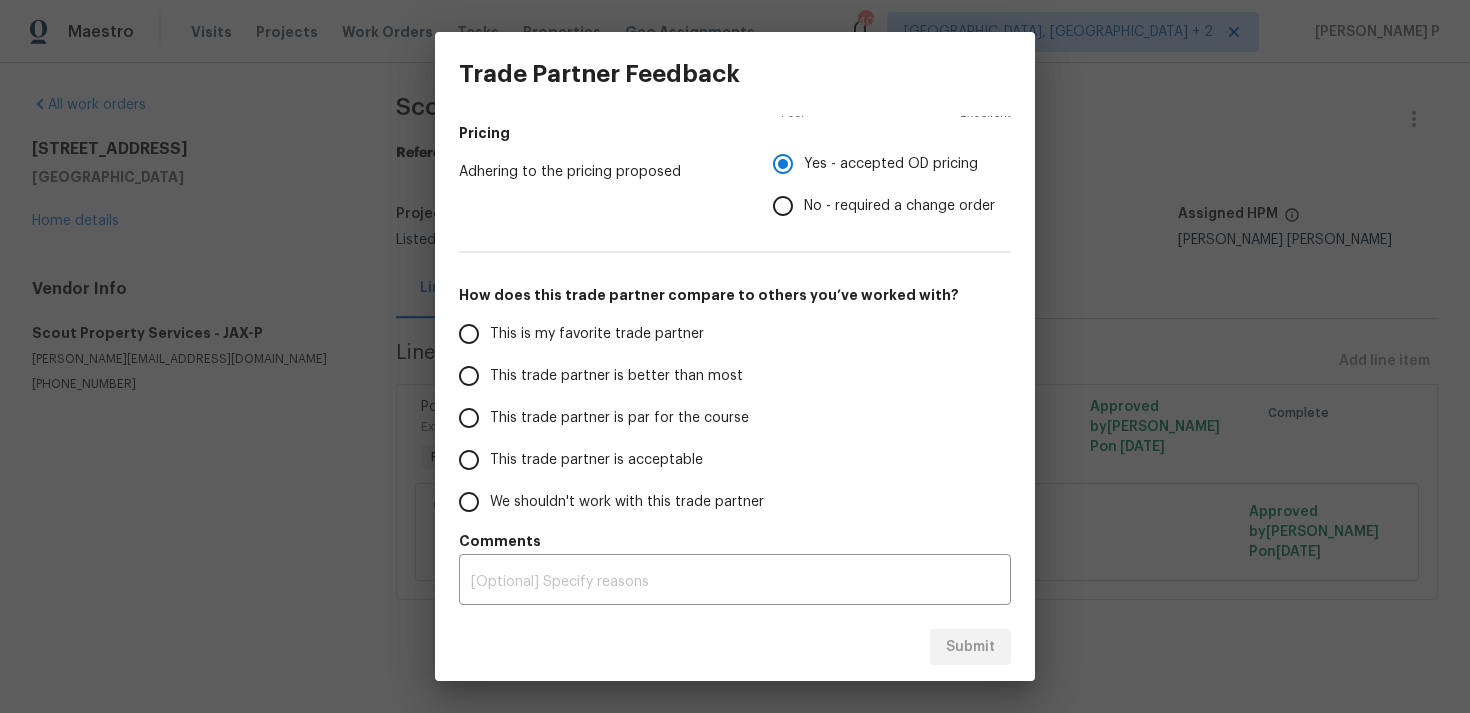click on "This trade partner is par for the course" at bounding box center (619, 418) 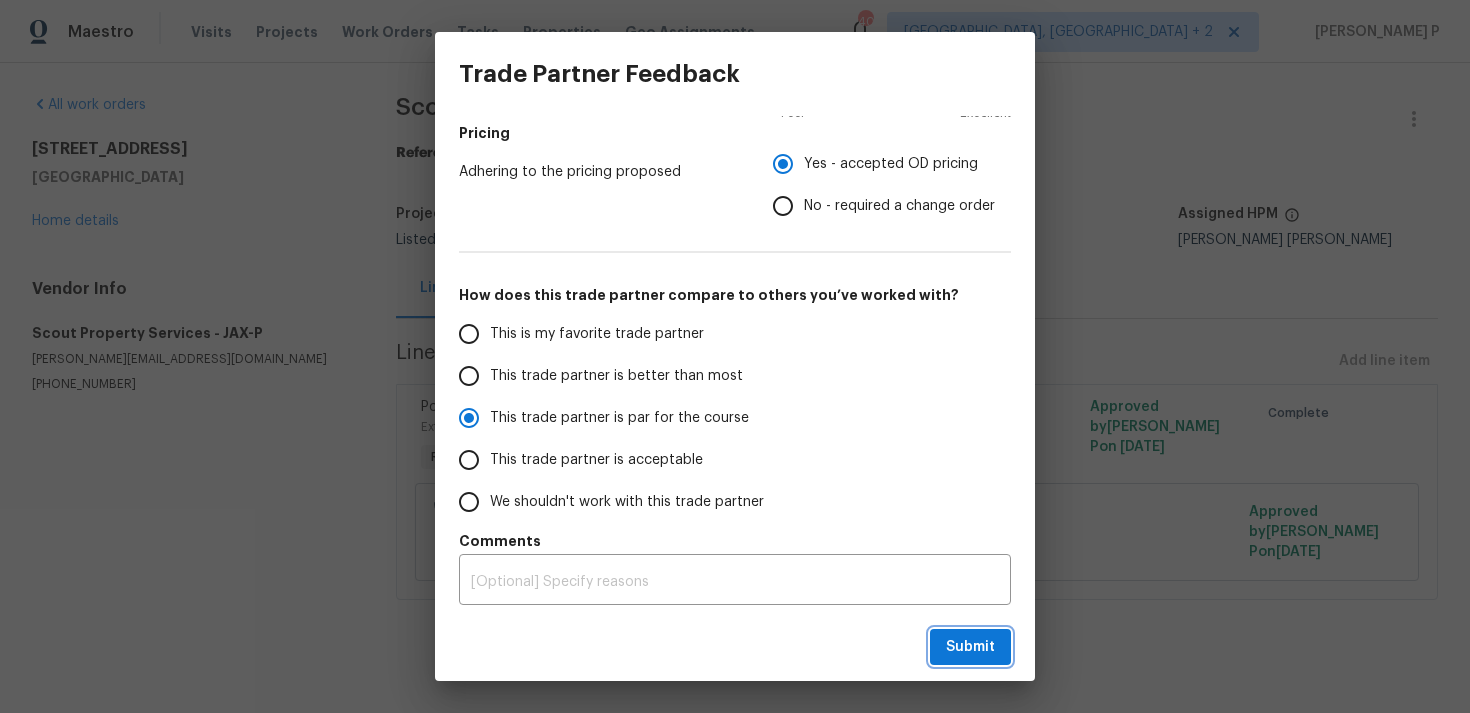 click on "Submit" at bounding box center [970, 647] 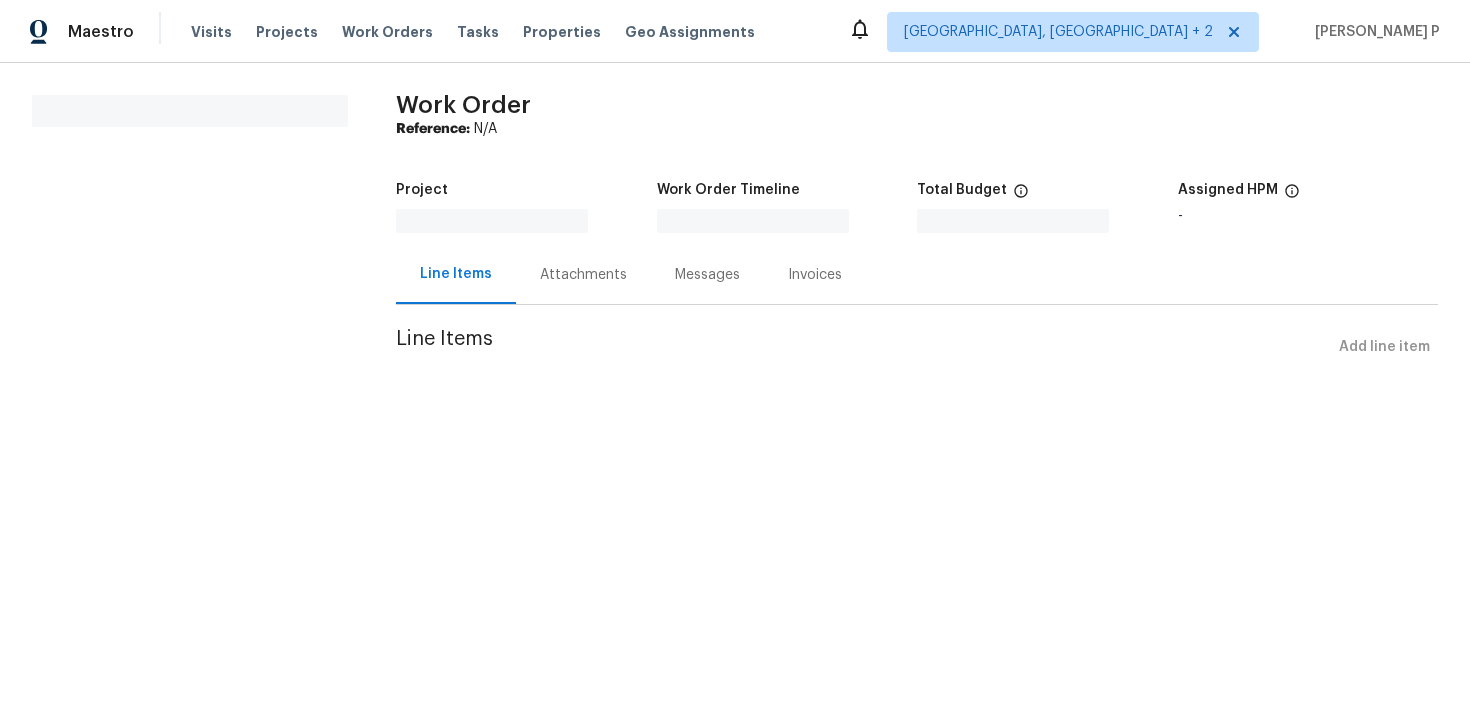 scroll, scrollTop: 0, scrollLeft: 0, axis: both 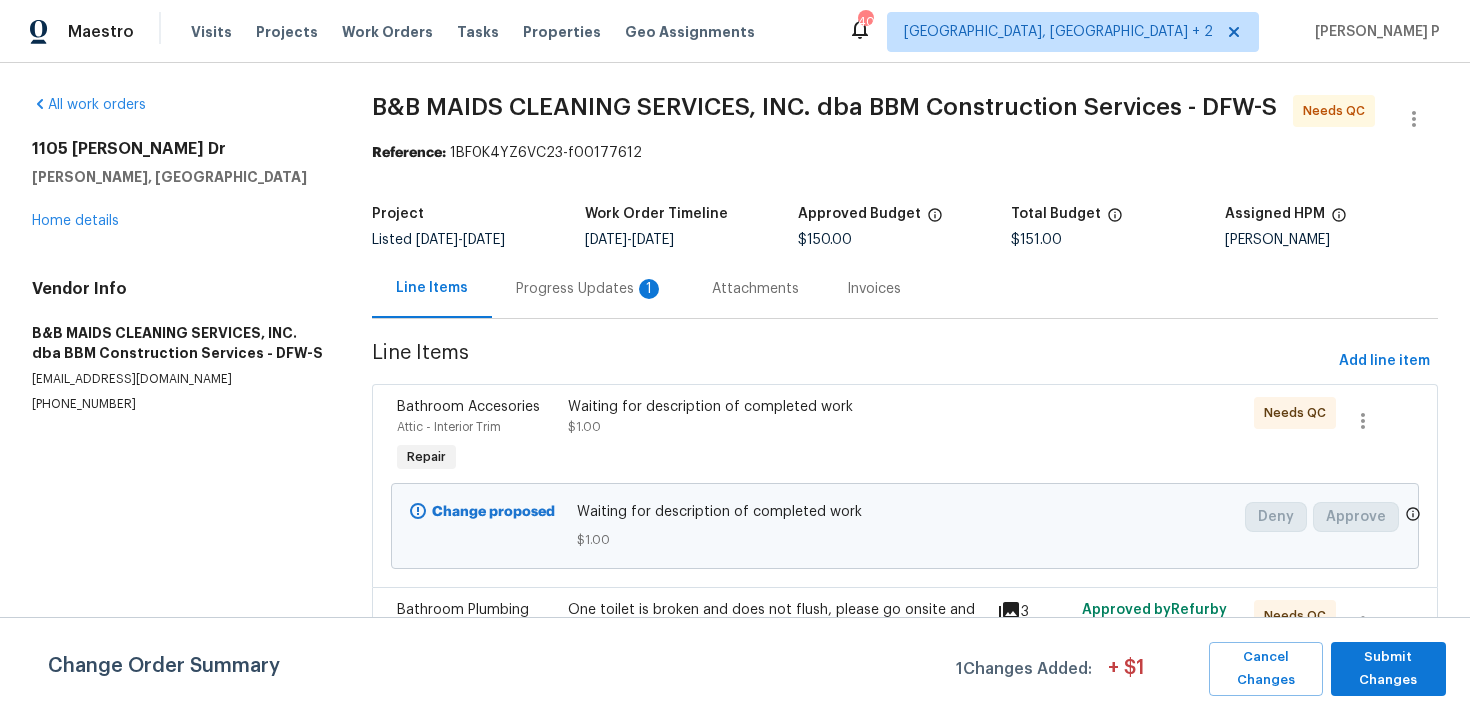 click on "Progress Updates 1" at bounding box center (590, 289) 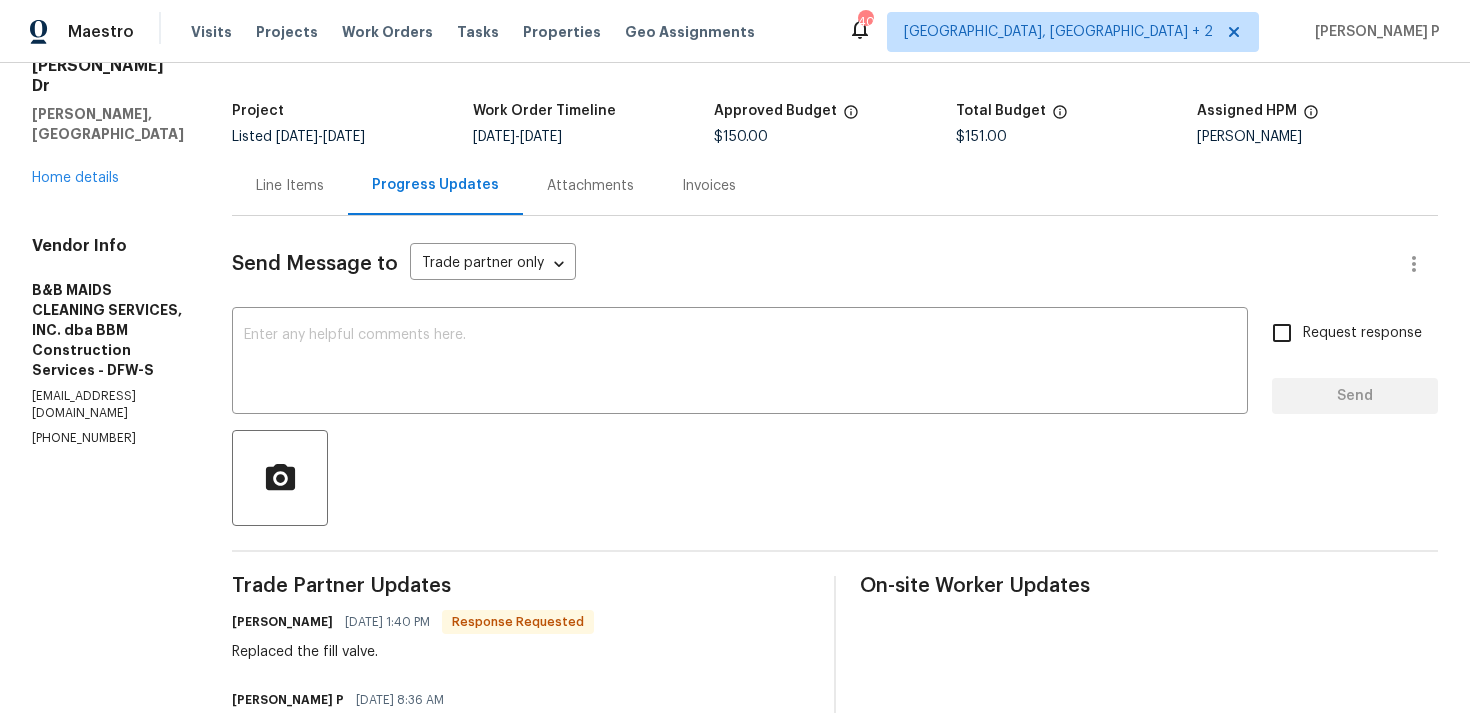 scroll, scrollTop: 262, scrollLeft: 0, axis: vertical 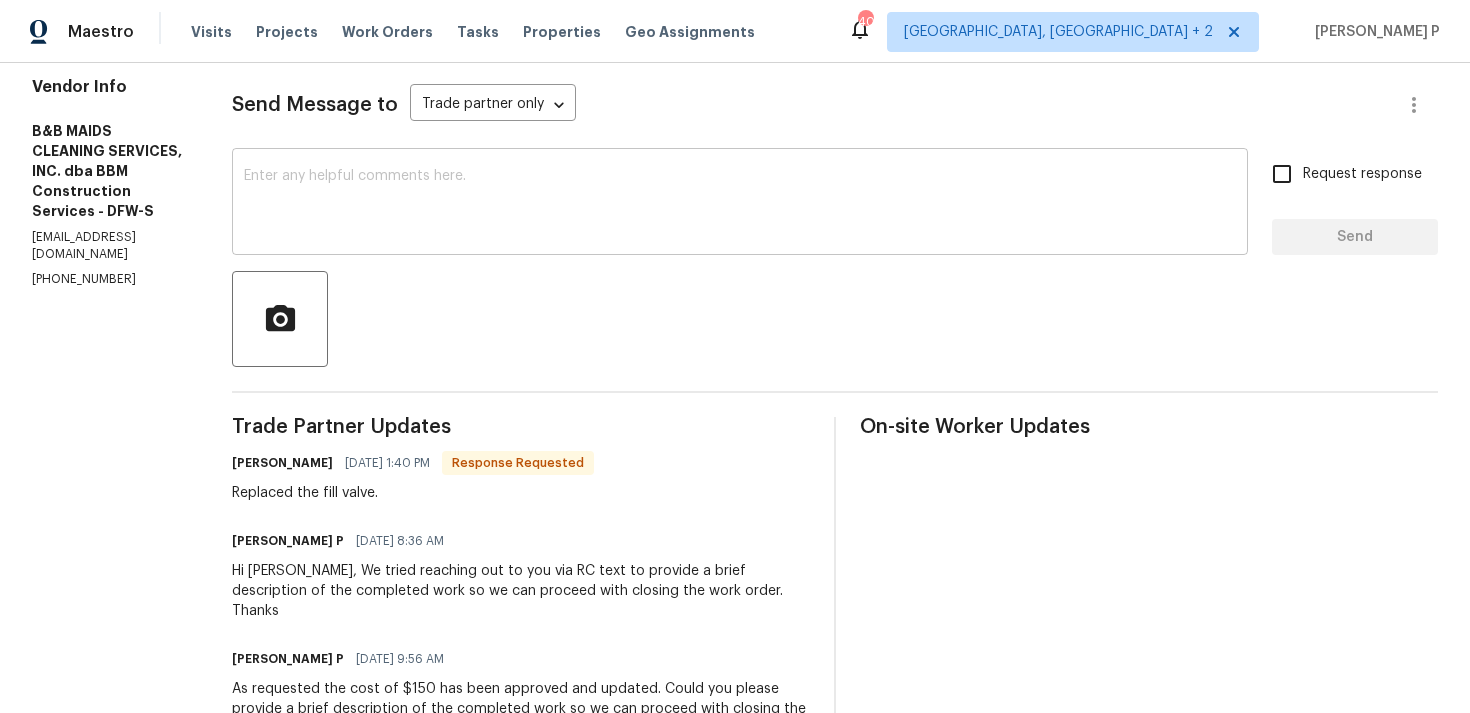 click at bounding box center [740, 204] 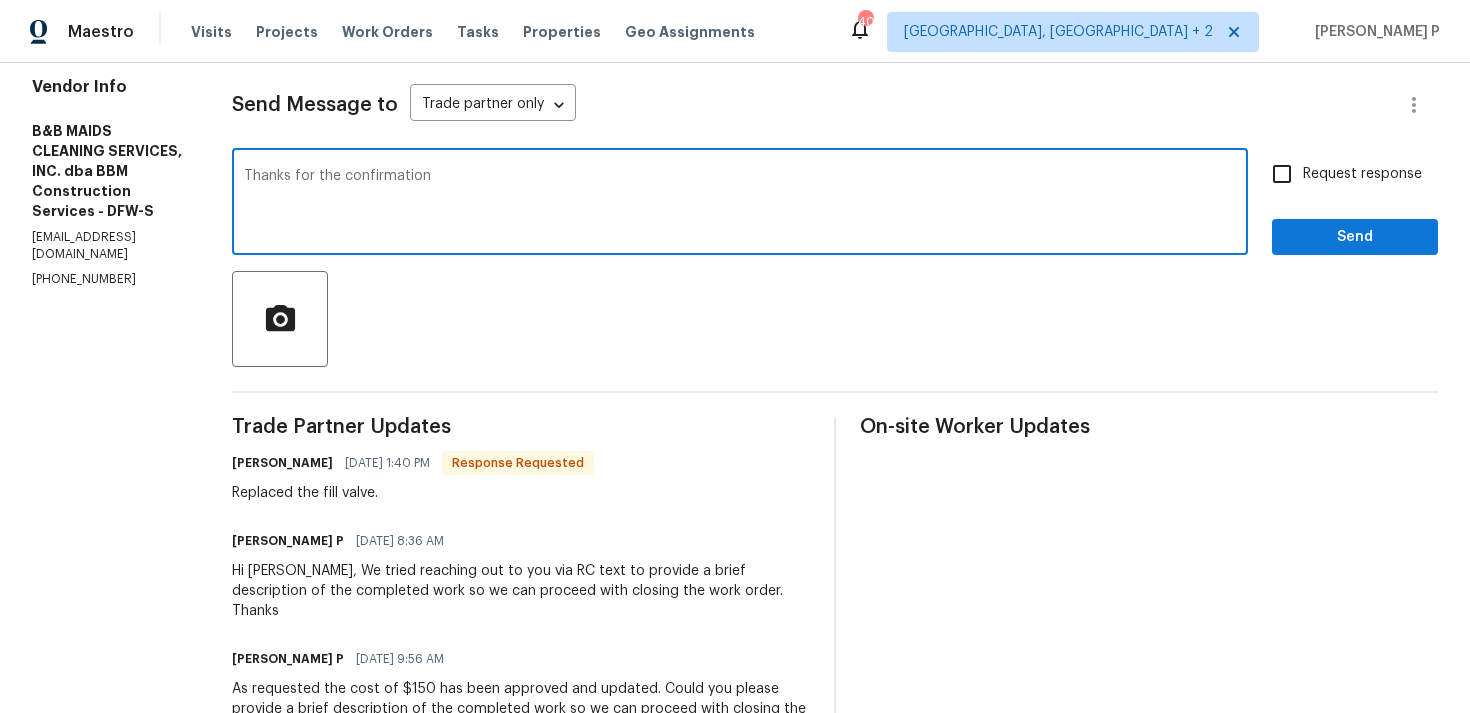 type on "Thanks for the confirmation" 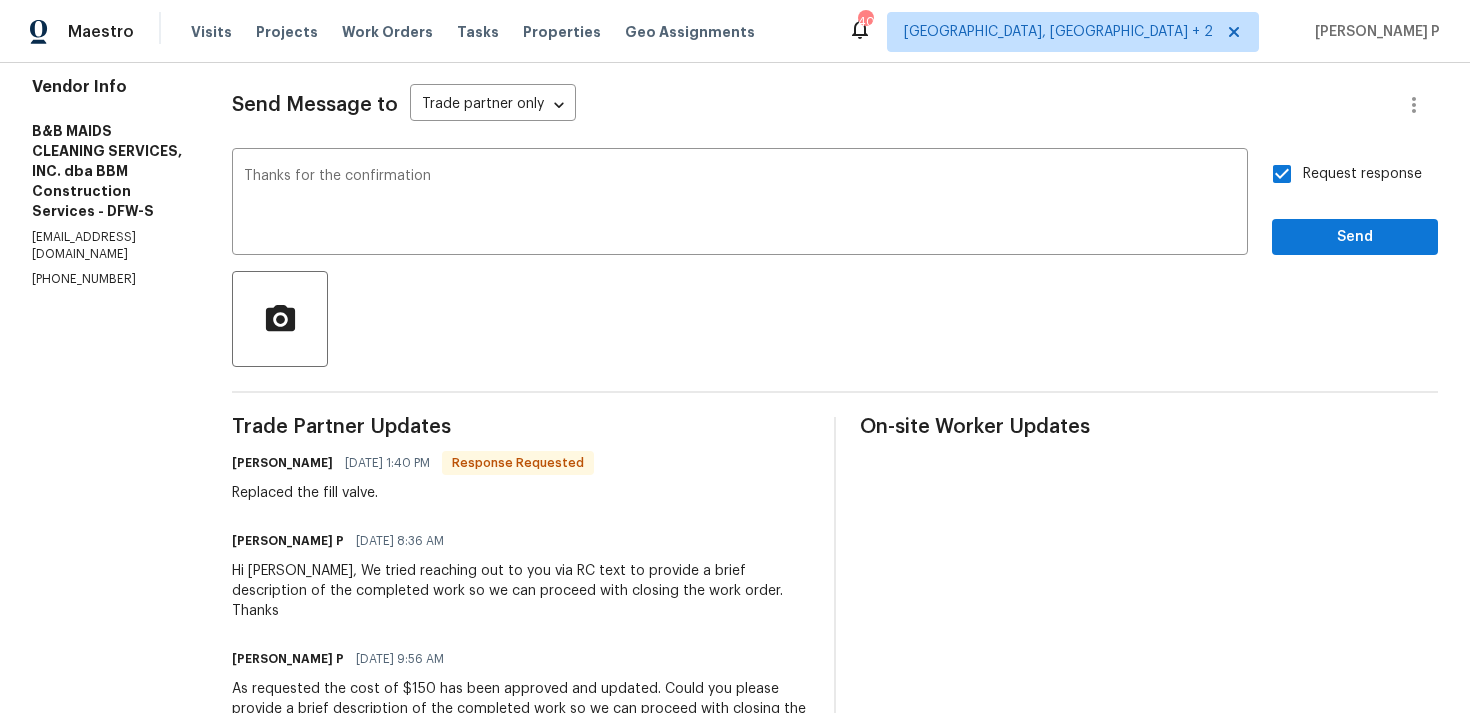 click on "Request response" at bounding box center [1362, 174] 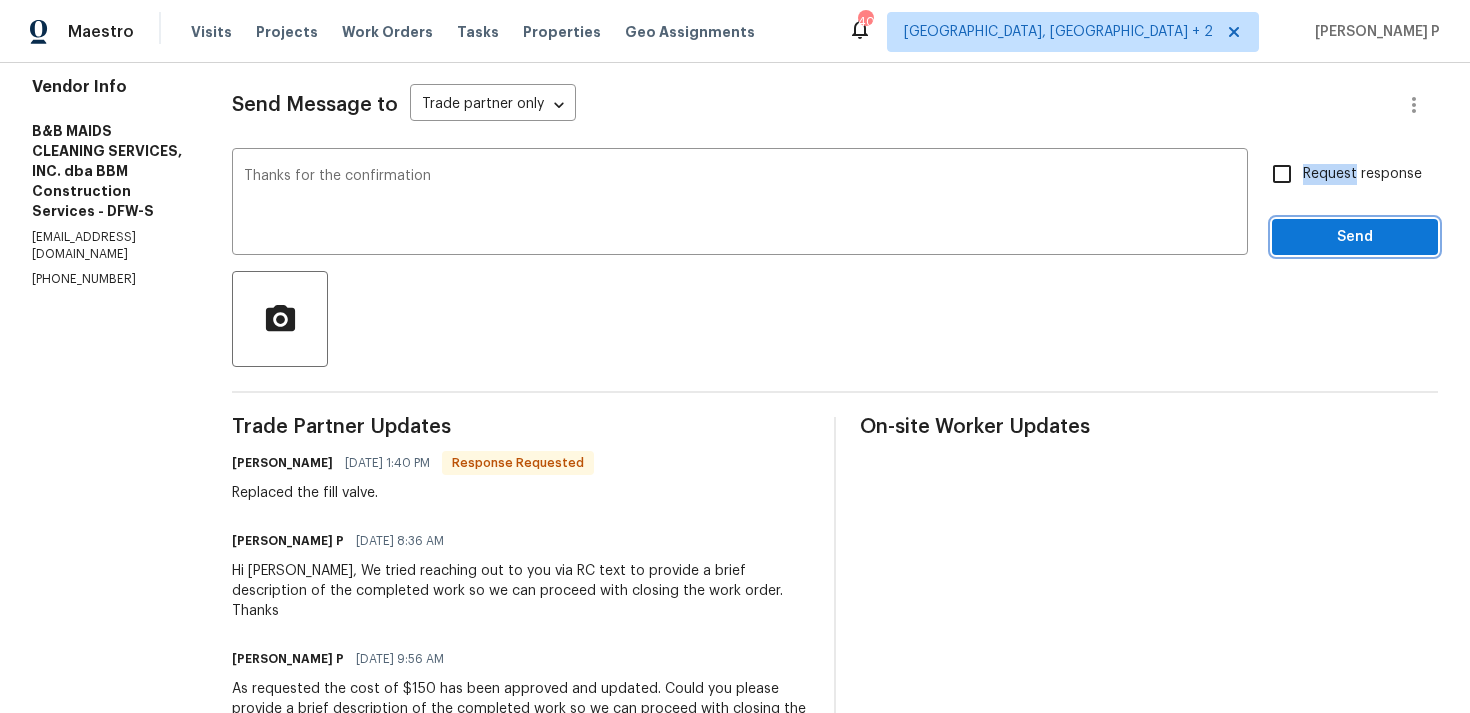 click on "Send" at bounding box center [1355, 237] 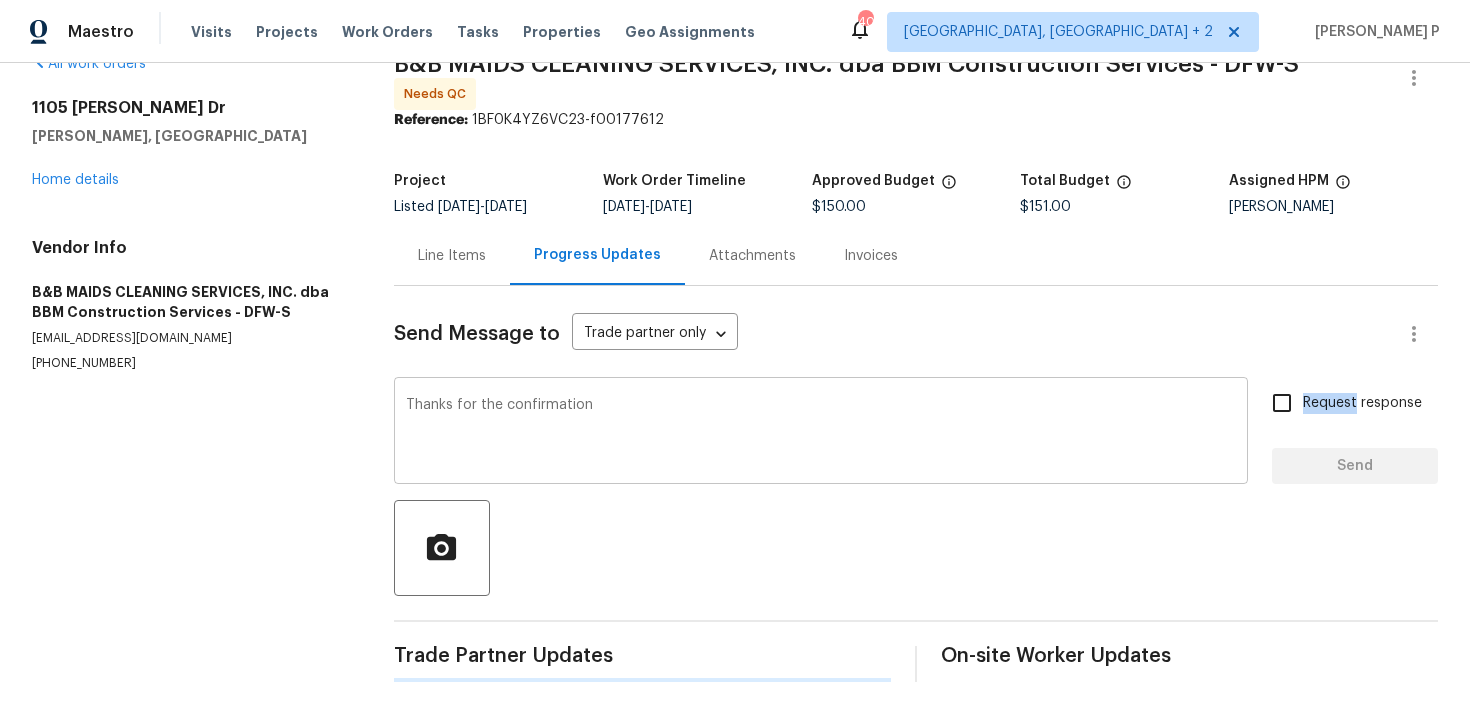 type 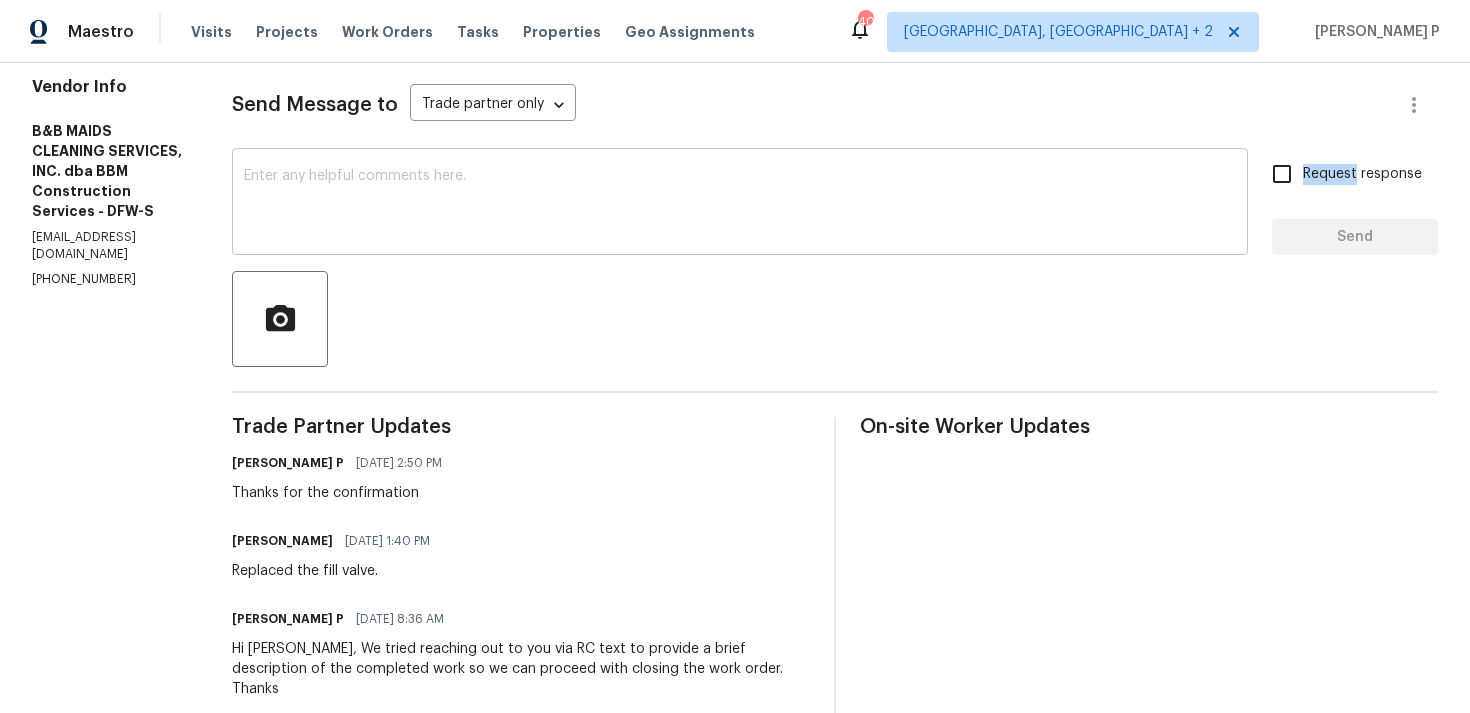 scroll, scrollTop: 0, scrollLeft: 0, axis: both 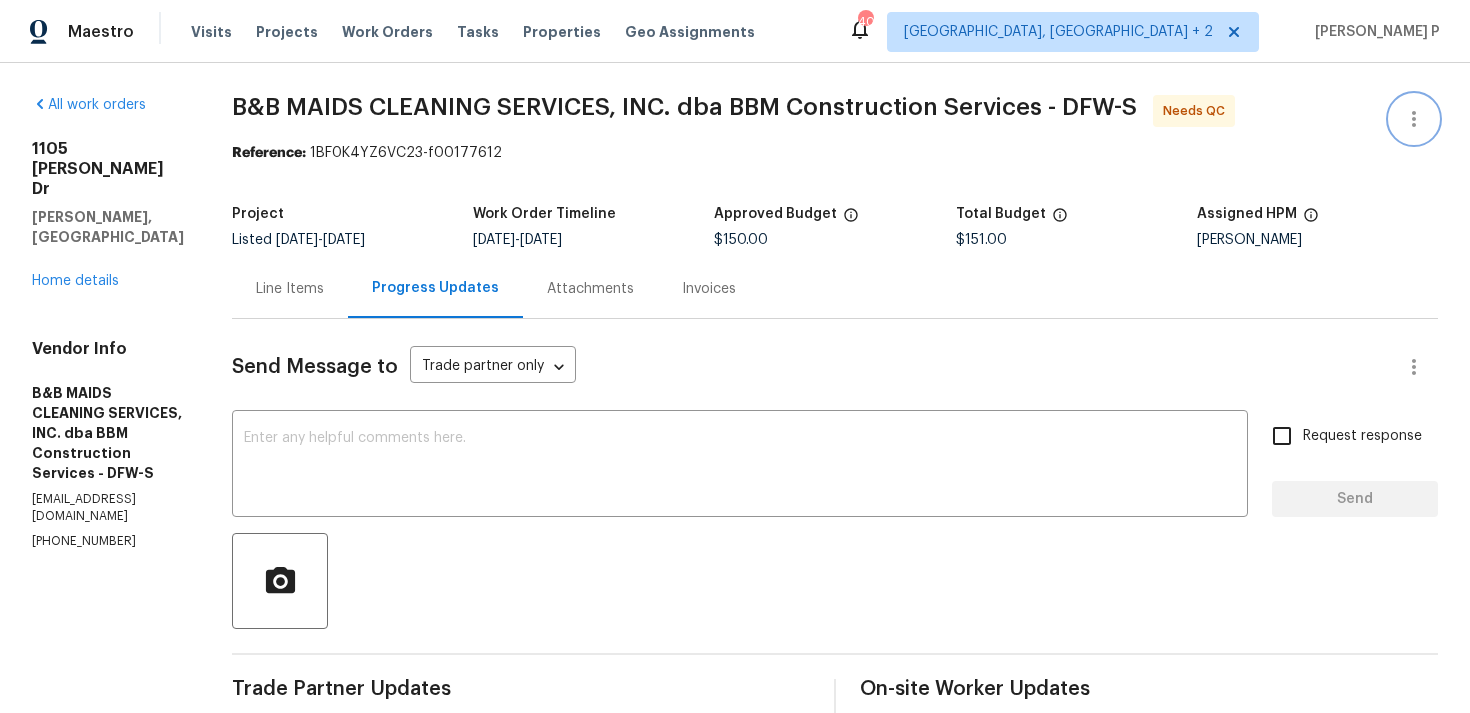 click at bounding box center [1414, 119] 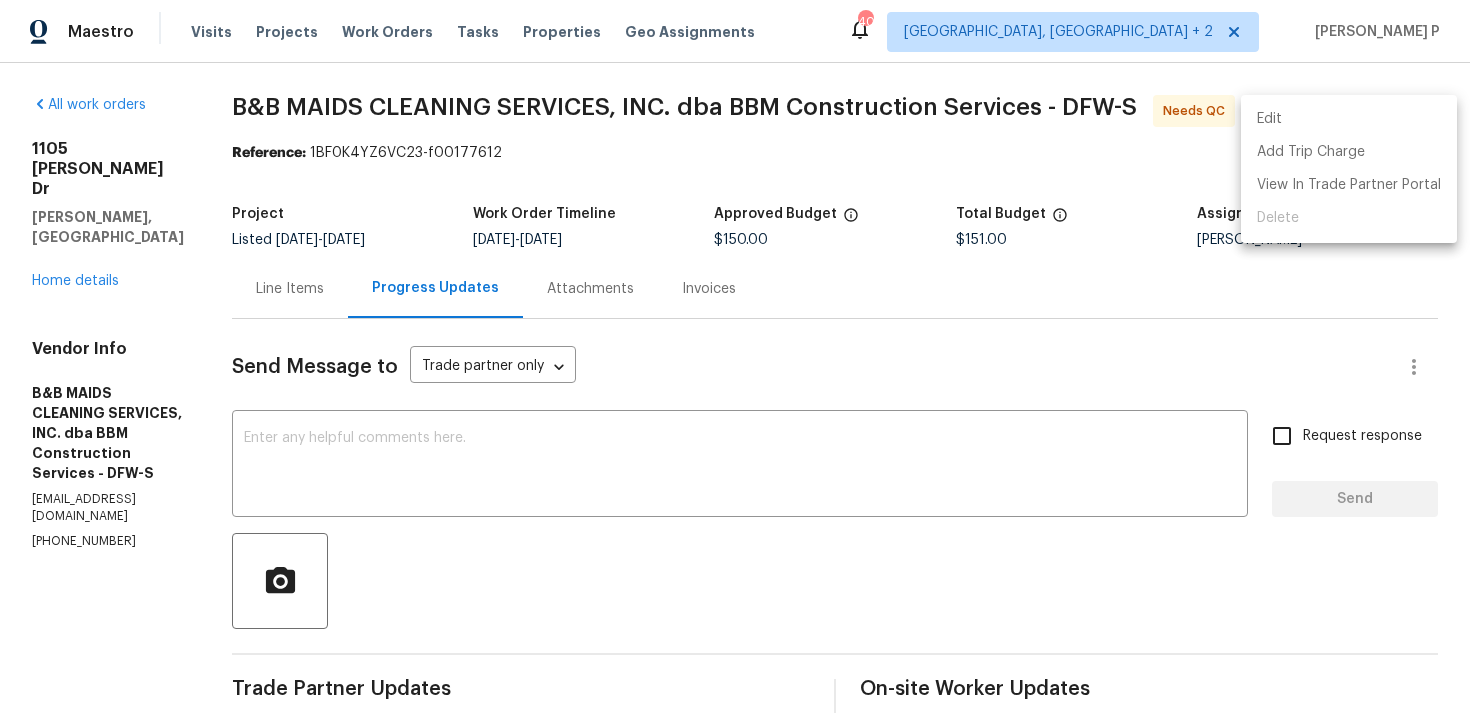 click on "Edit" at bounding box center (1349, 119) 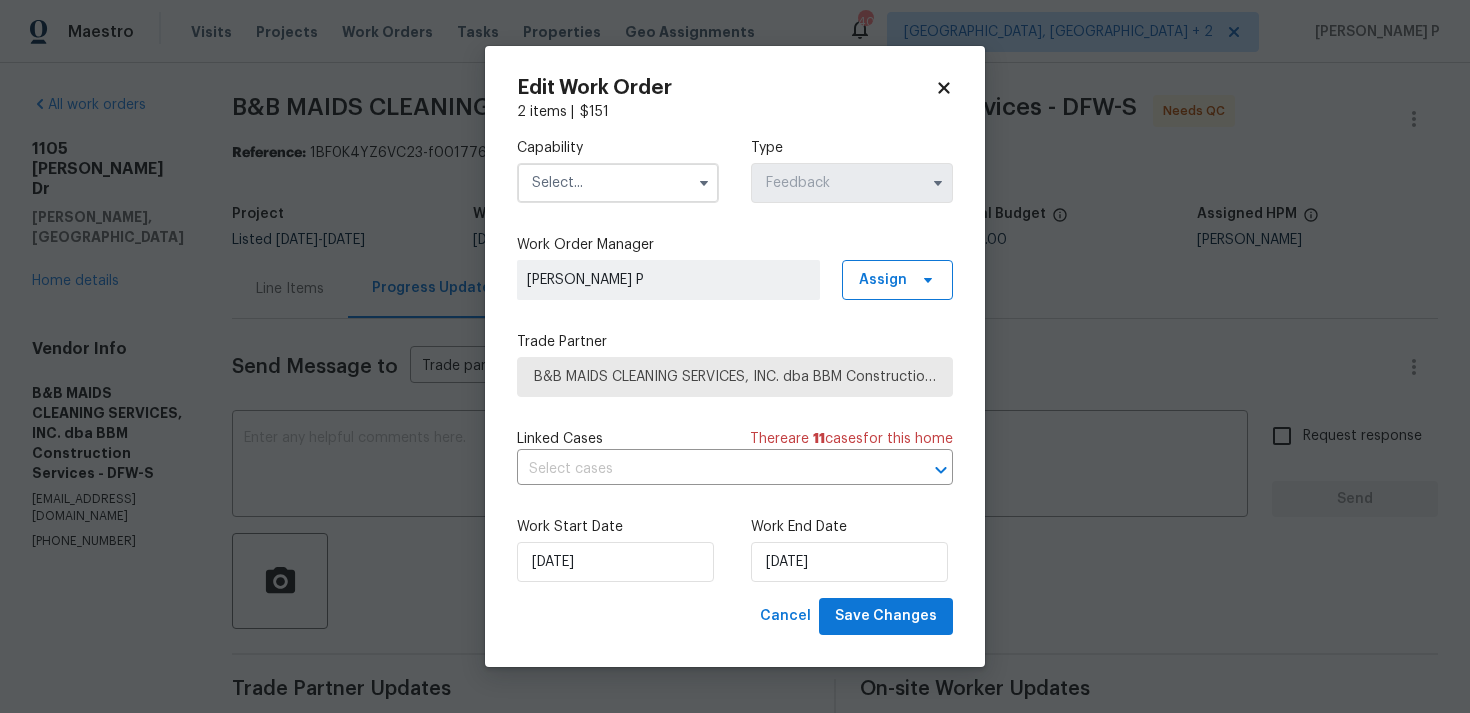 click at bounding box center (618, 183) 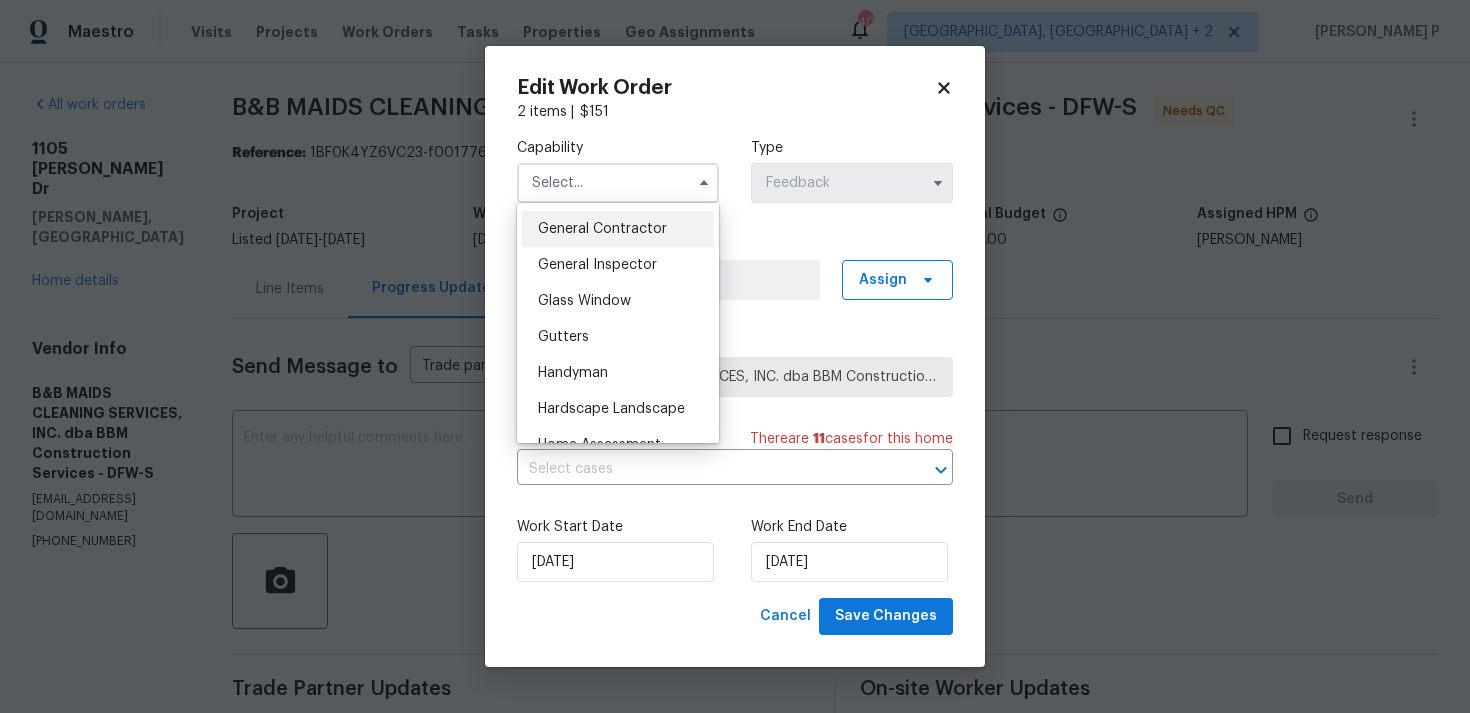 scroll, scrollTop: 955, scrollLeft: 0, axis: vertical 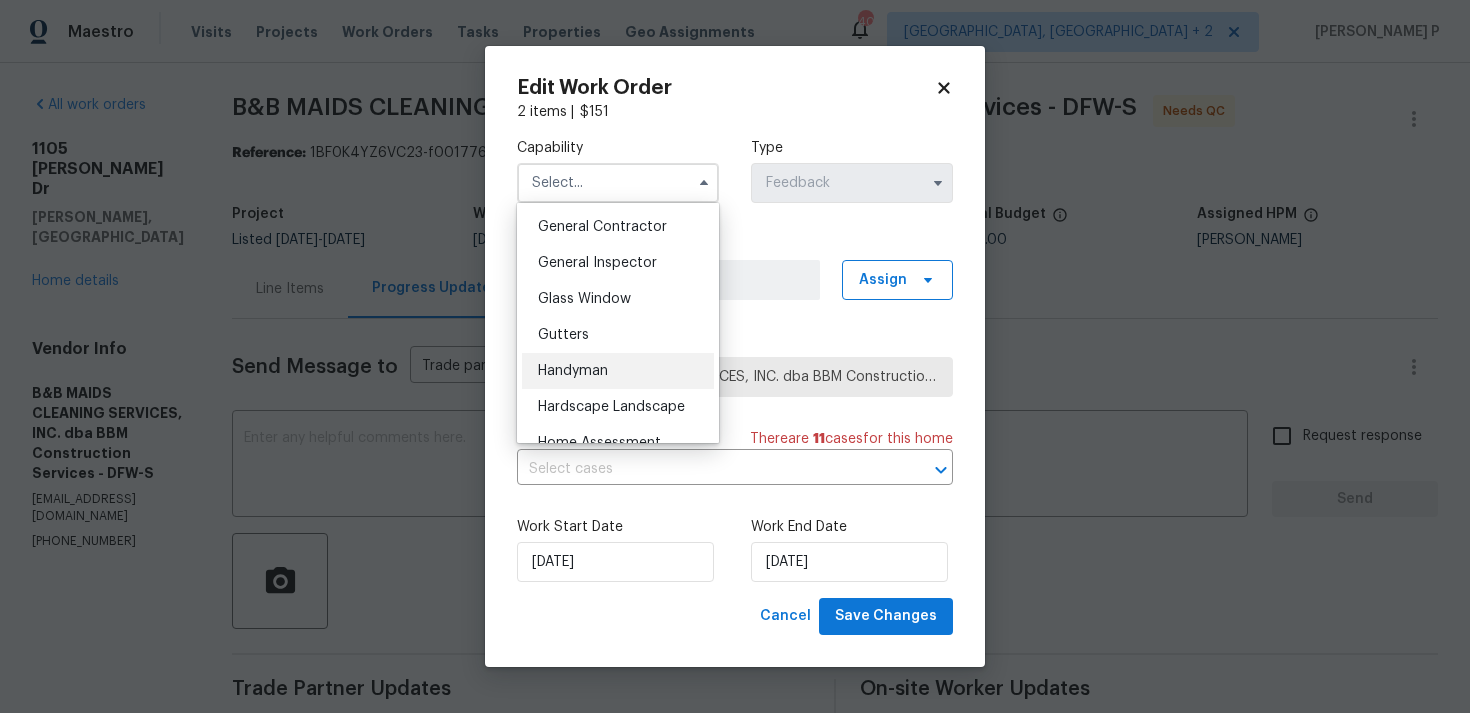 click on "Handyman" at bounding box center (618, 371) 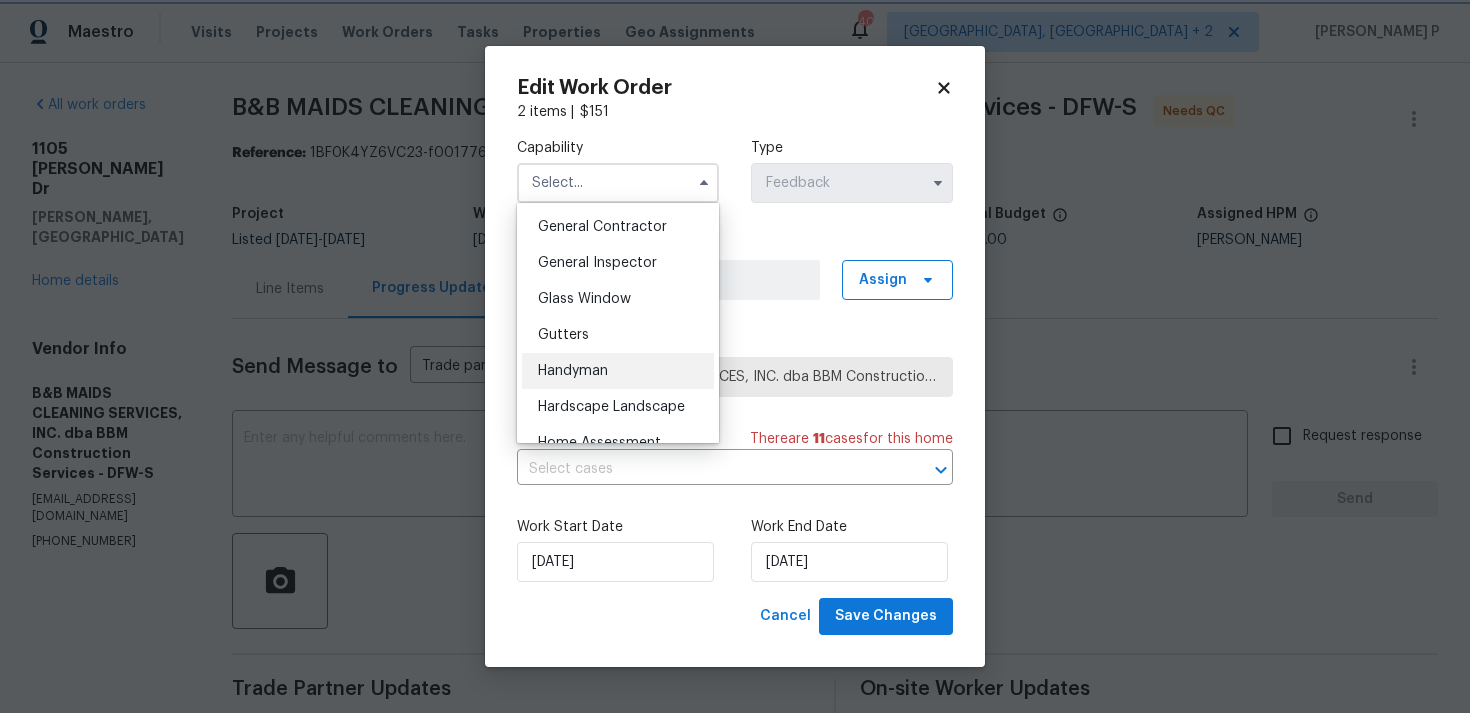 type on "Handyman" 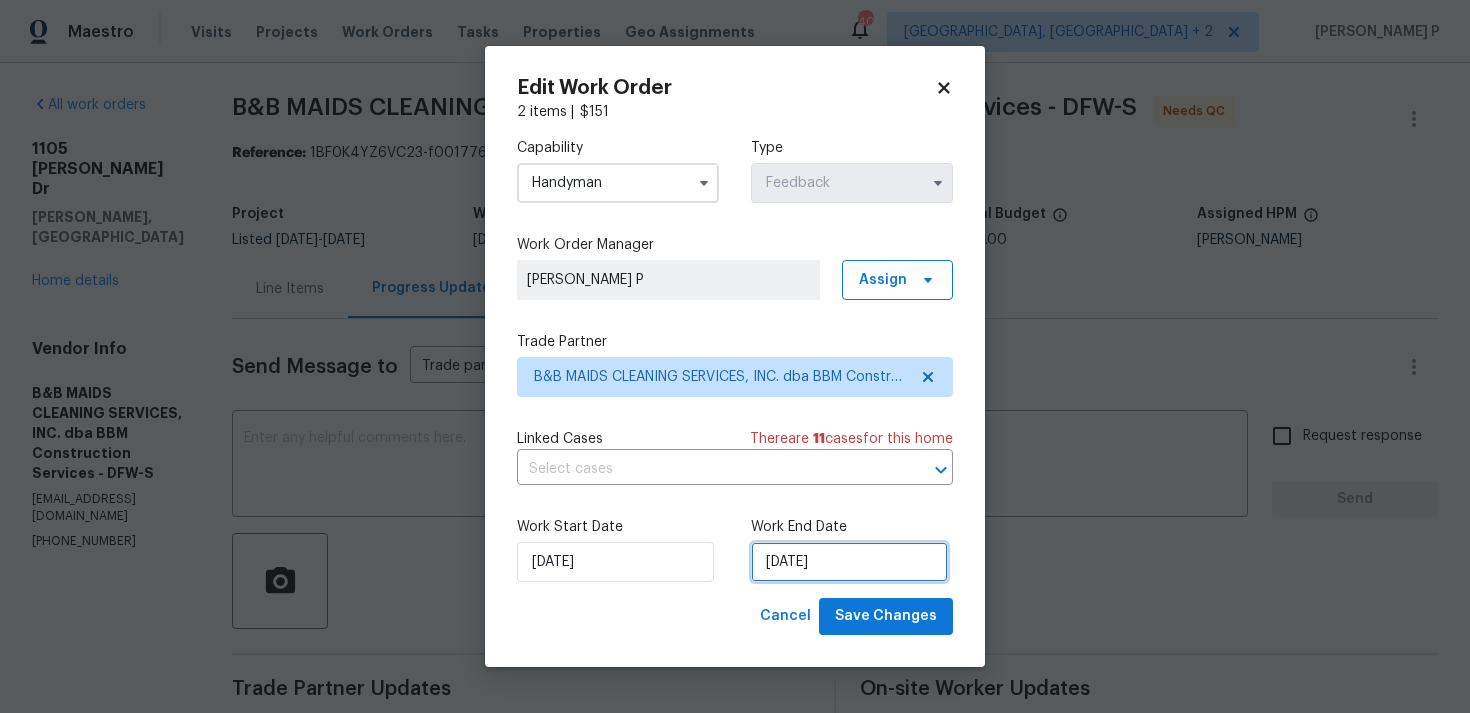 click on "[DATE]" at bounding box center (849, 562) 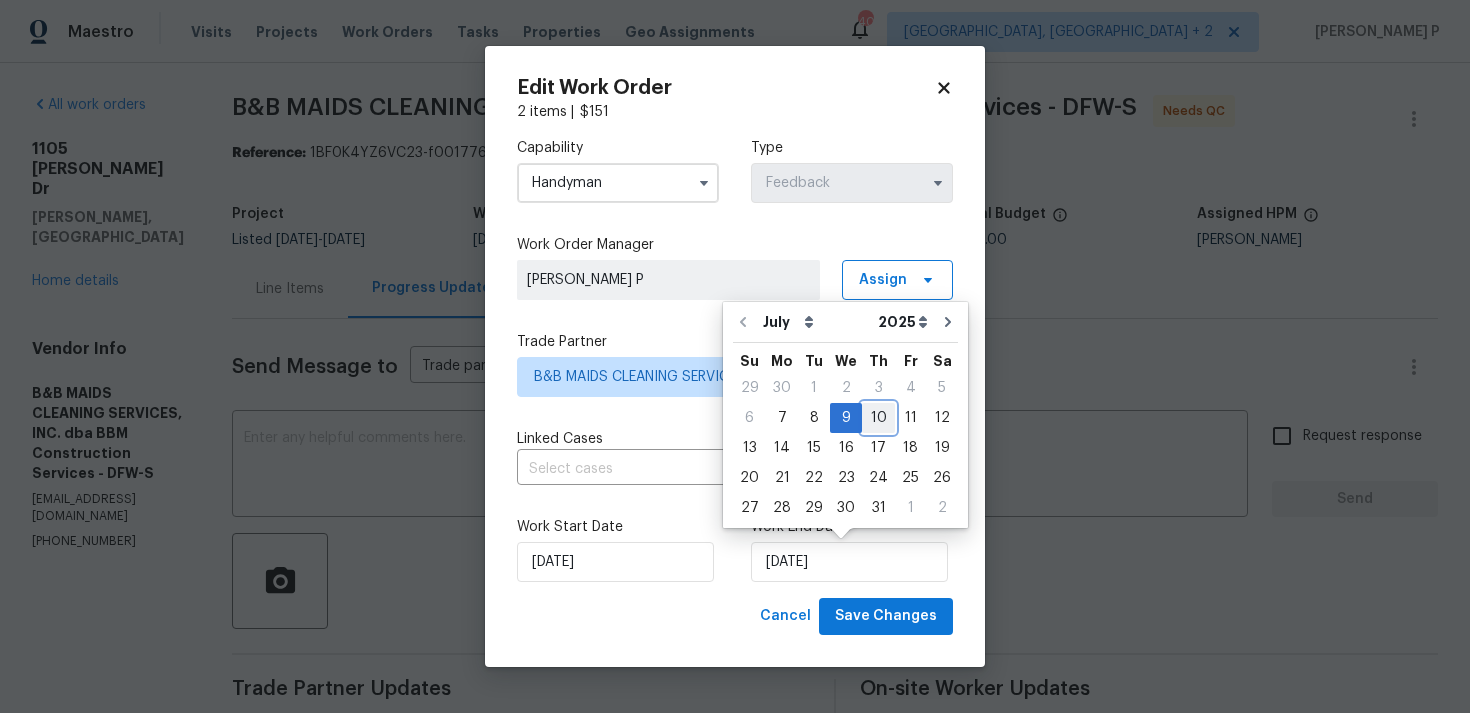 click on "10" at bounding box center (878, 418) 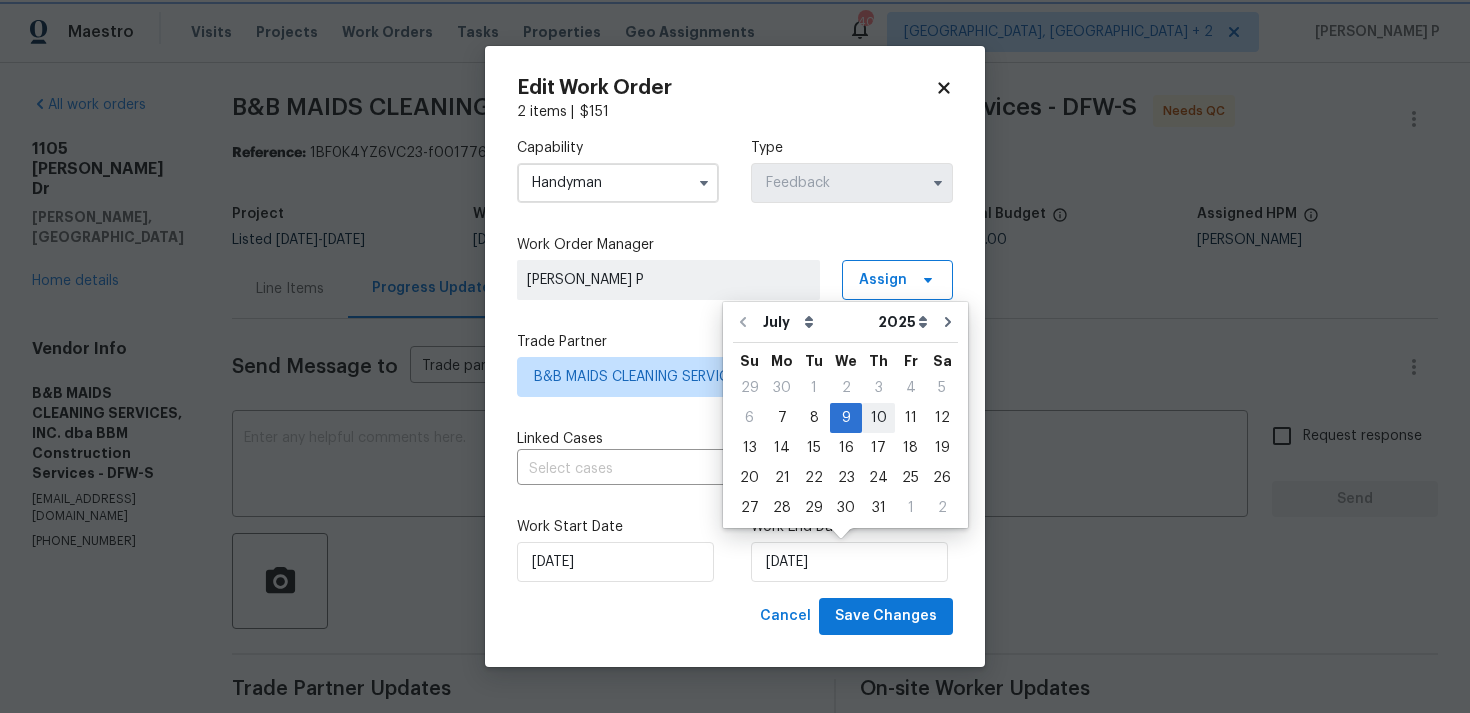 type on "[DATE]" 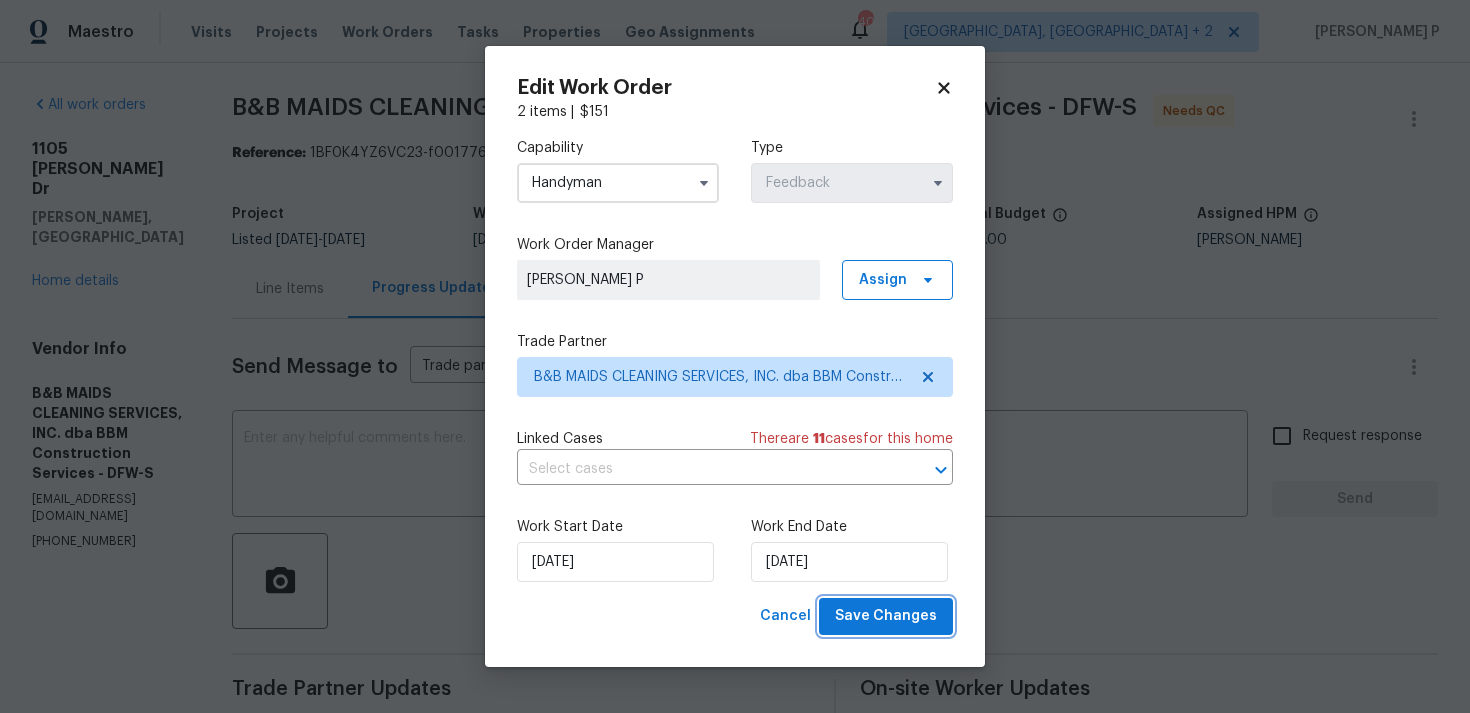 click on "Save Changes" at bounding box center (886, 616) 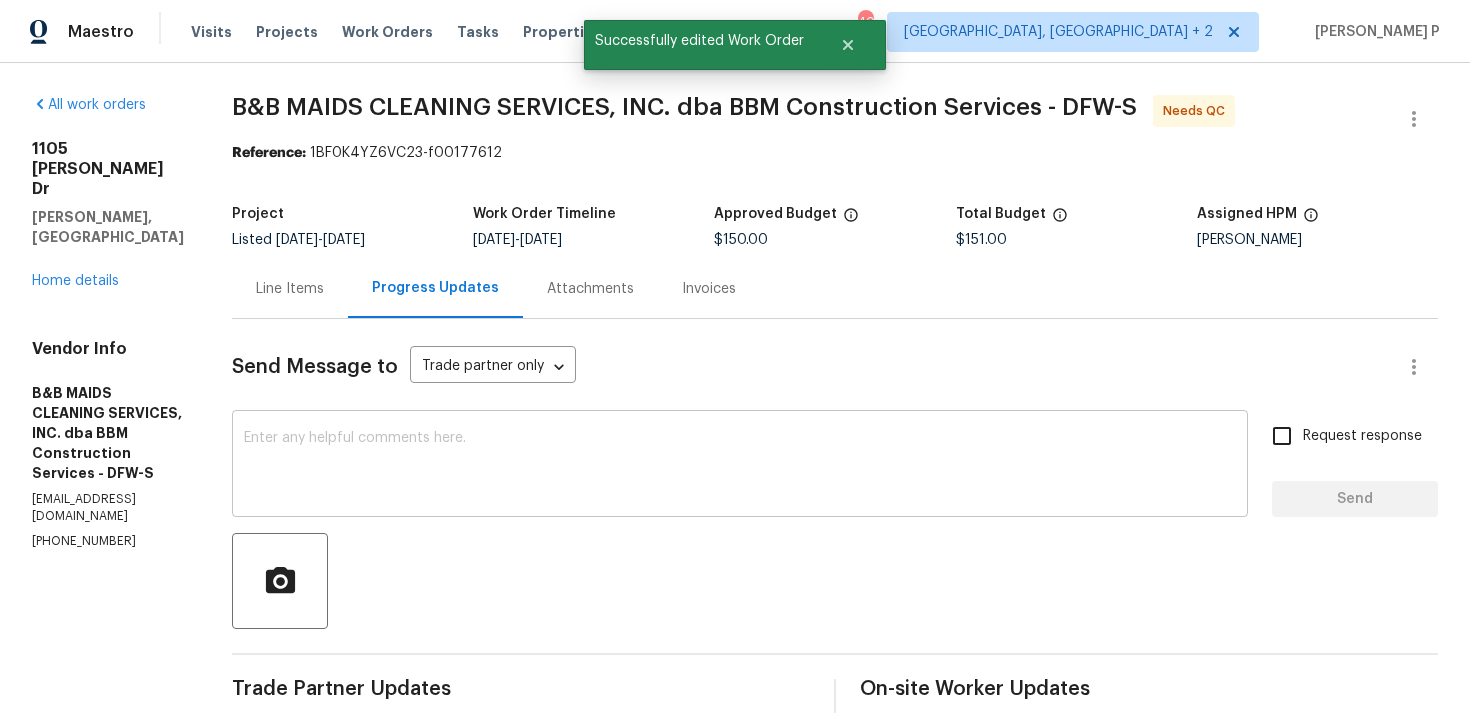 click at bounding box center [740, 466] 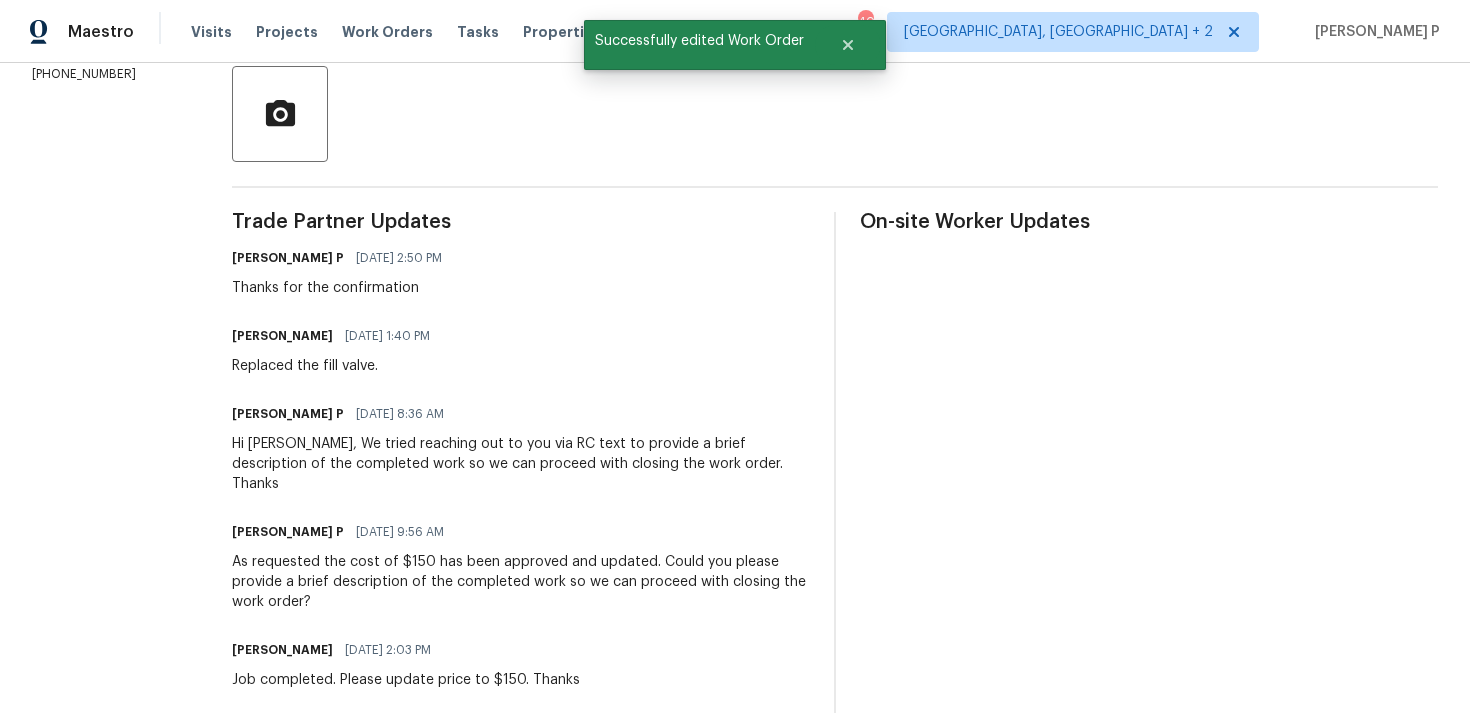 scroll, scrollTop: 475, scrollLeft: 0, axis: vertical 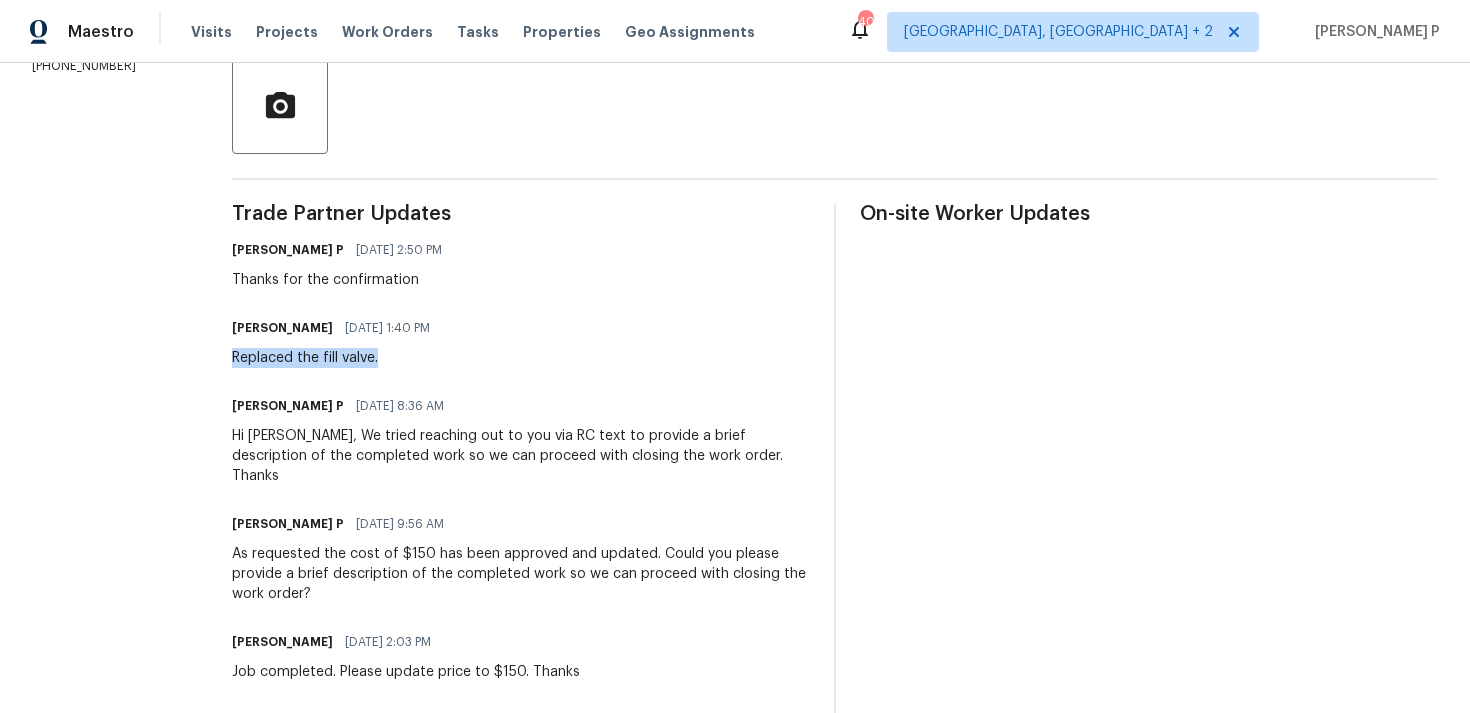 drag, startPoint x: 305, startPoint y: 352, endPoint x: 563, endPoint y: 355, distance: 258.01746 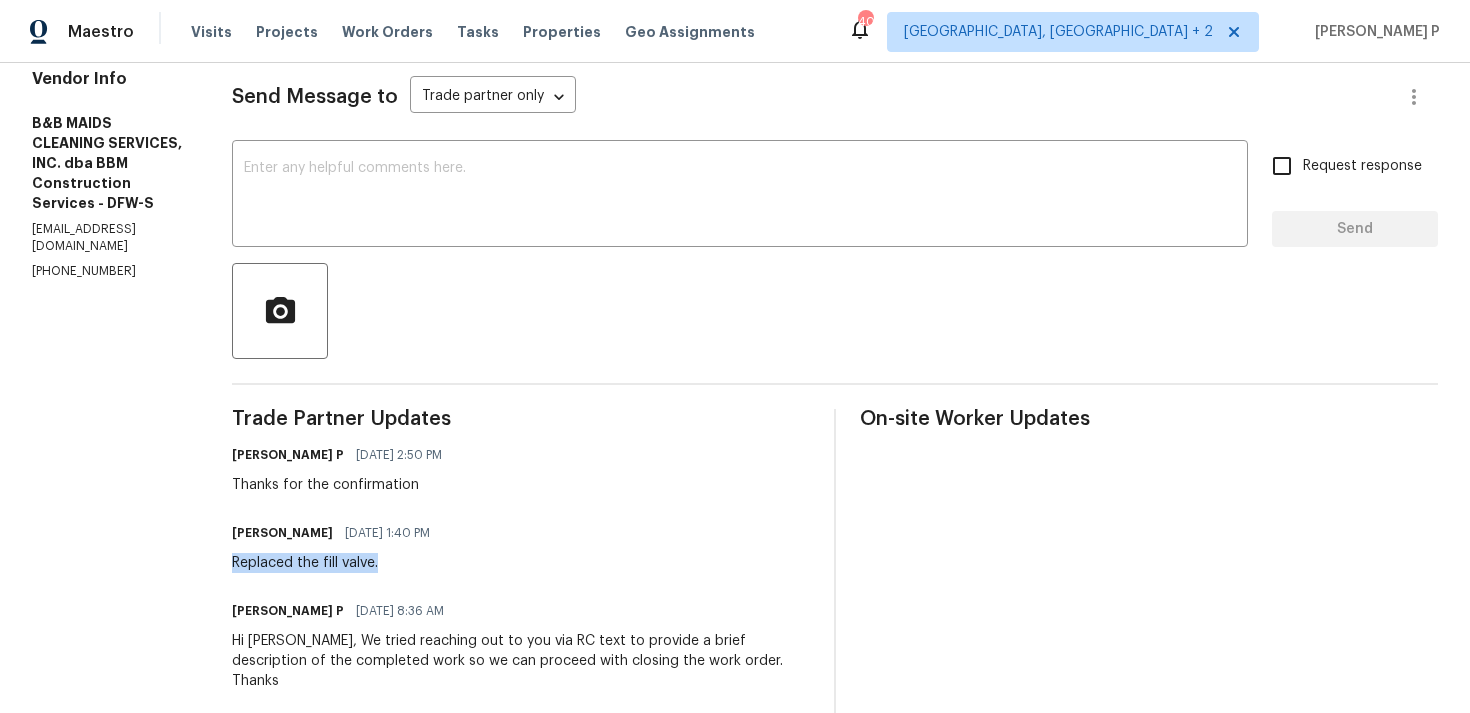 scroll, scrollTop: 0, scrollLeft: 0, axis: both 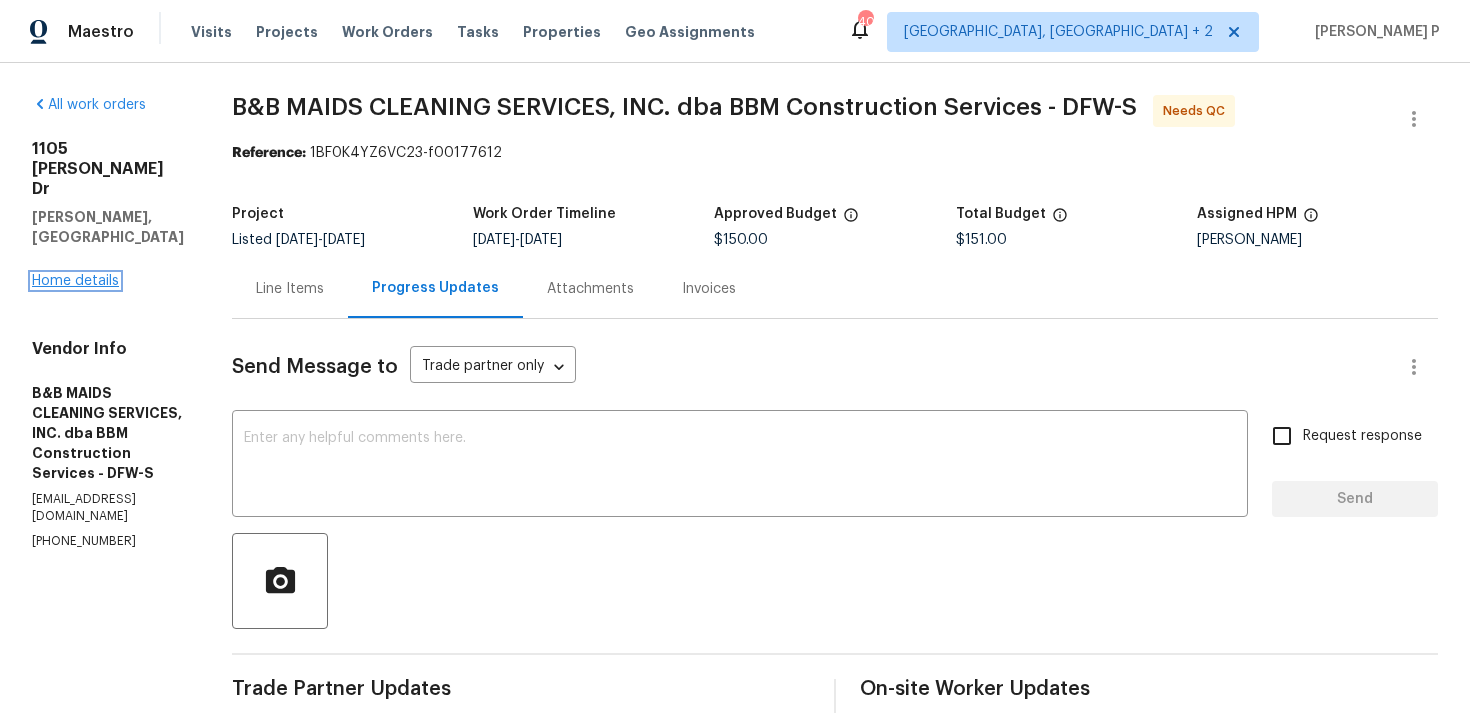 click on "Home details" at bounding box center (75, 281) 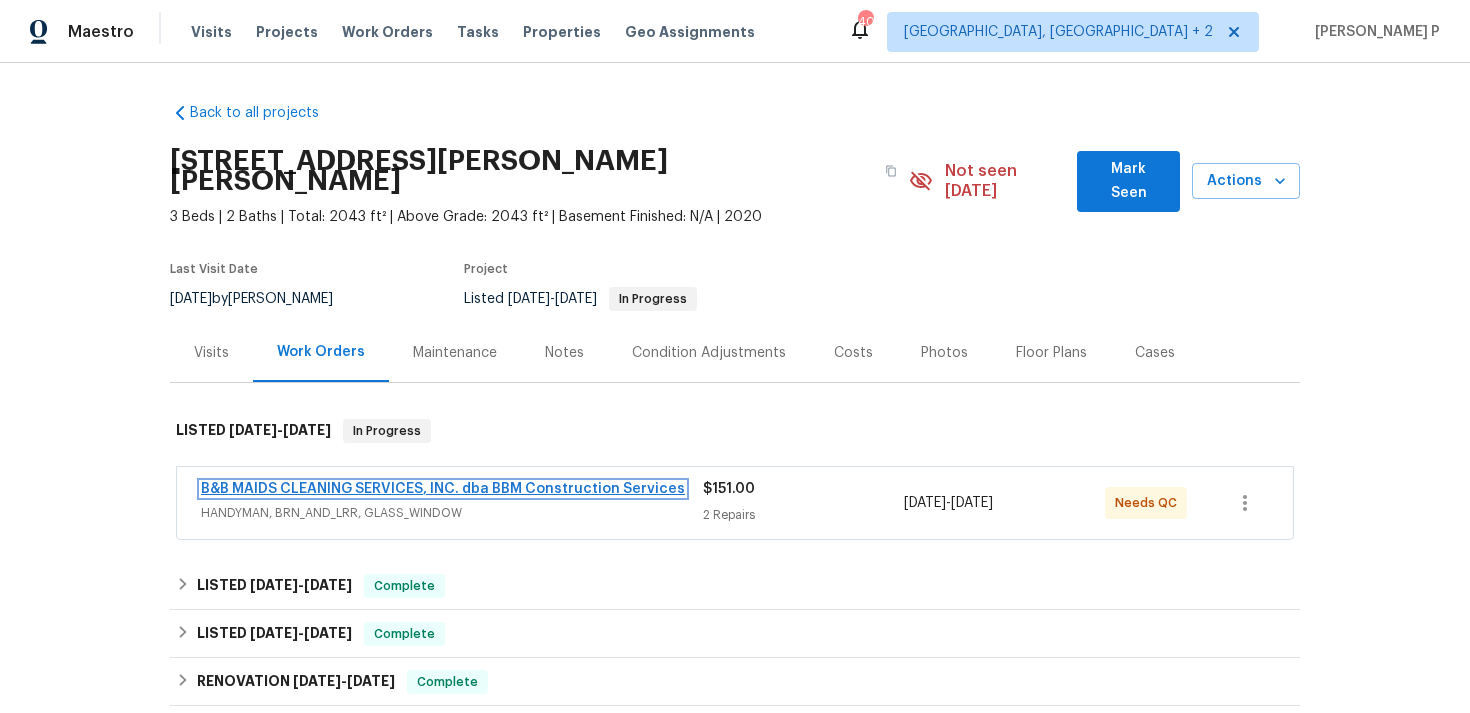 click on "B&B MAIDS CLEANING SERVICES, INC. dba BBM Construction Services" at bounding box center (443, 489) 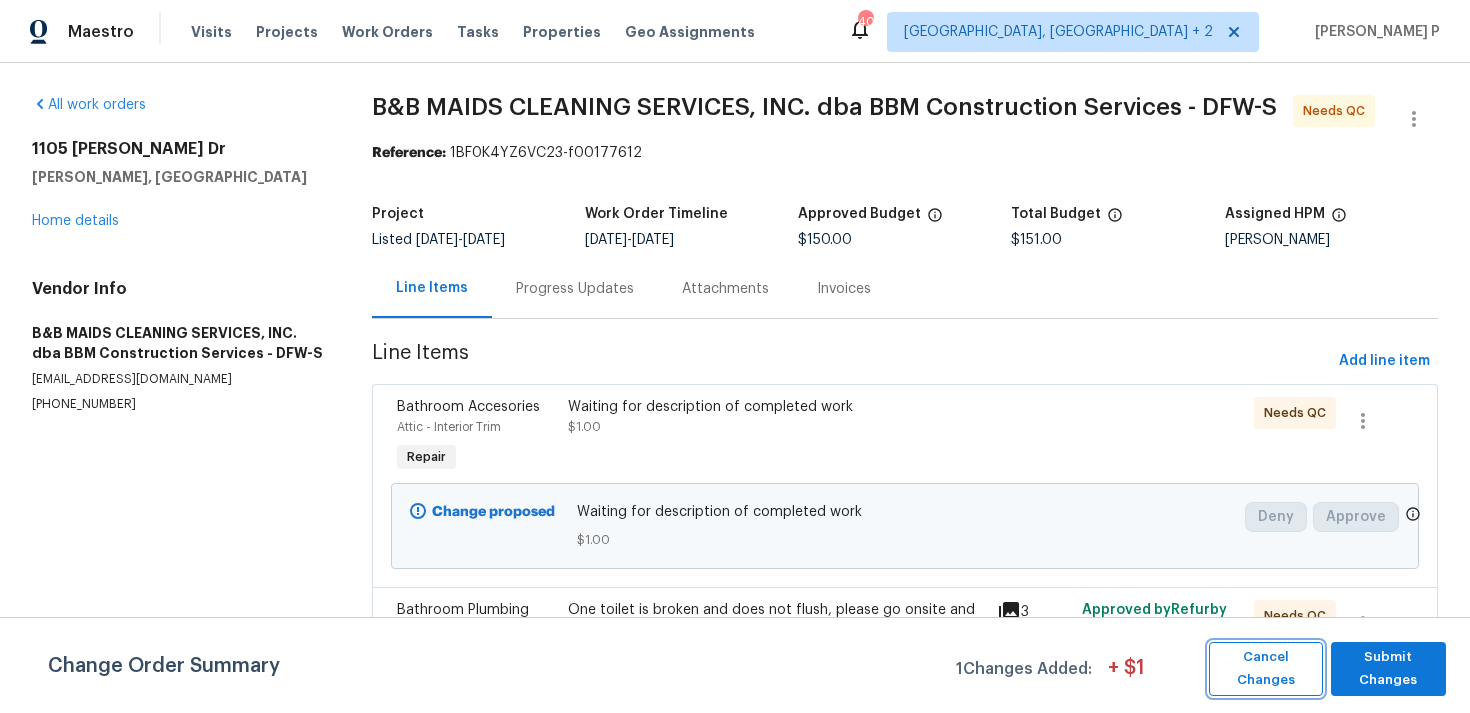 click on "Cancel Changes" at bounding box center (1266, 669) 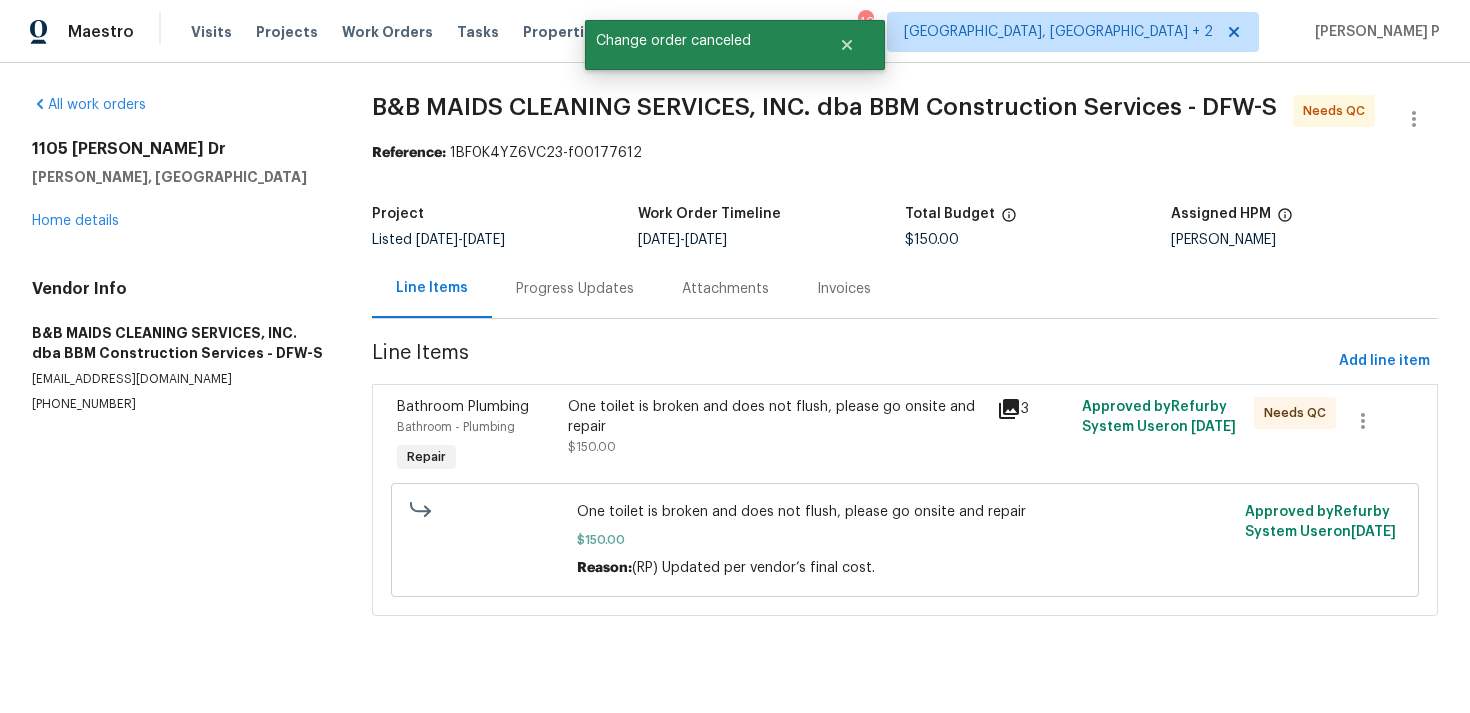 click on "One toilet is broken and does not flush, please go onsite and repair" at bounding box center (776, 417) 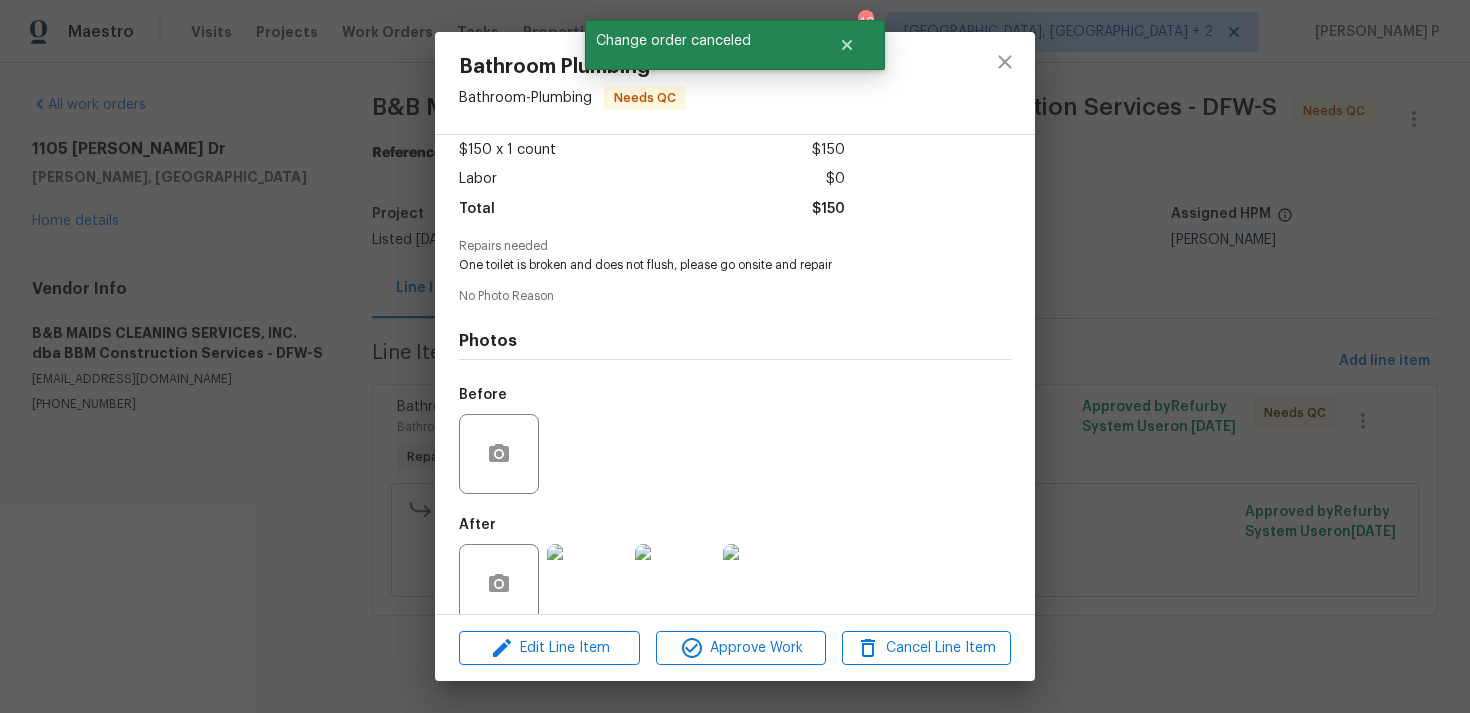 scroll, scrollTop: 153, scrollLeft: 0, axis: vertical 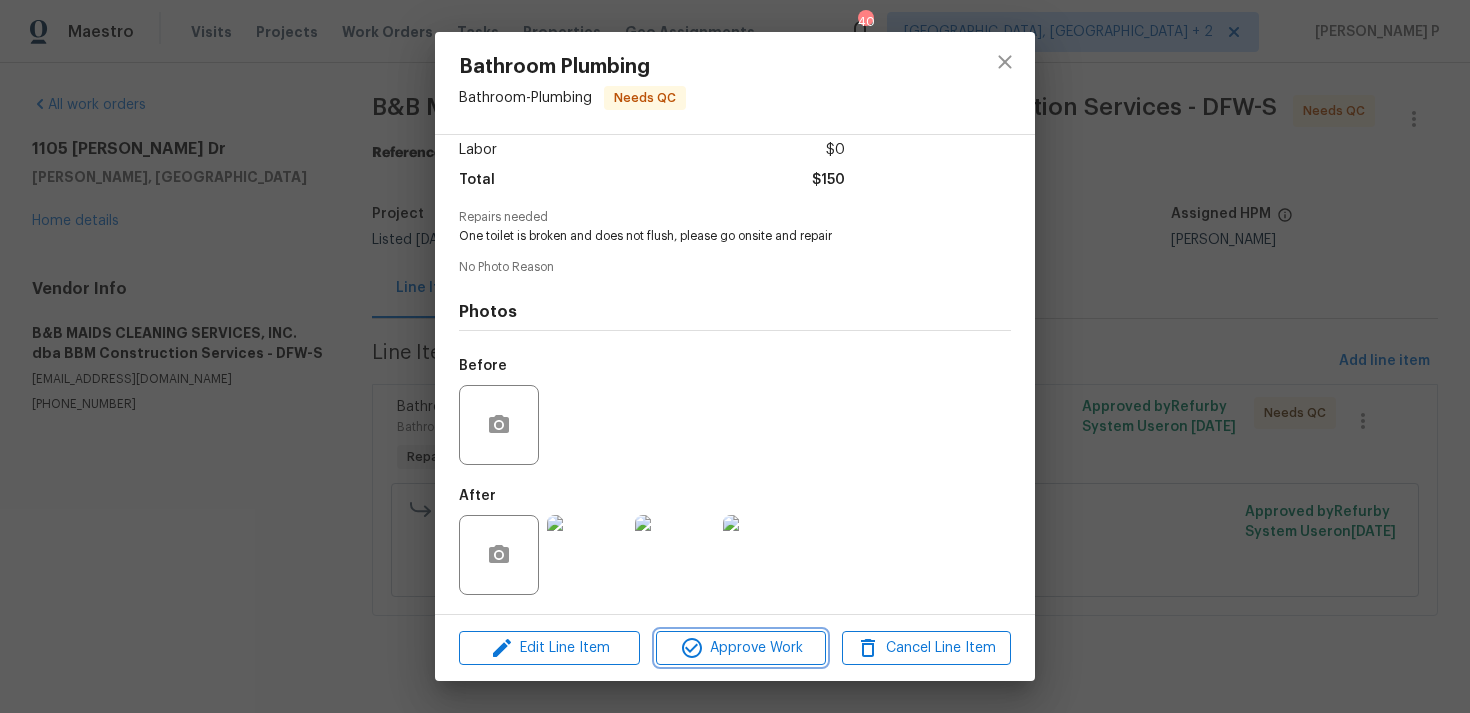 click on "Approve Work" at bounding box center [740, 648] 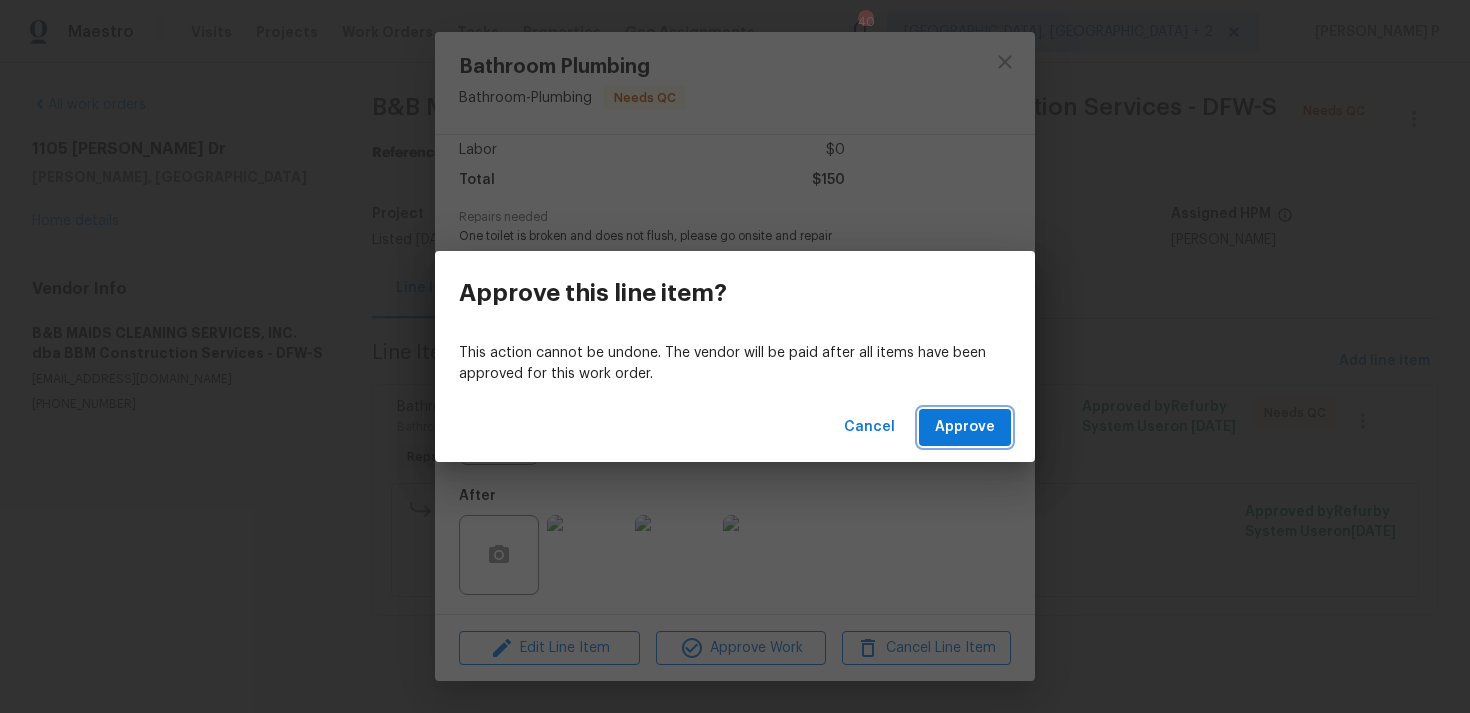 click on "Approve" at bounding box center (965, 427) 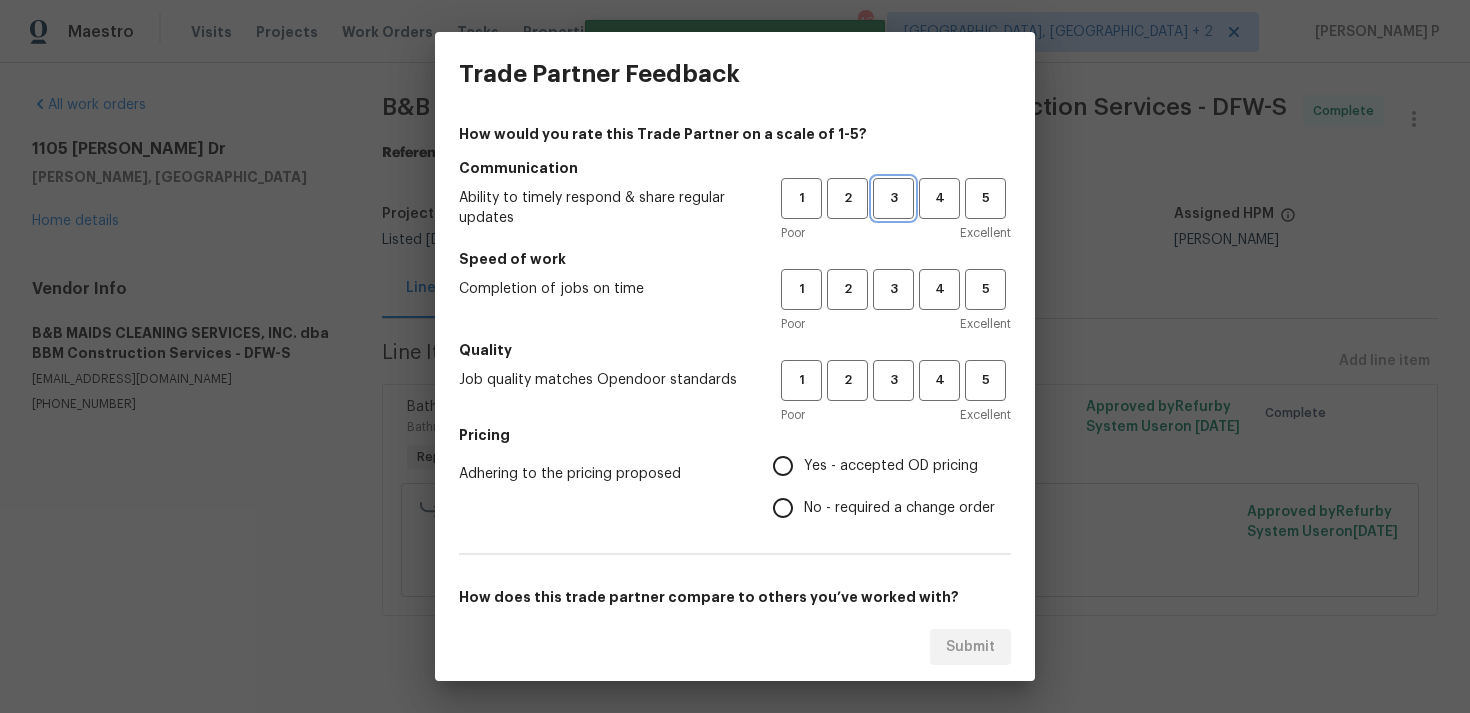 click on "3" at bounding box center (893, 198) 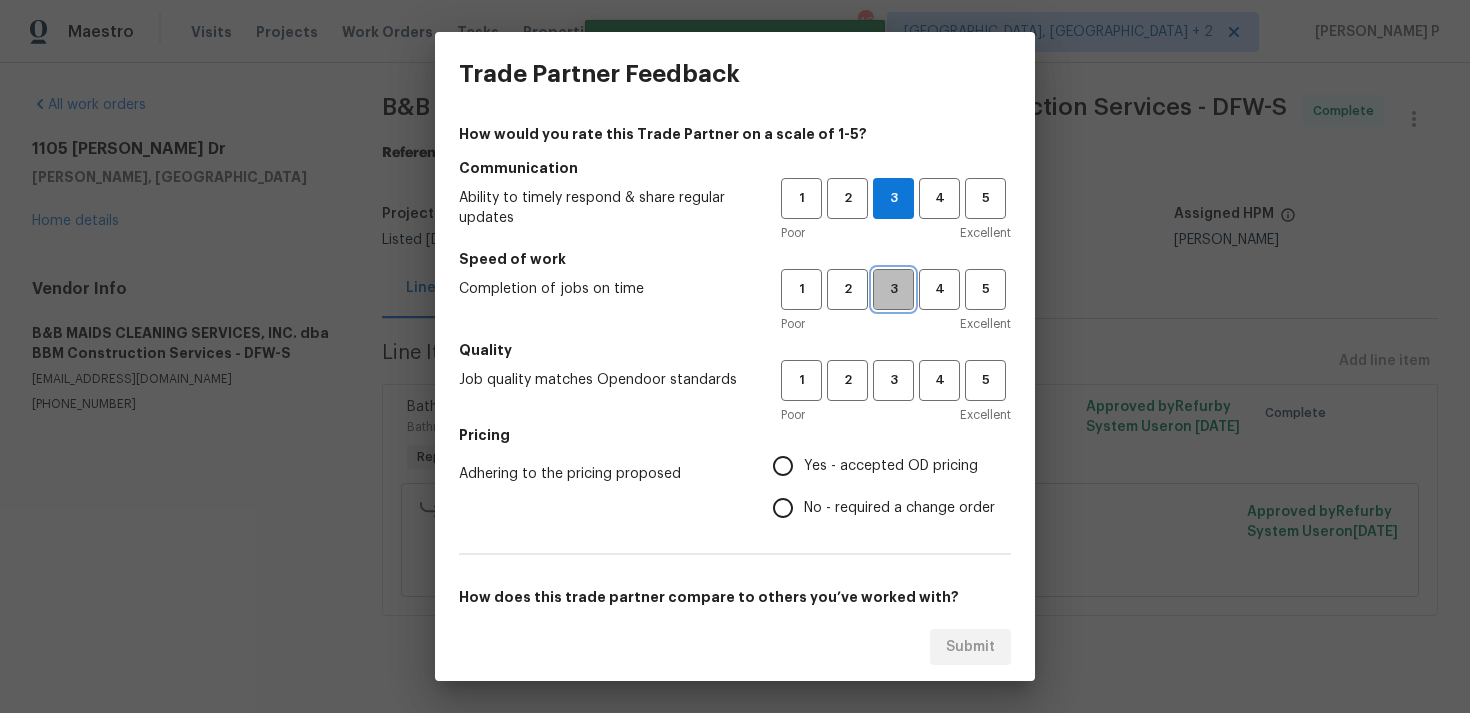 click on "3" at bounding box center [893, 289] 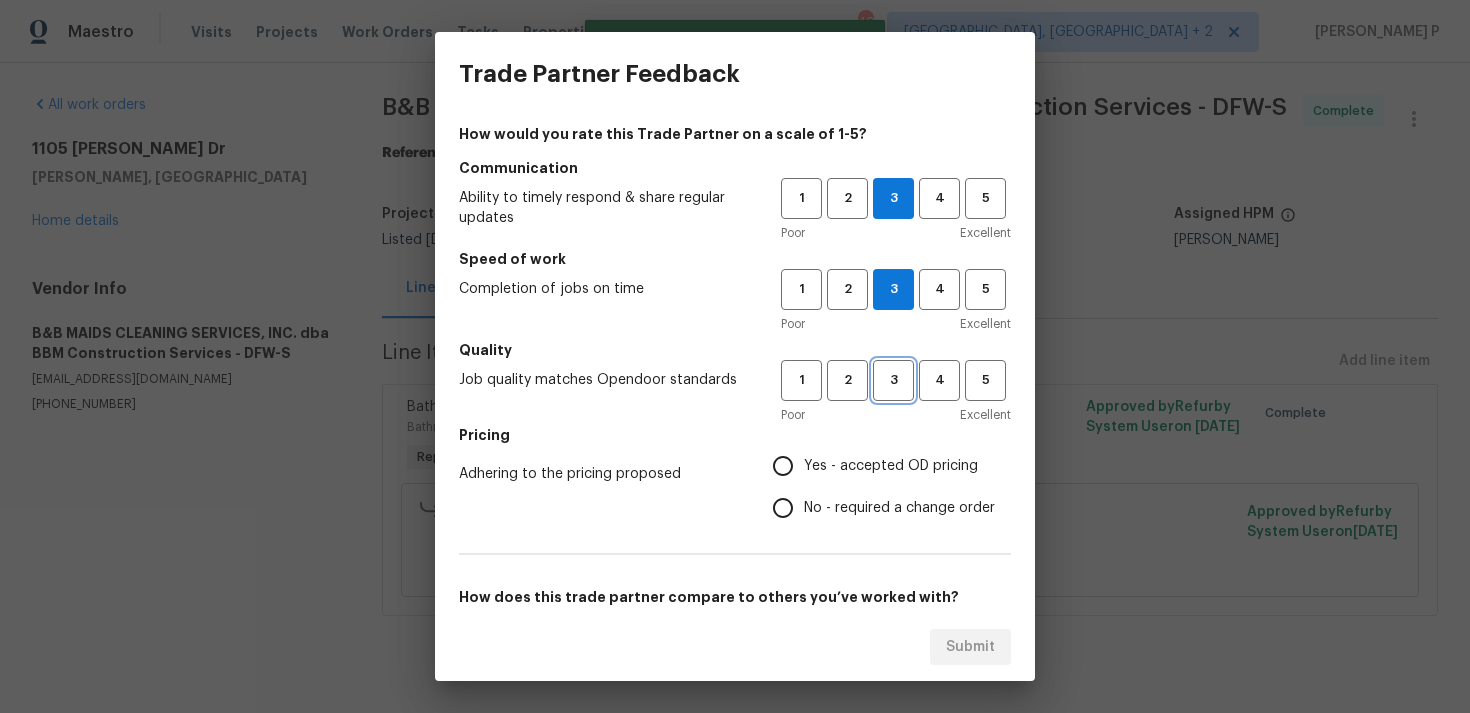 click on "3" at bounding box center (893, 380) 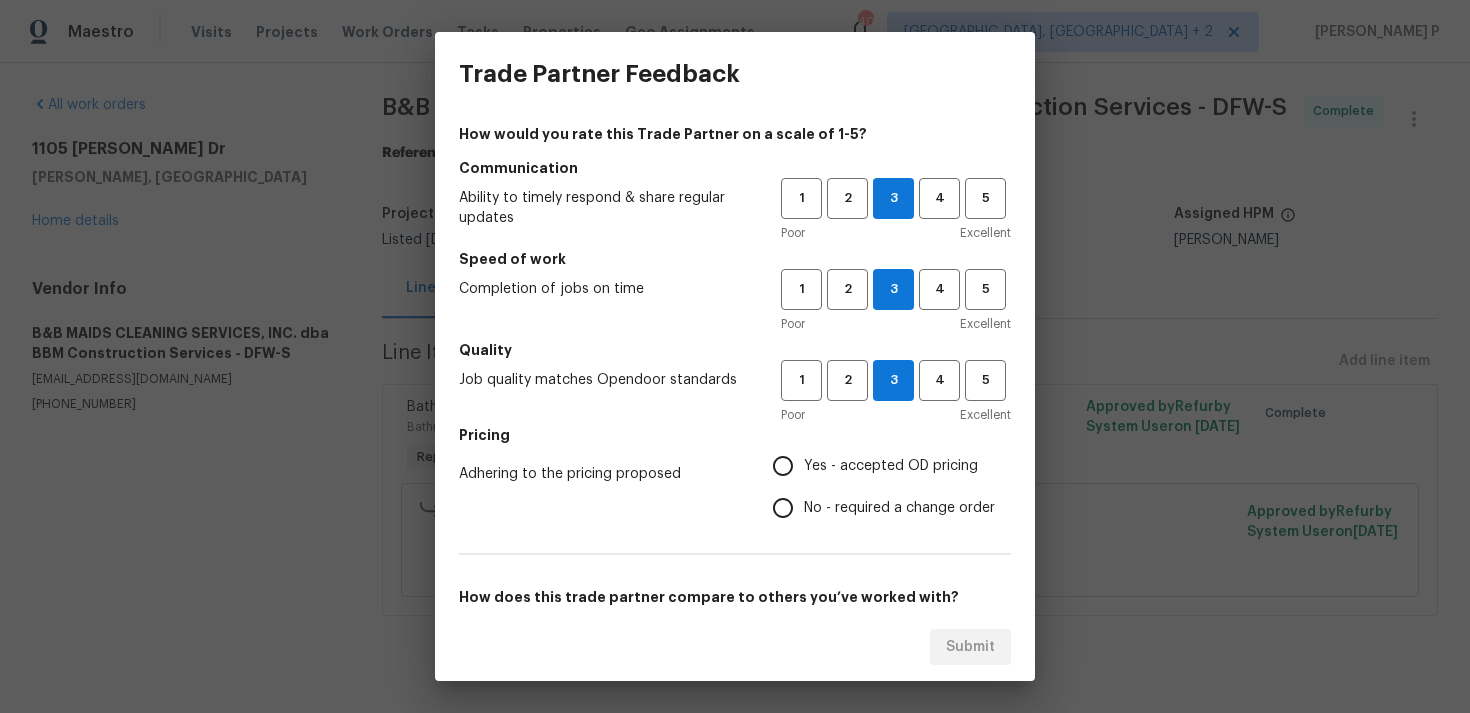 click on "No - required a change order" at bounding box center [899, 508] 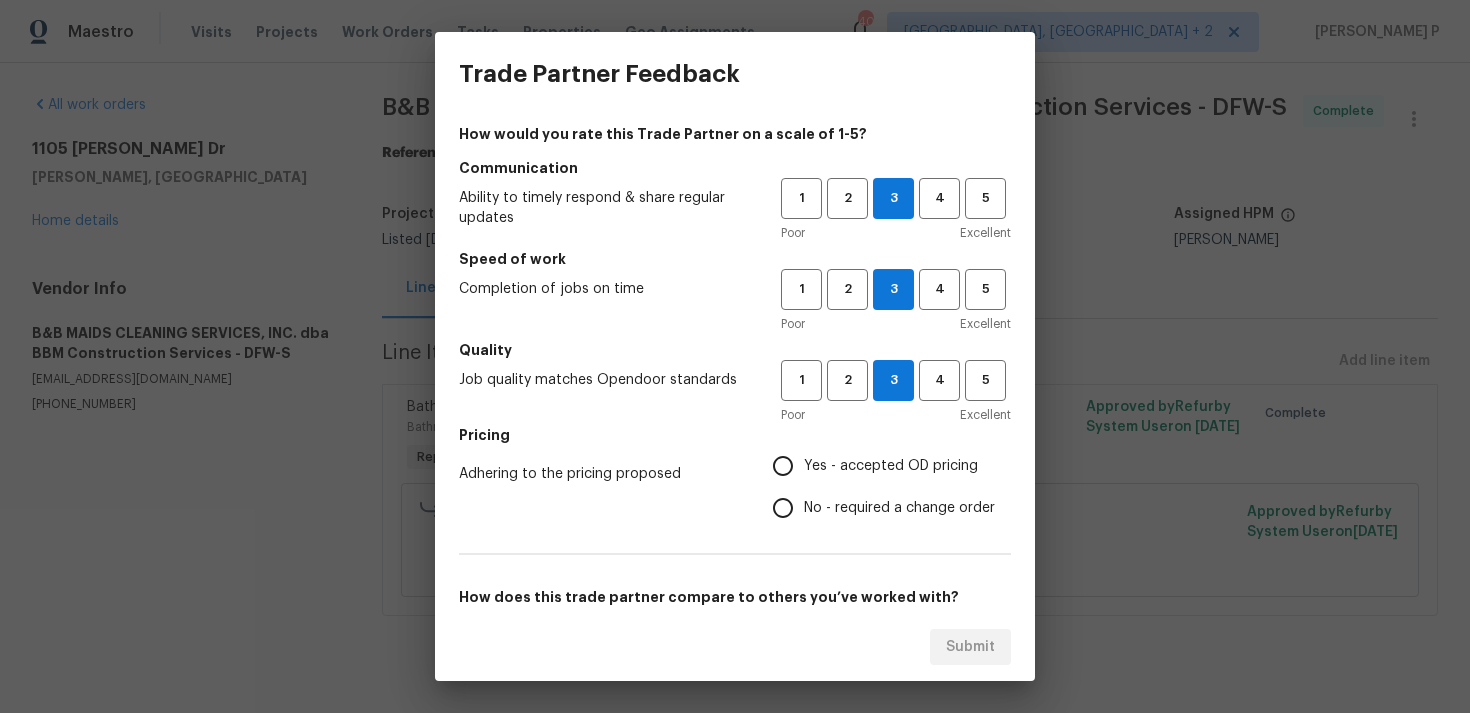 click on "No - required a change order" at bounding box center (783, 508) 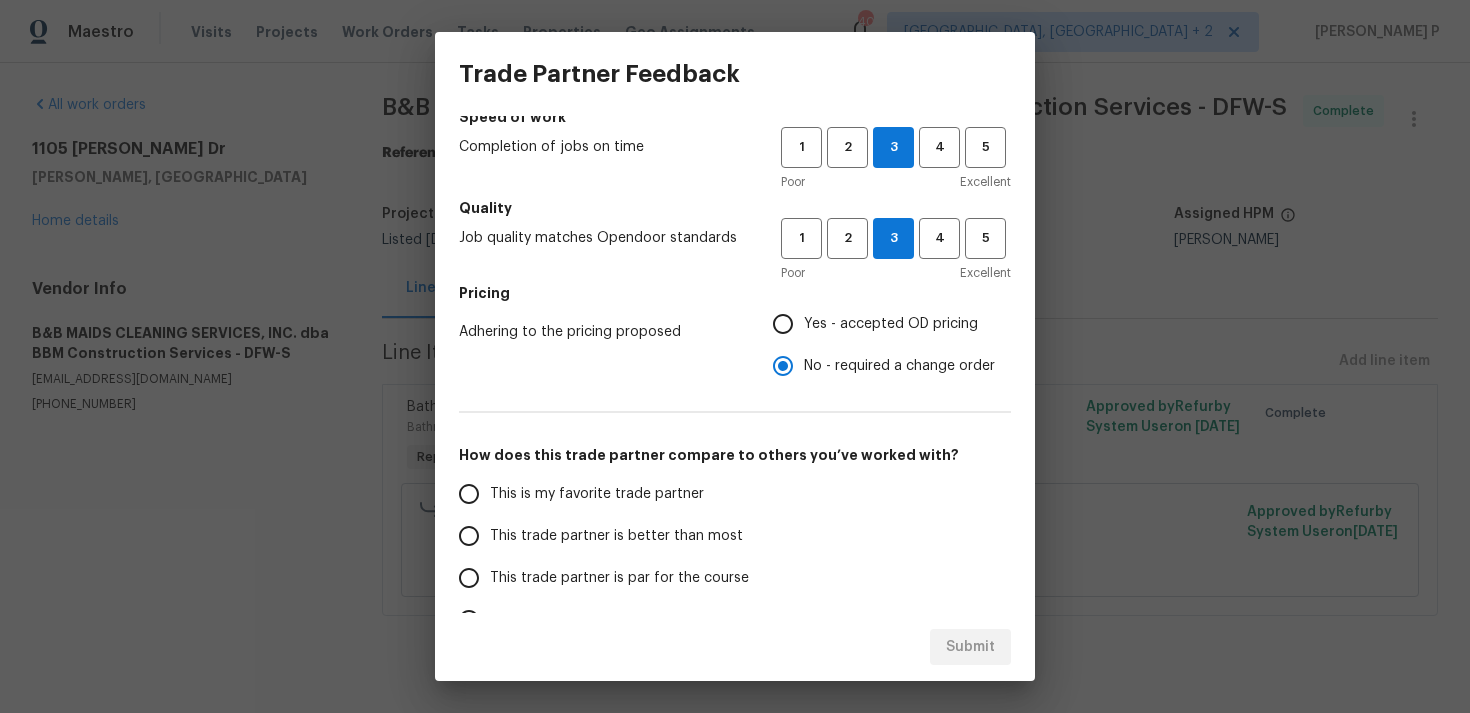 scroll, scrollTop: 302, scrollLeft: 0, axis: vertical 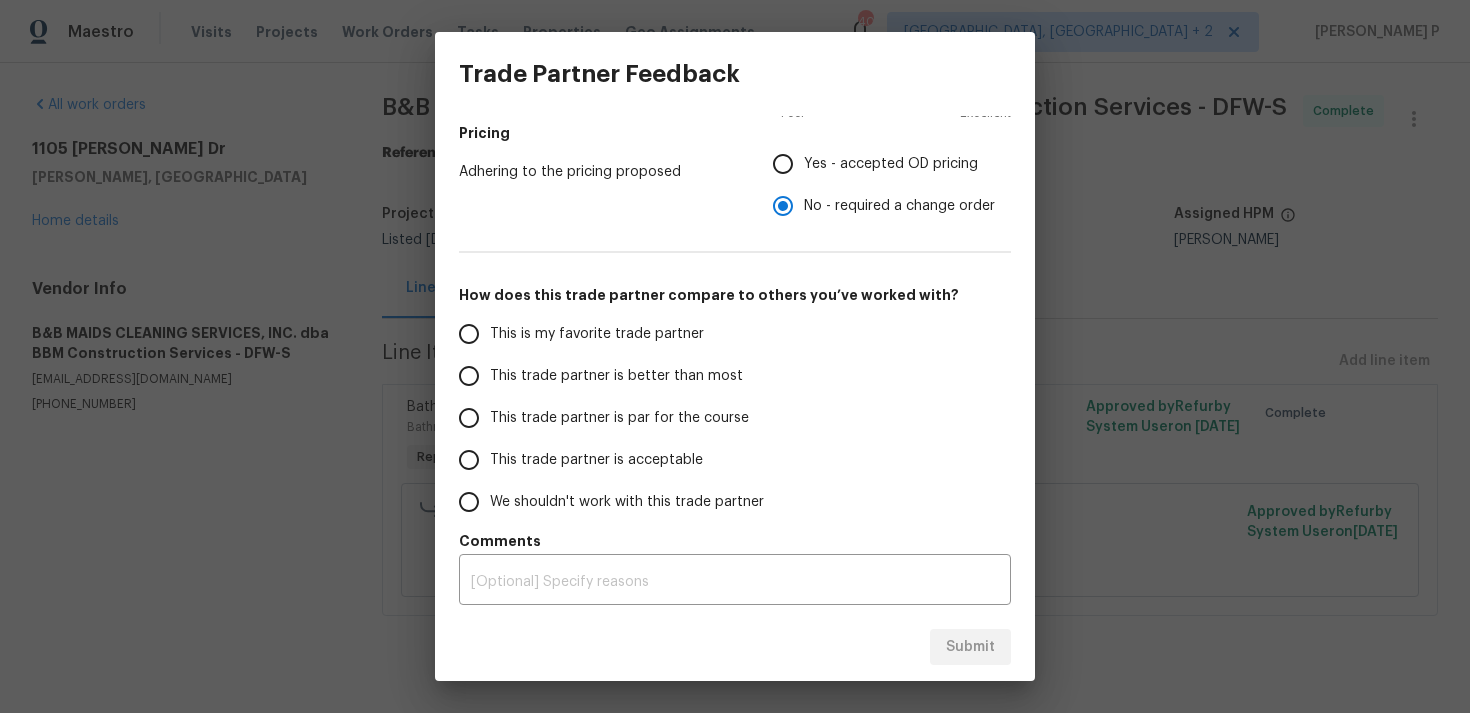 click on "This trade partner is par for the course" at bounding box center (619, 418) 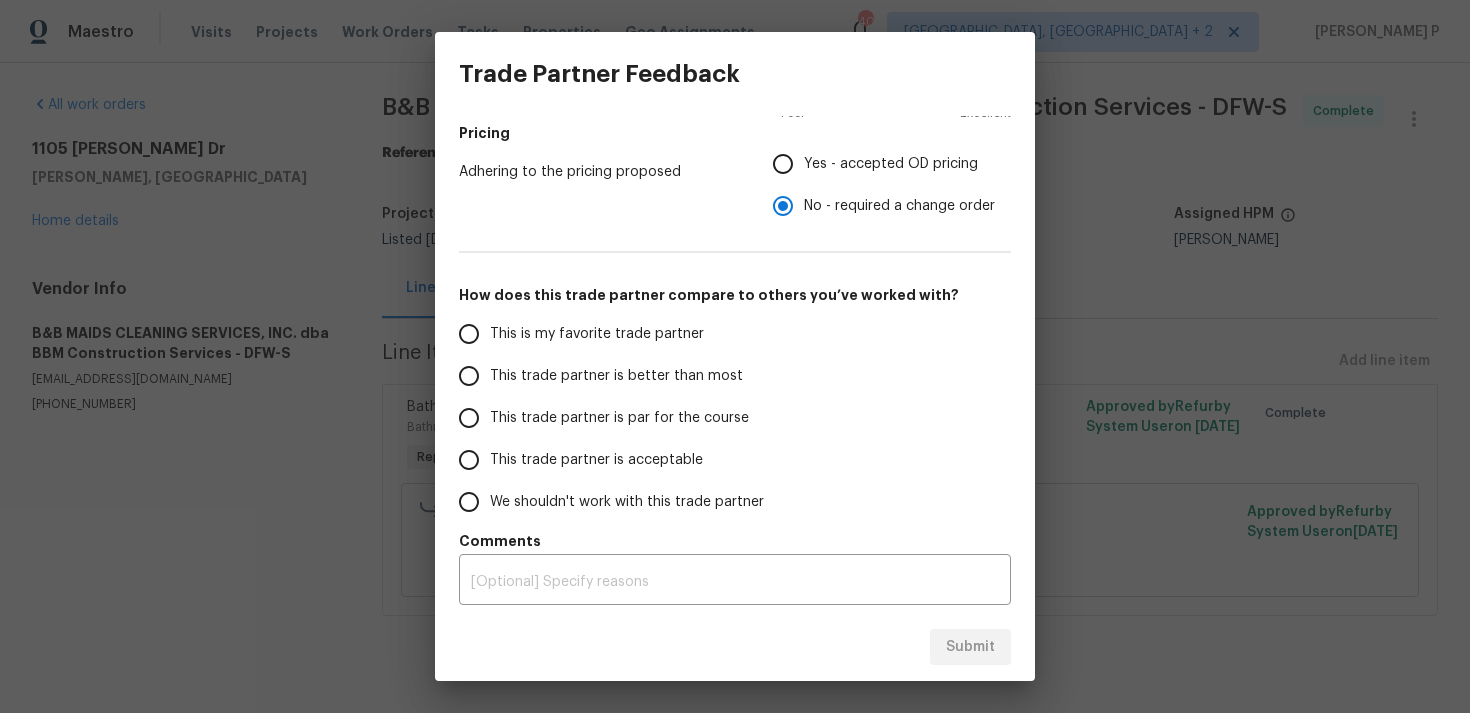 click on "This trade partner is par for the course" at bounding box center [469, 418] 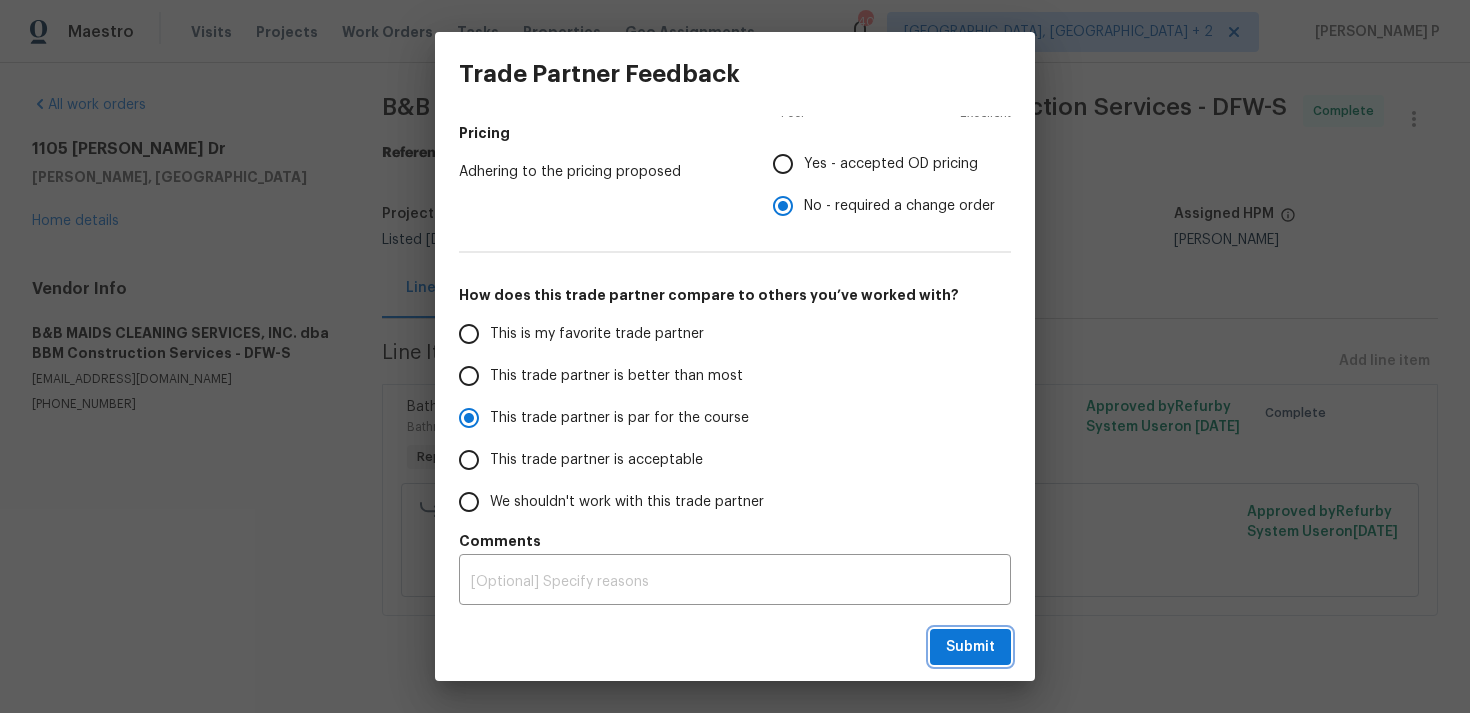 click on "Submit" at bounding box center (970, 647) 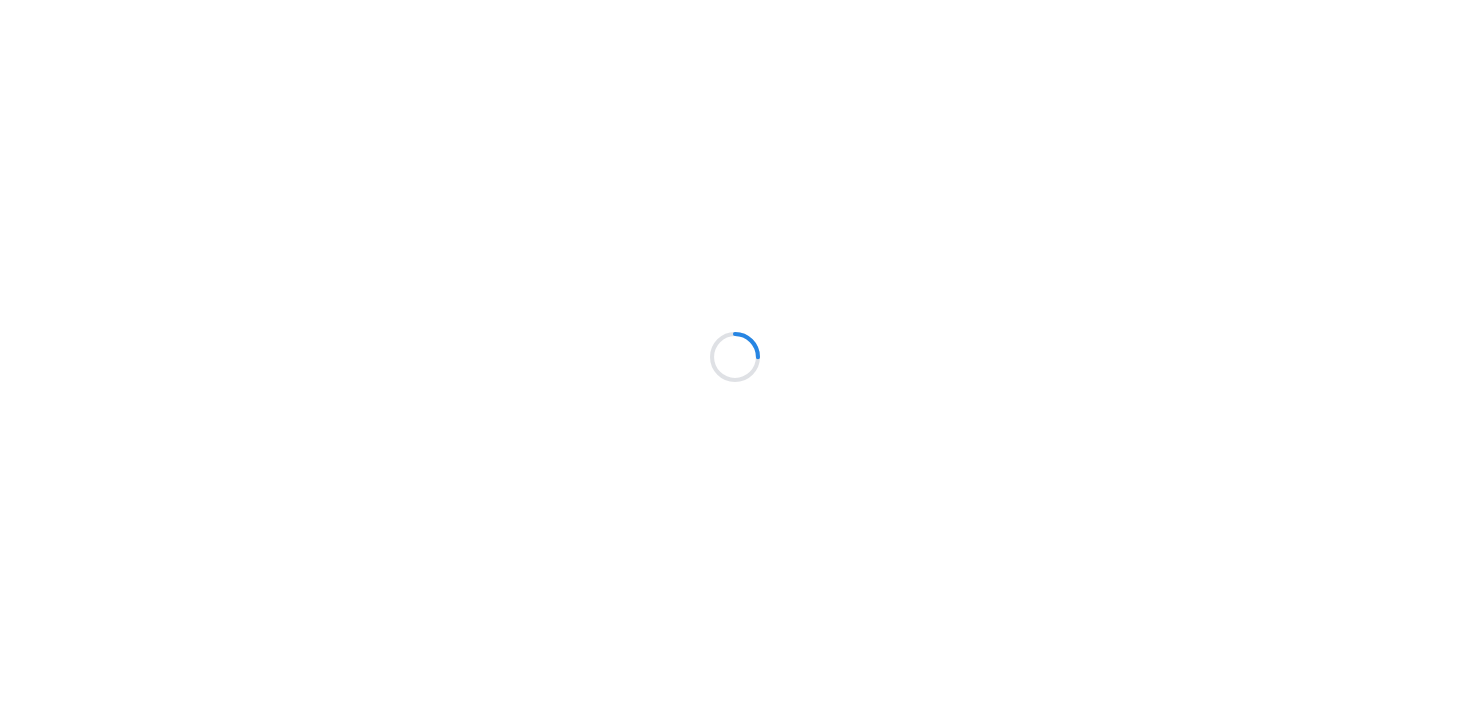scroll, scrollTop: 0, scrollLeft: 0, axis: both 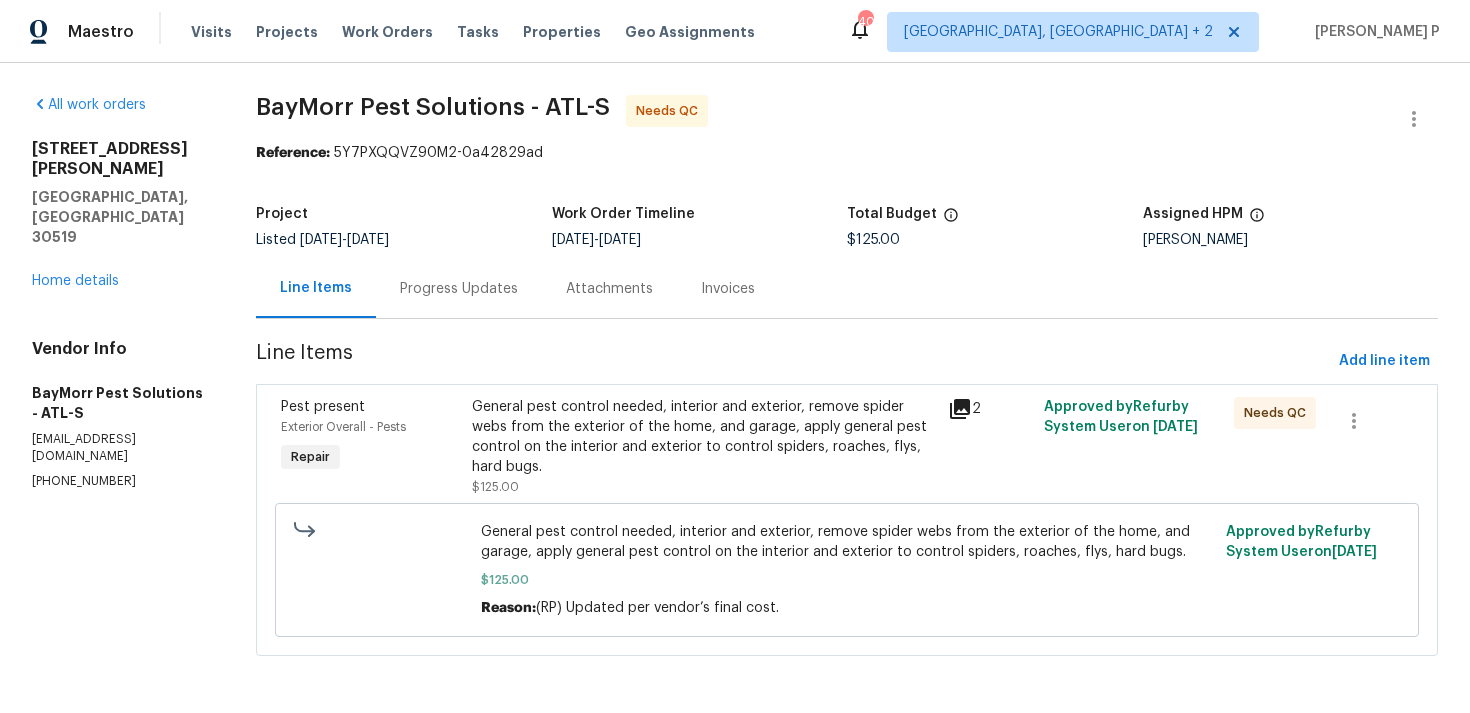 click on "Progress Updates" at bounding box center [459, 288] 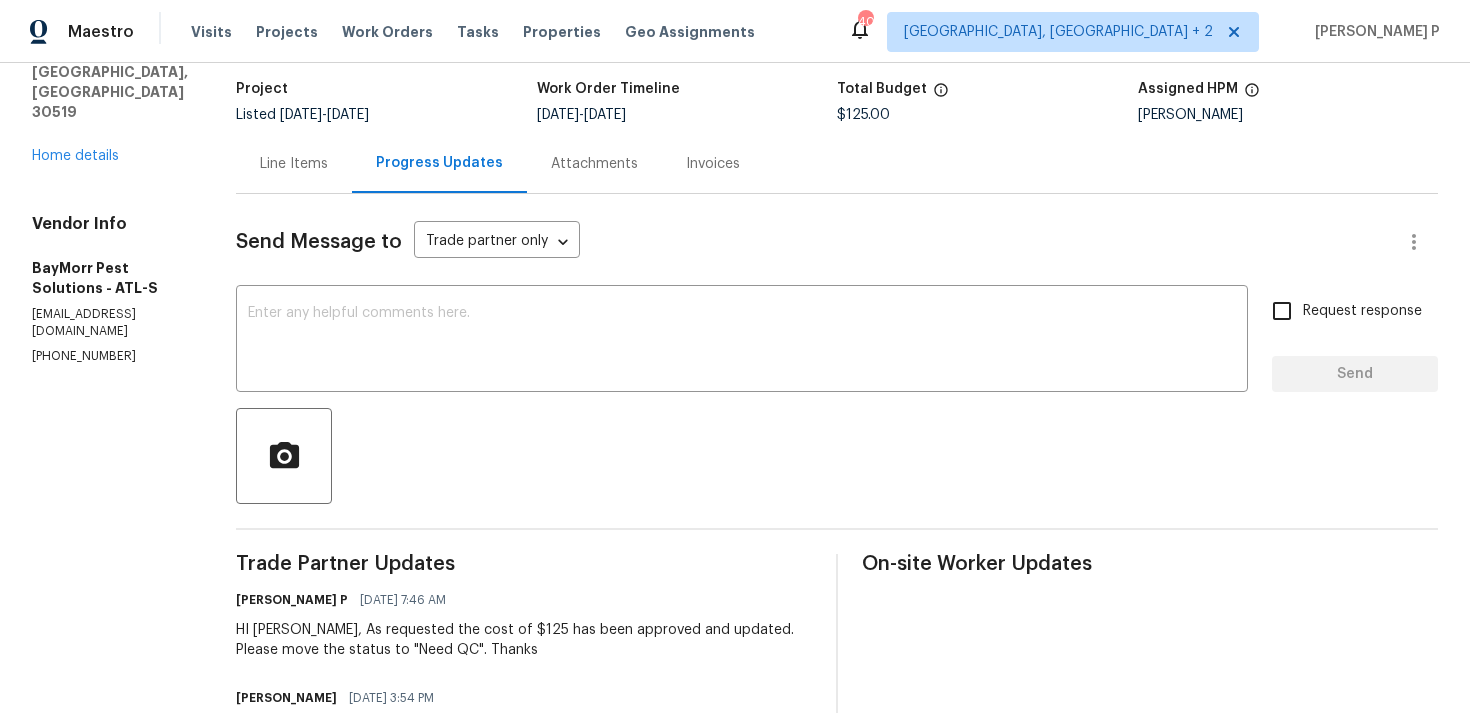 scroll, scrollTop: 0, scrollLeft: 0, axis: both 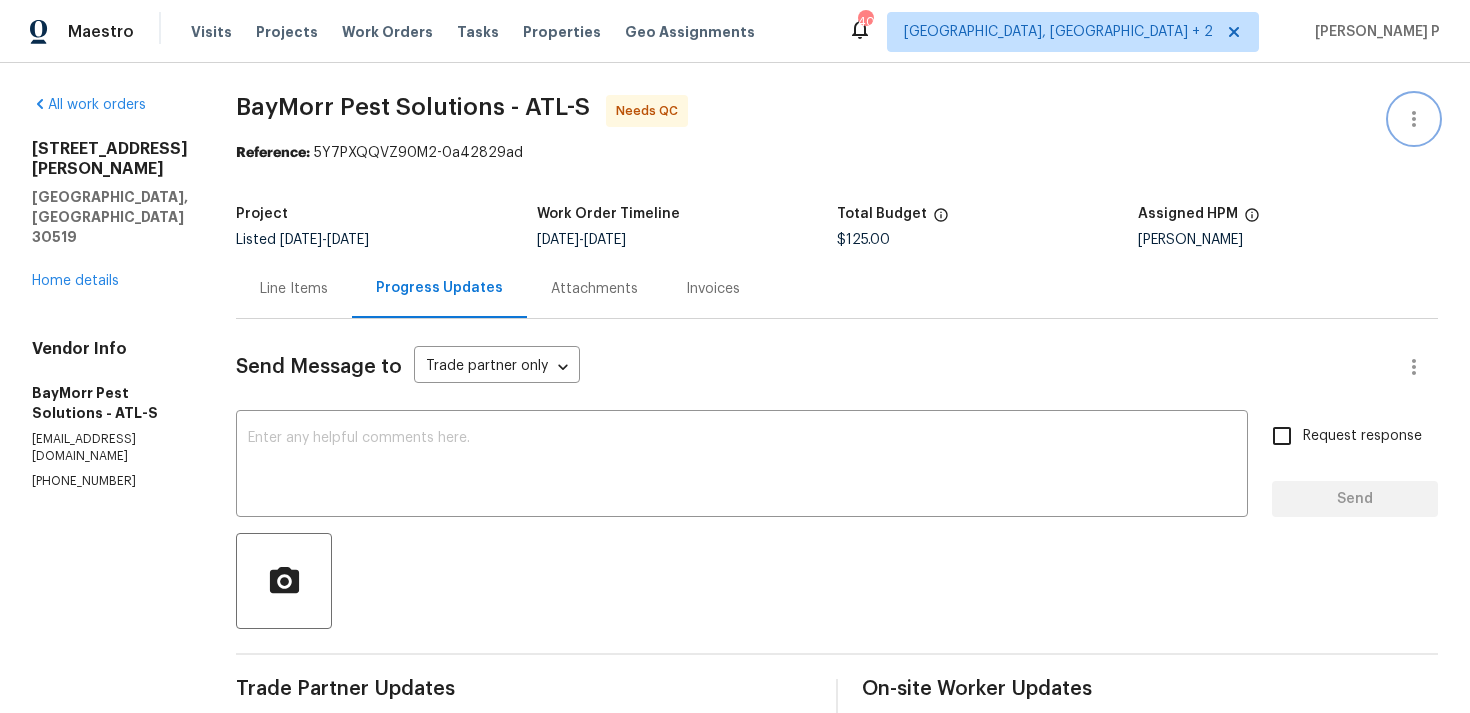 click 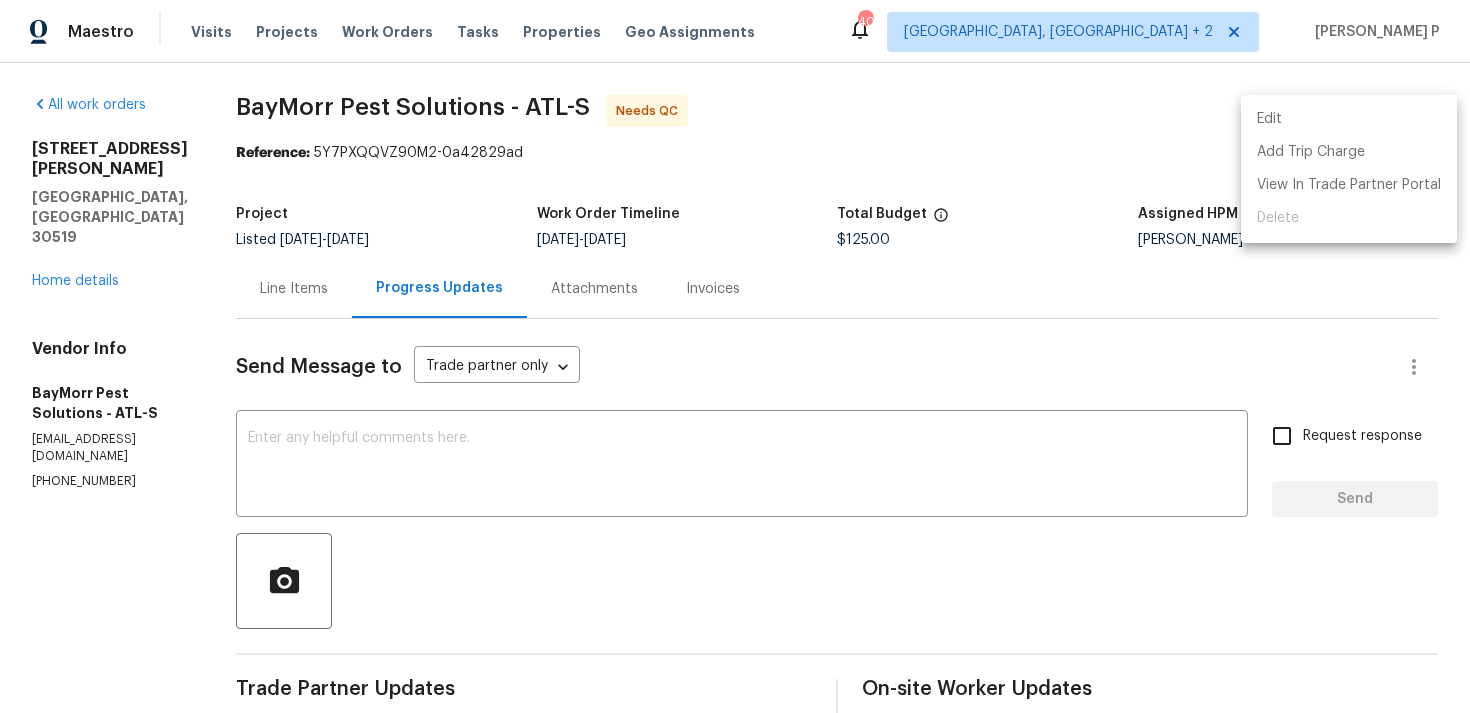 click on "Edit" at bounding box center (1349, 119) 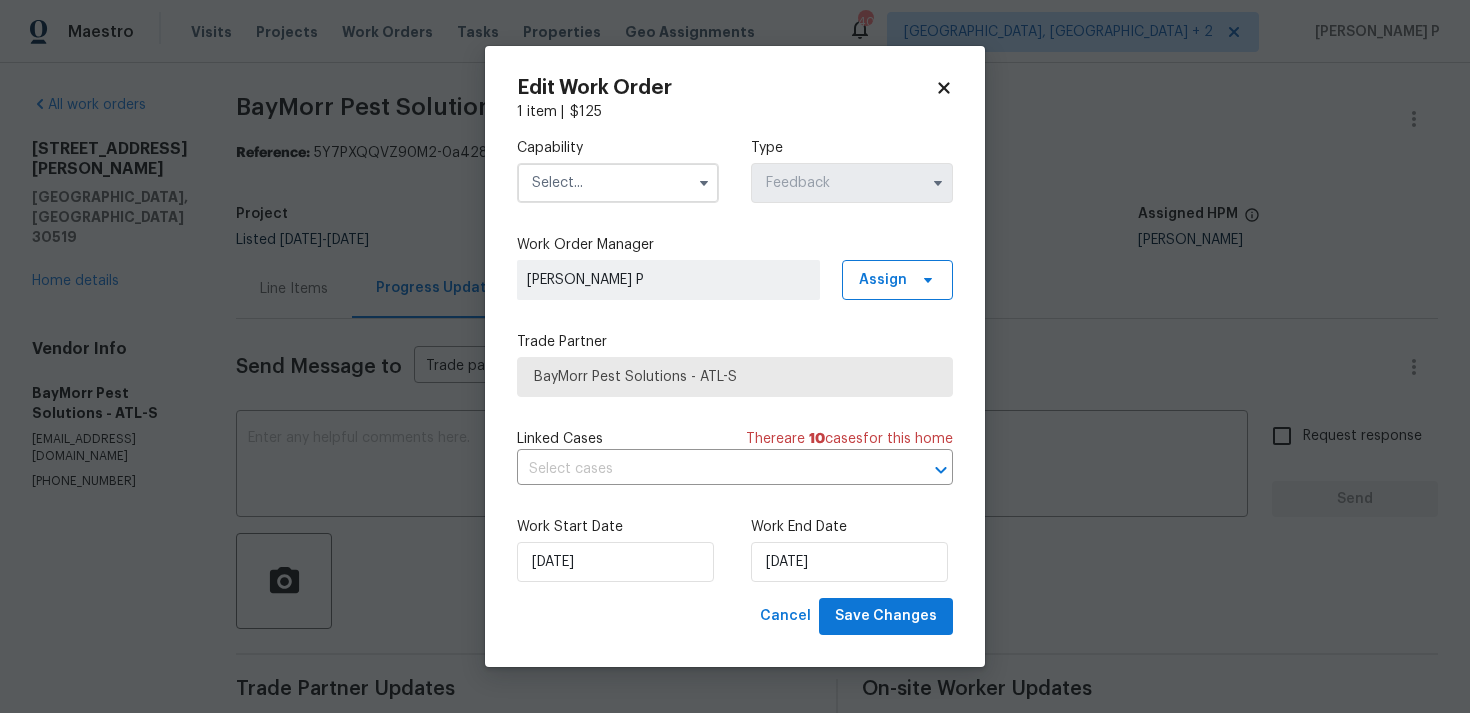 click at bounding box center [618, 183] 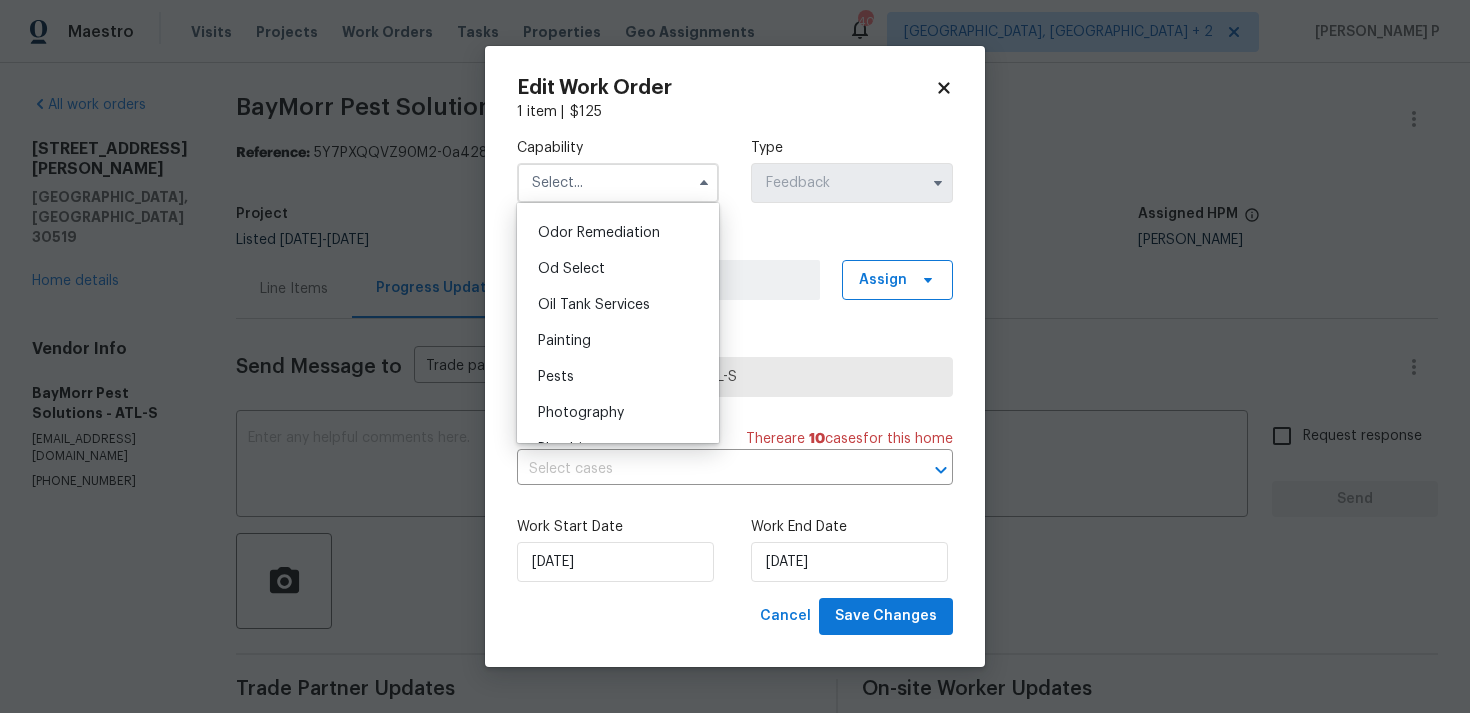 scroll, scrollTop: 1597, scrollLeft: 0, axis: vertical 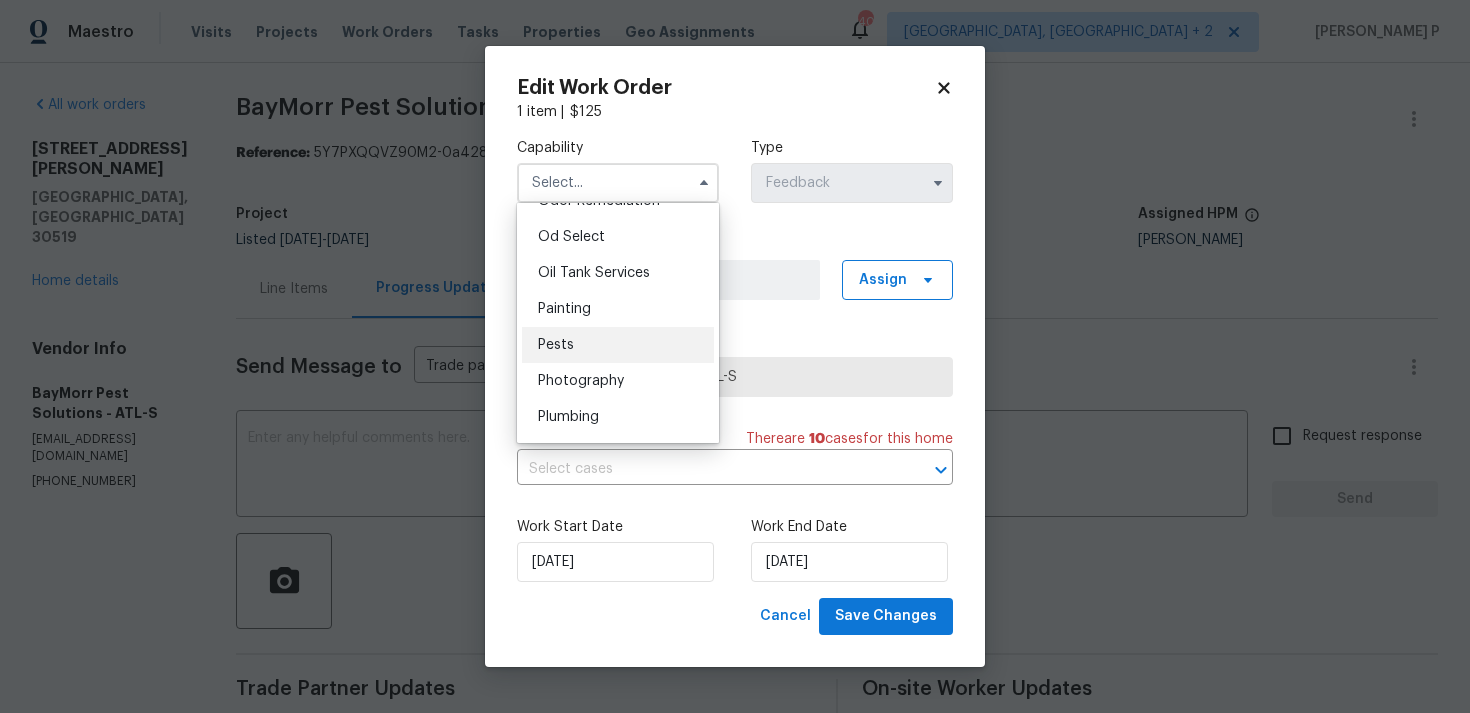 click on "Pests" at bounding box center [618, 345] 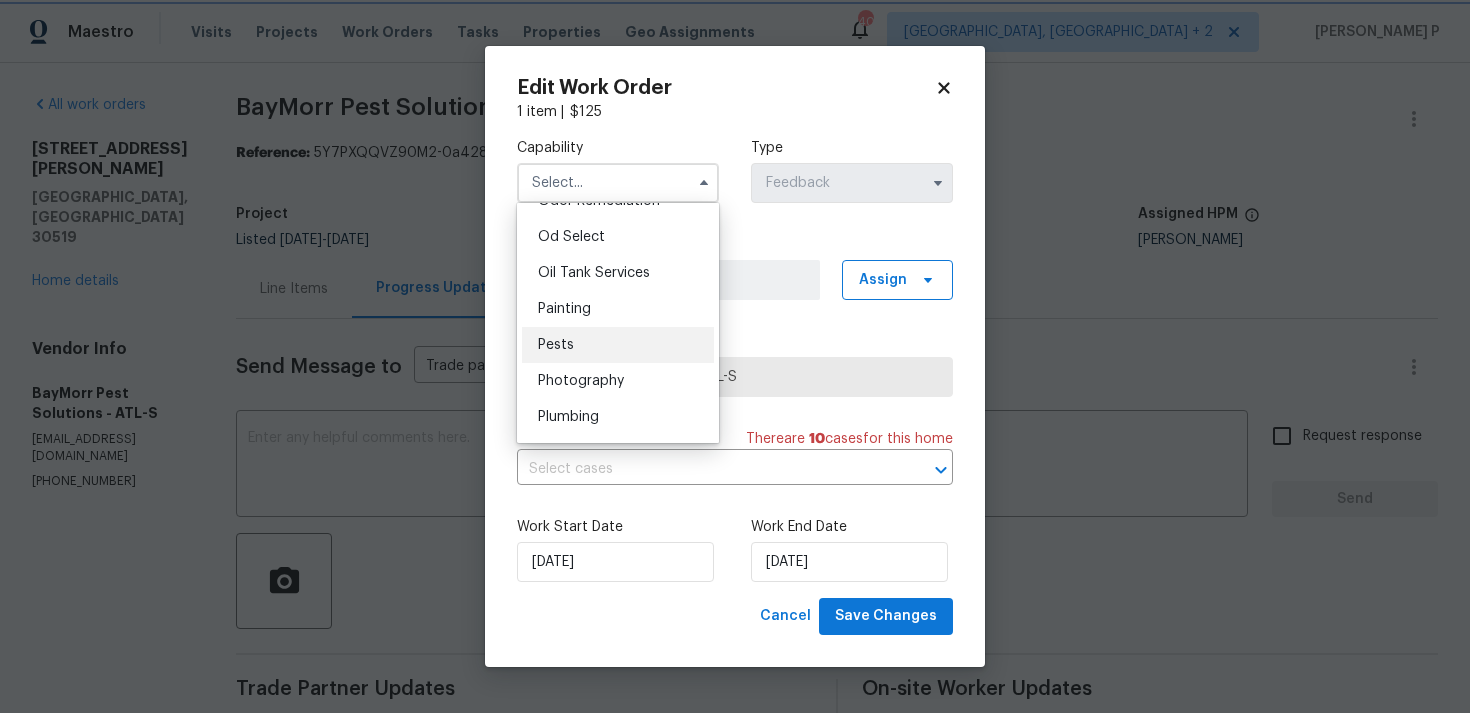 type on "Pests" 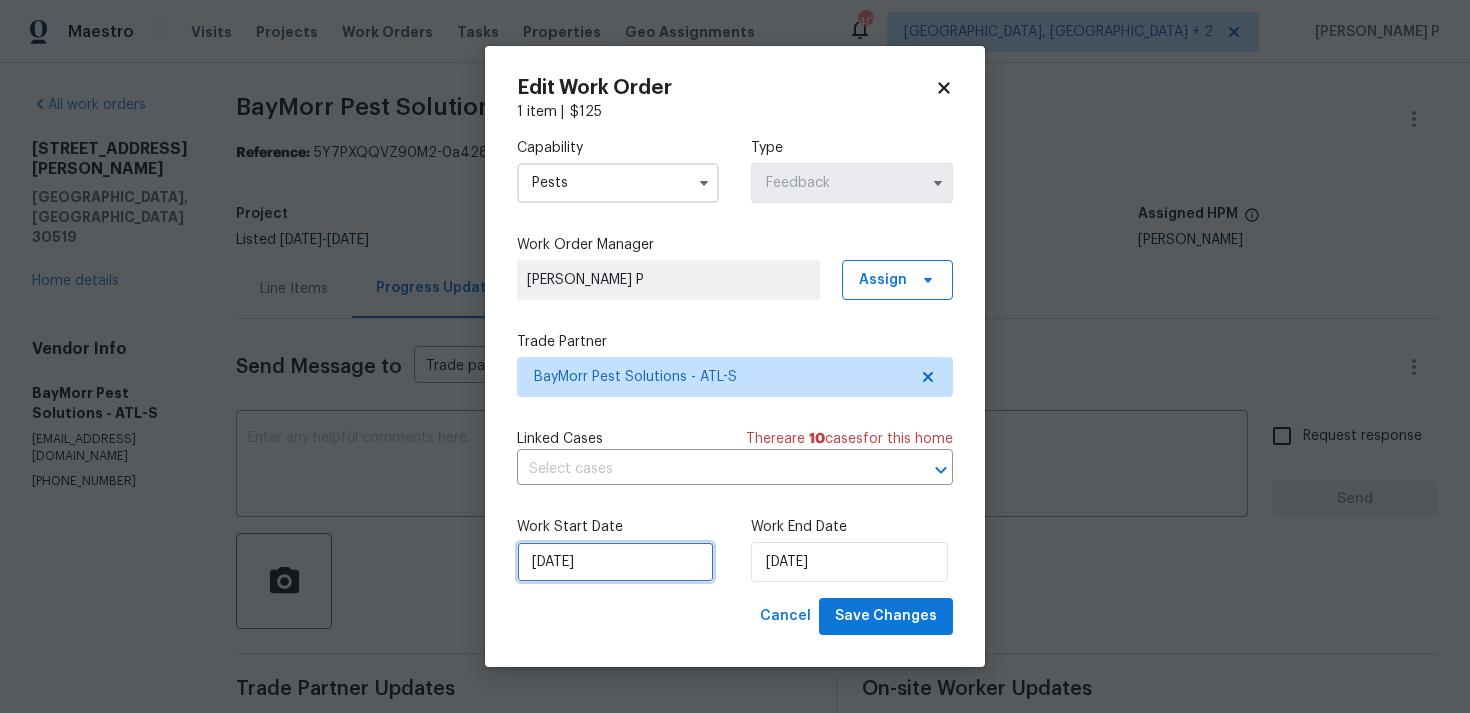 click on "[DATE]" at bounding box center [615, 562] 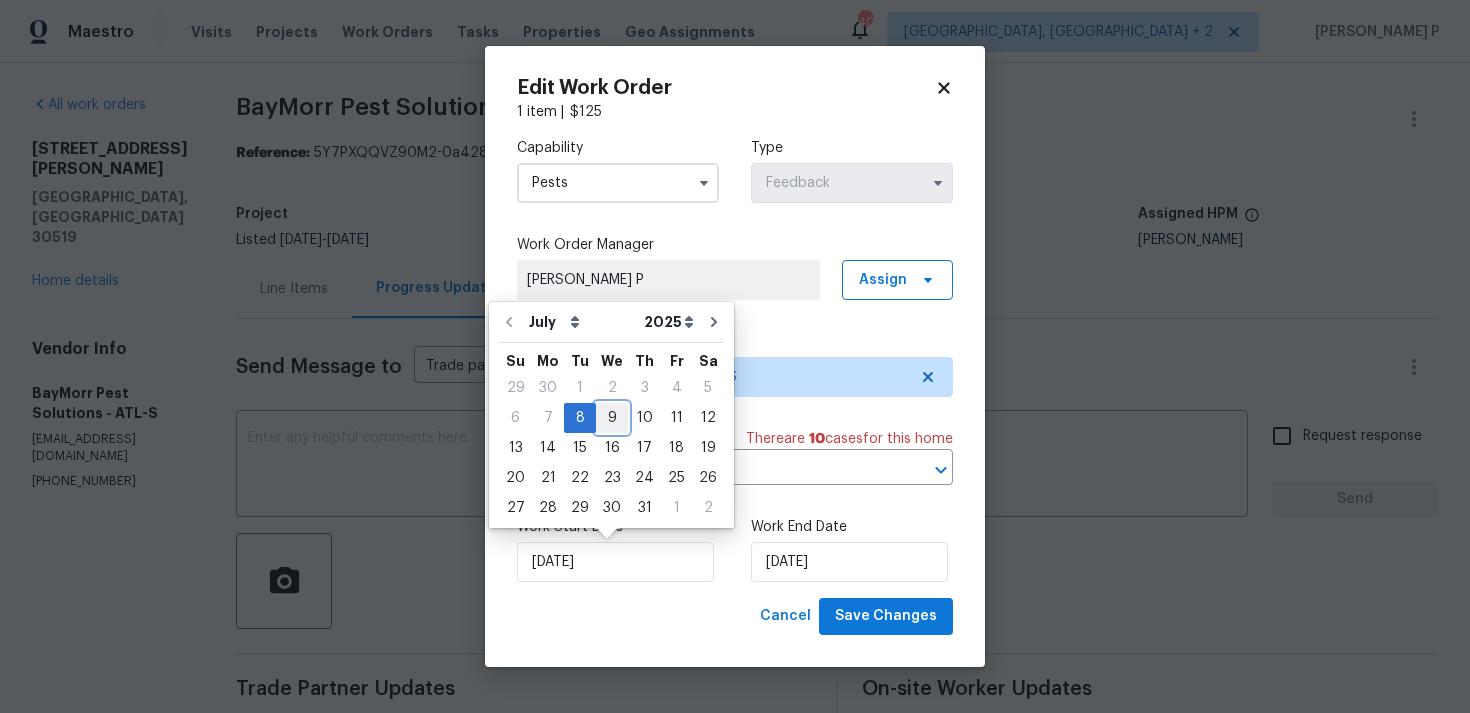 click on "9" at bounding box center [612, 418] 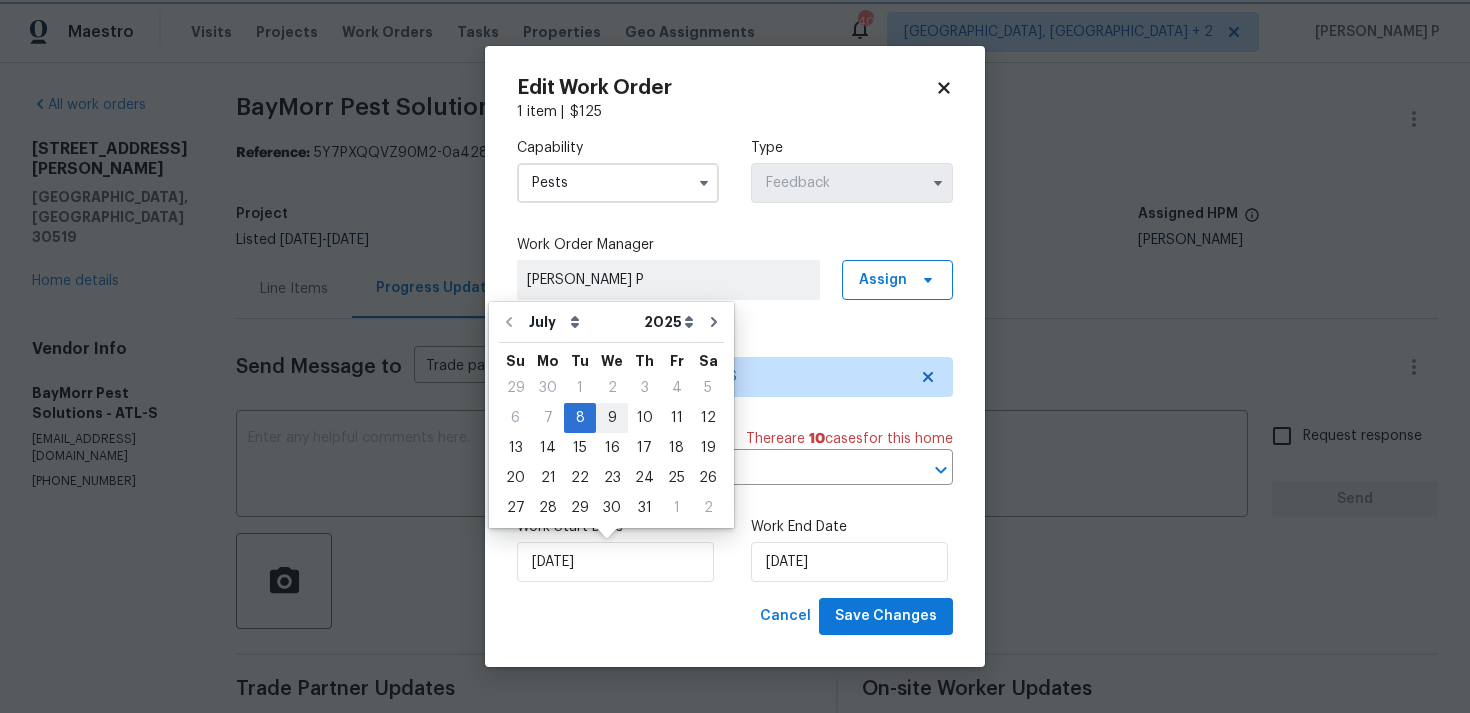 type on "[DATE]" 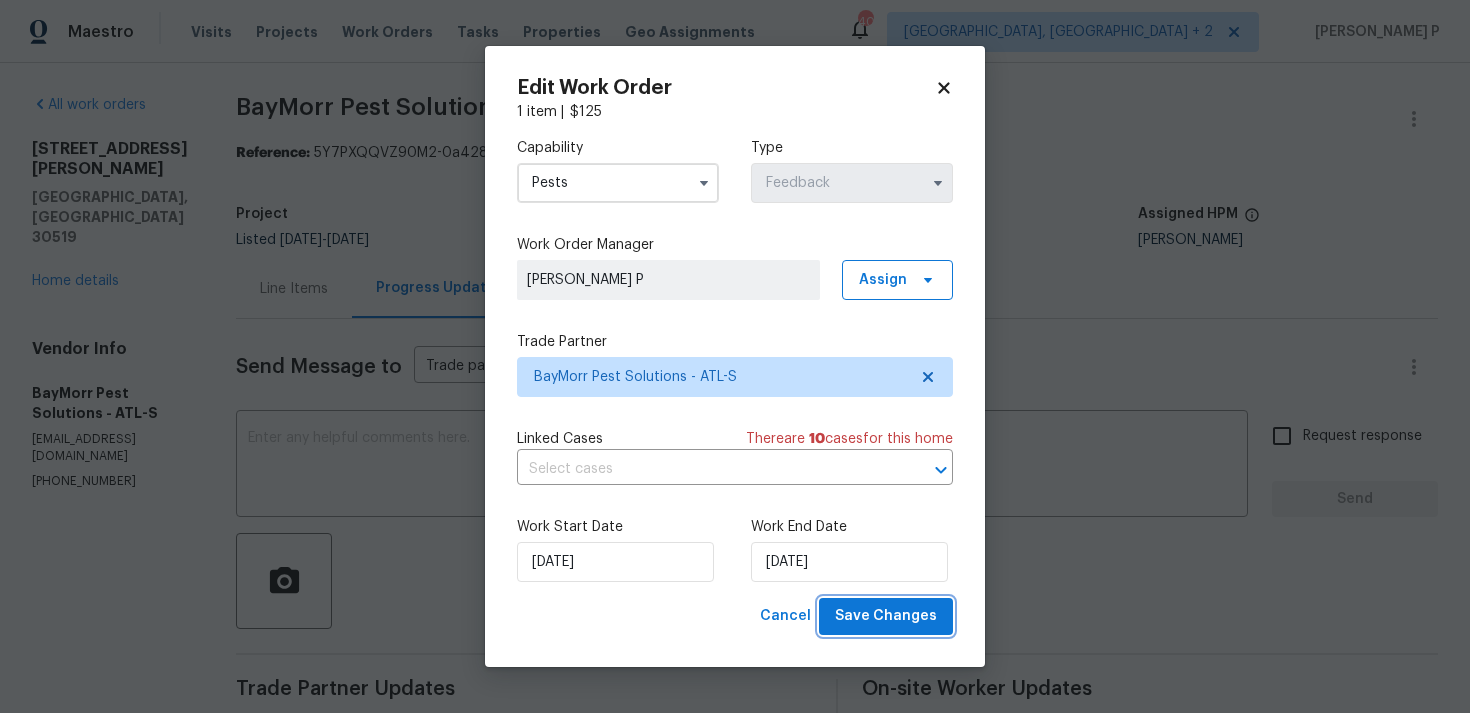 click on "Save Changes" at bounding box center (886, 616) 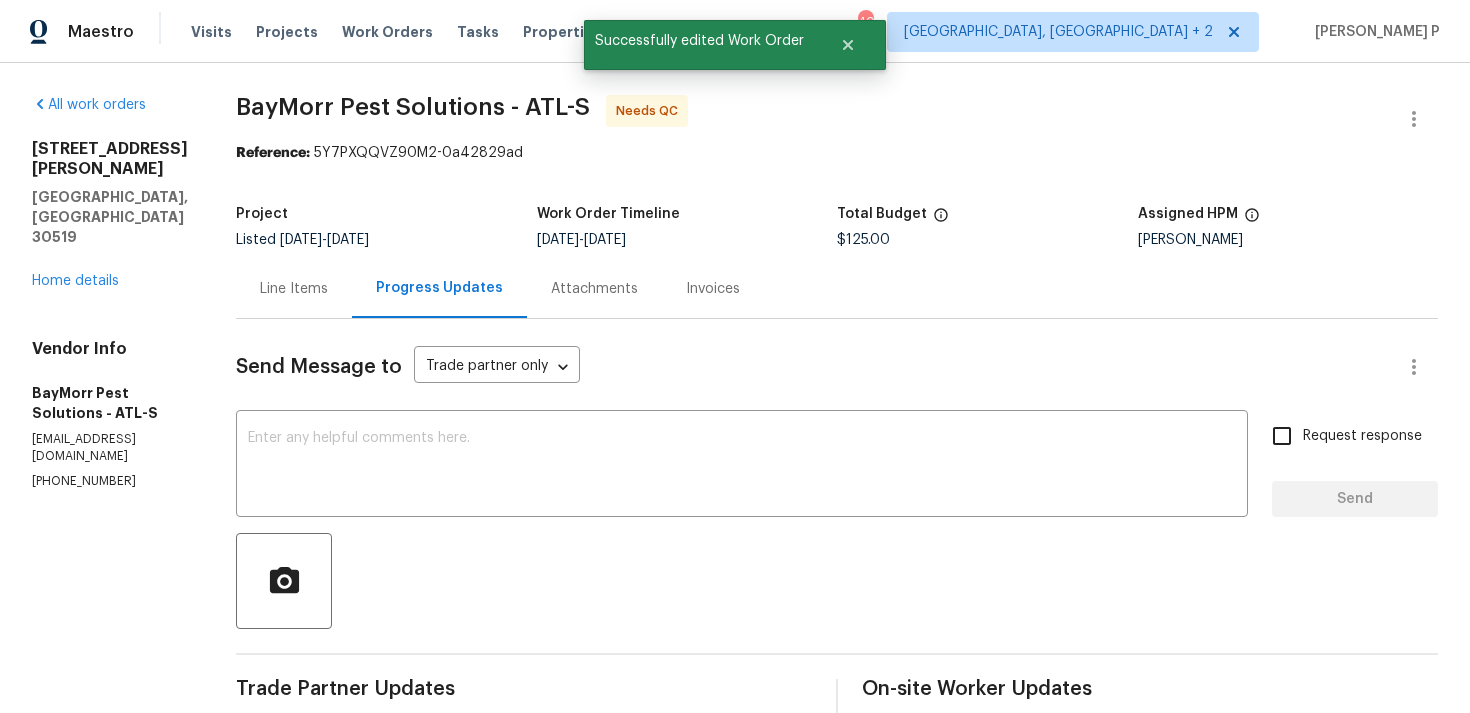 click on "All work orders [STREET_ADDRESS][PERSON_NAME] Home details Vendor Info BayMorr Pest Solutions - ATL-S [EMAIL_ADDRESS][DOMAIN_NAME] [PHONE_NUMBER]" at bounding box center (110, 697) 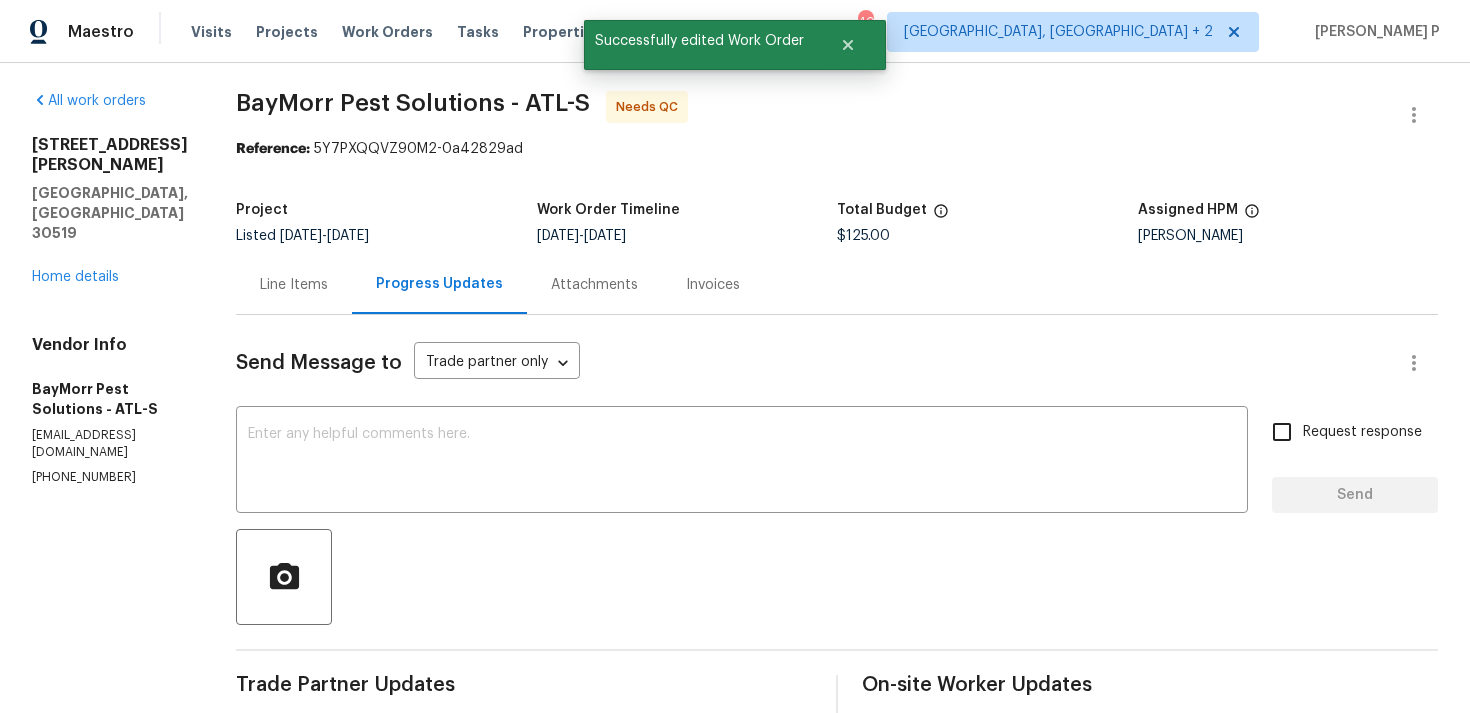 scroll, scrollTop: 0, scrollLeft: 0, axis: both 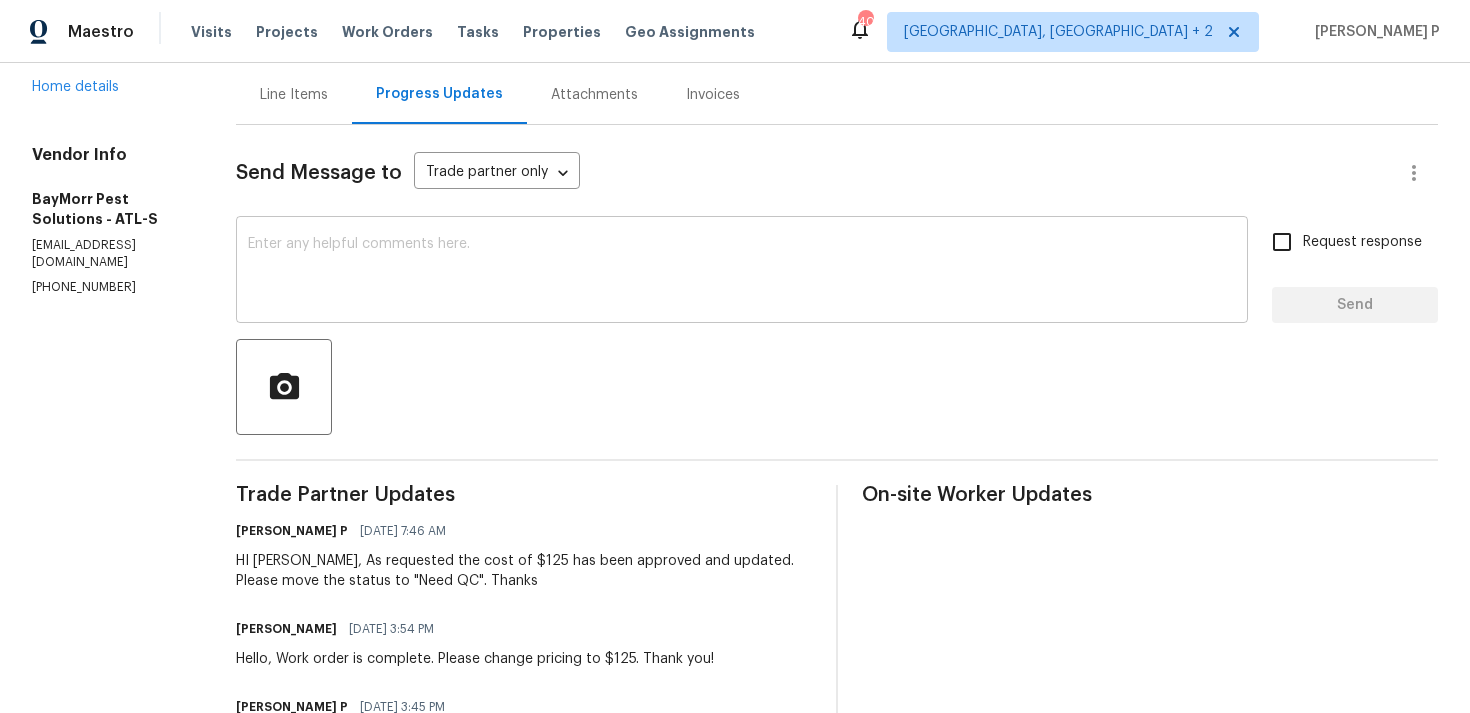 click at bounding box center [742, 272] 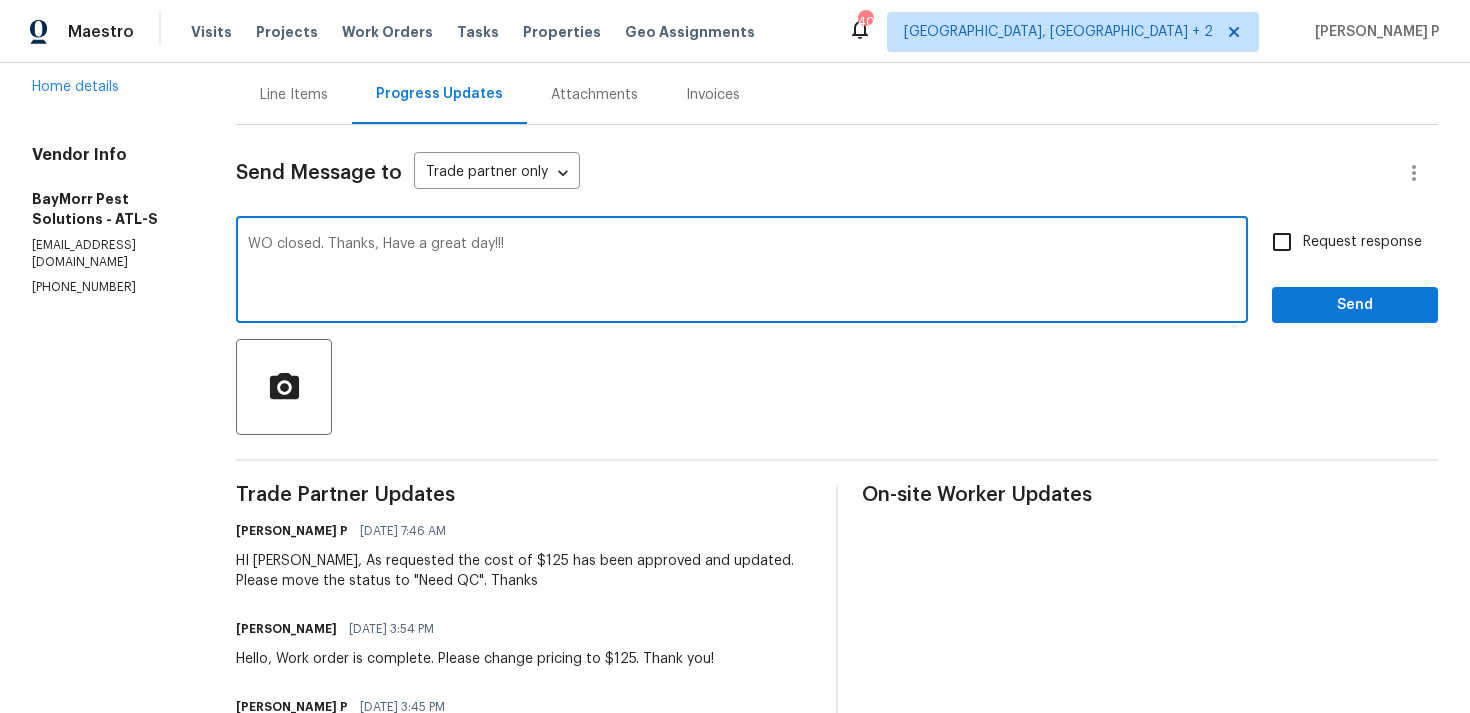 type on "WO closed. Thanks, Have a great day!!!" 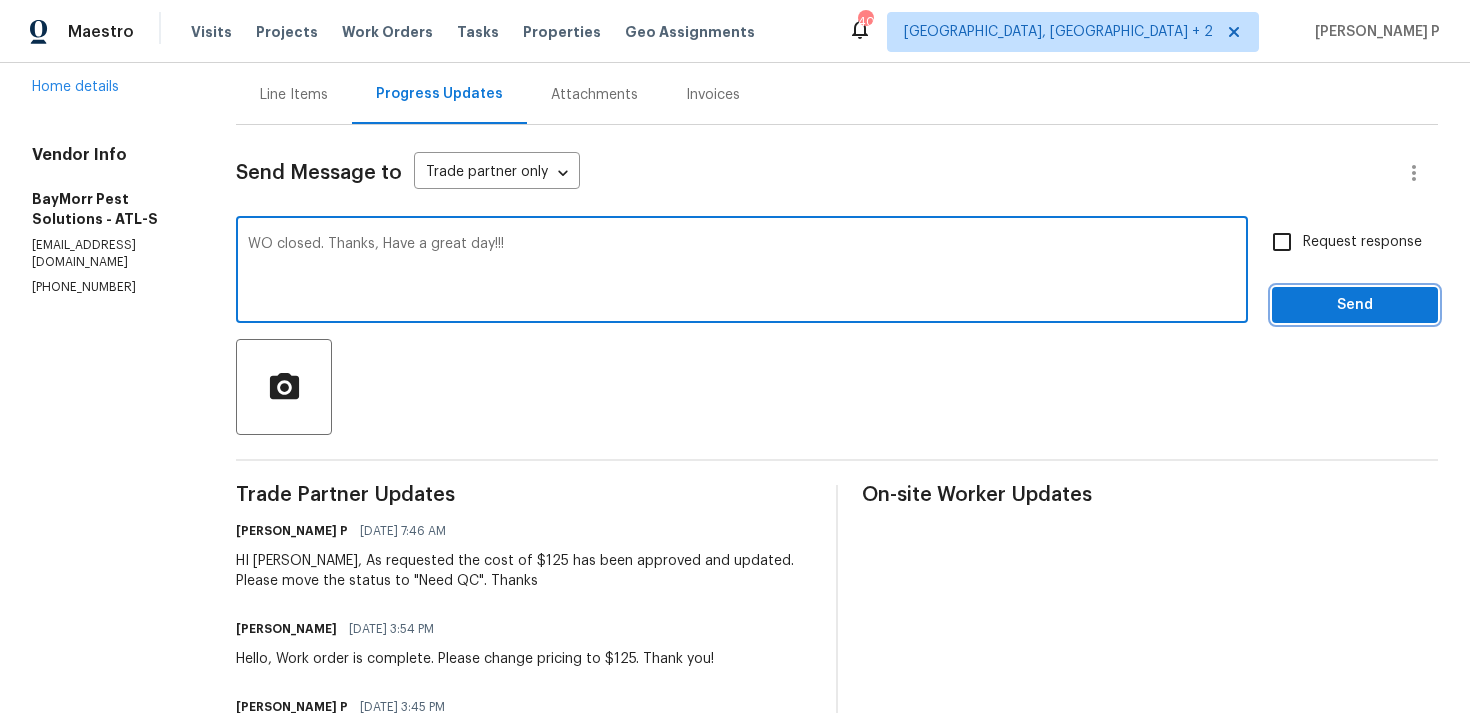 click on "Send" at bounding box center (1355, 305) 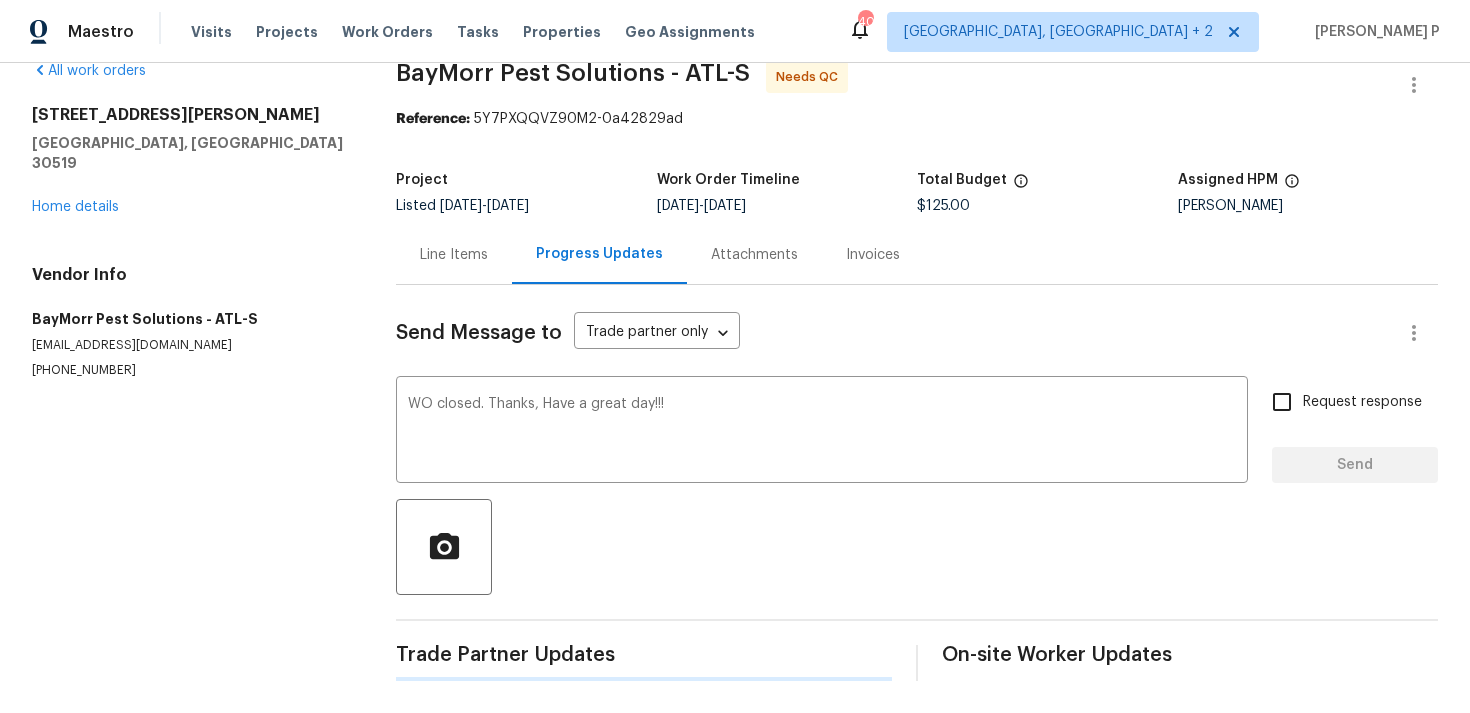 type 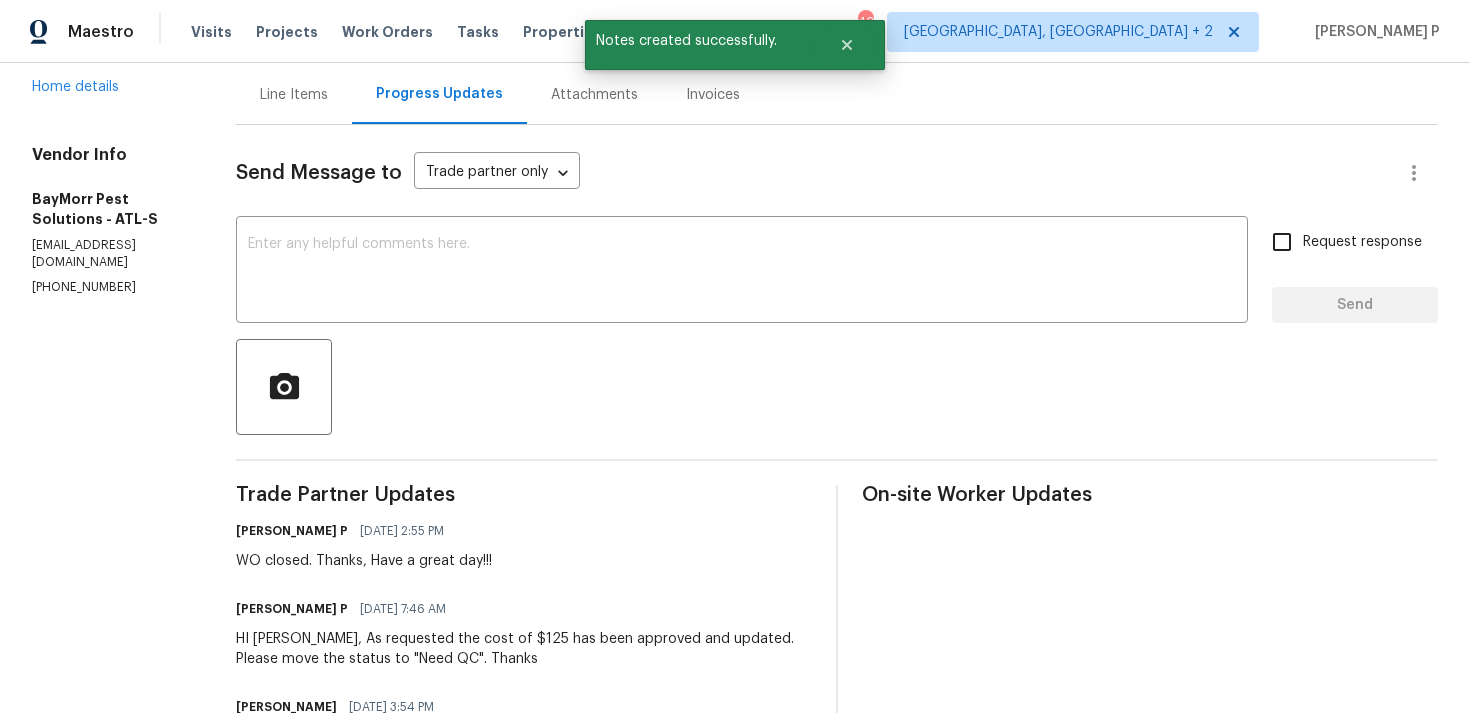 scroll, scrollTop: 0, scrollLeft: 0, axis: both 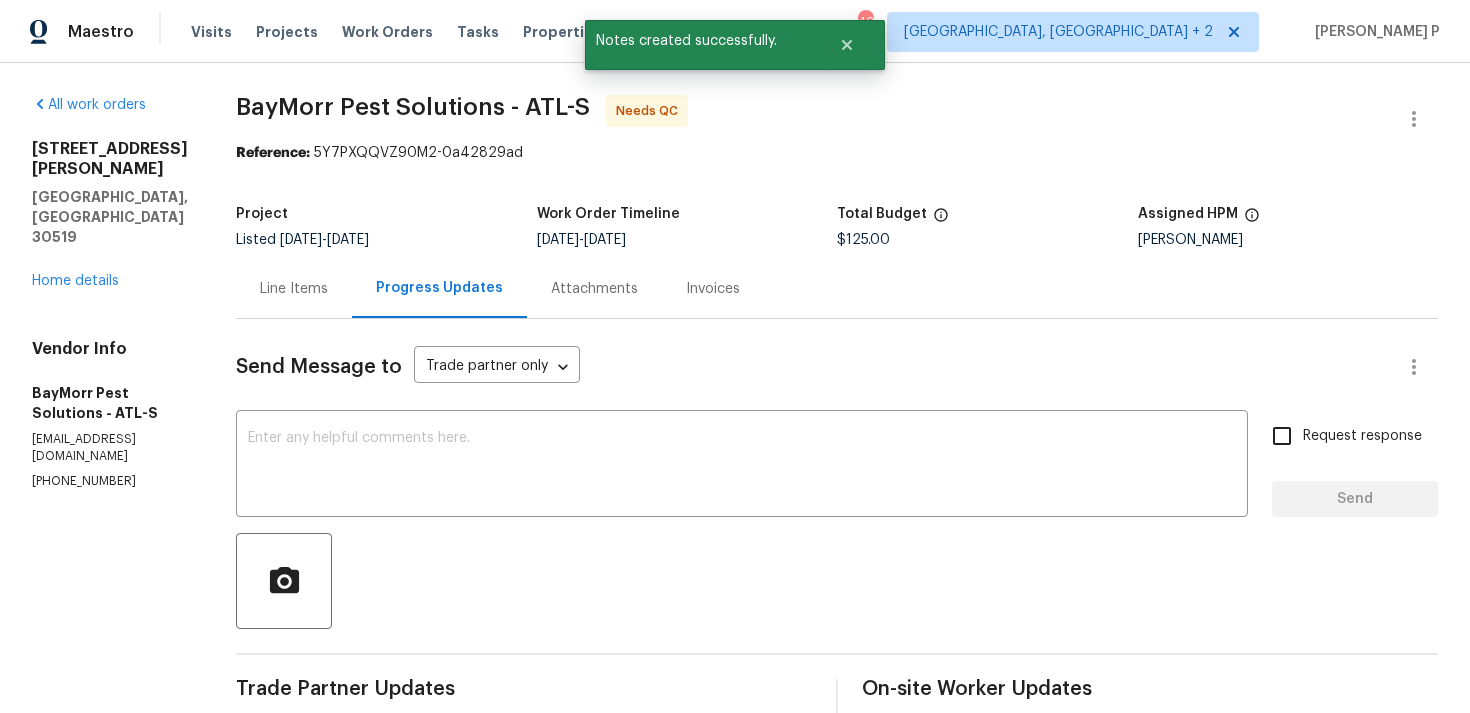 click on "Line Items" at bounding box center [294, 289] 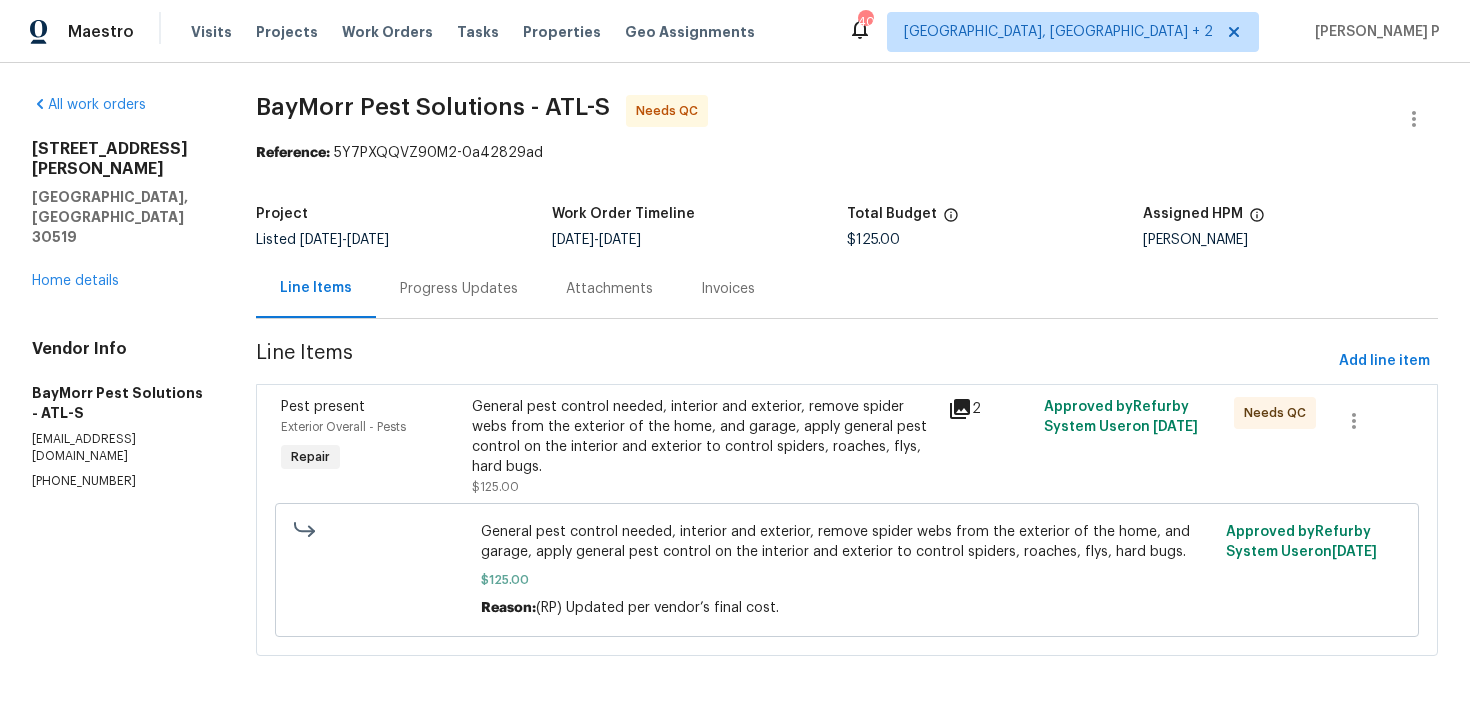 click on "General pest control needed, interior and exterior, remove spider webs from the exterior of the home, and garage, apply general pest control on the interior and exterior to control spiders, roaches, flys, hard bugs." at bounding box center (704, 437) 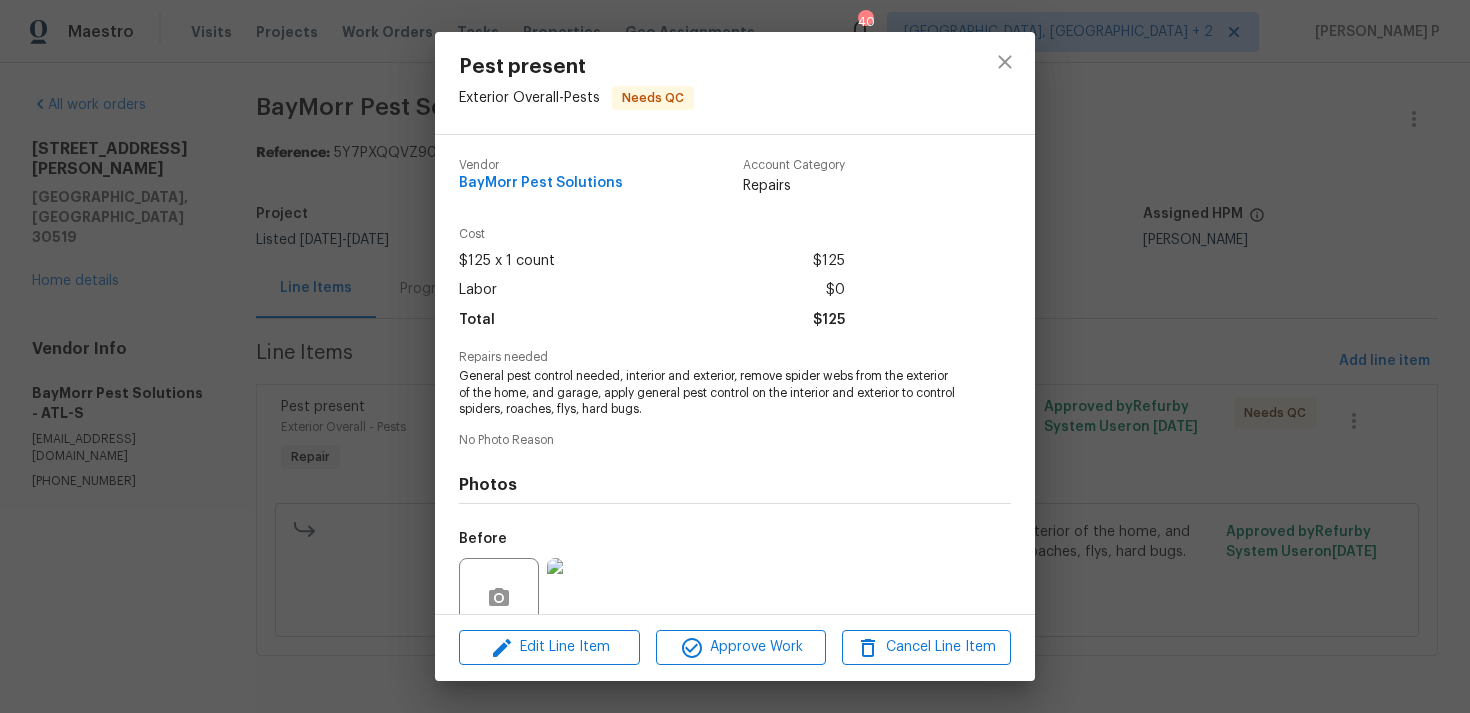 scroll, scrollTop: 174, scrollLeft: 0, axis: vertical 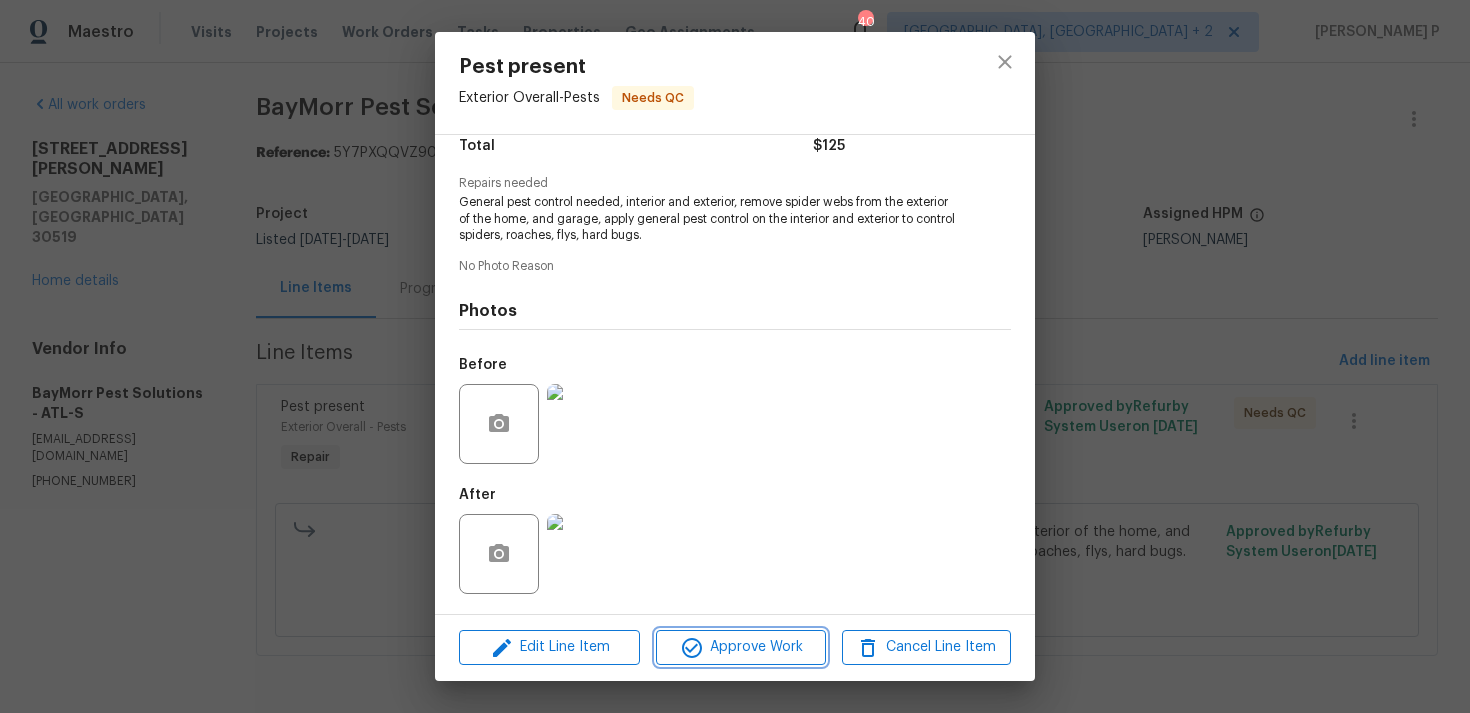 click on "Approve Work" at bounding box center [740, 647] 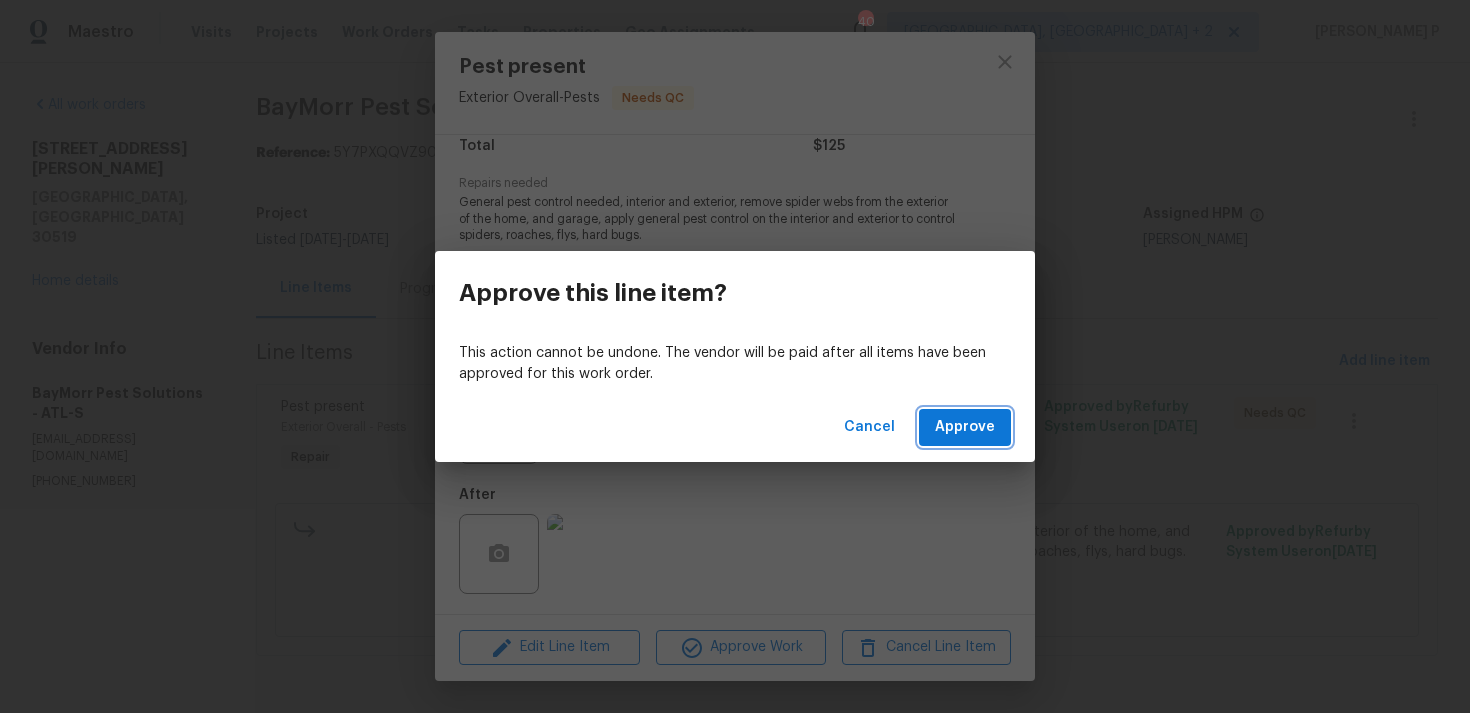 click on "Approve" at bounding box center (965, 427) 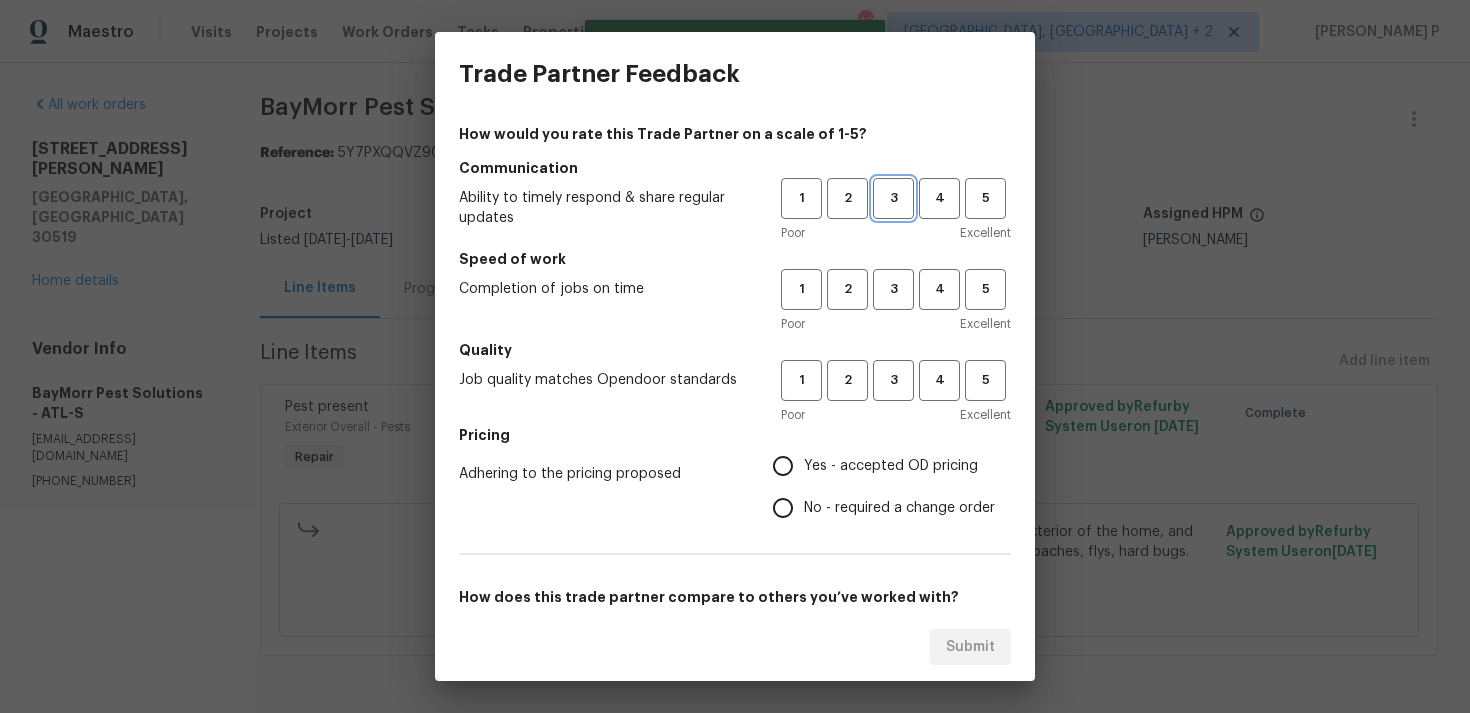 click on "3" at bounding box center [893, 198] 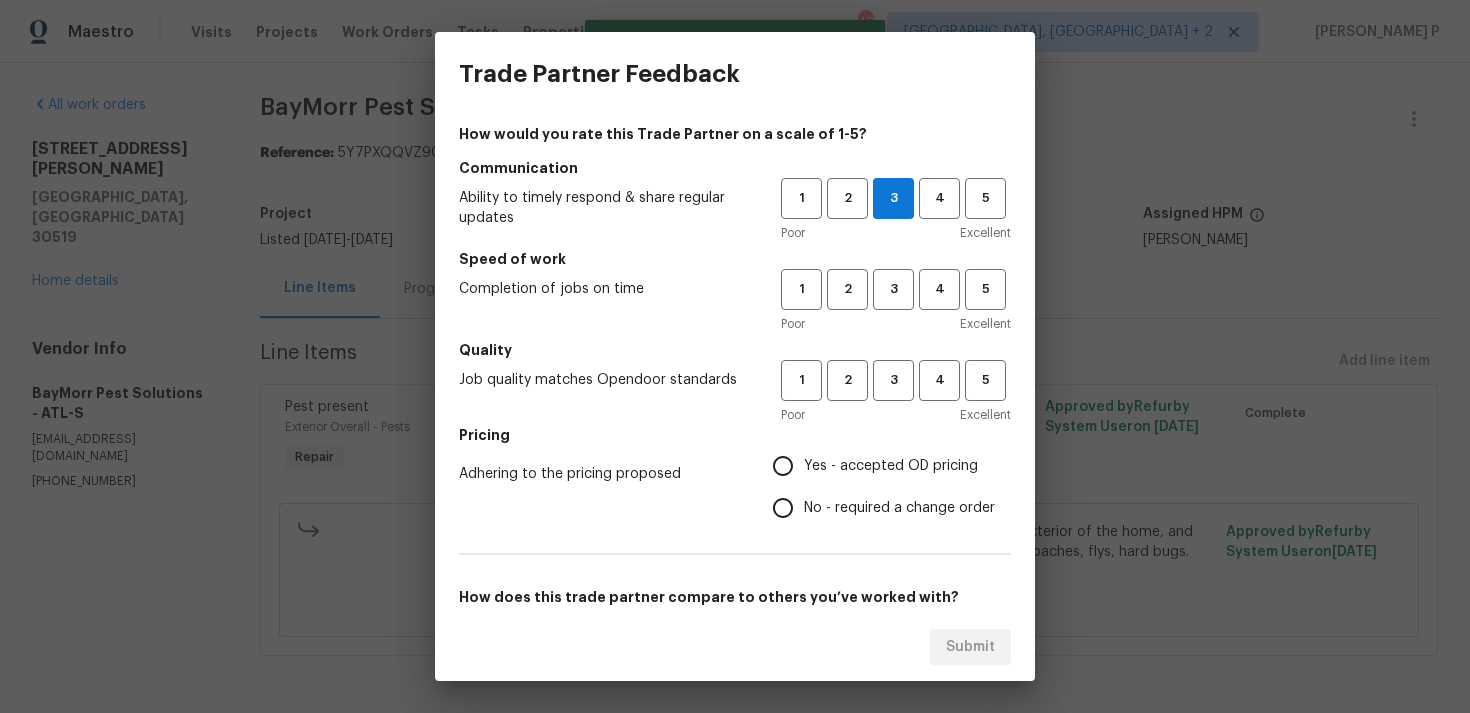 click on "Speed of work" at bounding box center (735, 259) 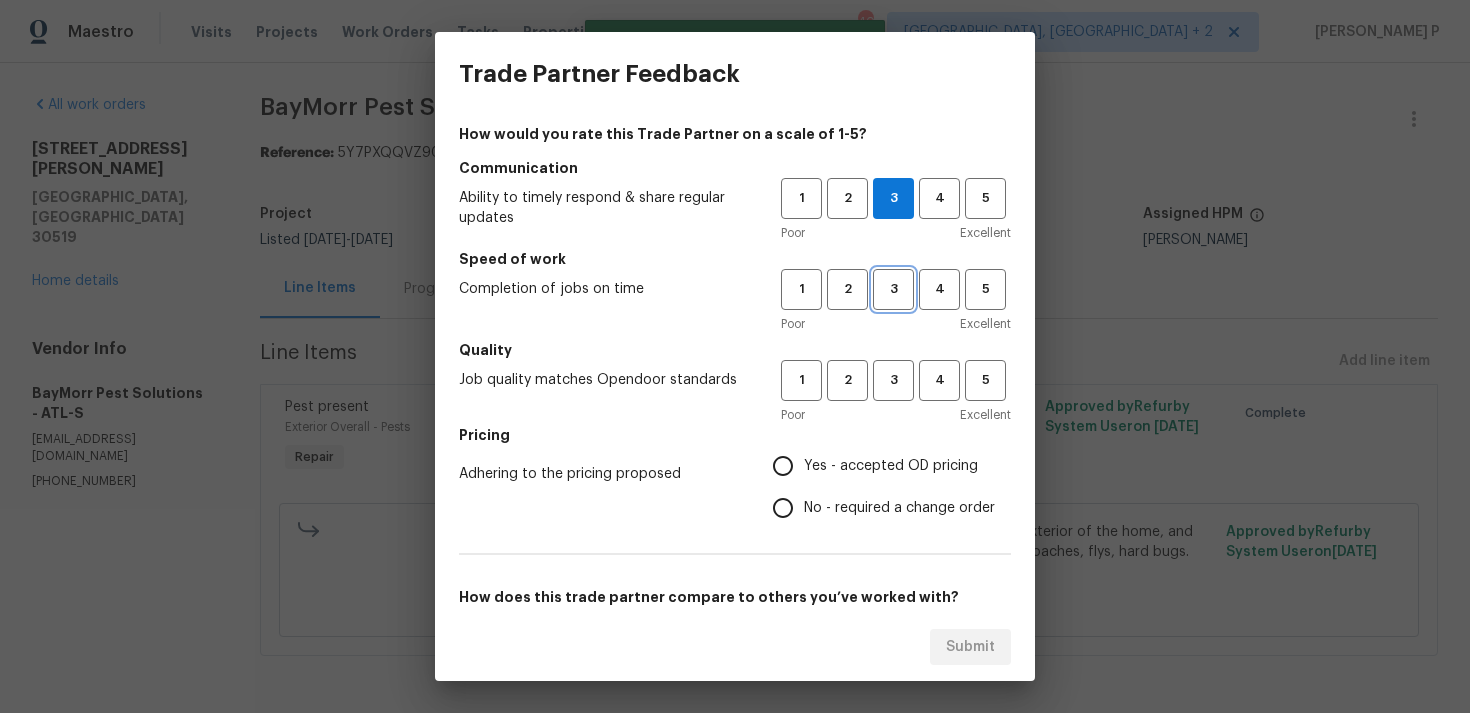 click on "3" at bounding box center [893, 289] 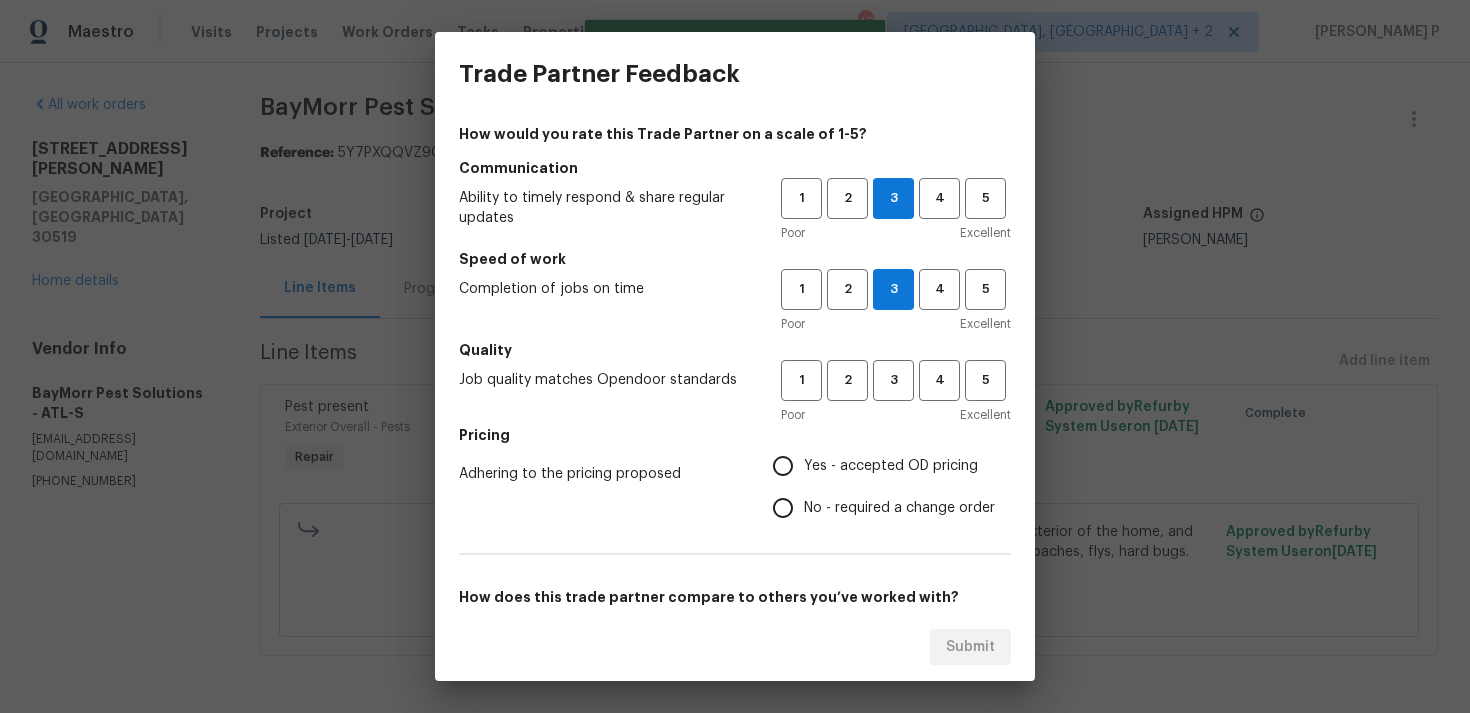 click on "Quality" at bounding box center [735, 350] 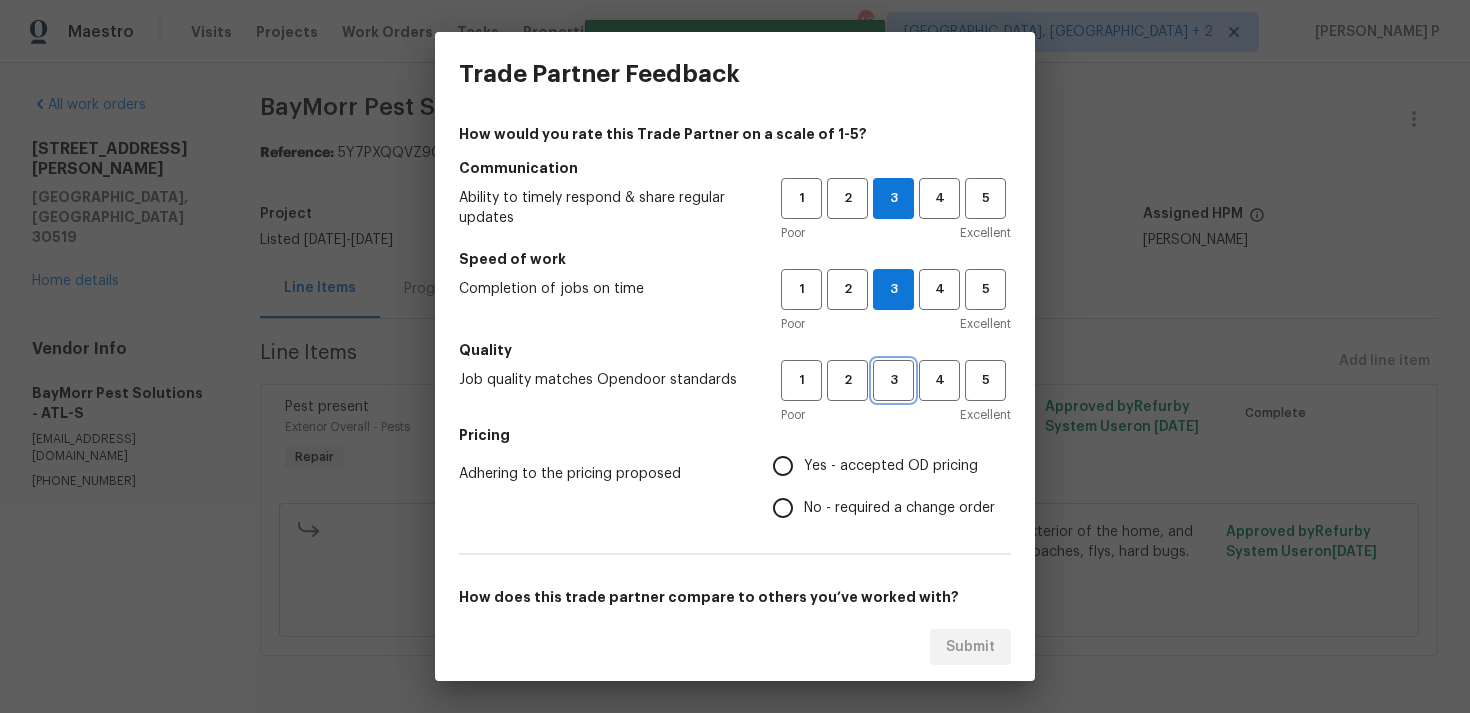 click on "3" at bounding box center (893, 380) 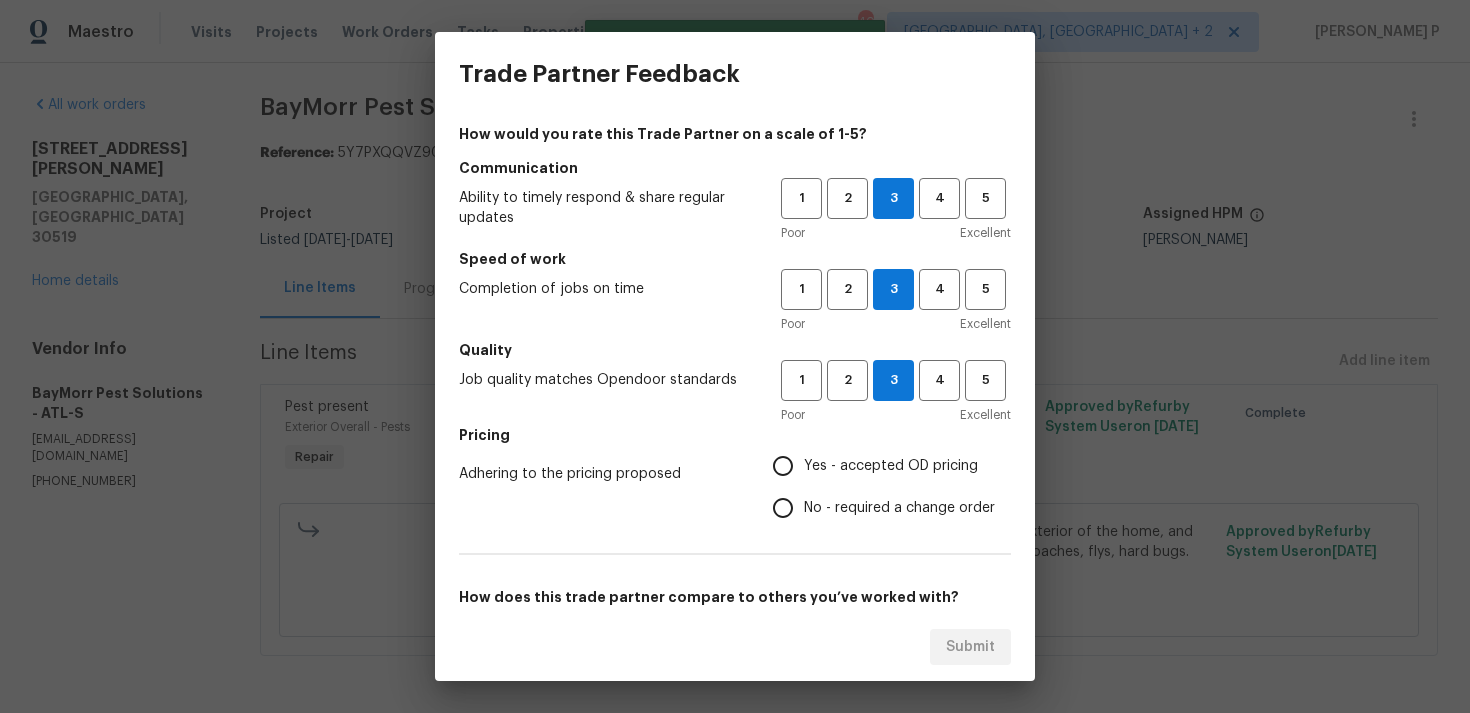 click on "No - required a change order" at bounding box center [899, 508] 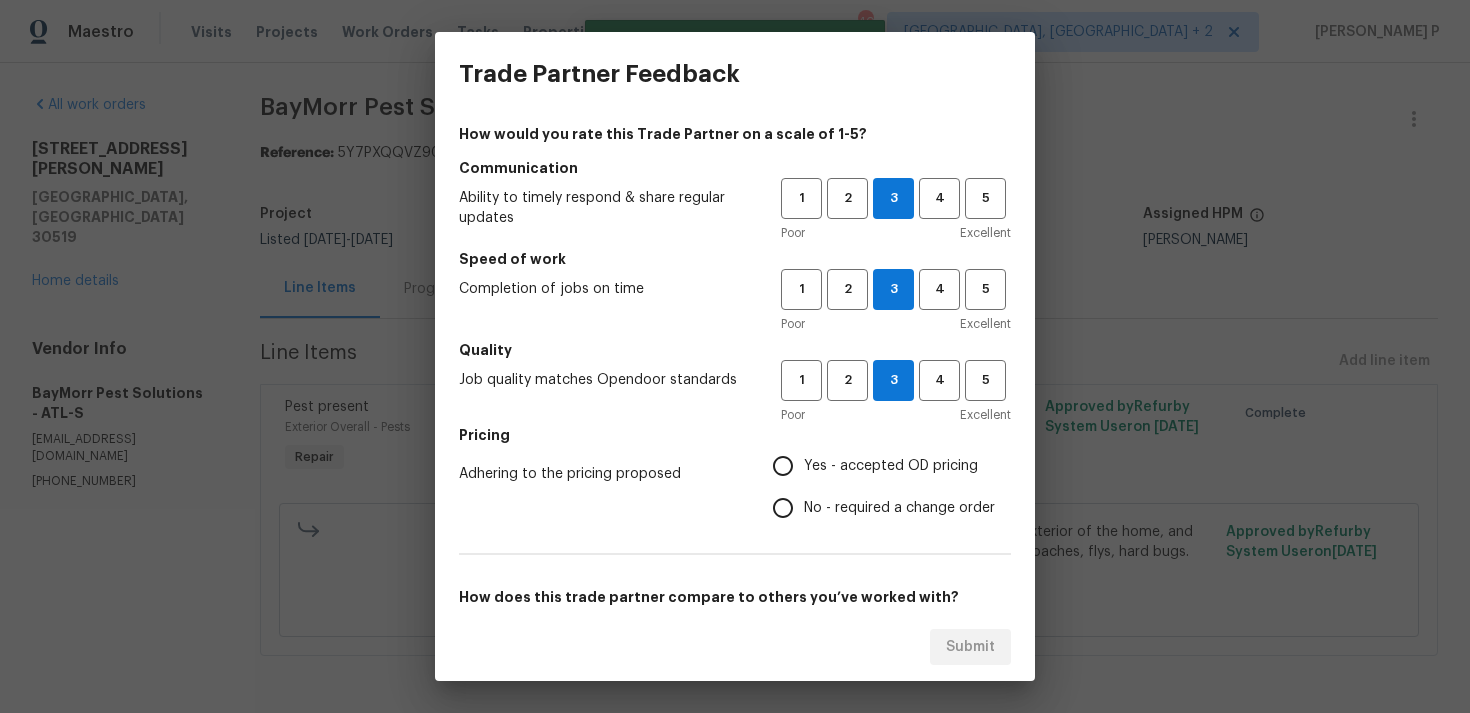 click on "No - required a change order" at bounding box center (783, 508) 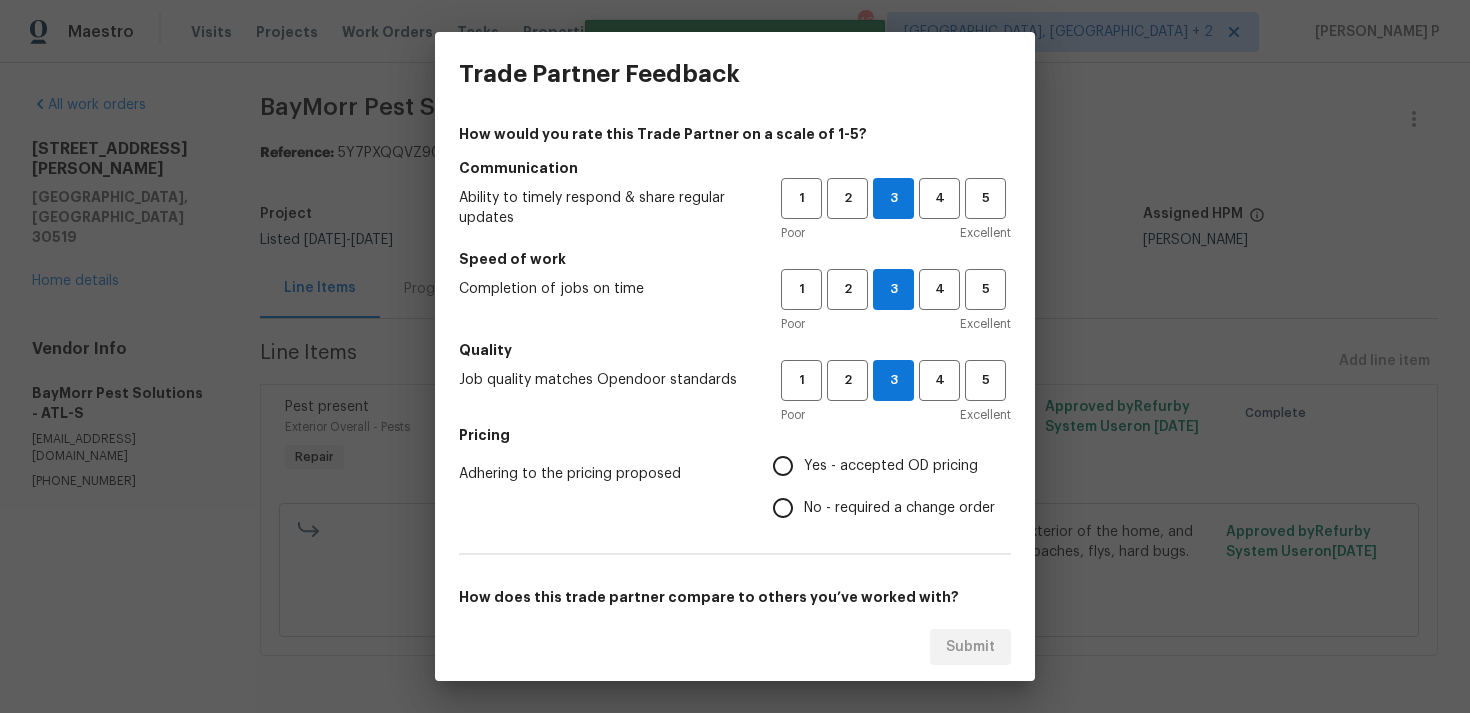 radio on "true" 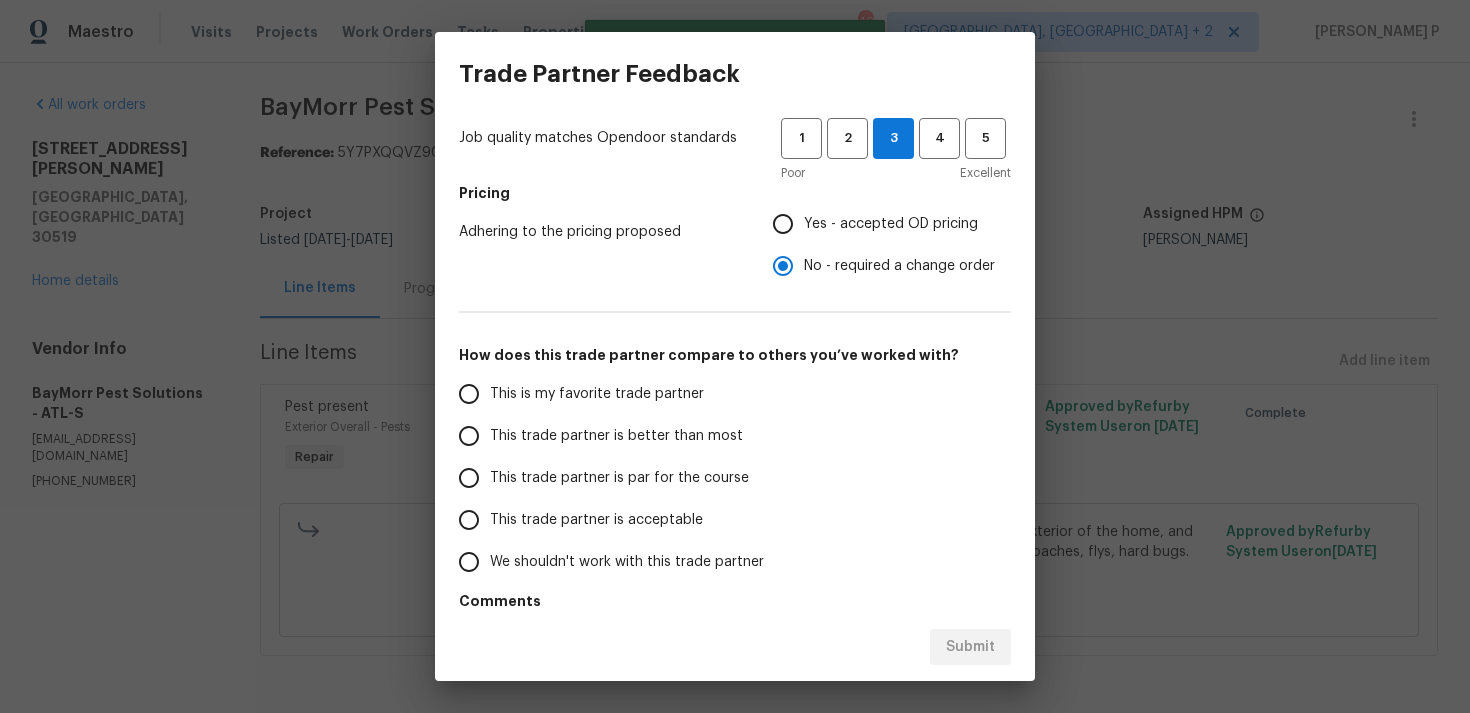 scroll, scrollTop: 302, scrollLeft: 0, axis: vertical 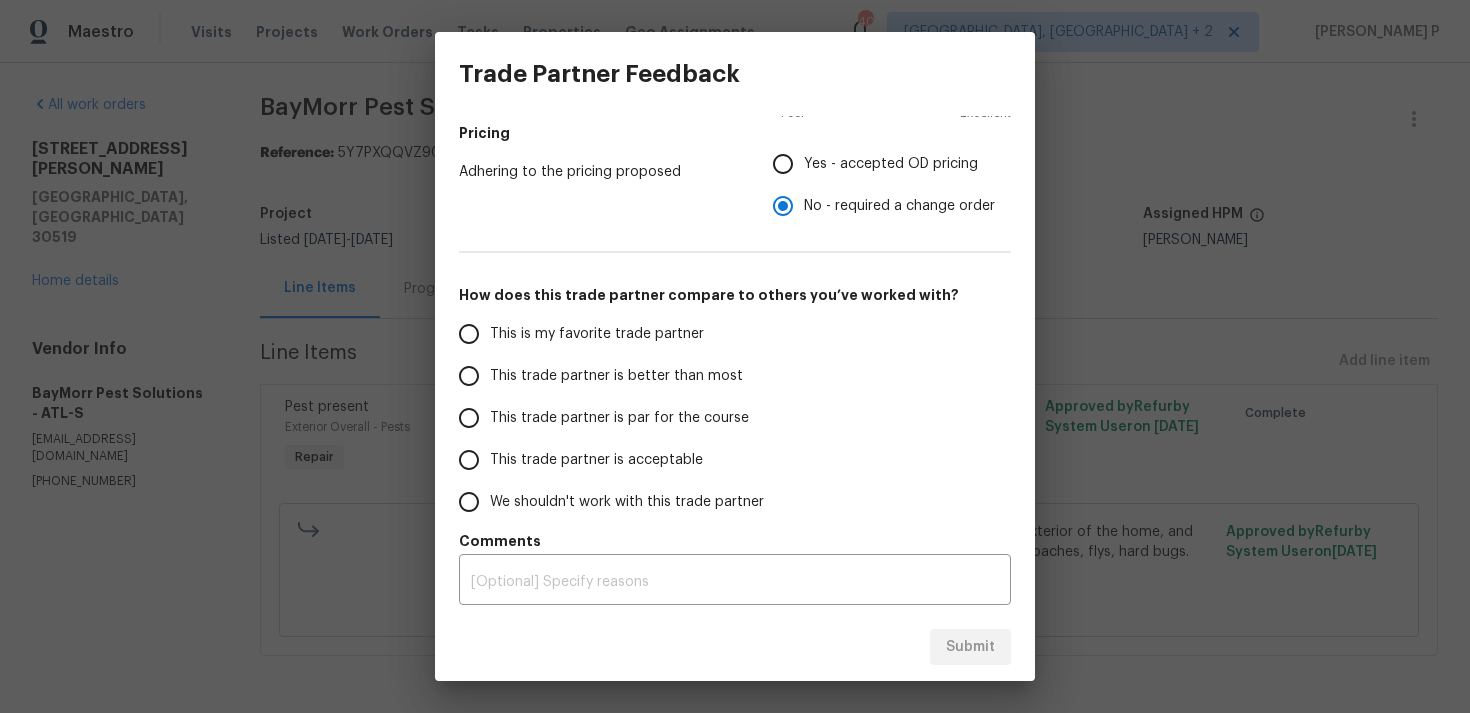 click on "This trade partner is par for the course" at bounding box center [619, 418] 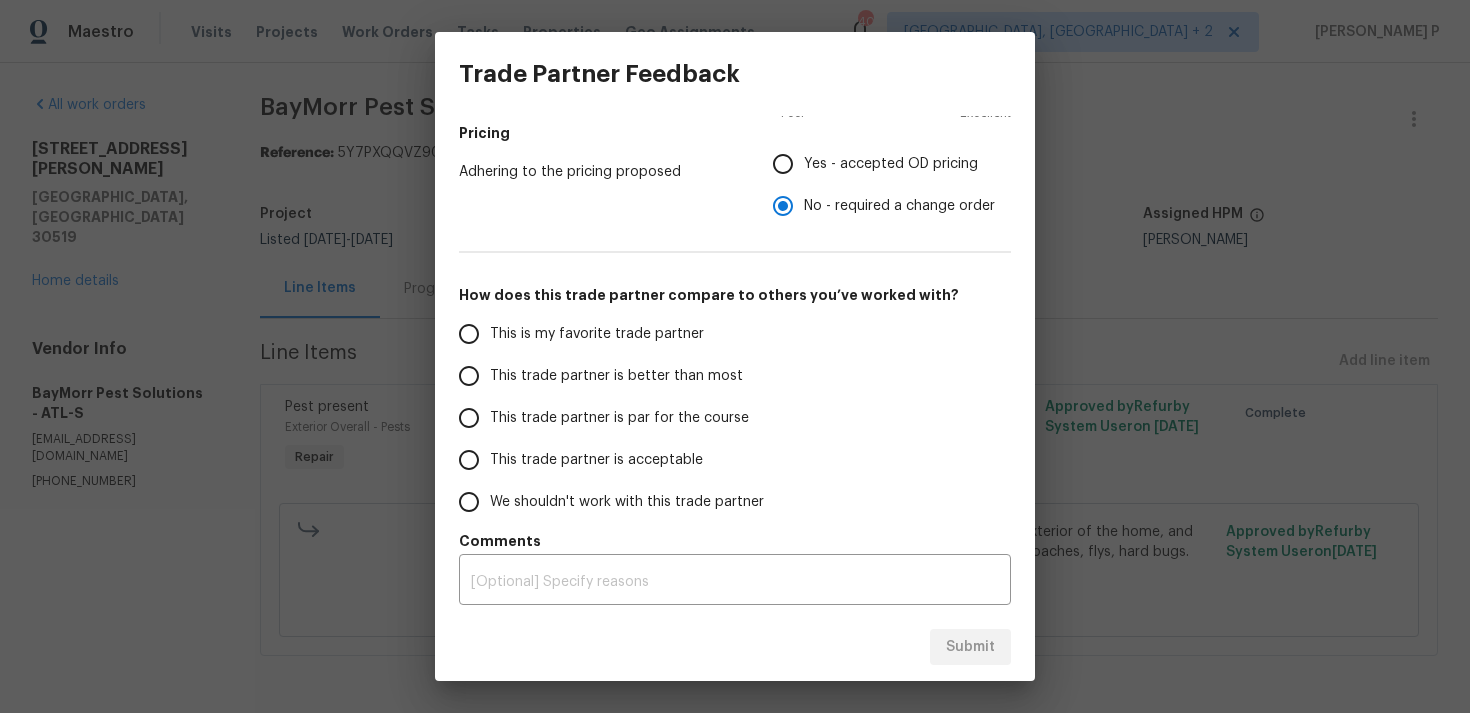 click on "This trade partner is par for the course" at bounding box center [469, 418] 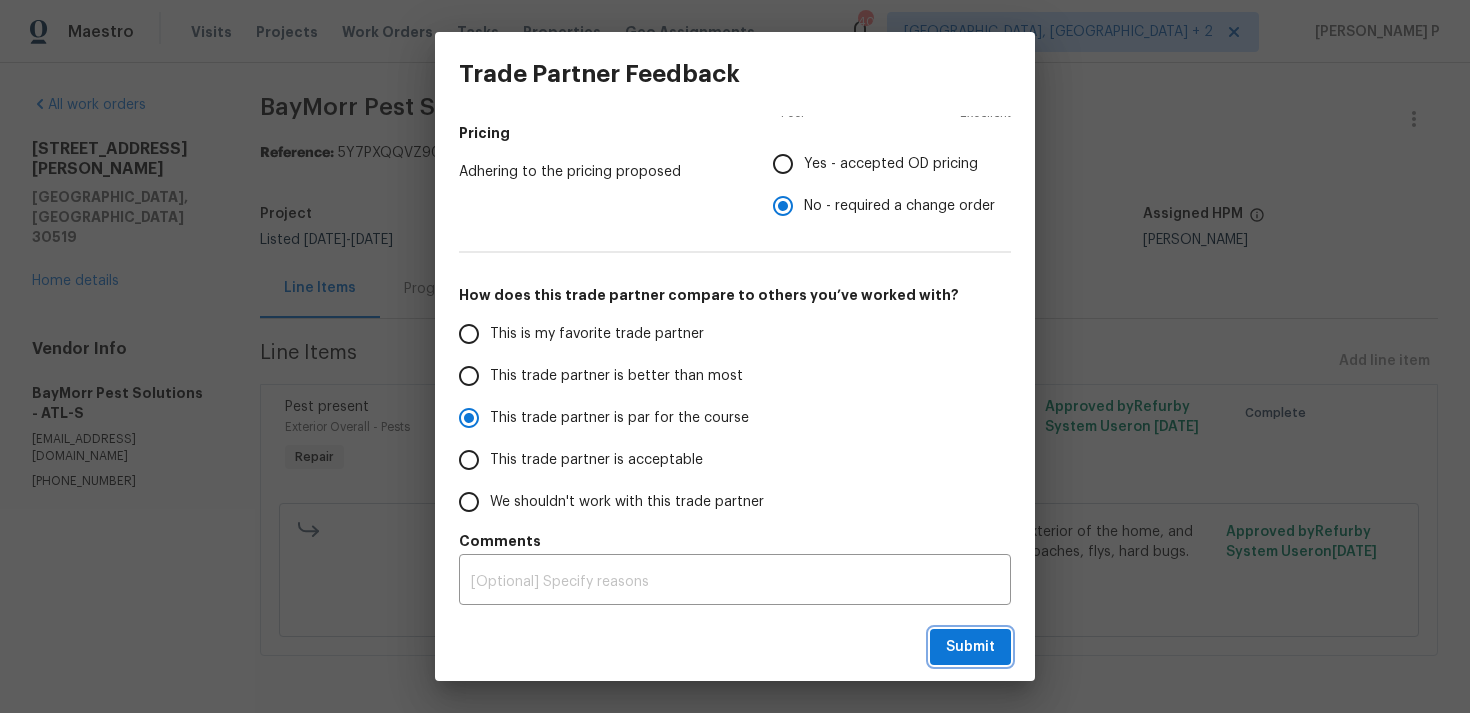 click on "Submit" at bounding box center [970, 647] 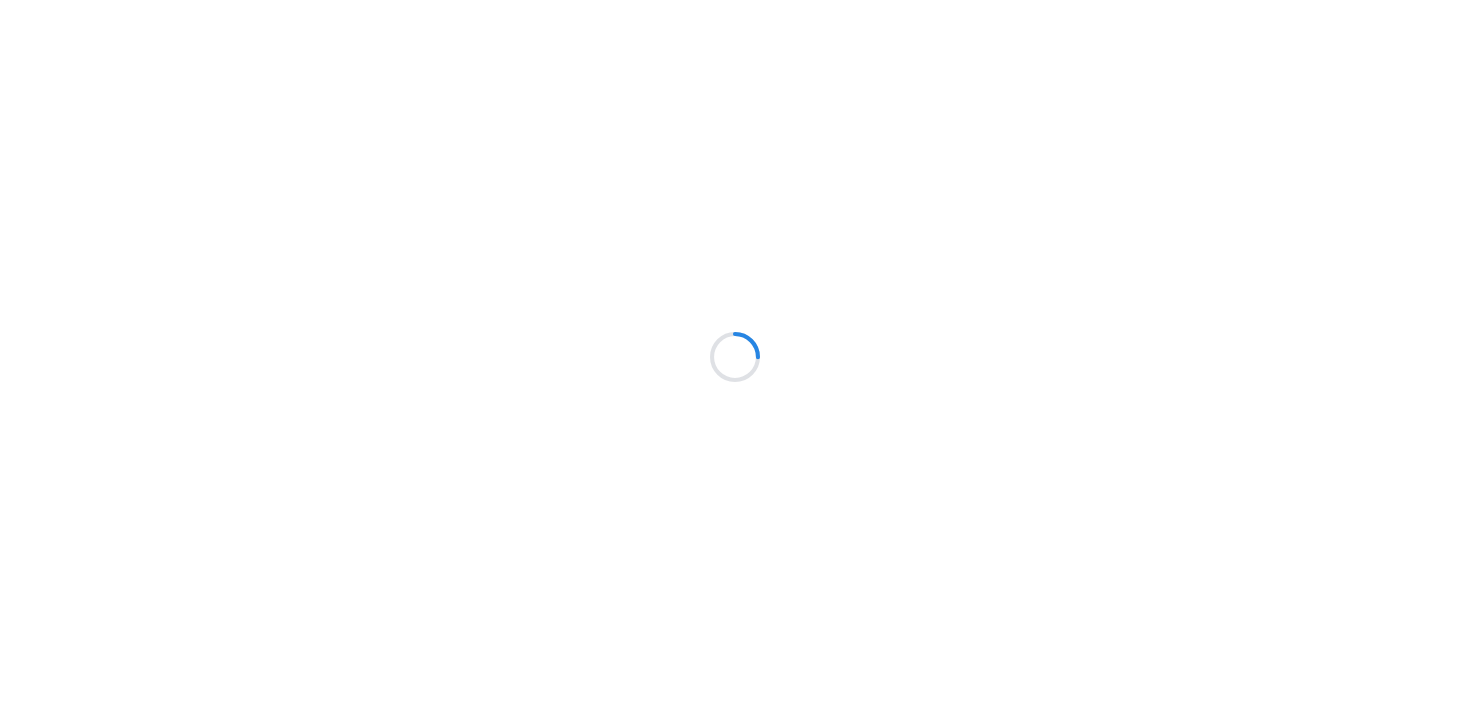 scroll, scrollTop: 0, scrollLeft: 0, axis: both 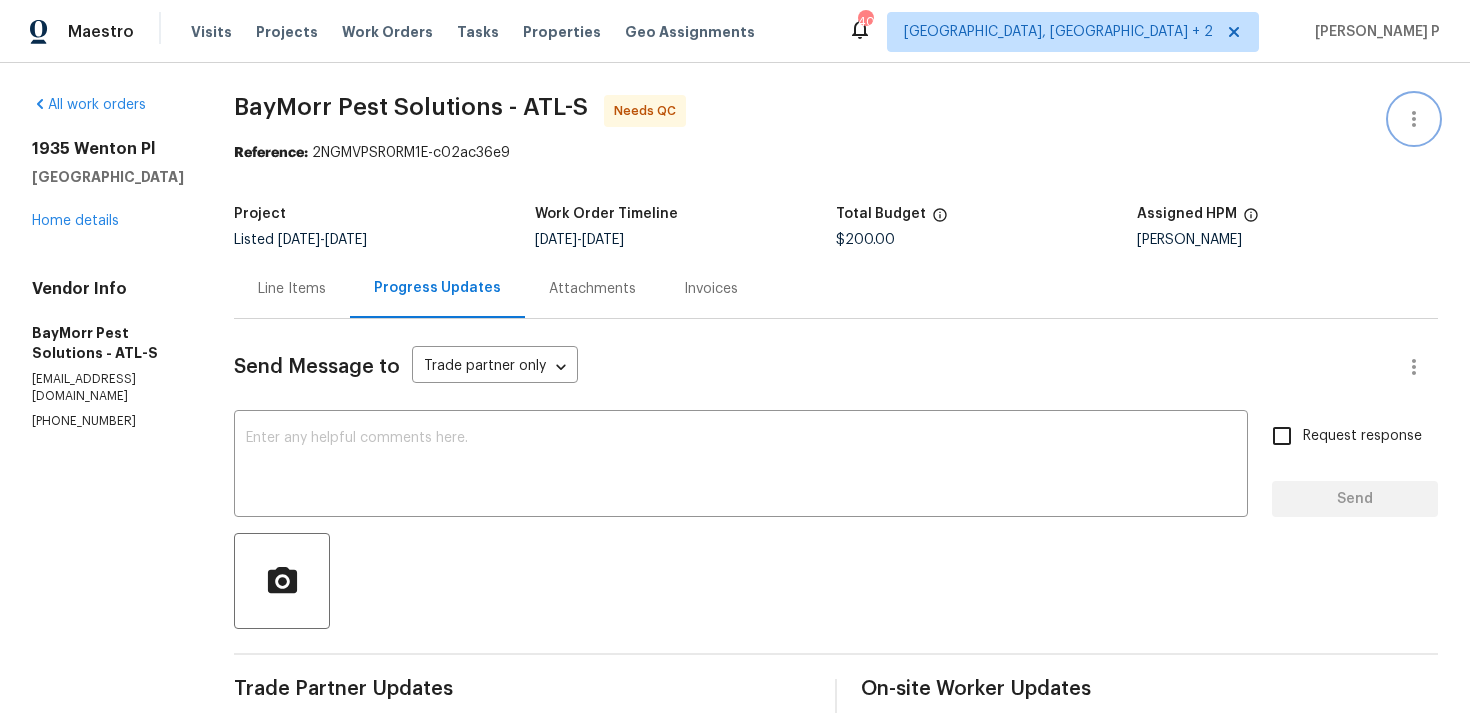 click at bounding box center (1414, 119) 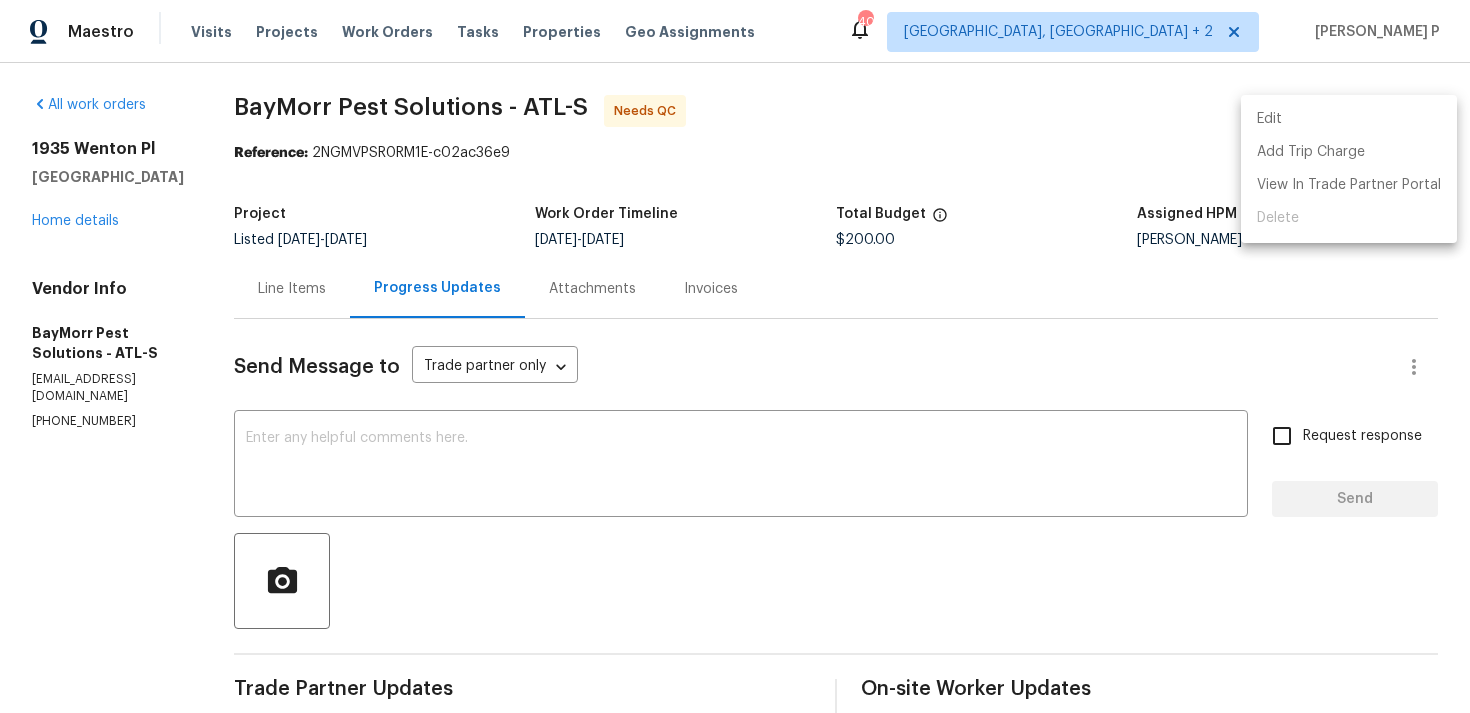 click on "Edit" at bounding box center [1349, 119] 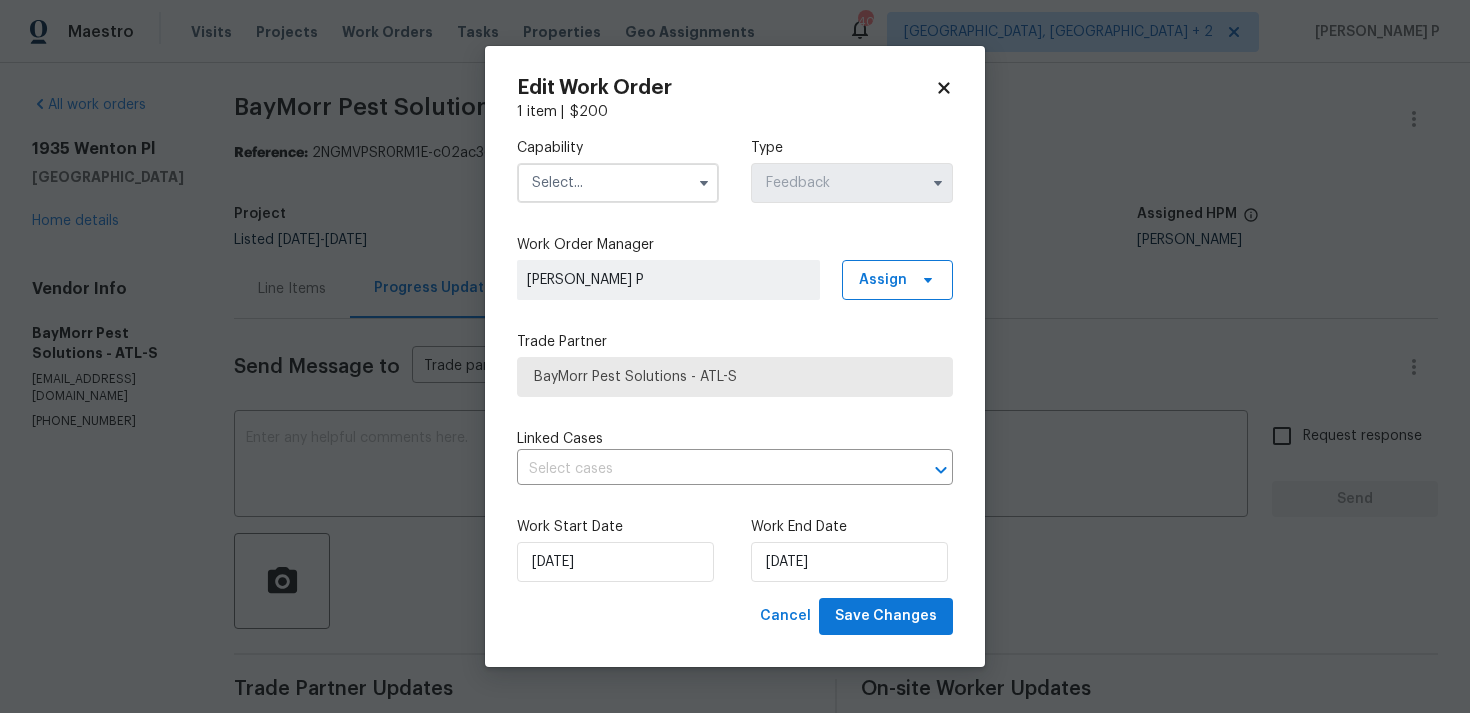 click at bounding box center [618, 183] 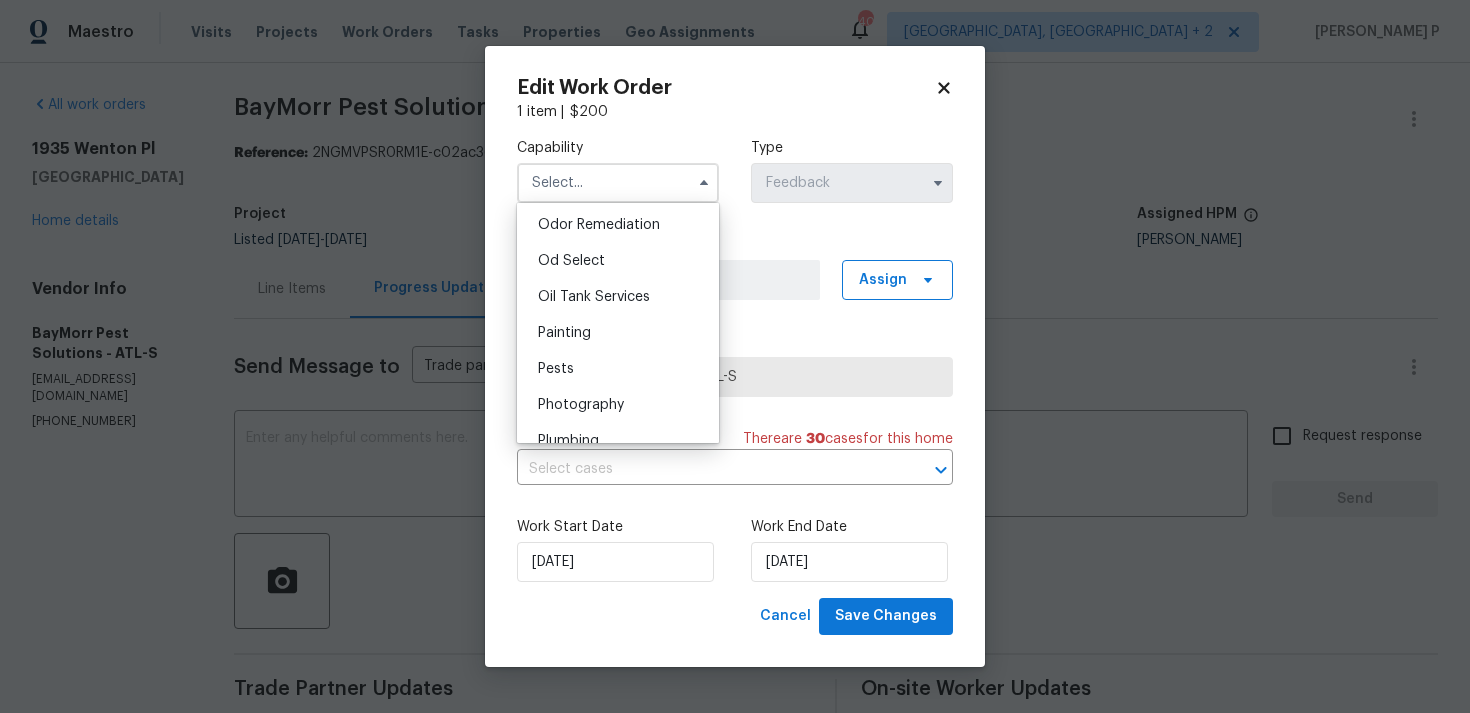 scroll, scrollTop: 1578, scrollLeft: 0, axis: vertical 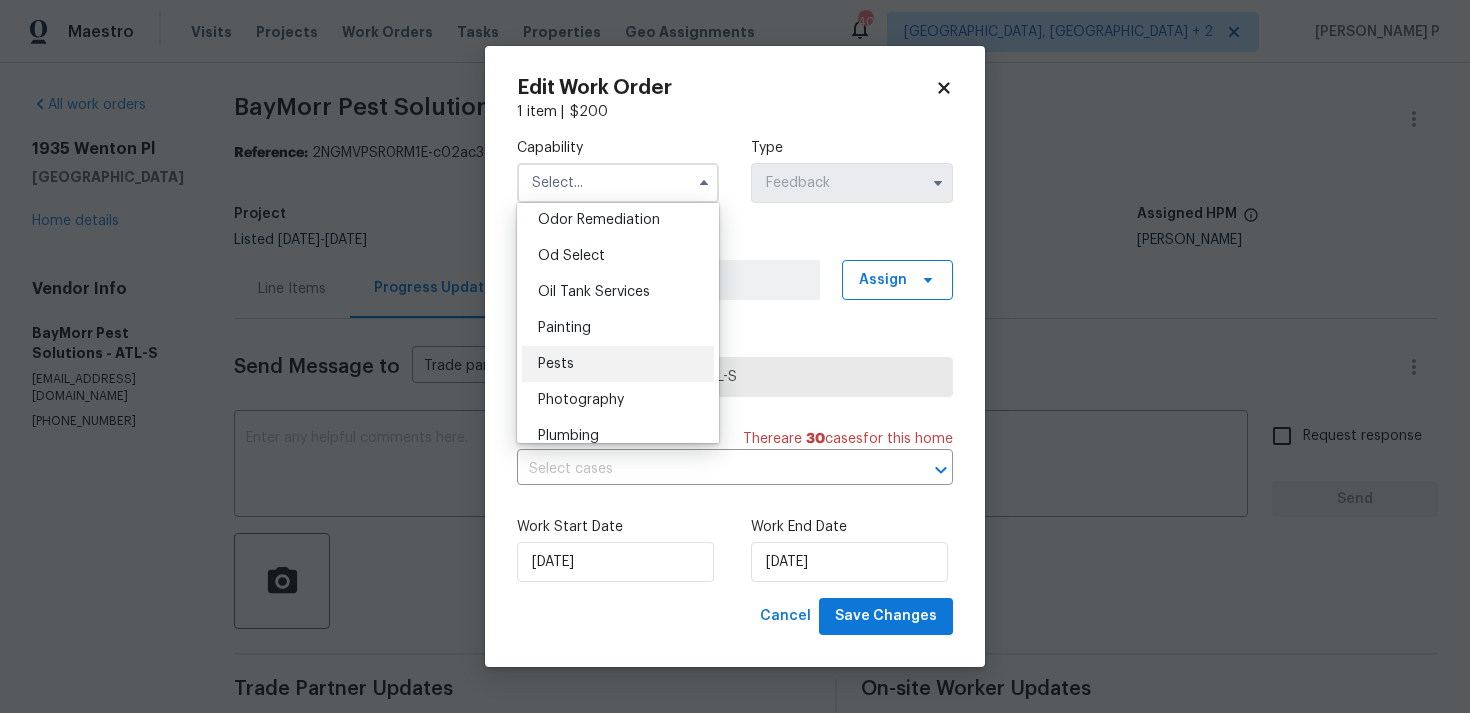 click on "Pests" at bounding box center (618, 364) 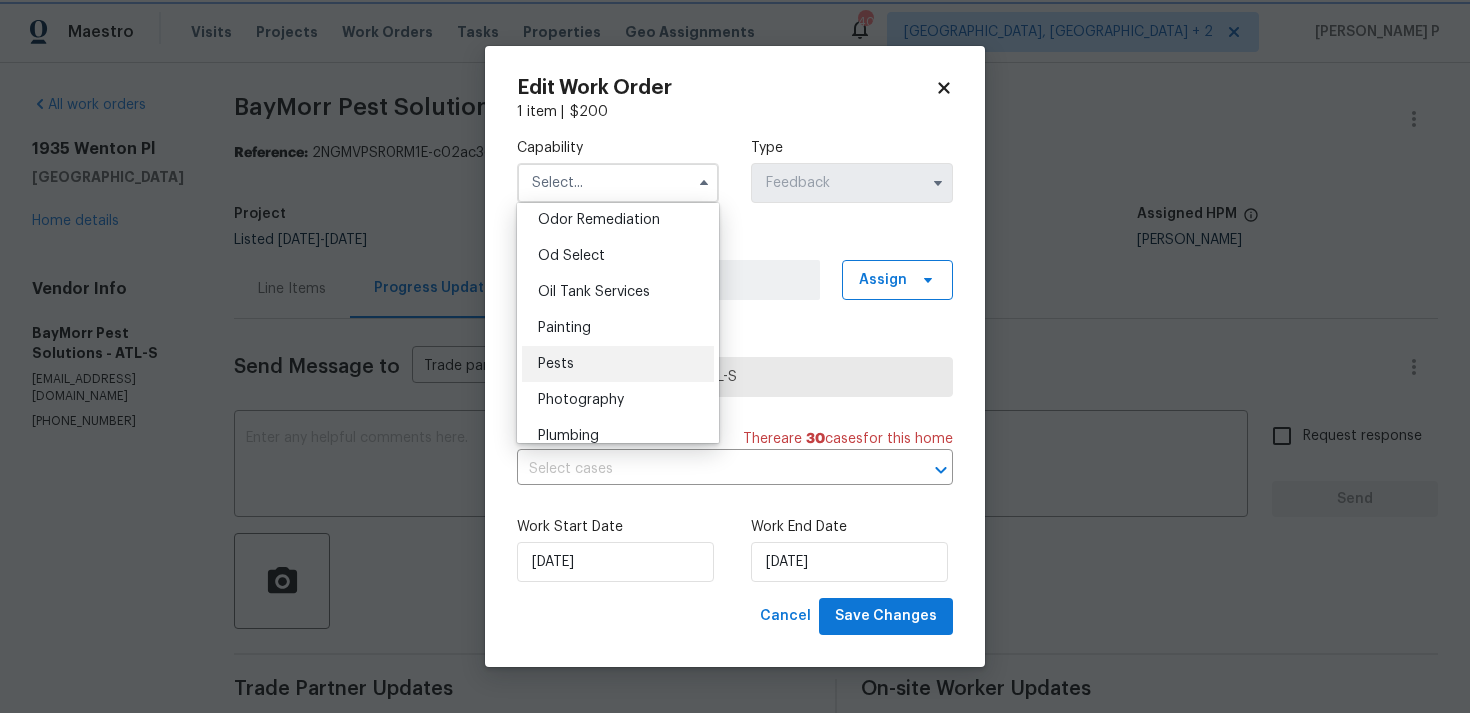 type on "Pests" 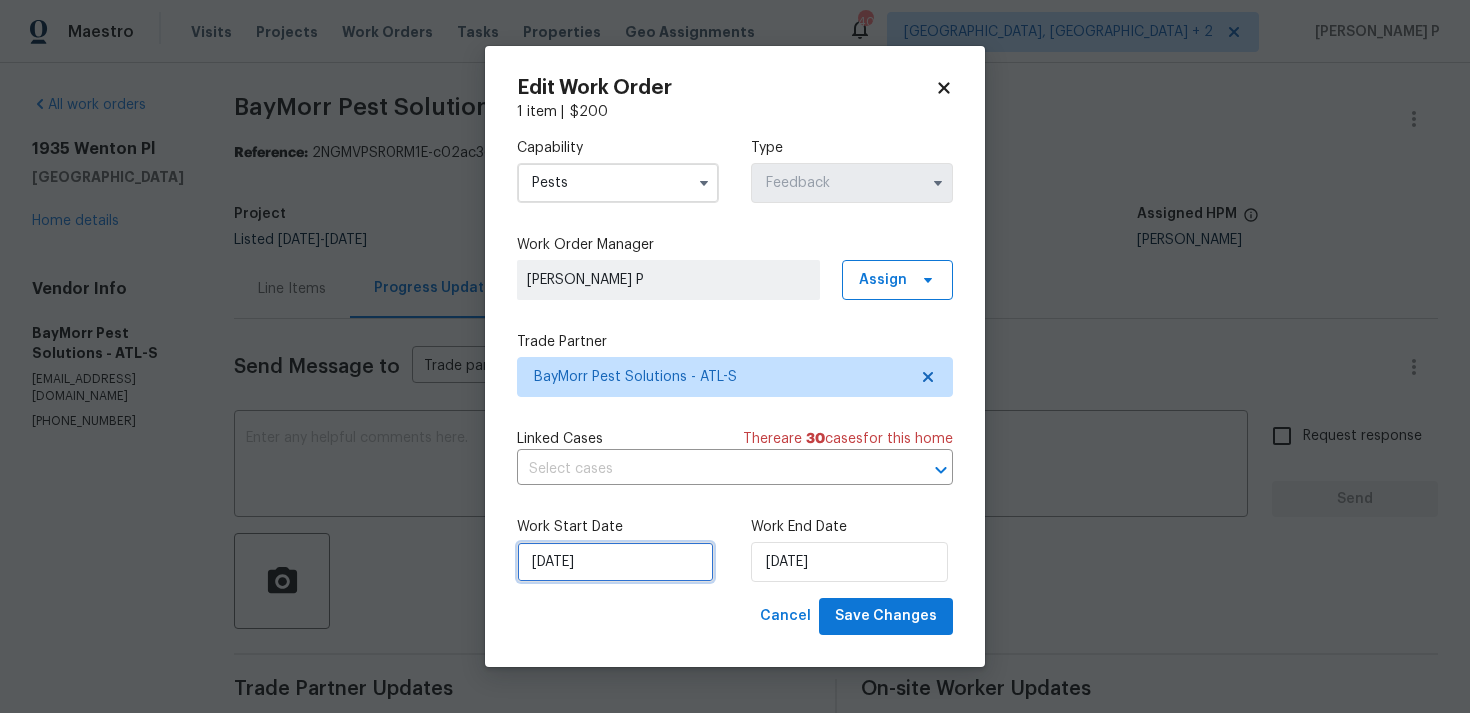 click on "08/07/2025" at bounding box center (615, 562) 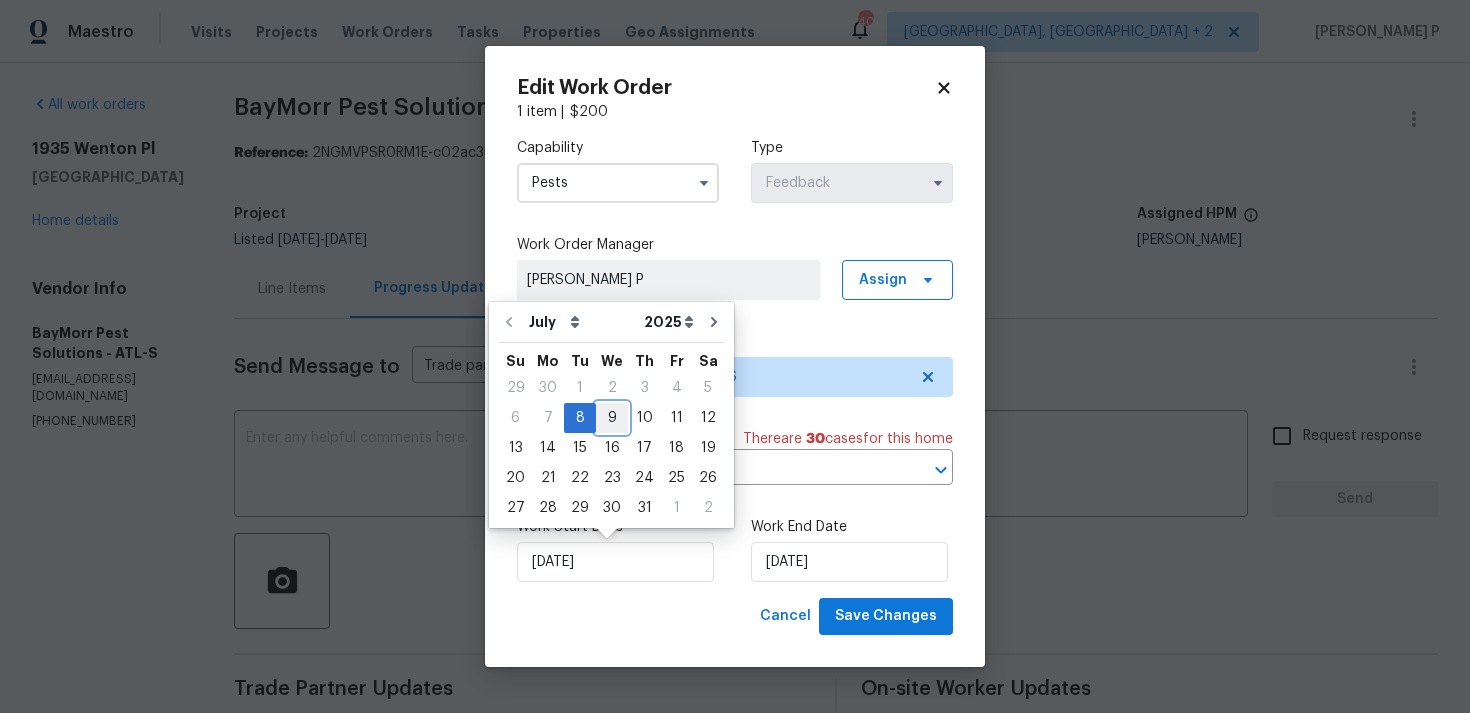 click on "9" at bounding box center (612, 418) 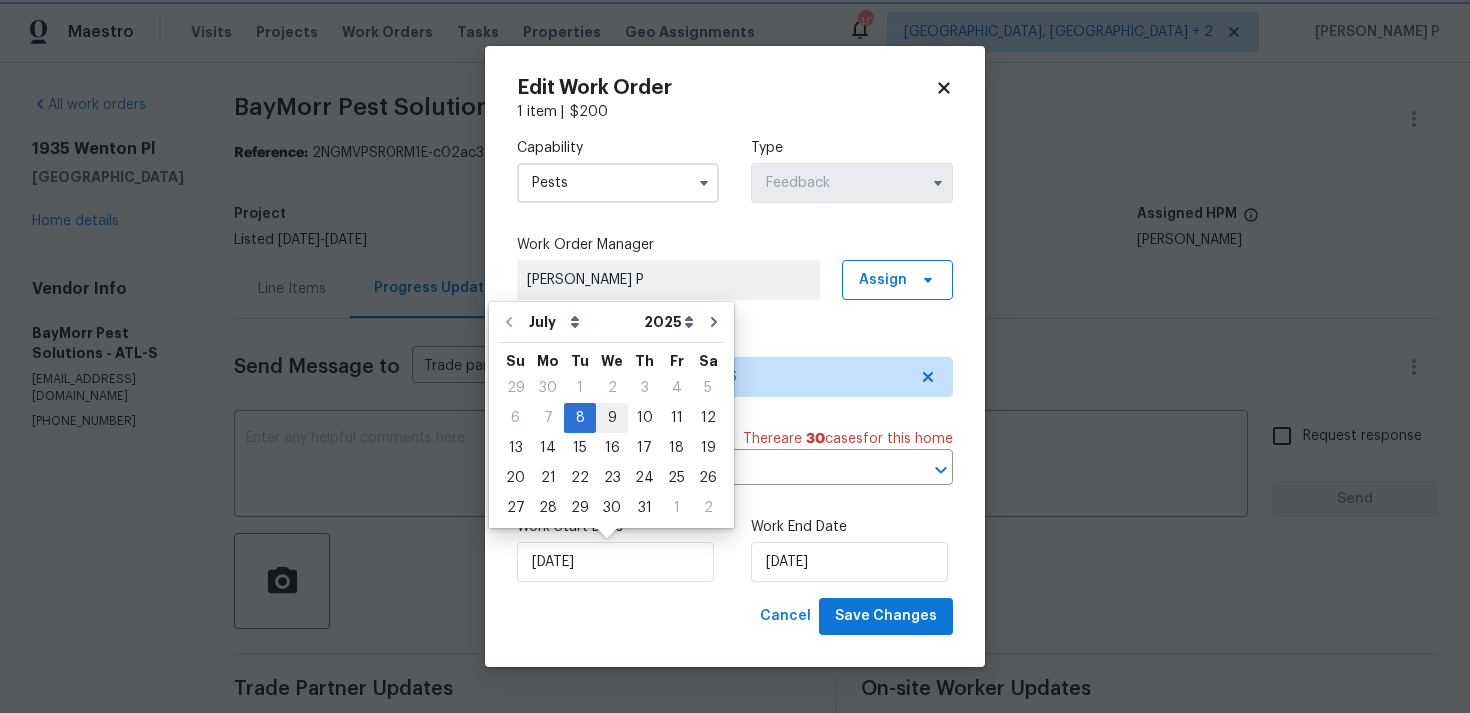 type on "09/07/2025" 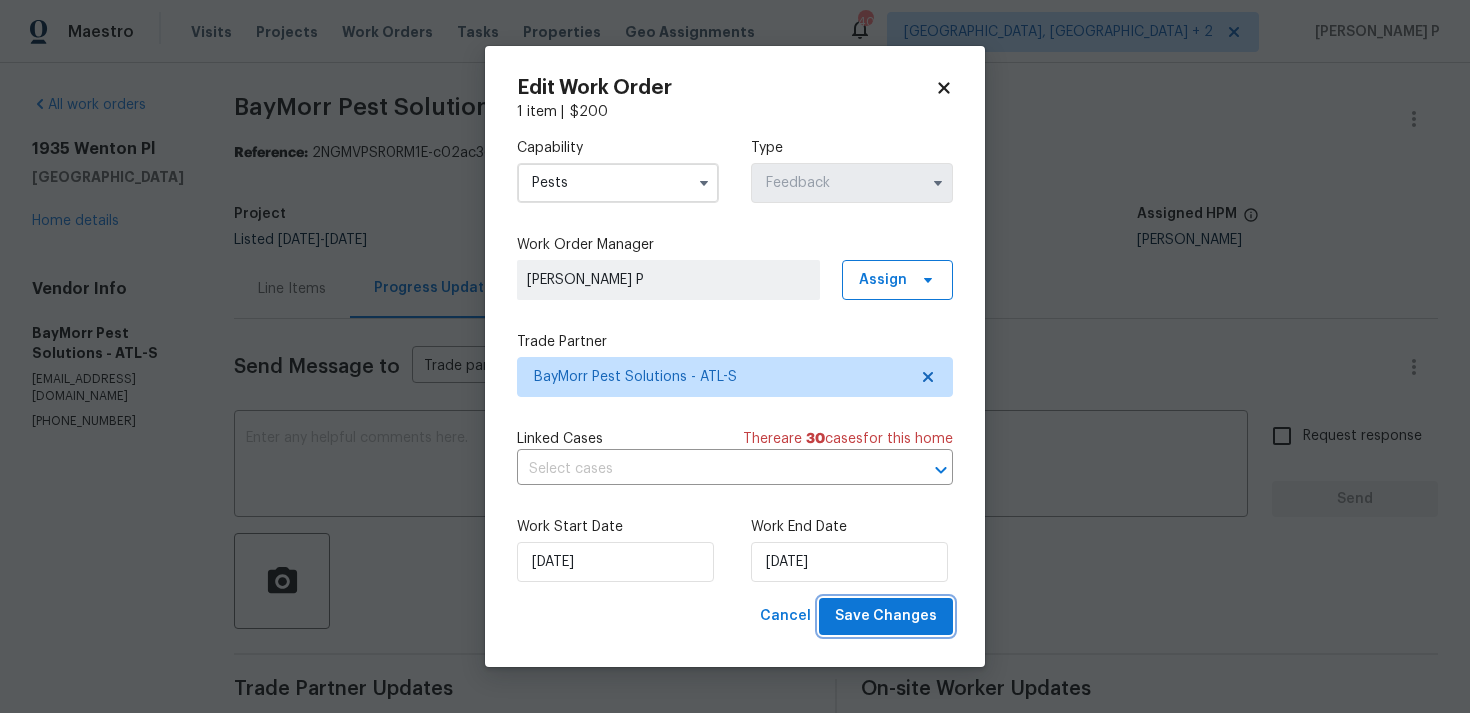 click on "Save Changes" at bounding box center (886, 616) 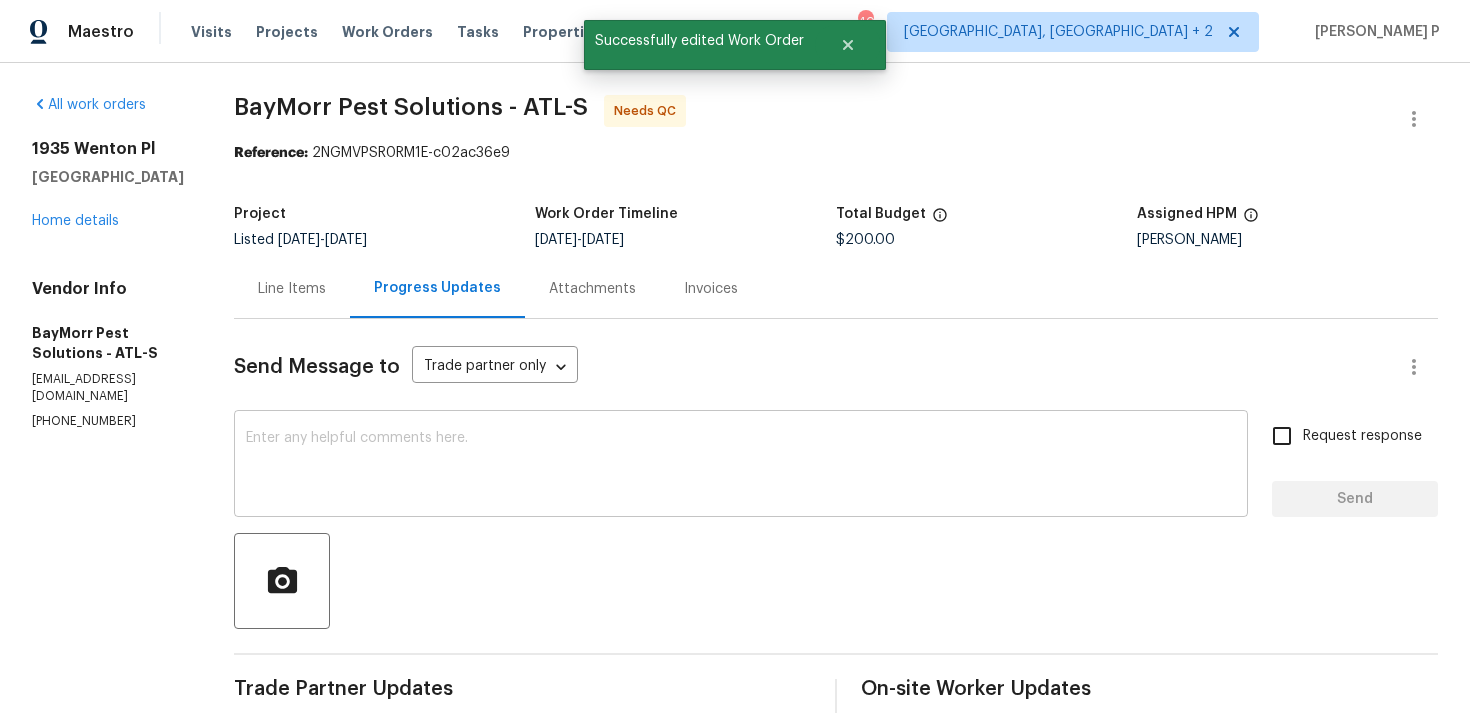 click at bounding box center (741, 466) 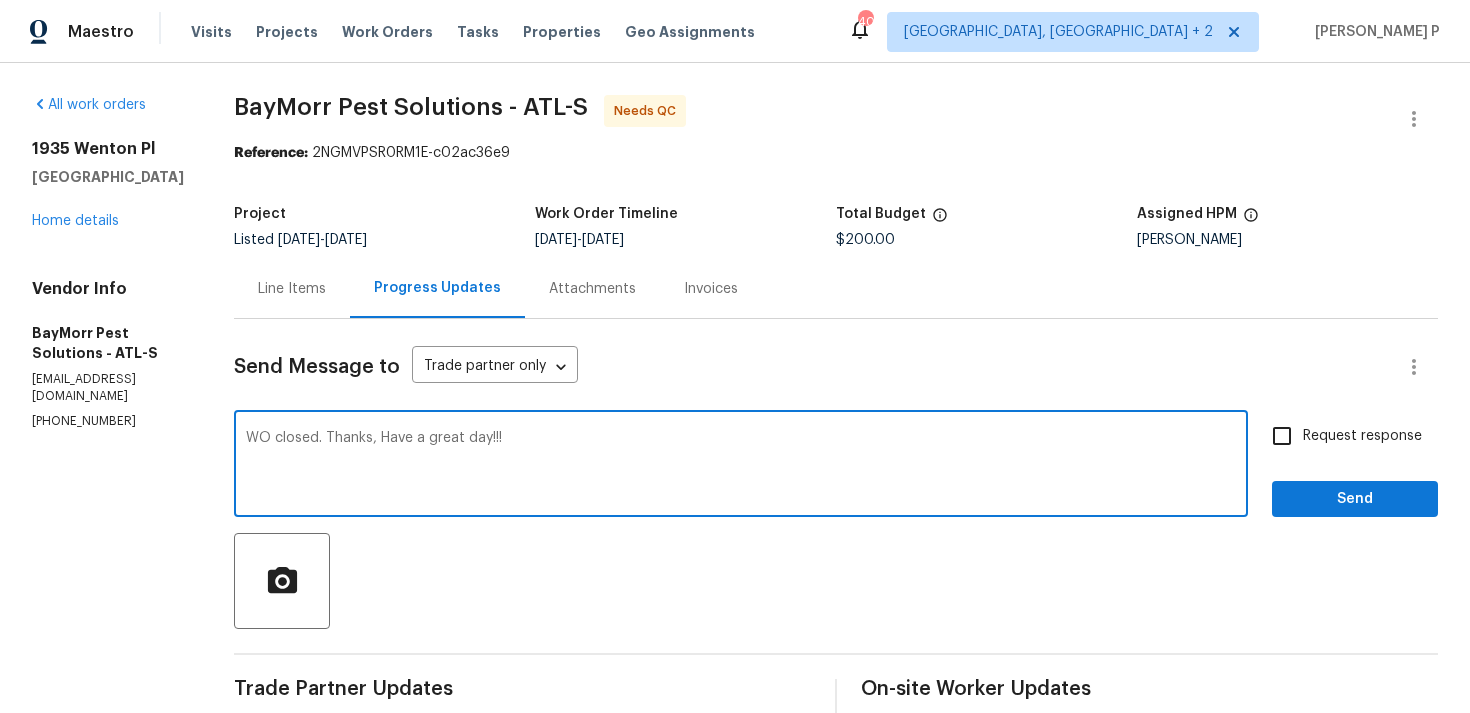 type on "WO closed. Thanks, Have a great day!!!" 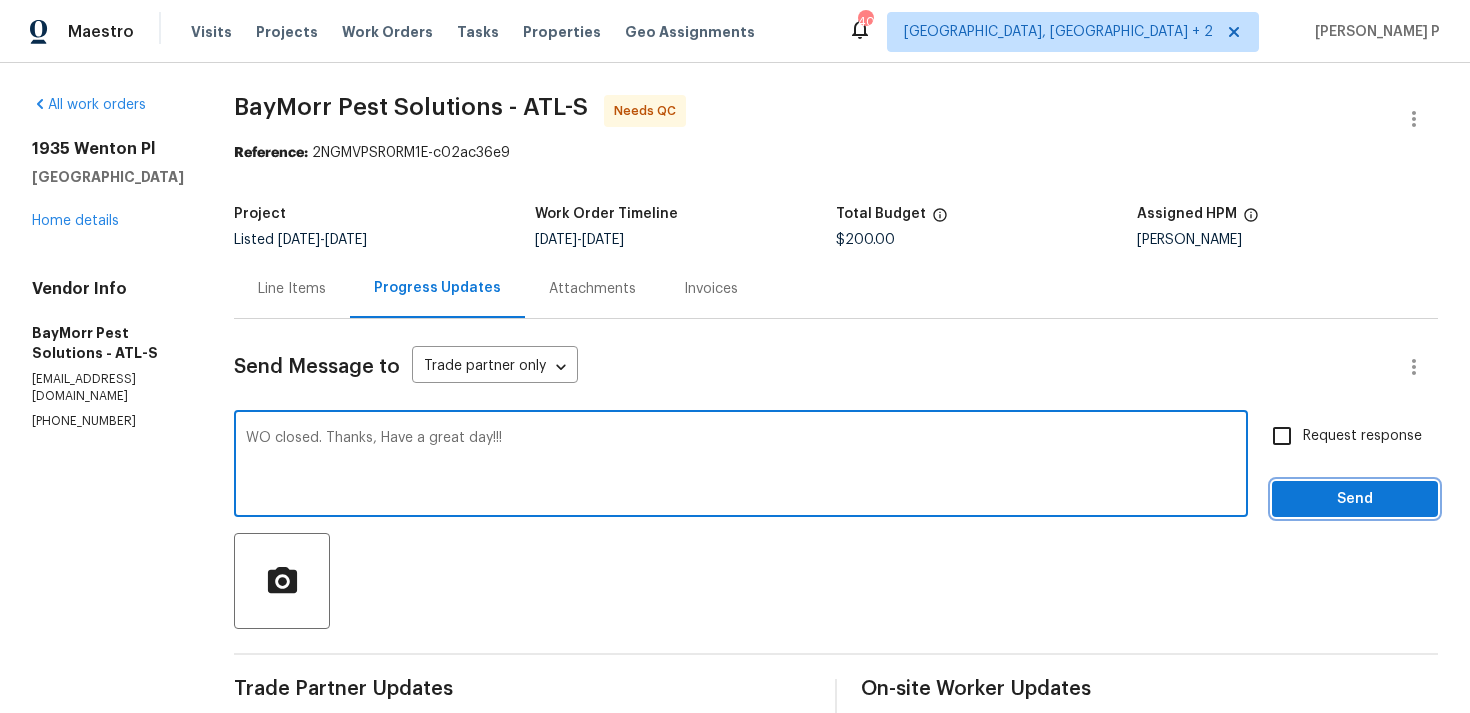 click on "Send" at bounding box center [1355, 499] 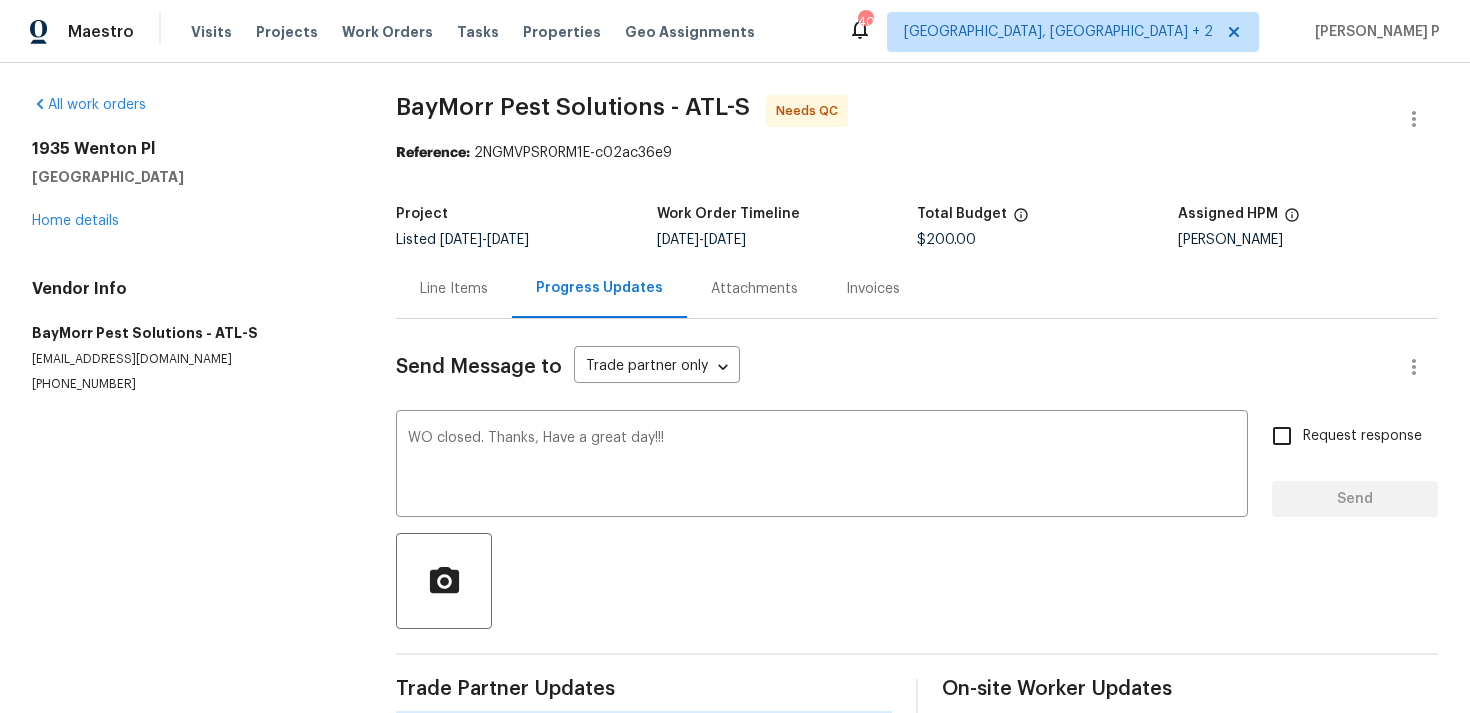 type 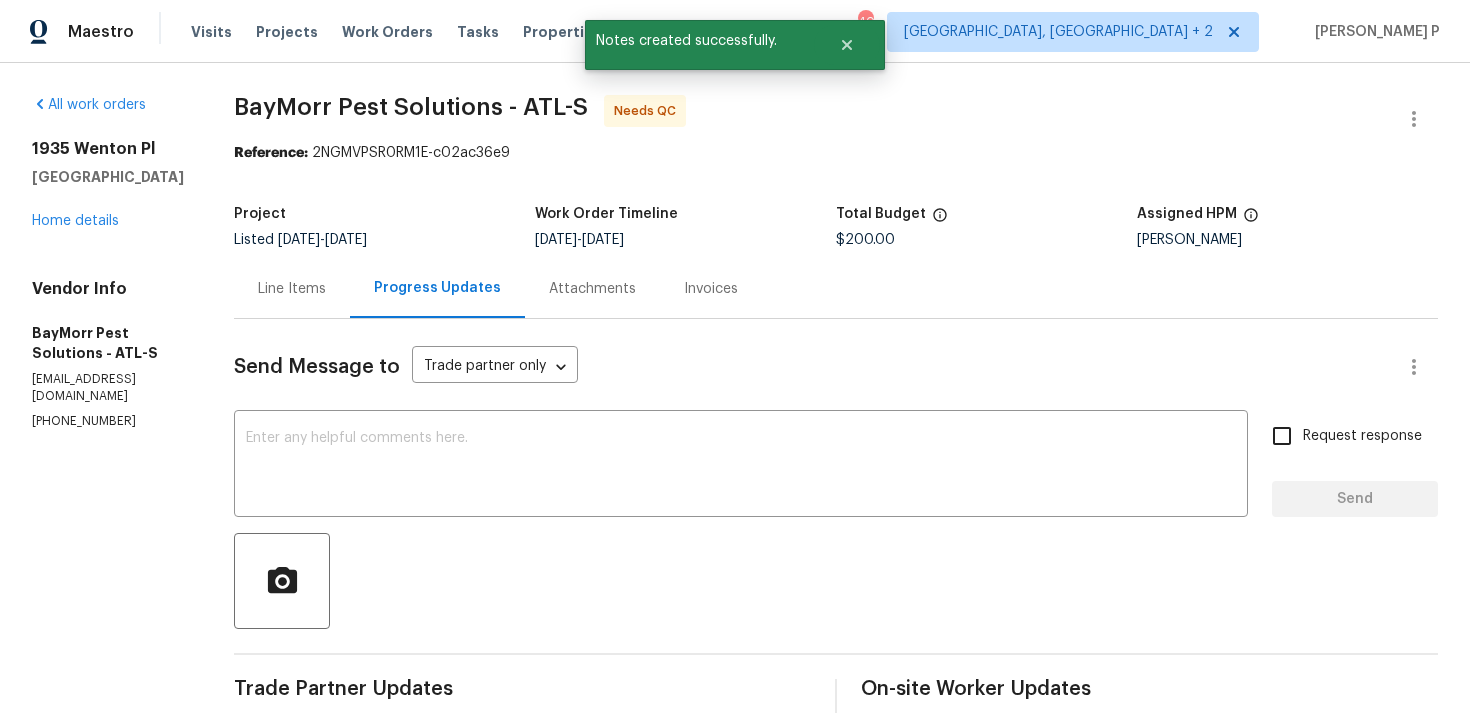 click on "Line Items" at bounding box center (292, 289) 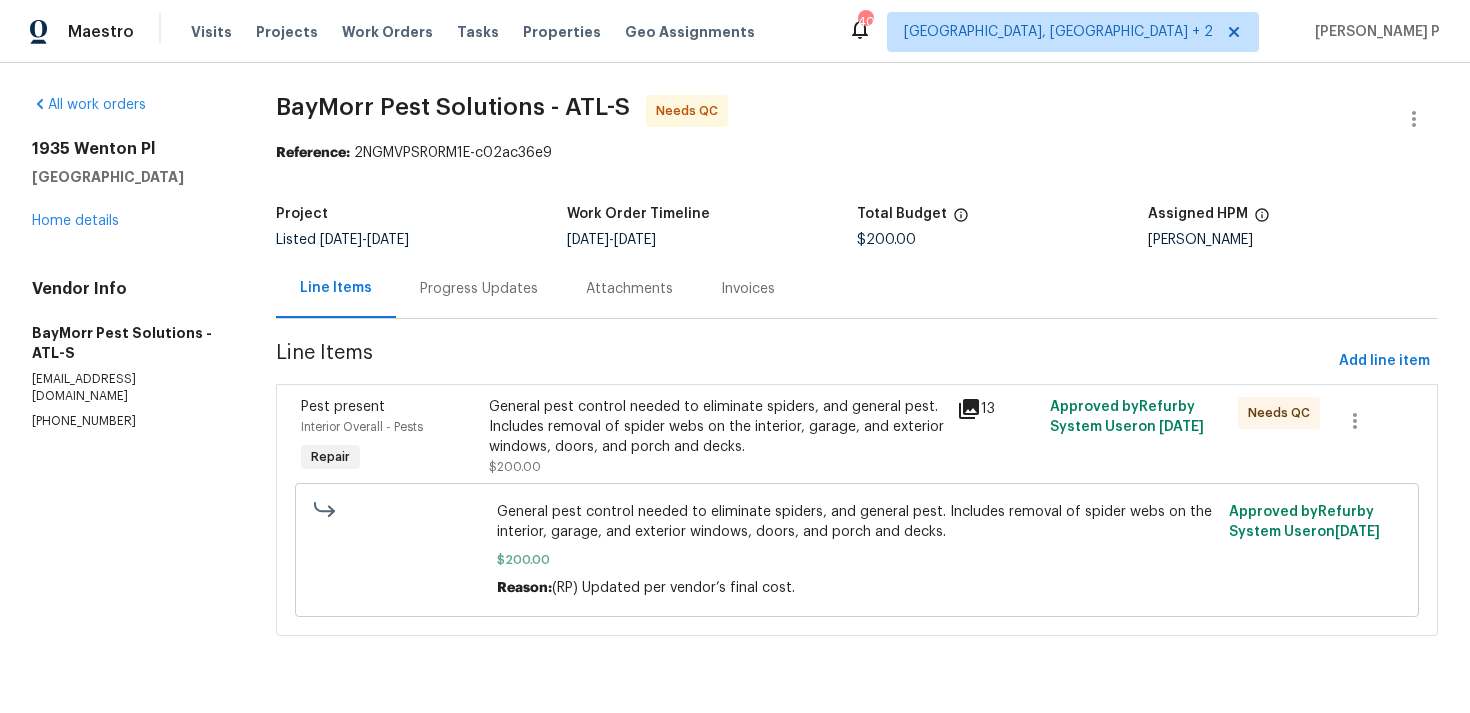 click on "General pest control needed to eliminate spiders, and general pest. Includes removal of spider webs on the interior, garage, and exterior windows, doors, and porch and decks." at bounding box center [717, 427] 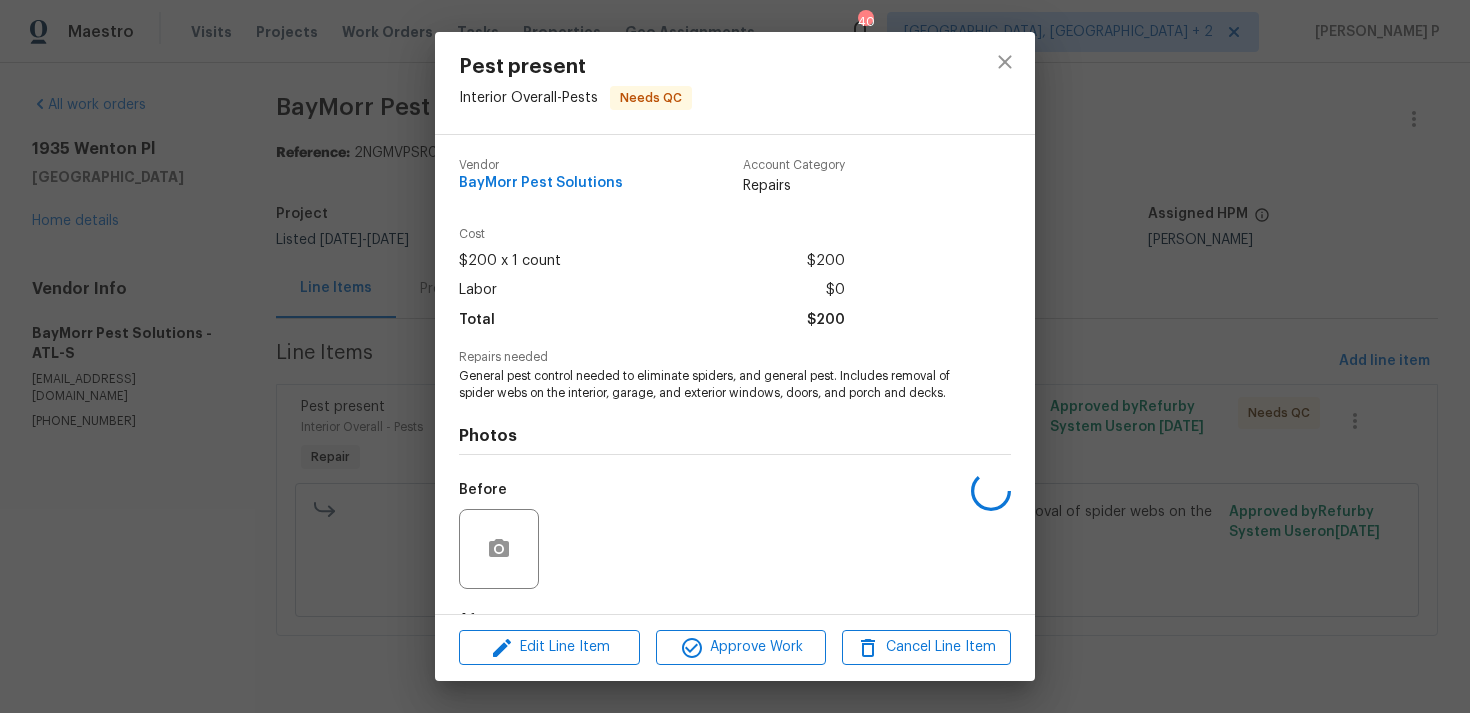 scroll, scrollTop: 125, scrollLeft: 0, axis: vertical 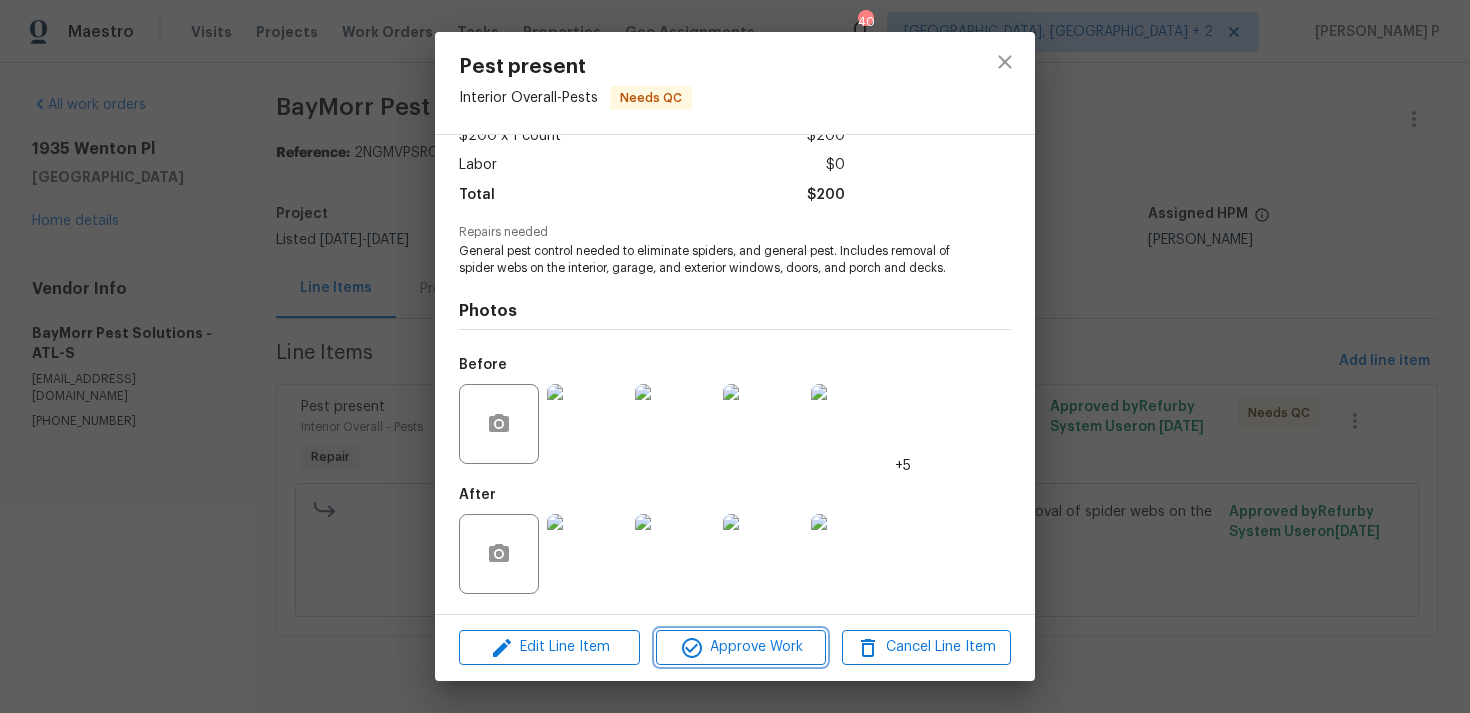 click on "Approve Work" at bounding box center (740, 647) 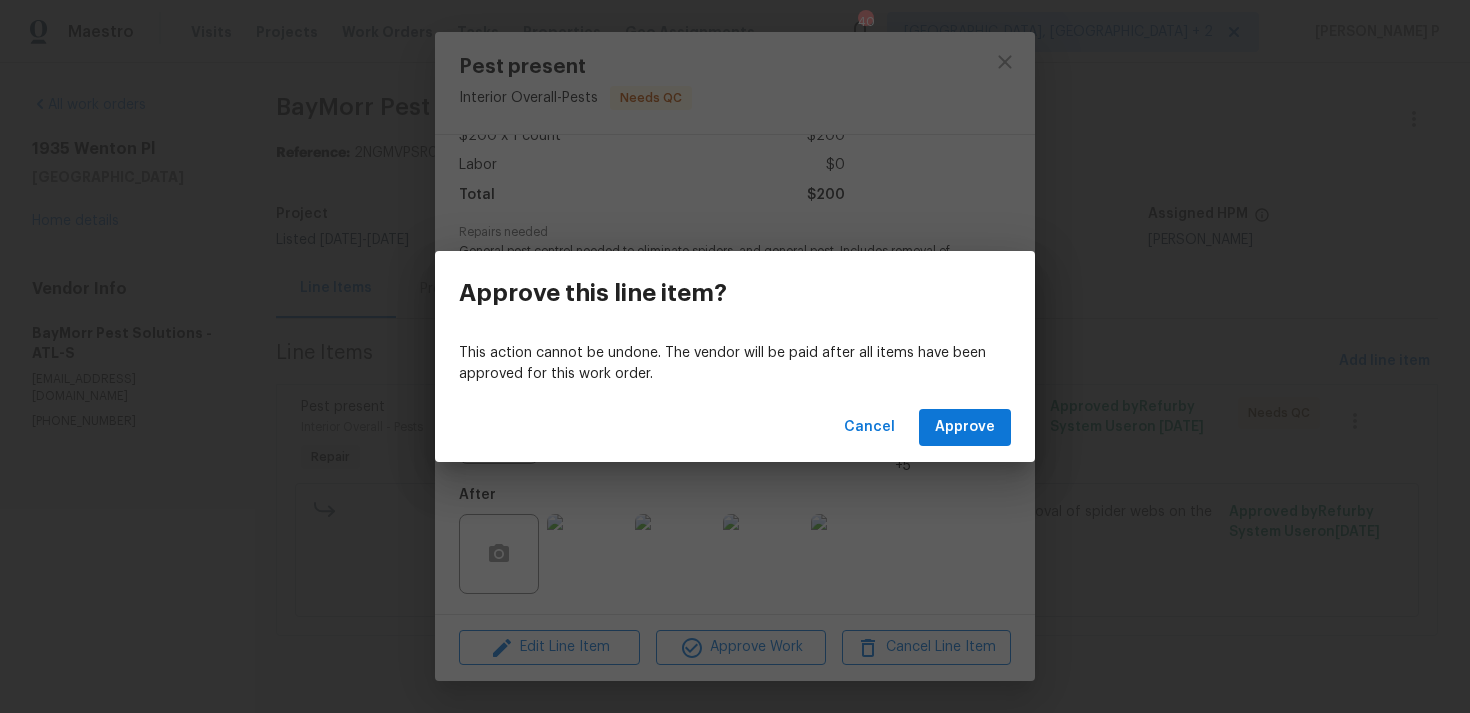 click on "Cancel Approve" at bounding box center [735, 427] 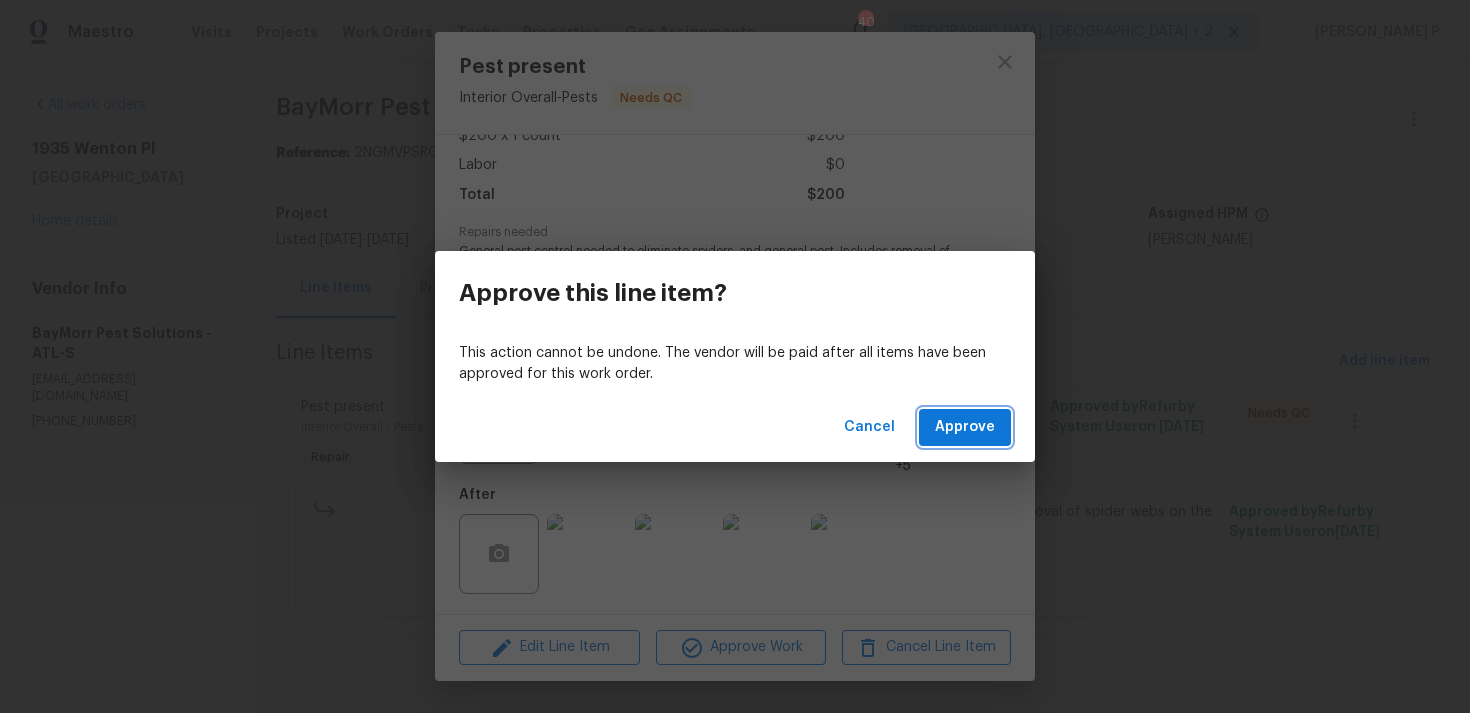 click on "Approve" at bounding box center (965, 427) 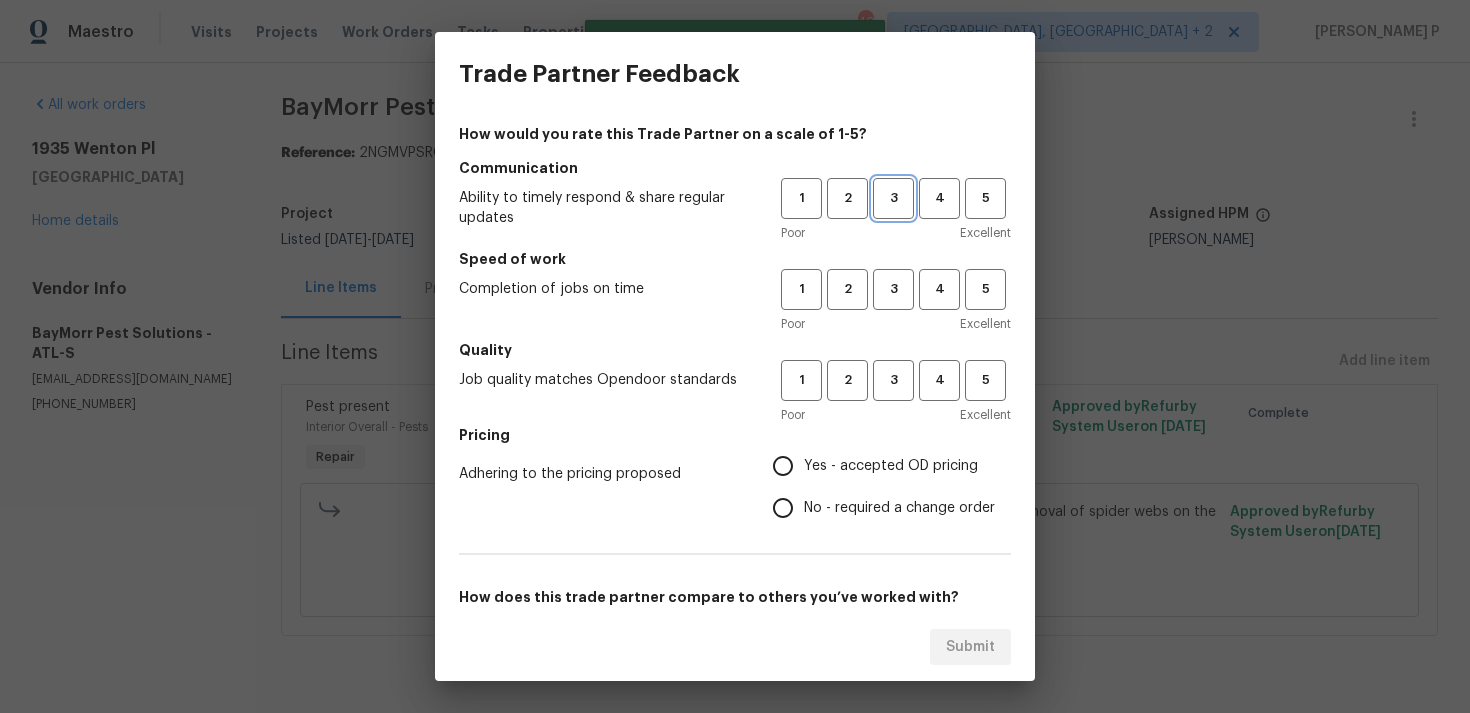click on "3" at bounding box center (893, 198) 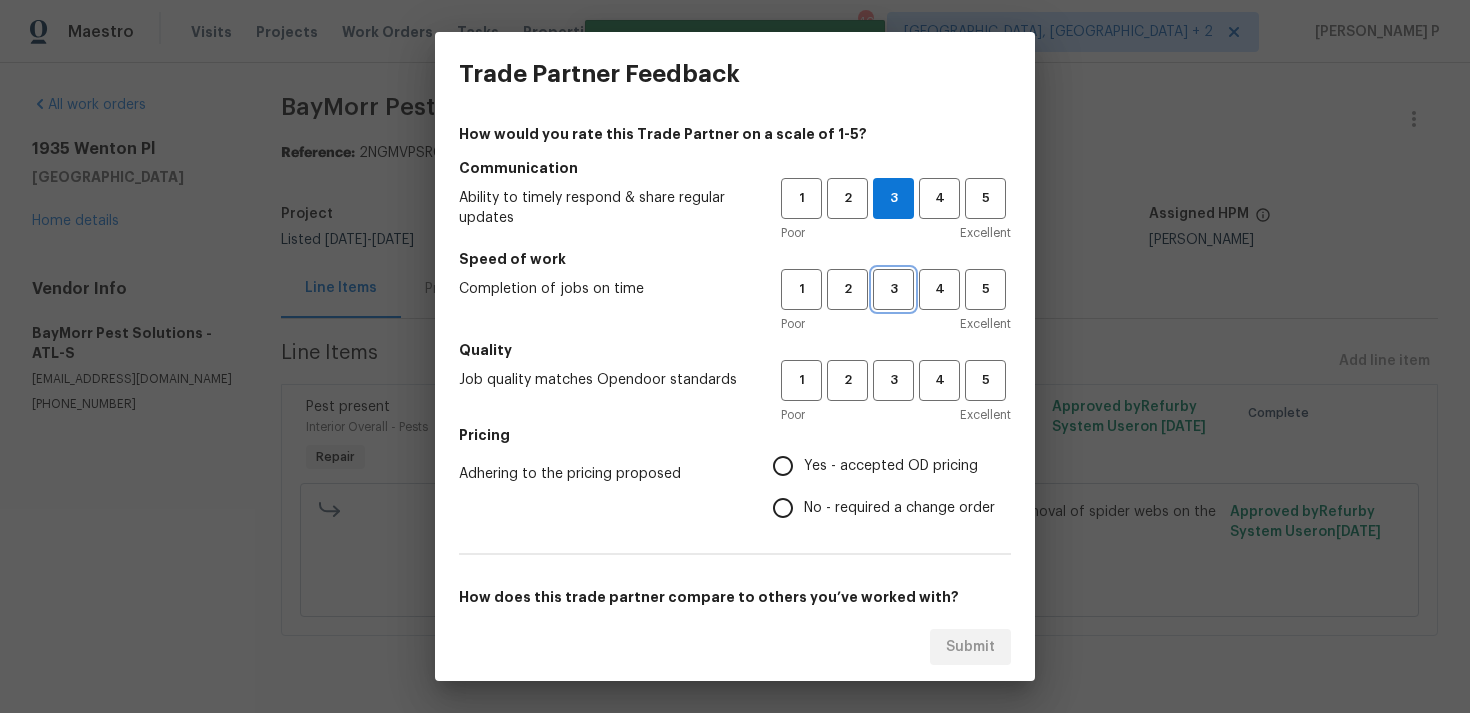 click on "3" at bounding box center (893, 289) 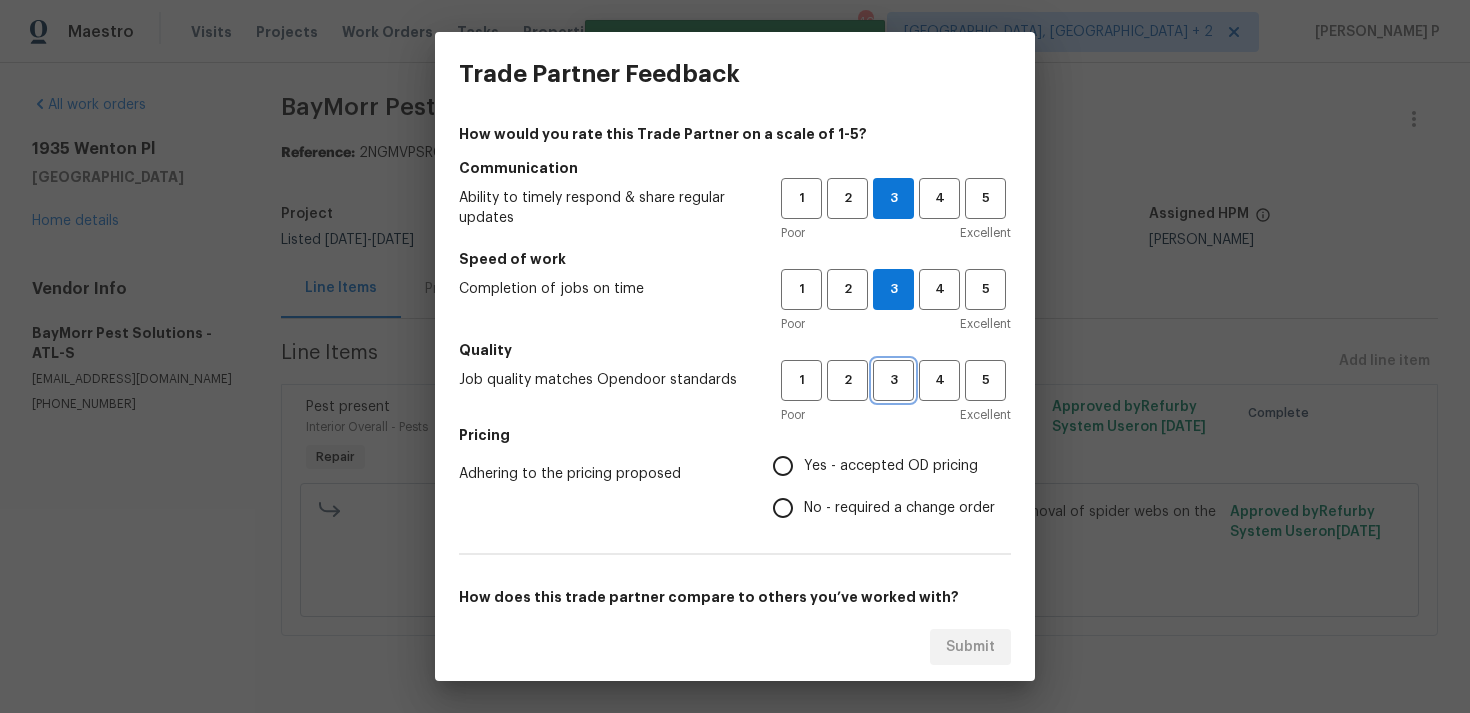 click on "3" at bounding box center [893, 380] 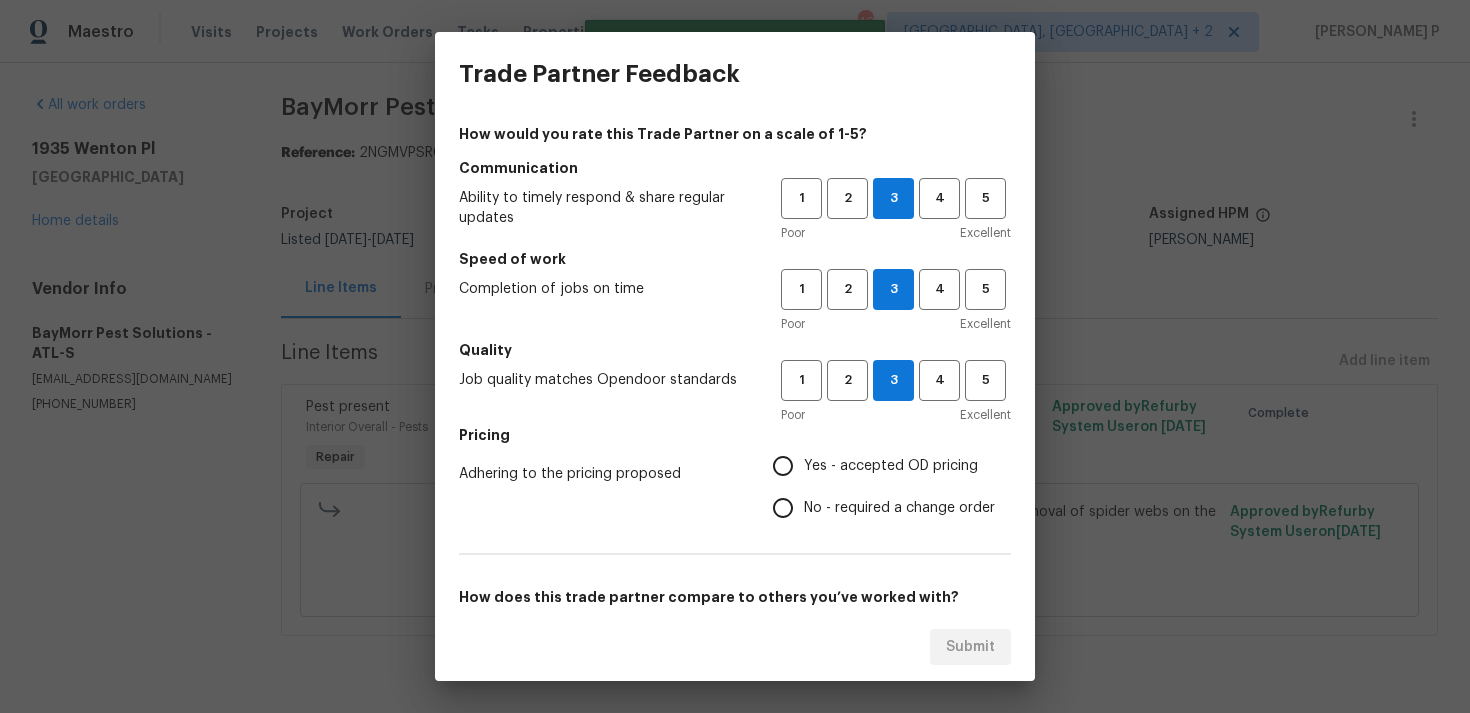 click on "No - required a change order" at bounding box center [899, 508] 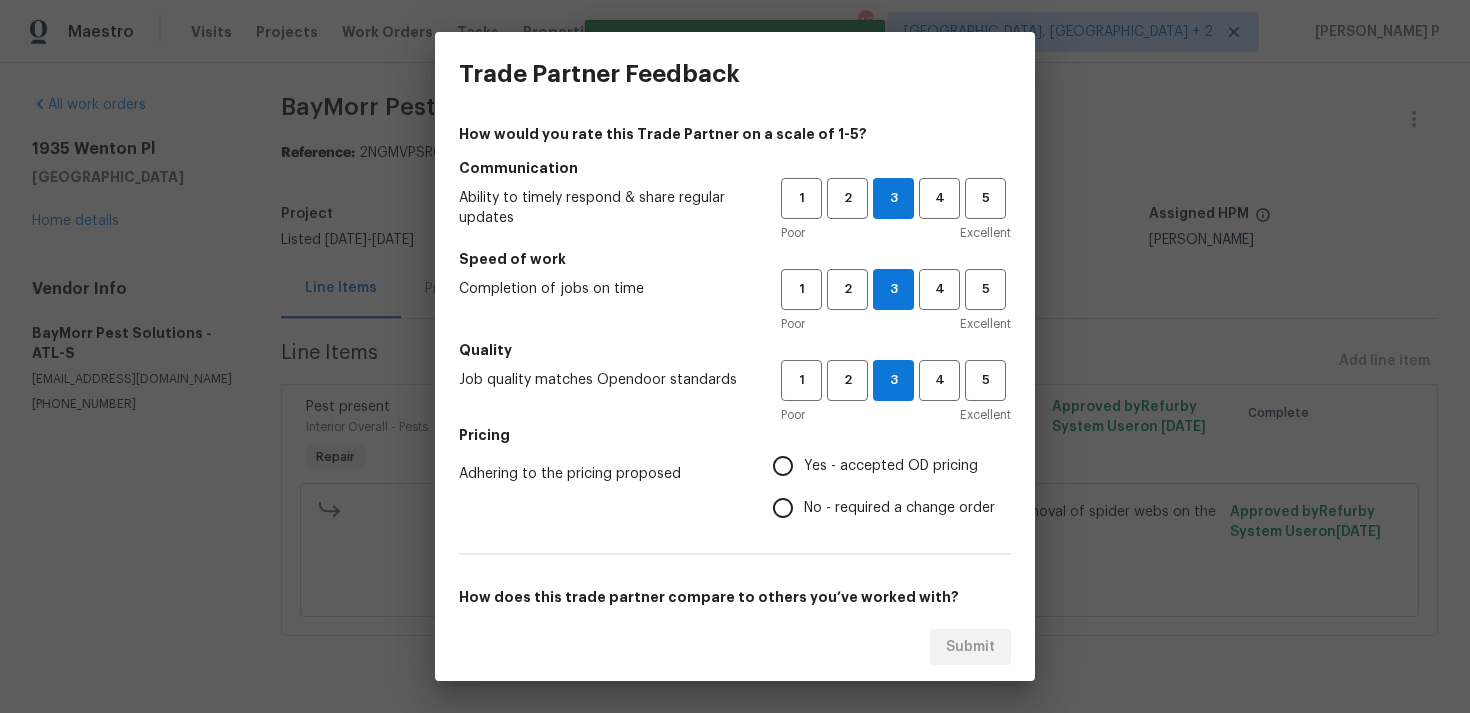 click on "No - required a change order" at bounding box center [783, 508] 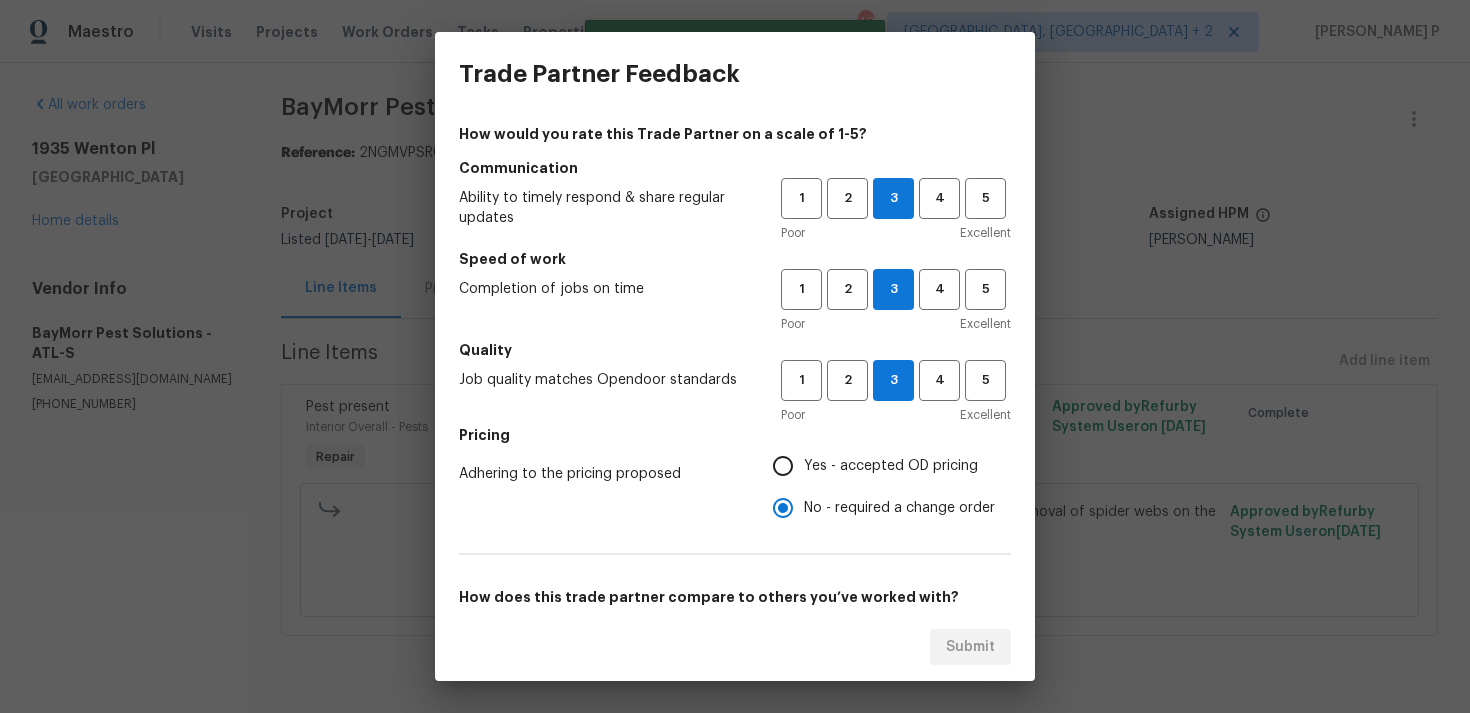 scroll, scrollTop: 302, scrollLeft: 0, axis: vertical 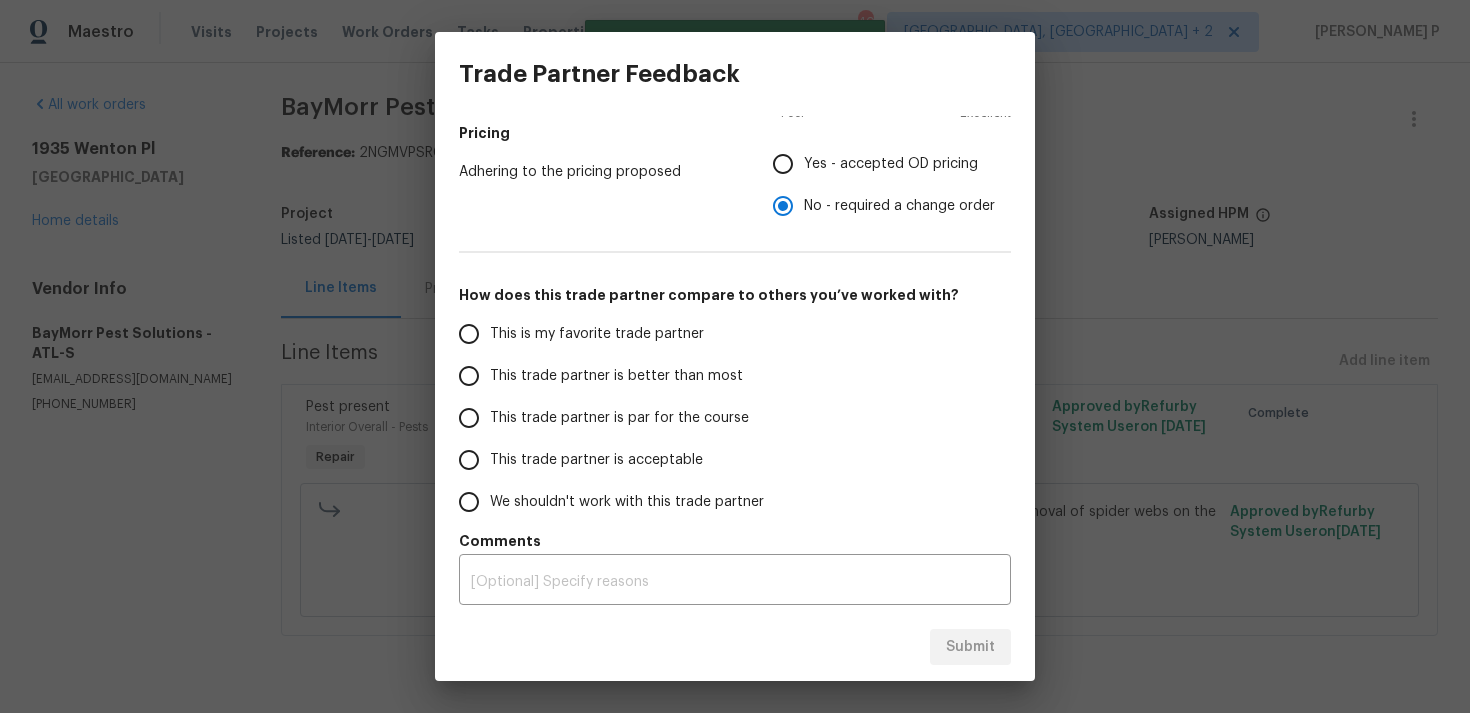 click on "This trade partner is par for the course" at bounding box center [606, 418] 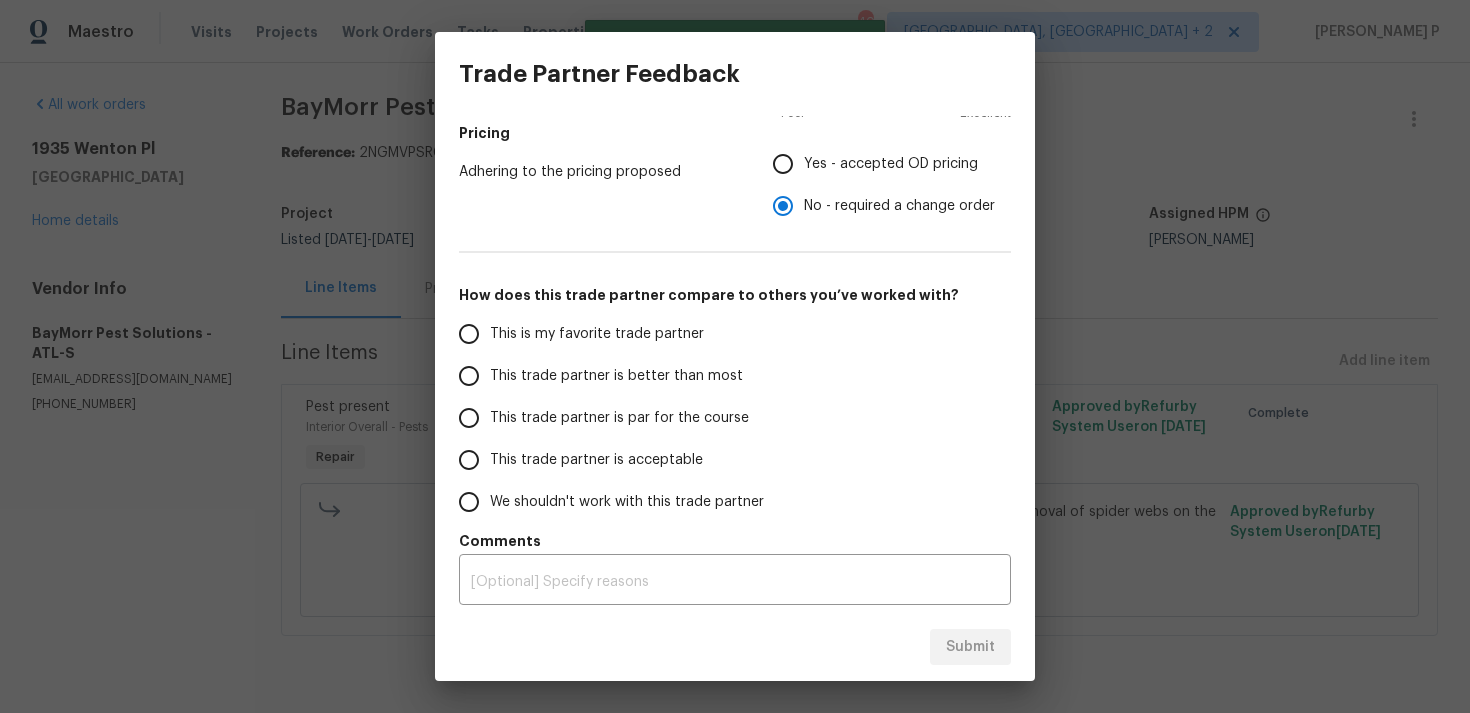 click on "This trade partner is par for the course" at bounding box center [469, 418] 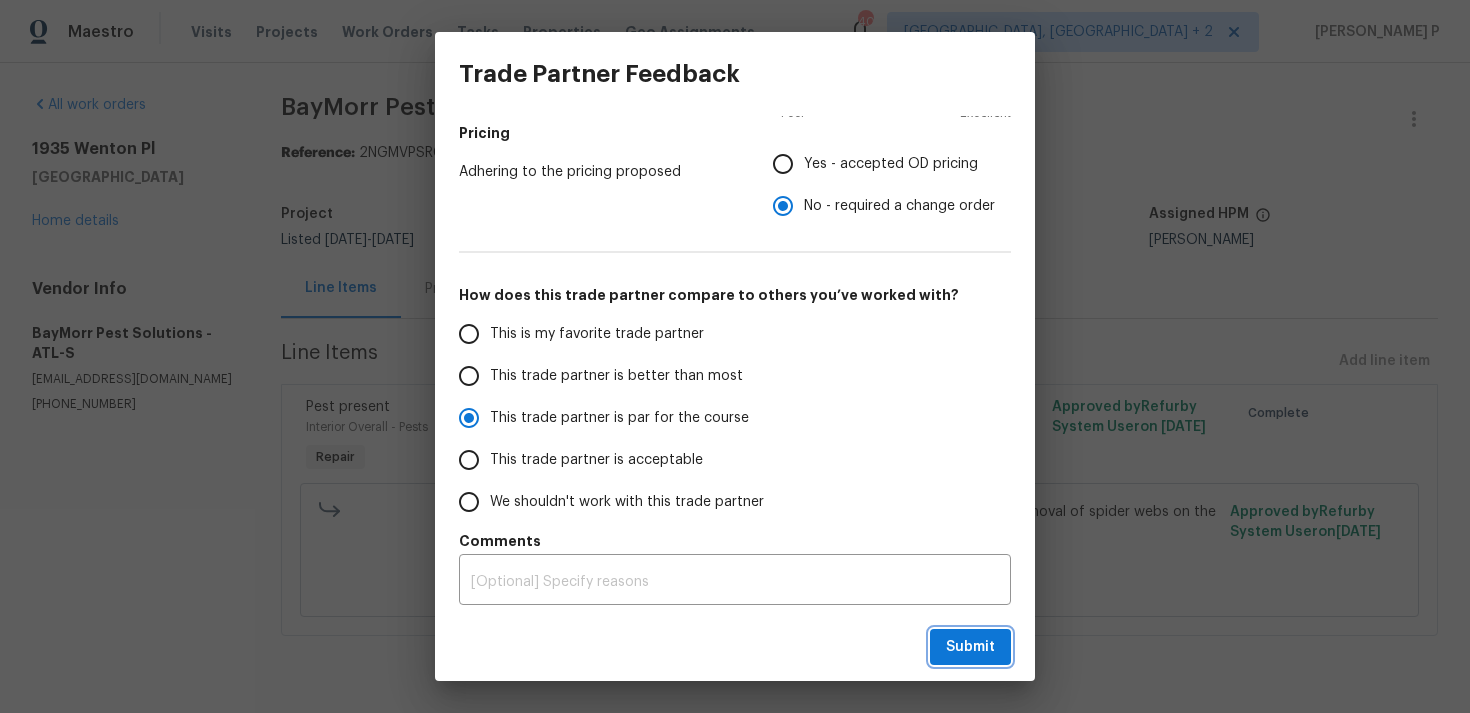 click on "Submit" at bounding box center (970, 647) 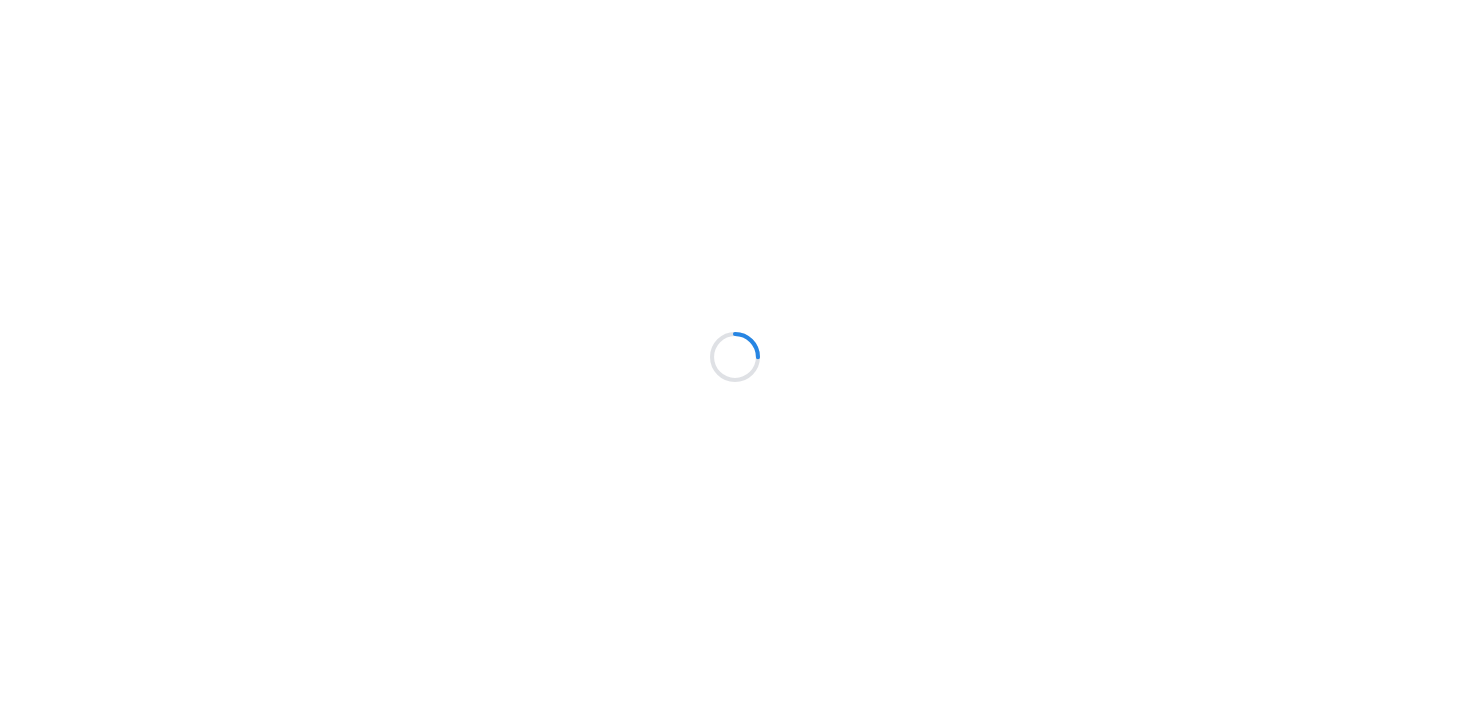 scroll, scrollTop: 0, scrollLeft: 0, axis: both 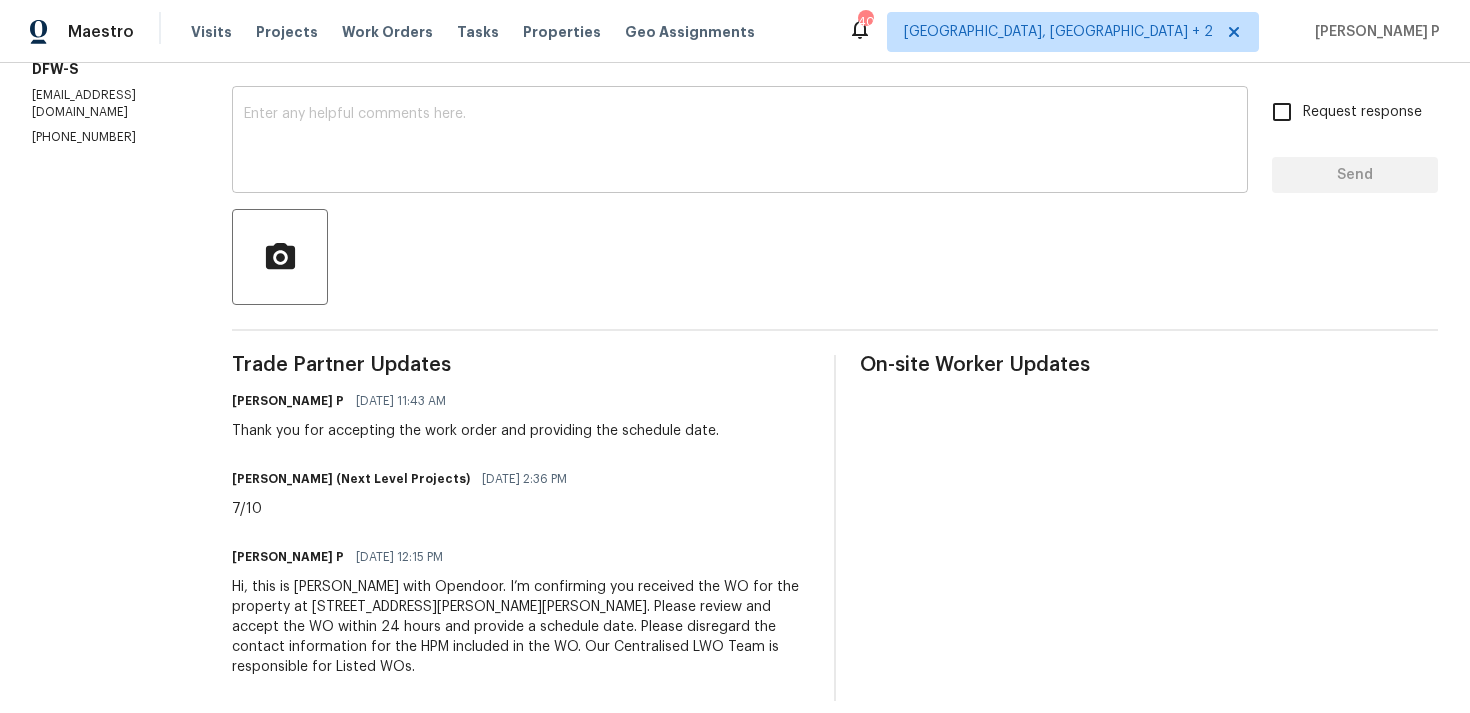 click at bounding box center [740, 142] 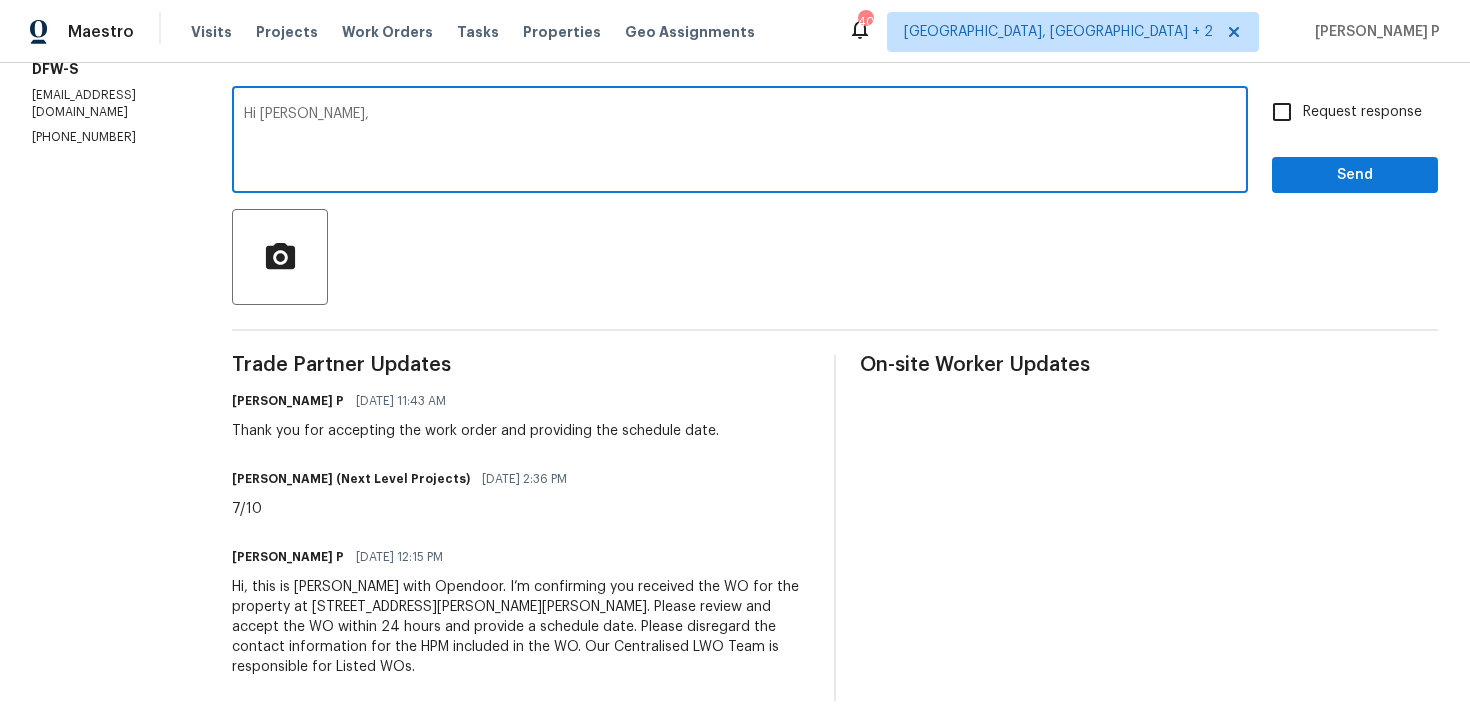 paste on "Could you please provide us with an update on the status of the work order?" 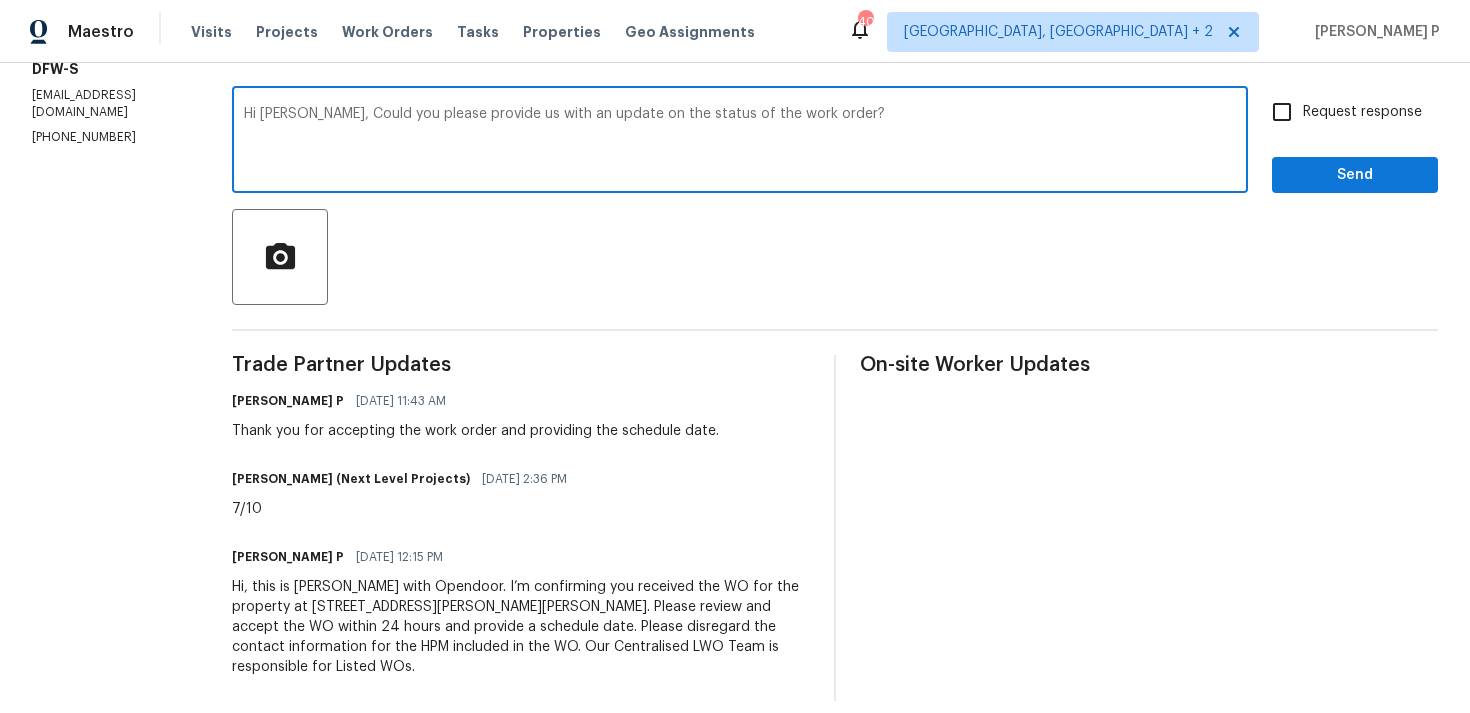 type on "Hi [PERSON_NAME], Could you please provide us with an update on the status of the work order?" 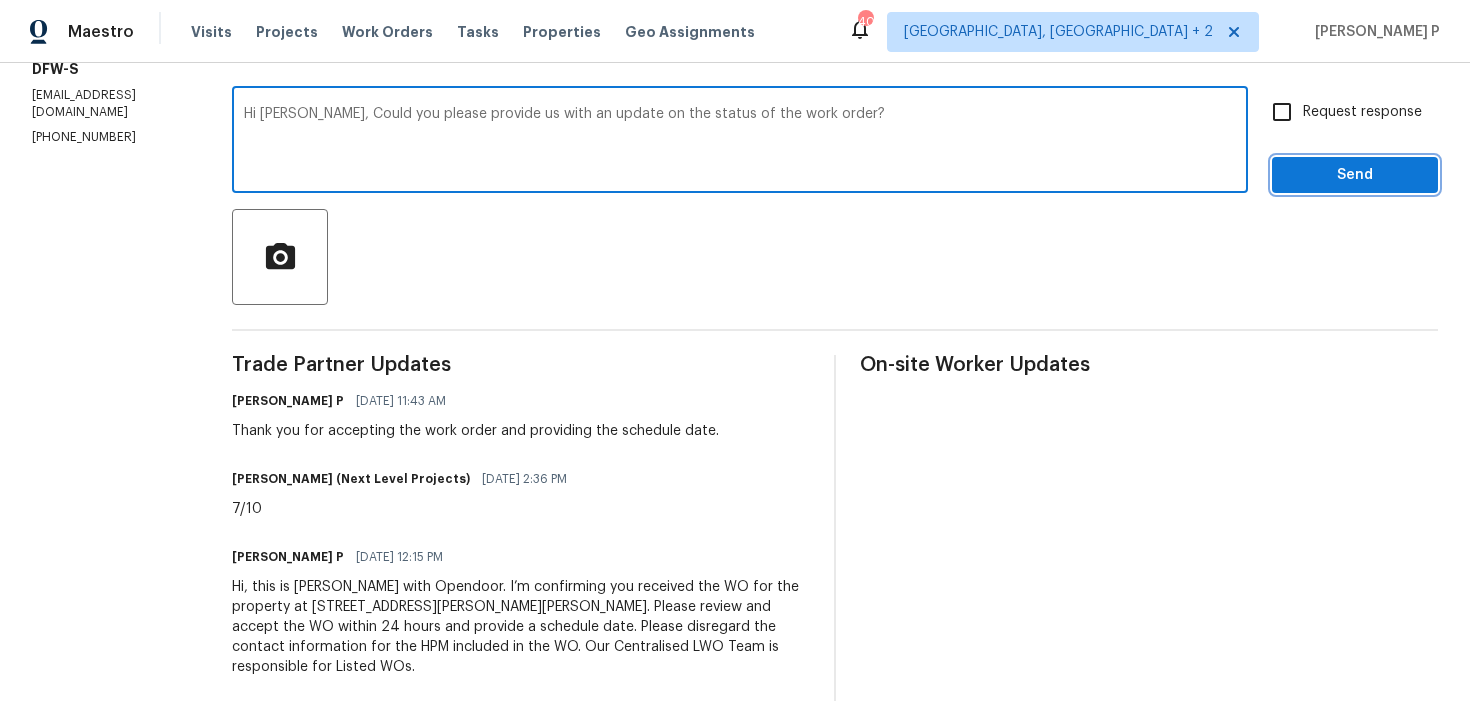 click on "Send" at bounding box center [1355, 175] 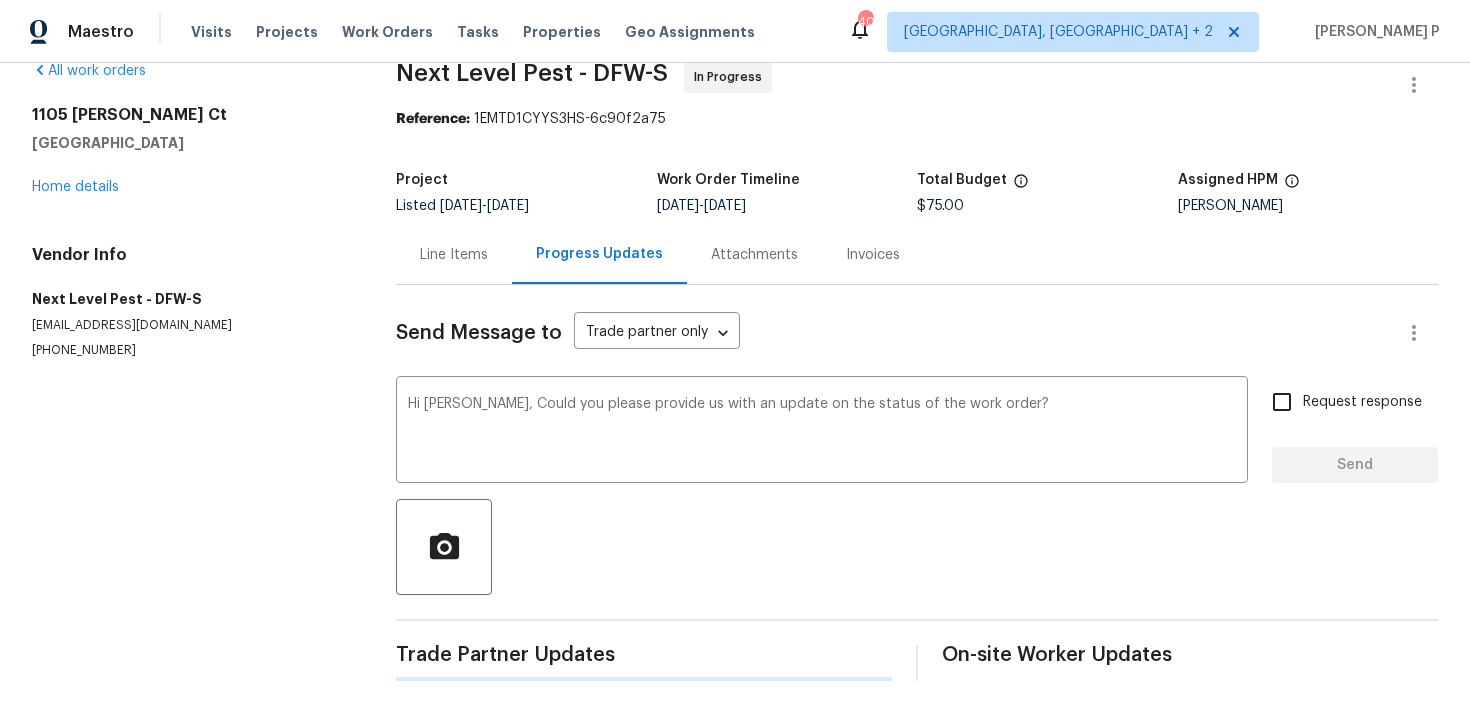 type 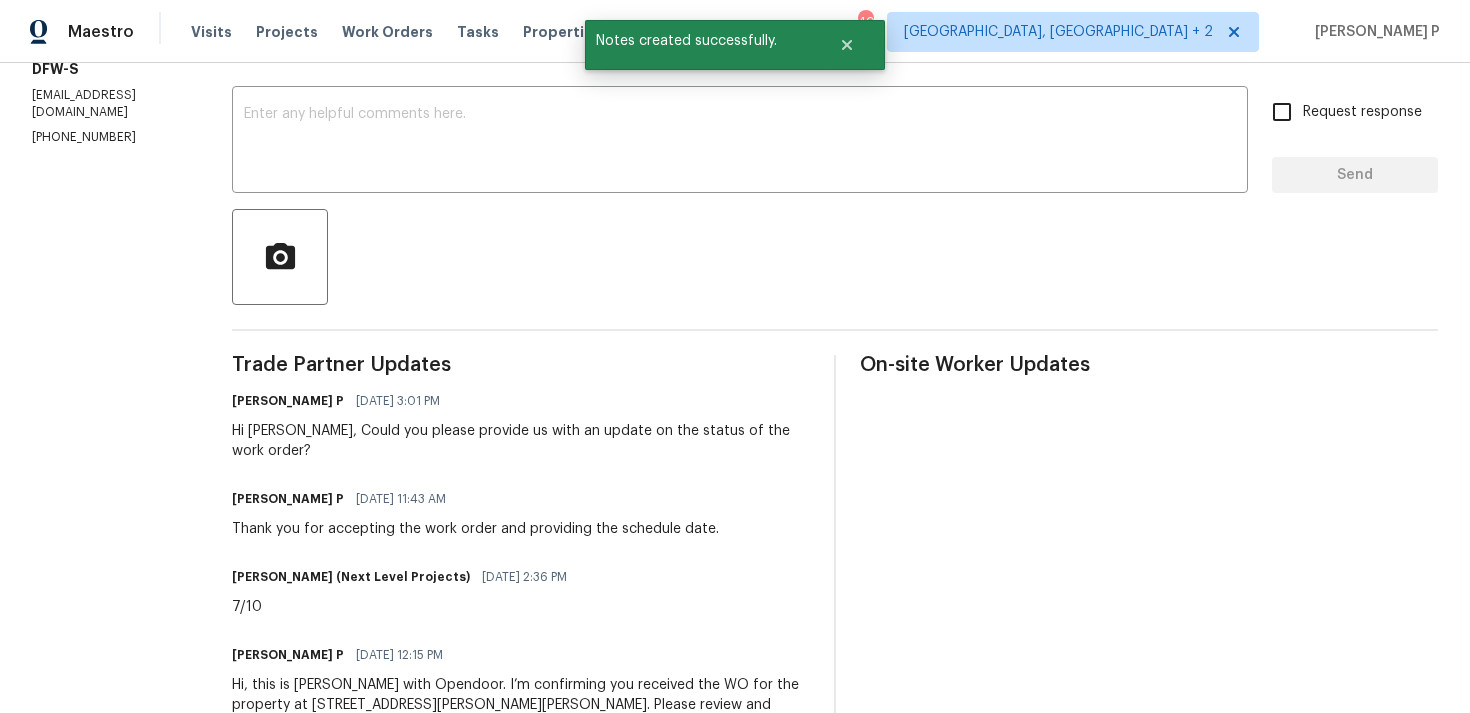 scroll, scrollTop: 0, scrollLeft: 0, axis: both 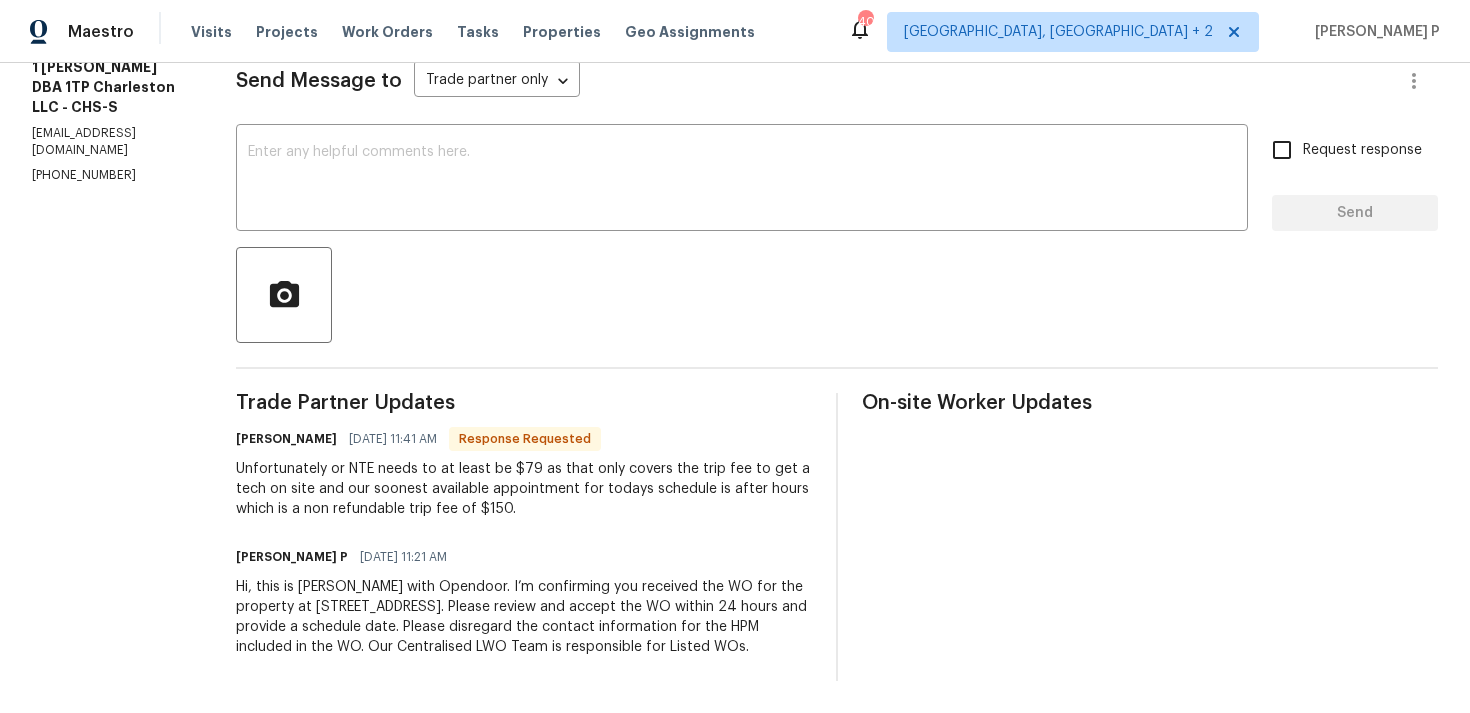 click at bounding box center (837, 295) 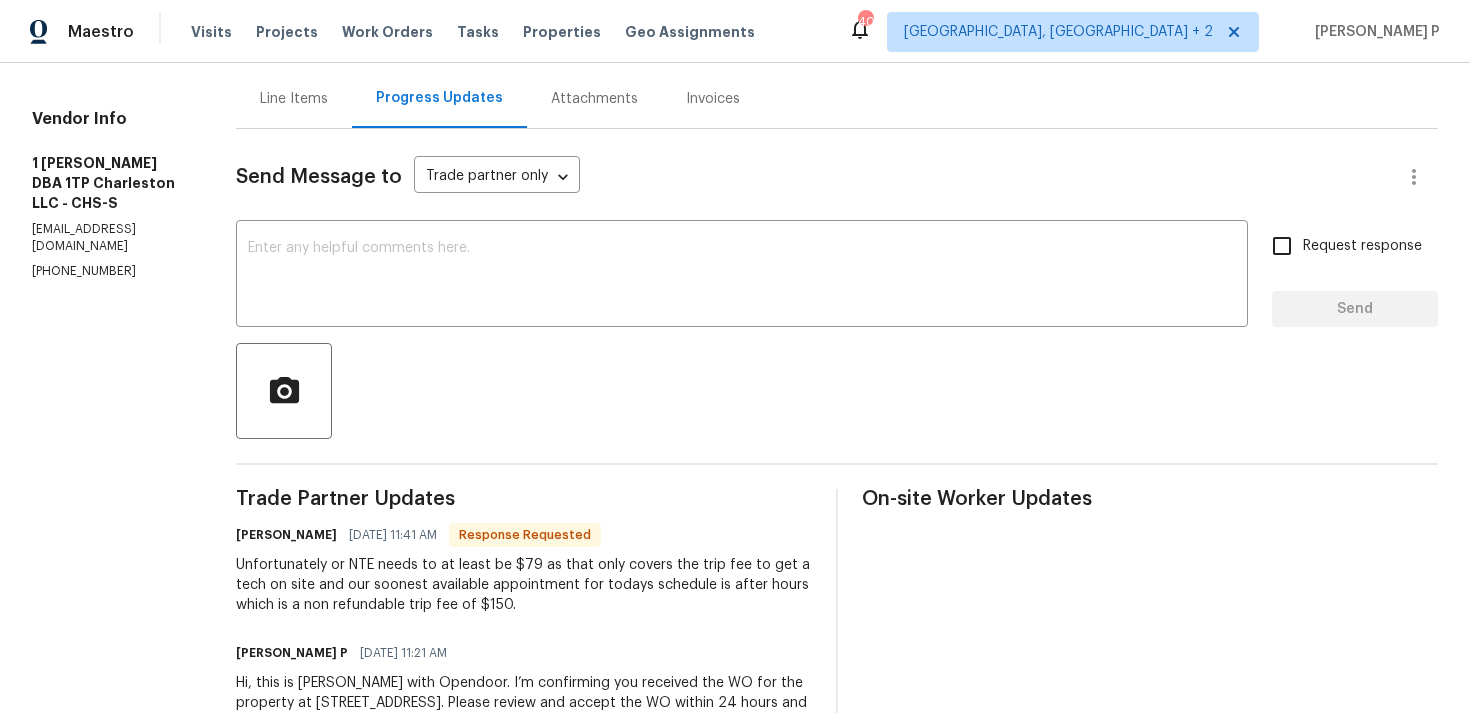scroll, scrollTop: 0, scrollLeft: 0, axis: both 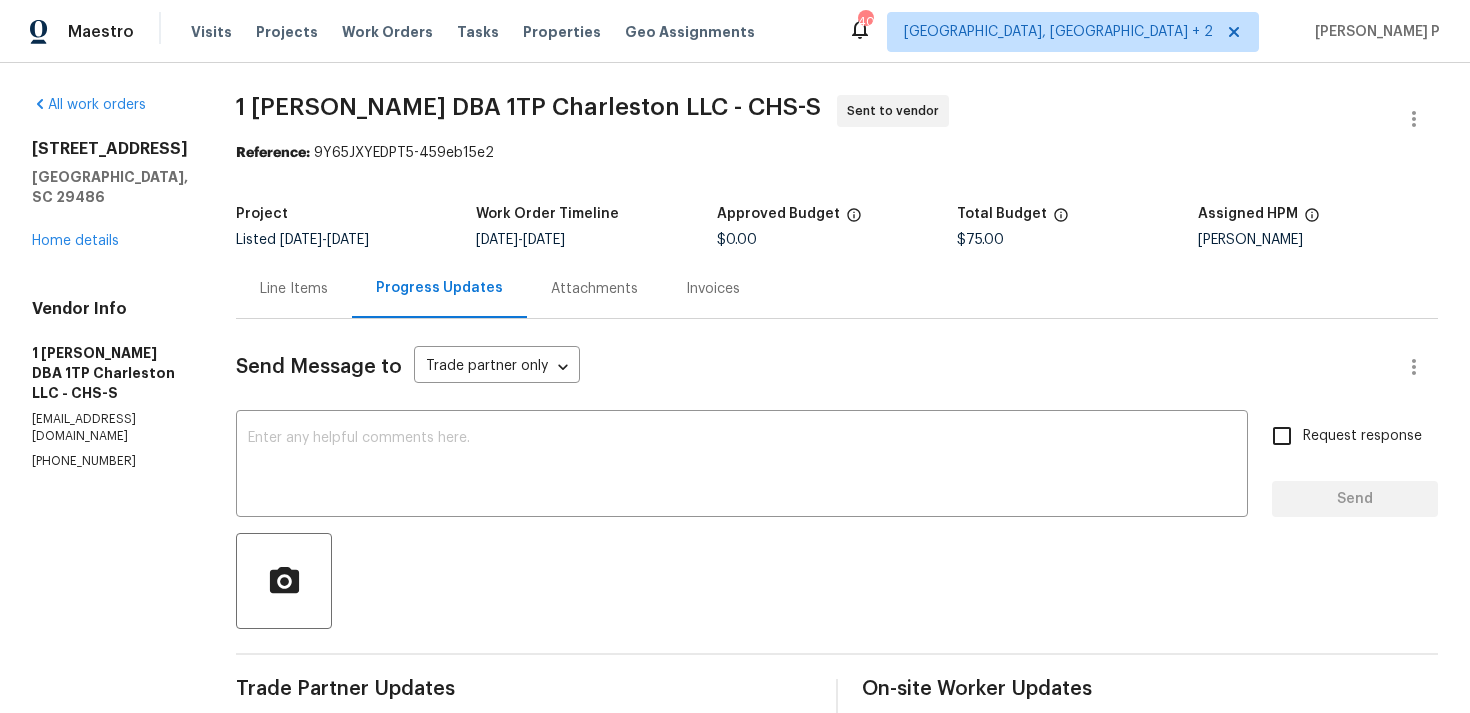 click on "Line Items" at bounding box center [294, 289] 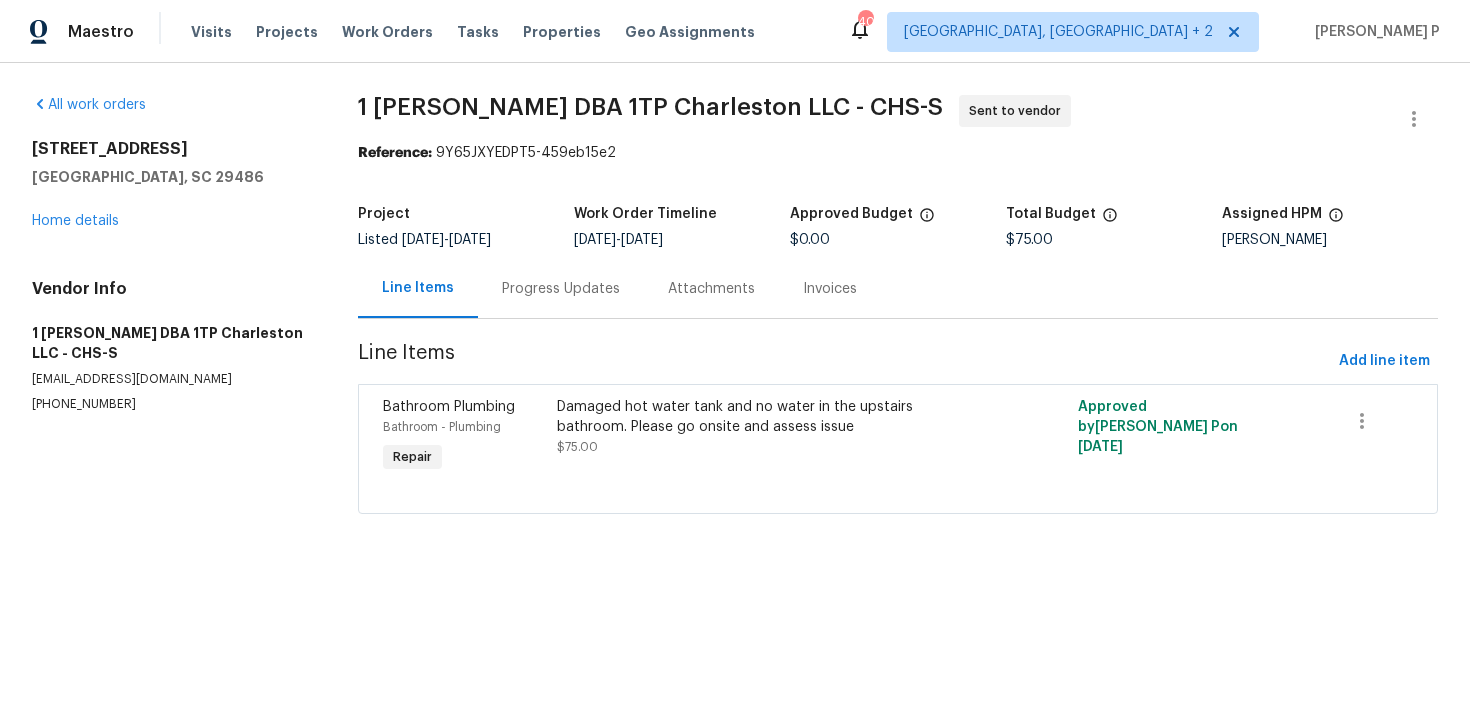 click on "Damaged hot water tank and no water in the upstairs bathroom. Please go onsite and assess issue" at bounding box center (768, 417) 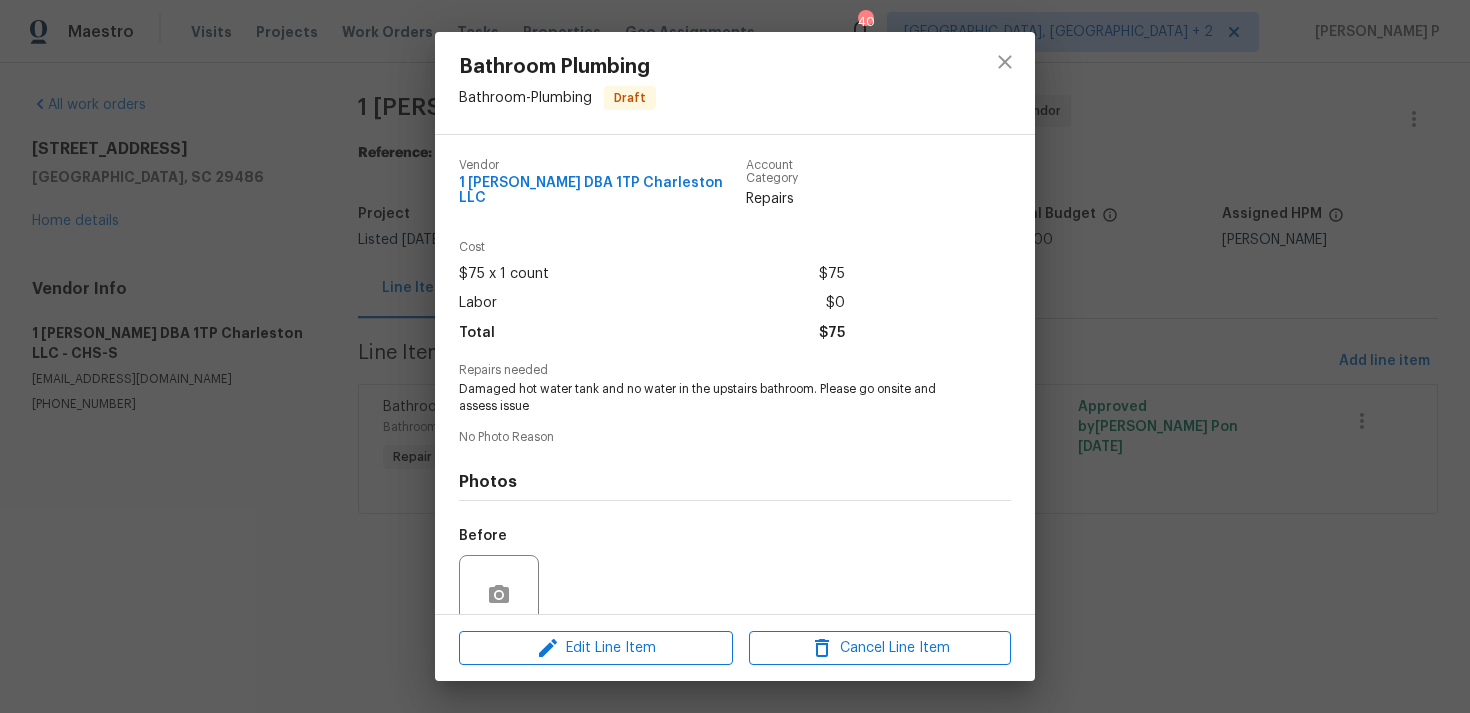 scroll, scrollTop: 157, scrollLeft: 0, axis: vertical 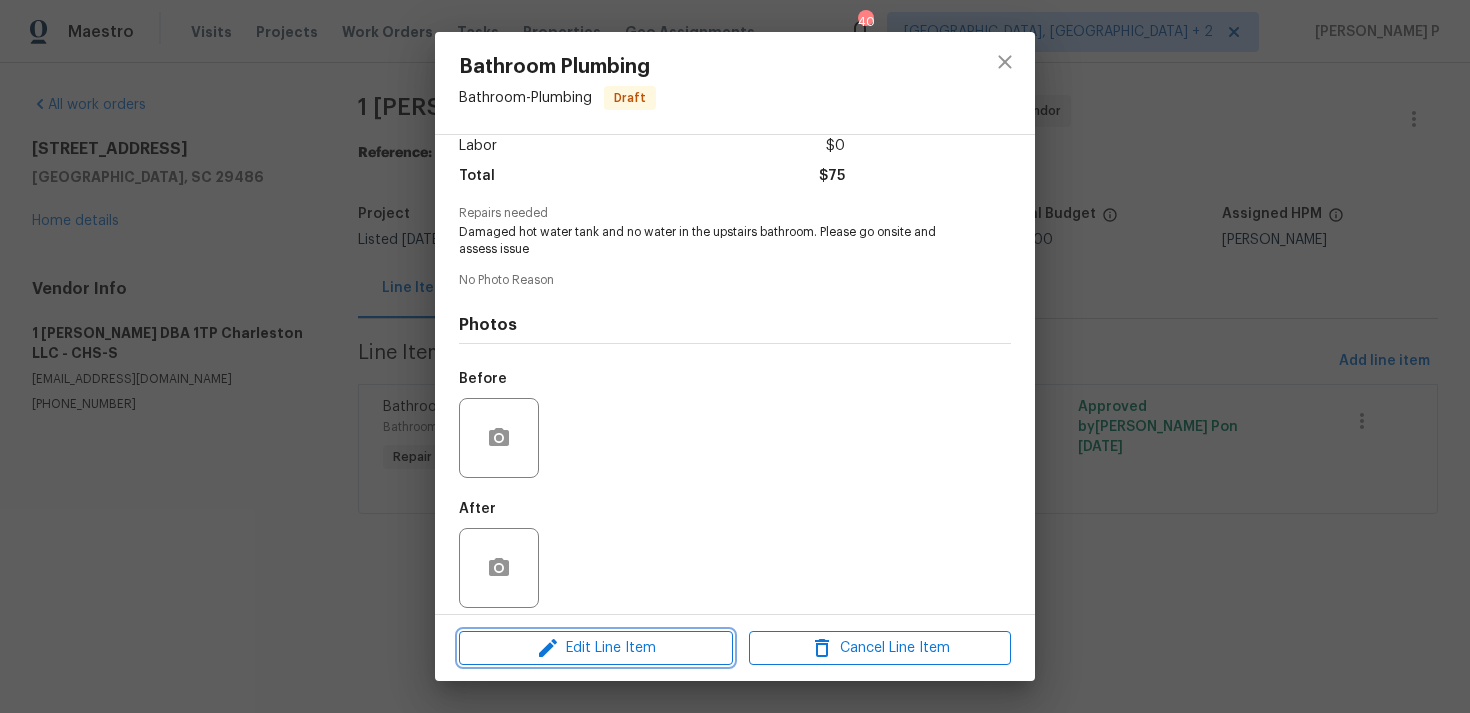 click on "Edit Line Item" at bounding box center [596, 648] 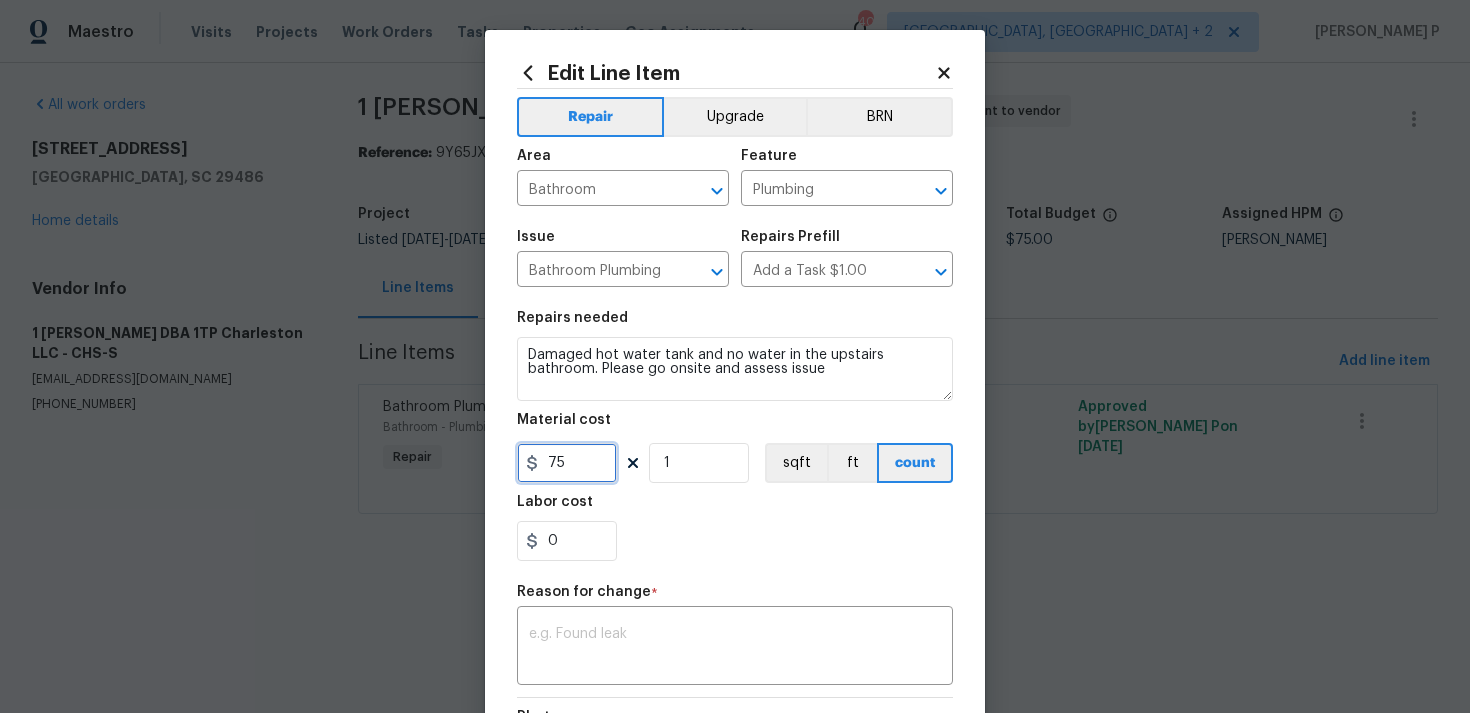 click on "75" at bounding box center (567, 463) 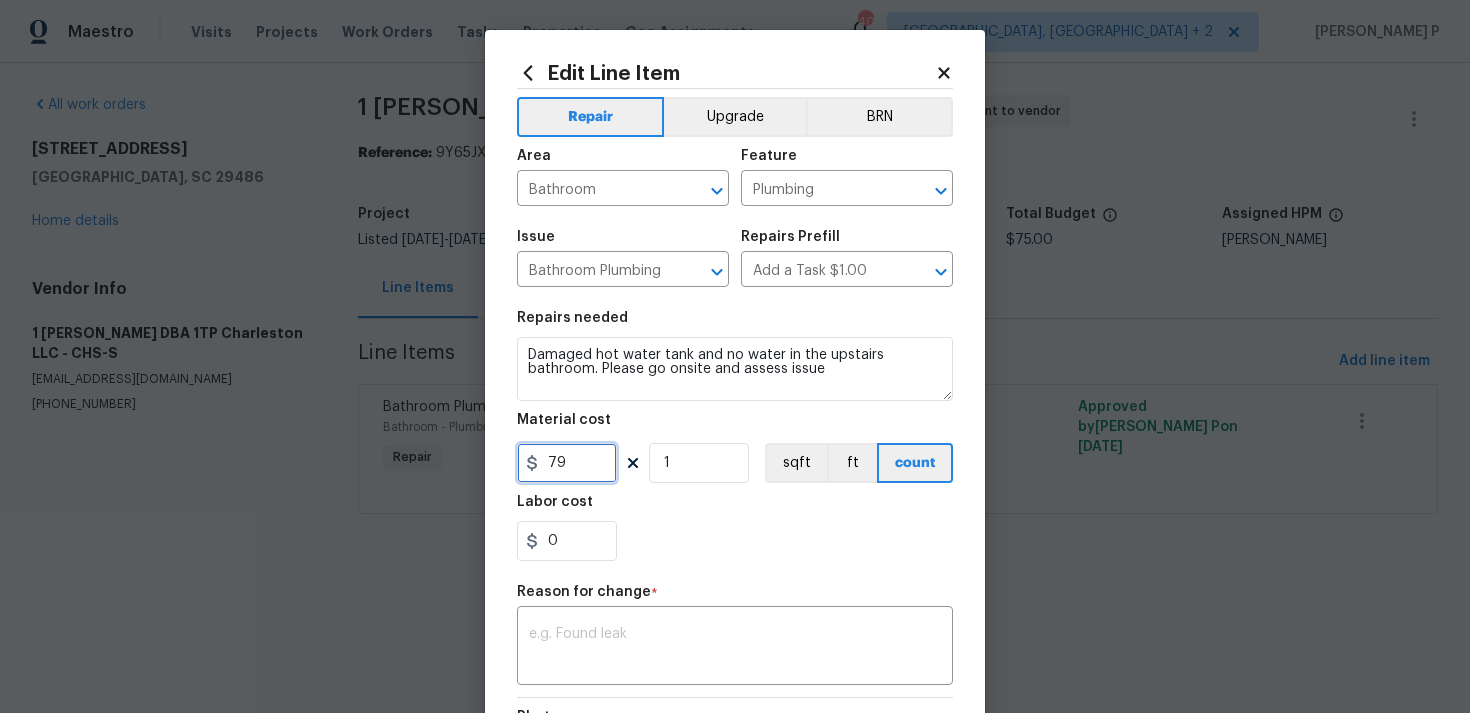 type on "79" 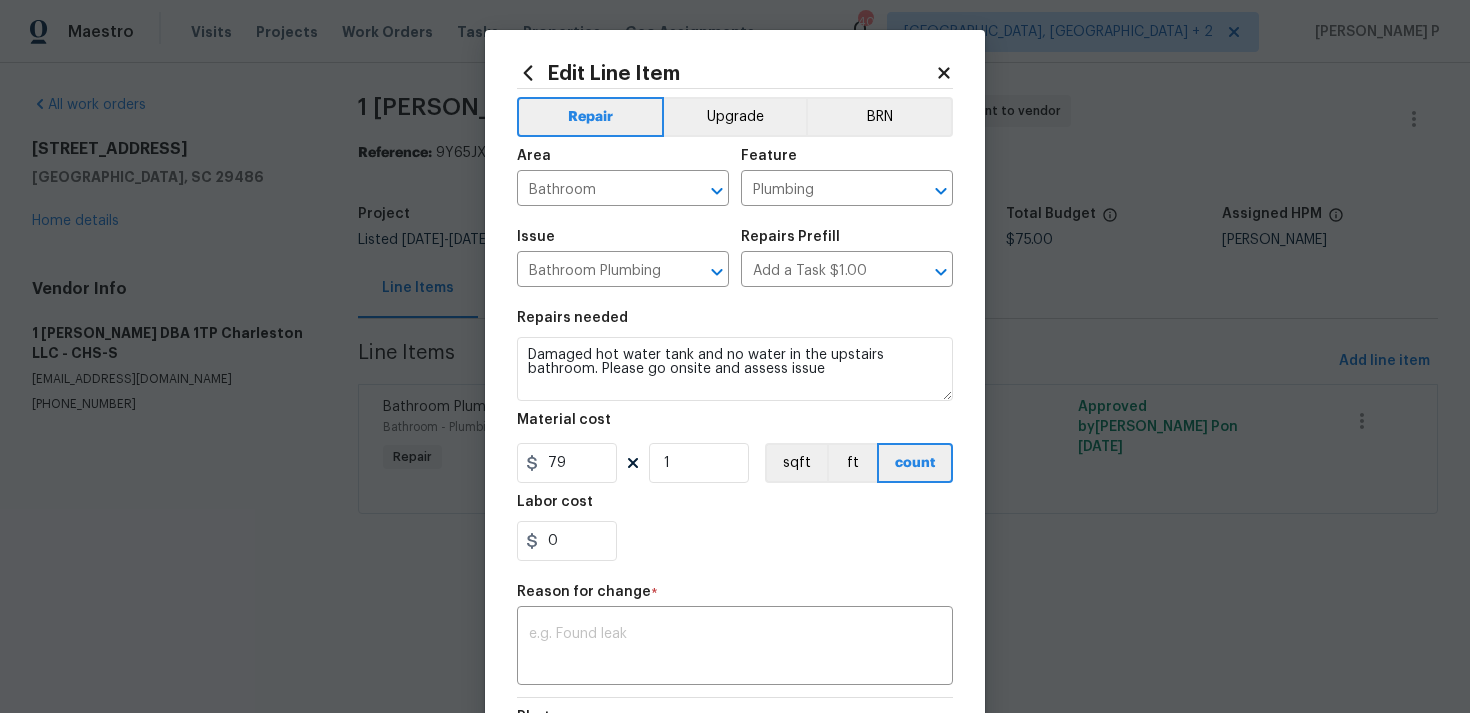 click 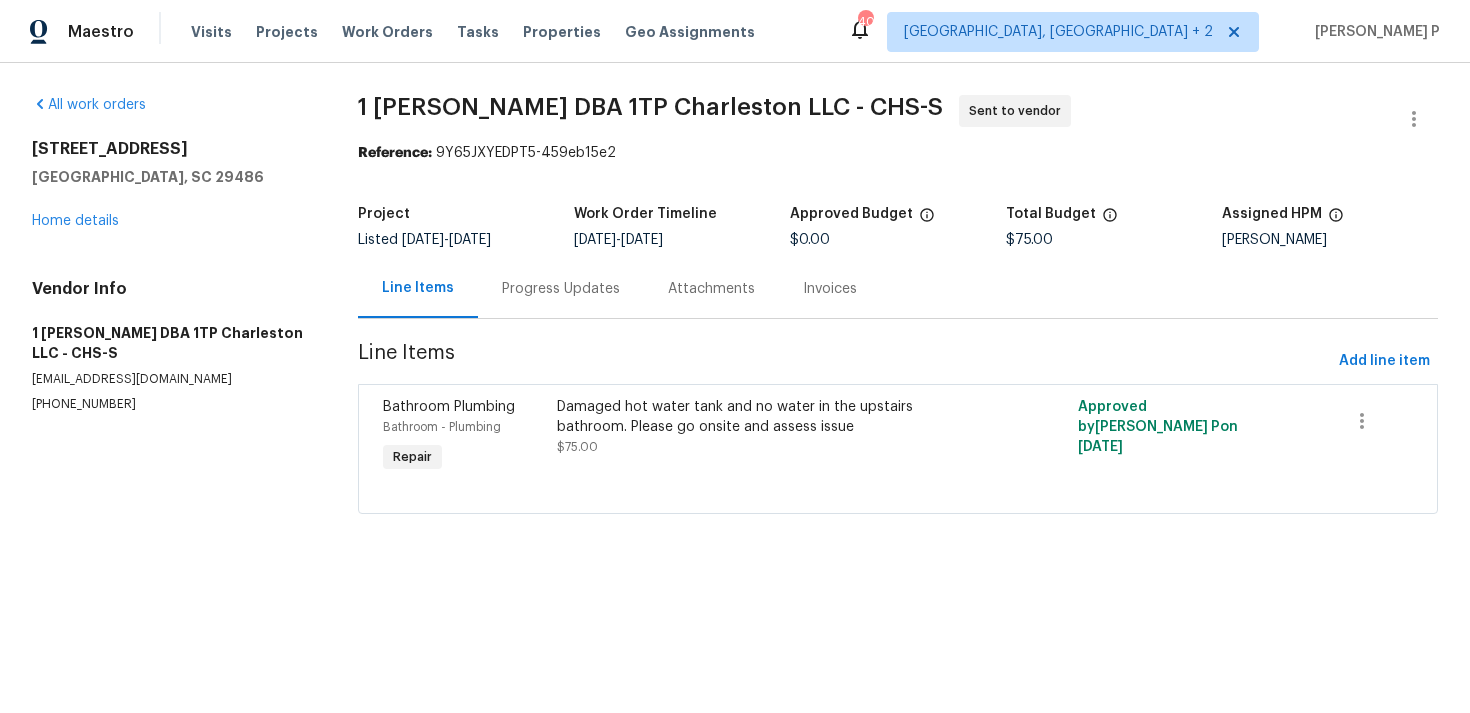 click on "Progress Updates" at bounding box center [561, 289] 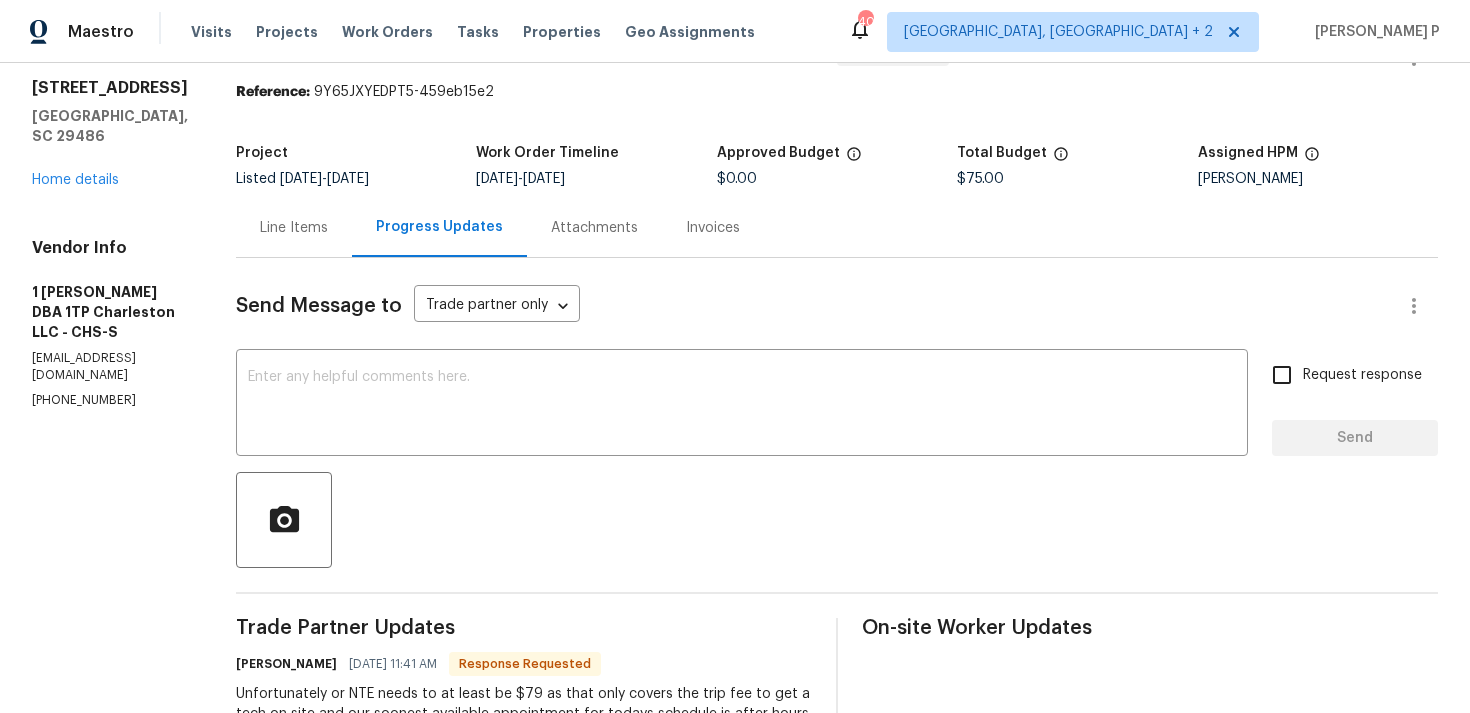 scroll, scrollTop: 0, scrollLeft: 0, axis: both 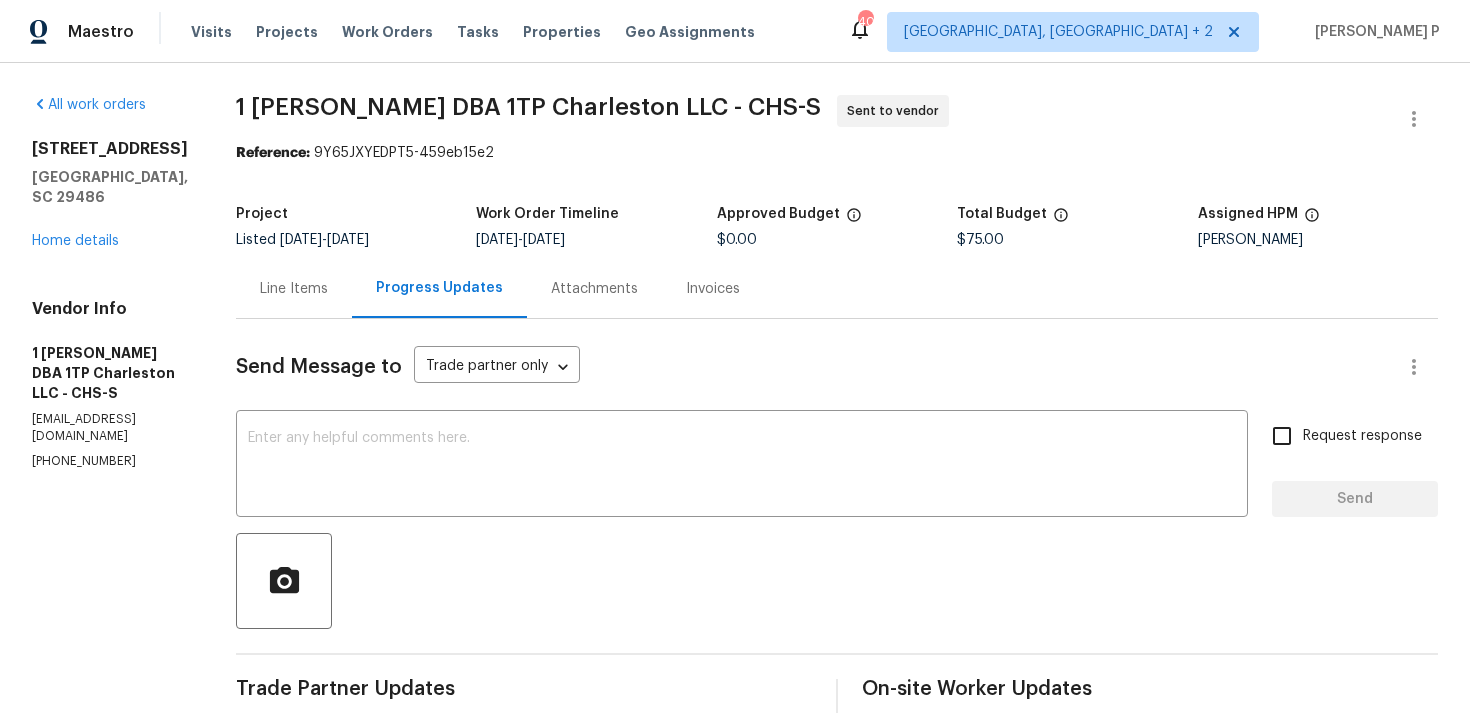 click on "Line Items" at bounding box center (294, 289) 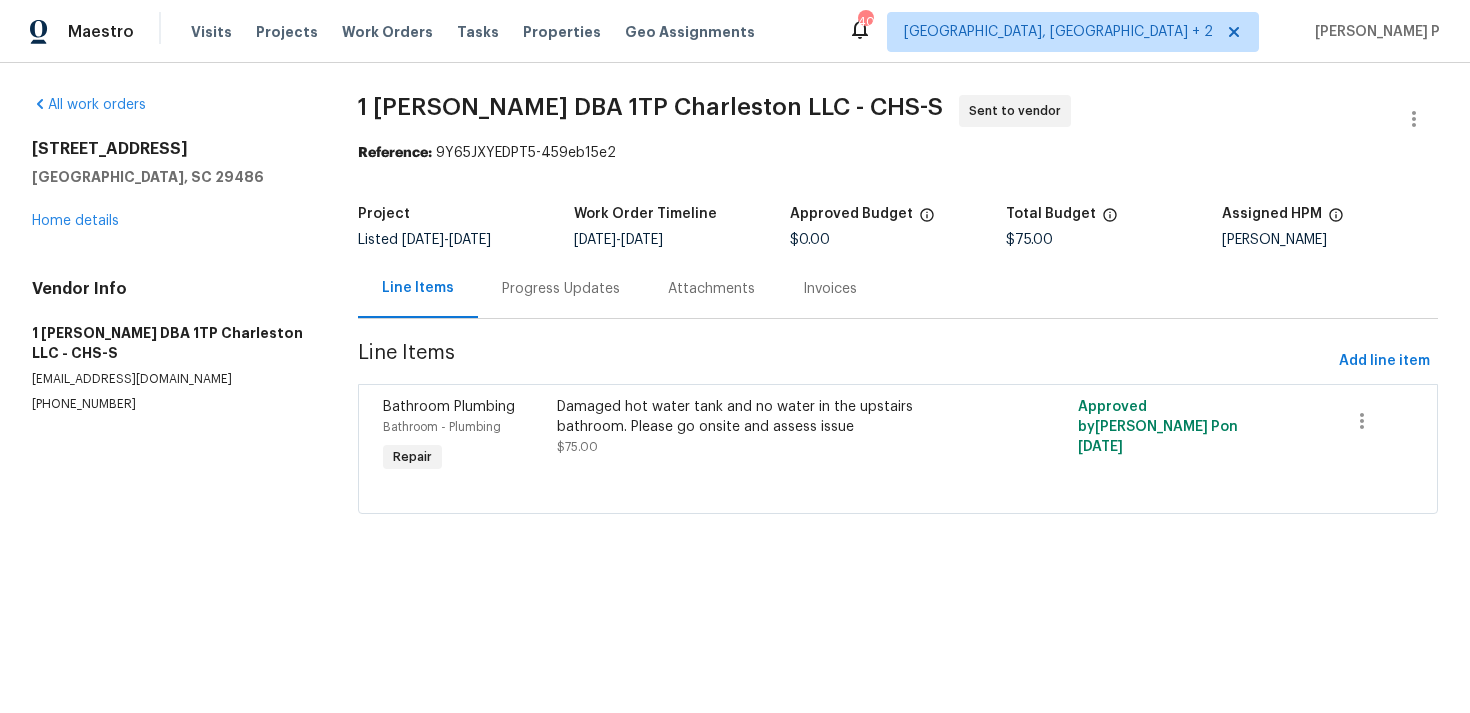 click on "Damaged hot water tank and no water in the upstairs bathroom. Please go onsite and assess issue" at bounding box center [768, 417] 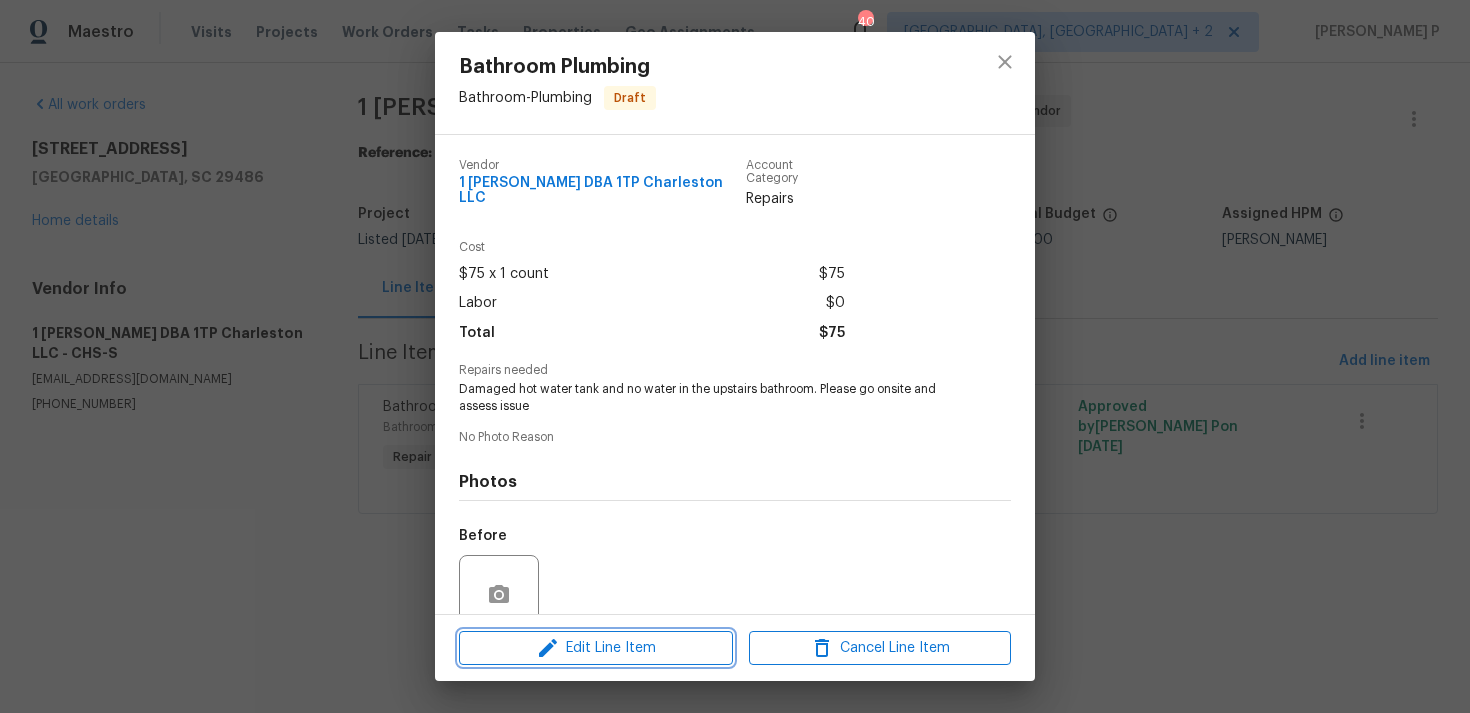 click on "Edit Line Item" at bounding box center [596, 648] 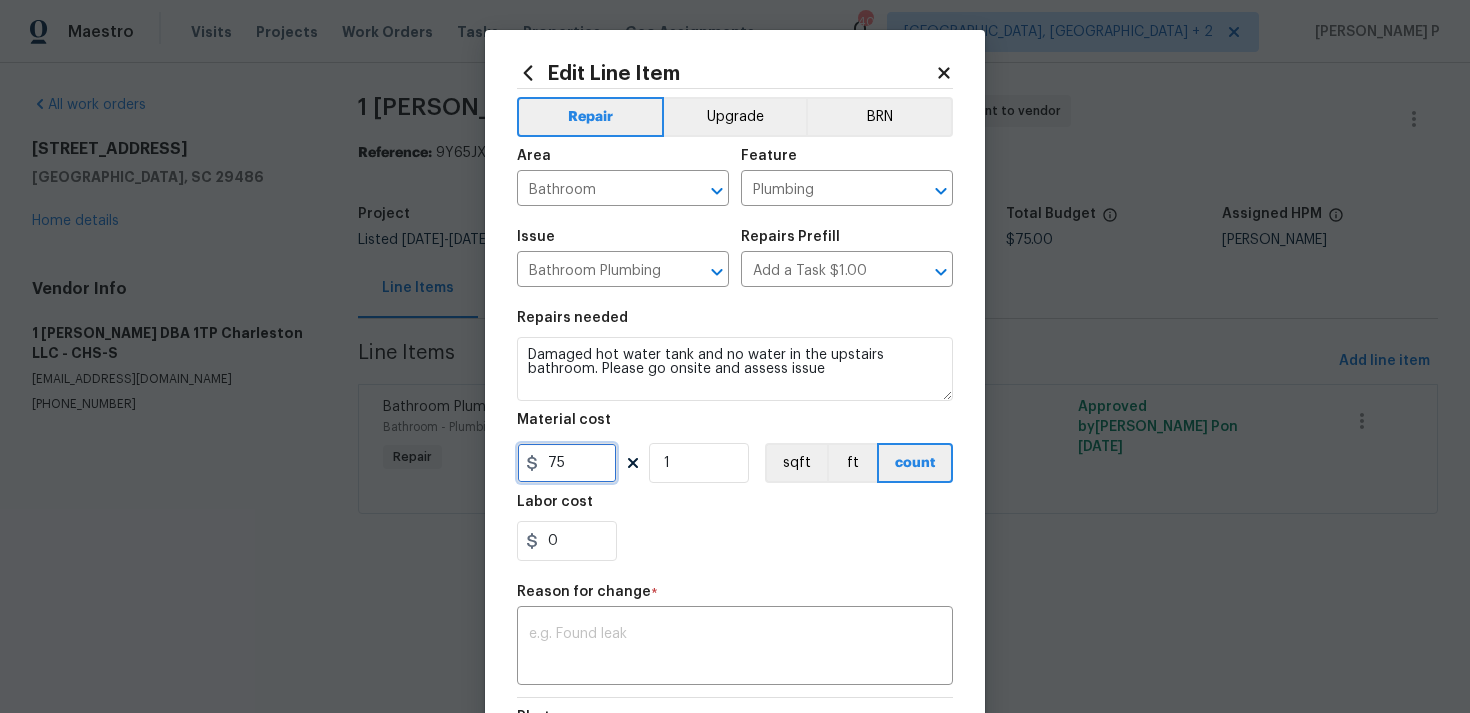 click on "75" at bounding box center [567, 463] 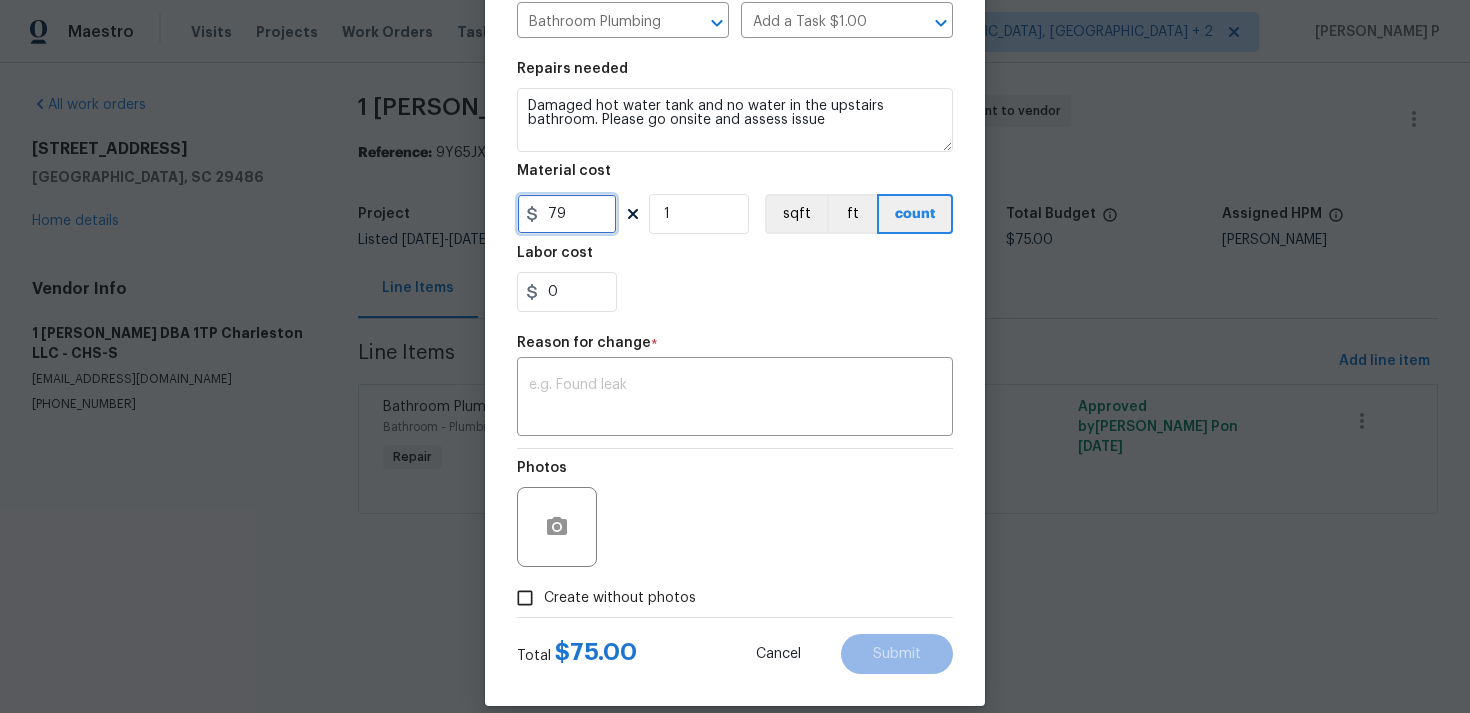 scroll, scrollTop: 254, scrollLeft: 0, axis: vertical 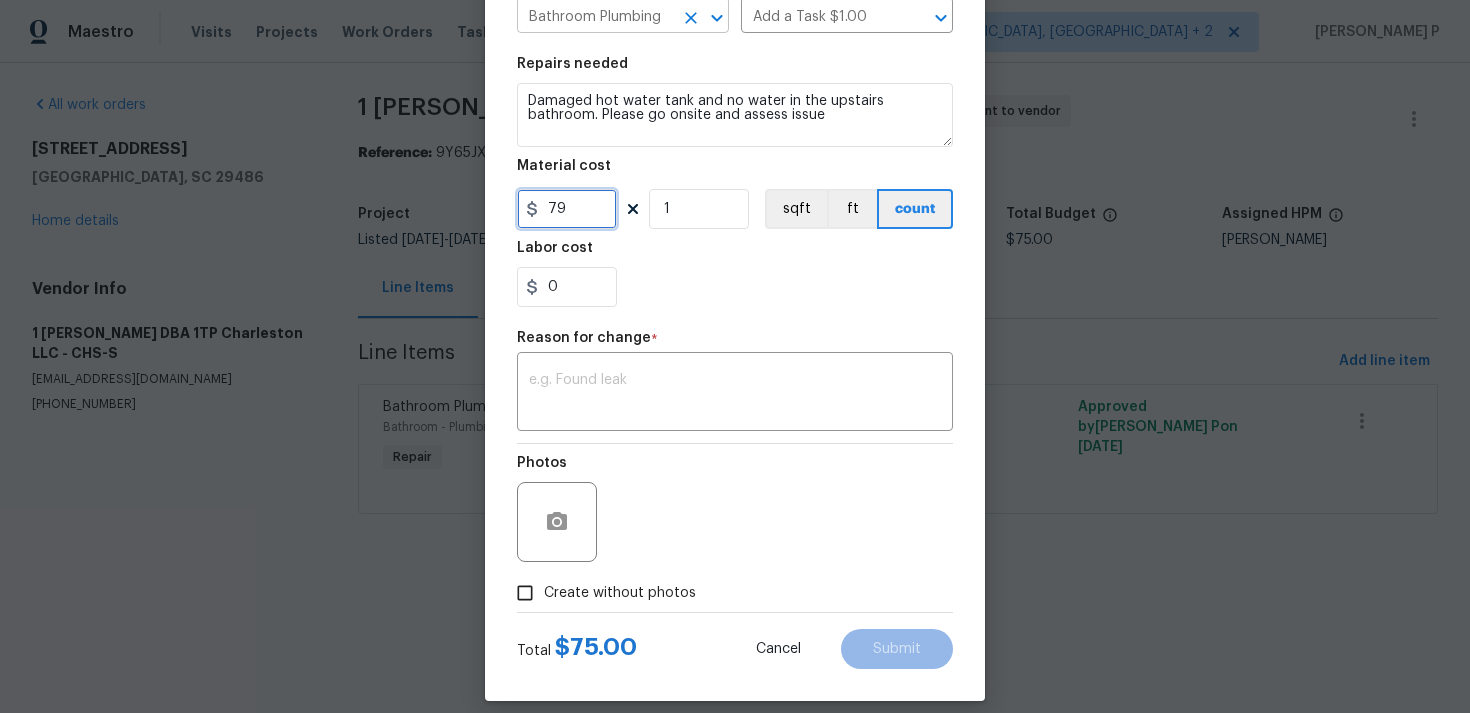 type on "79" 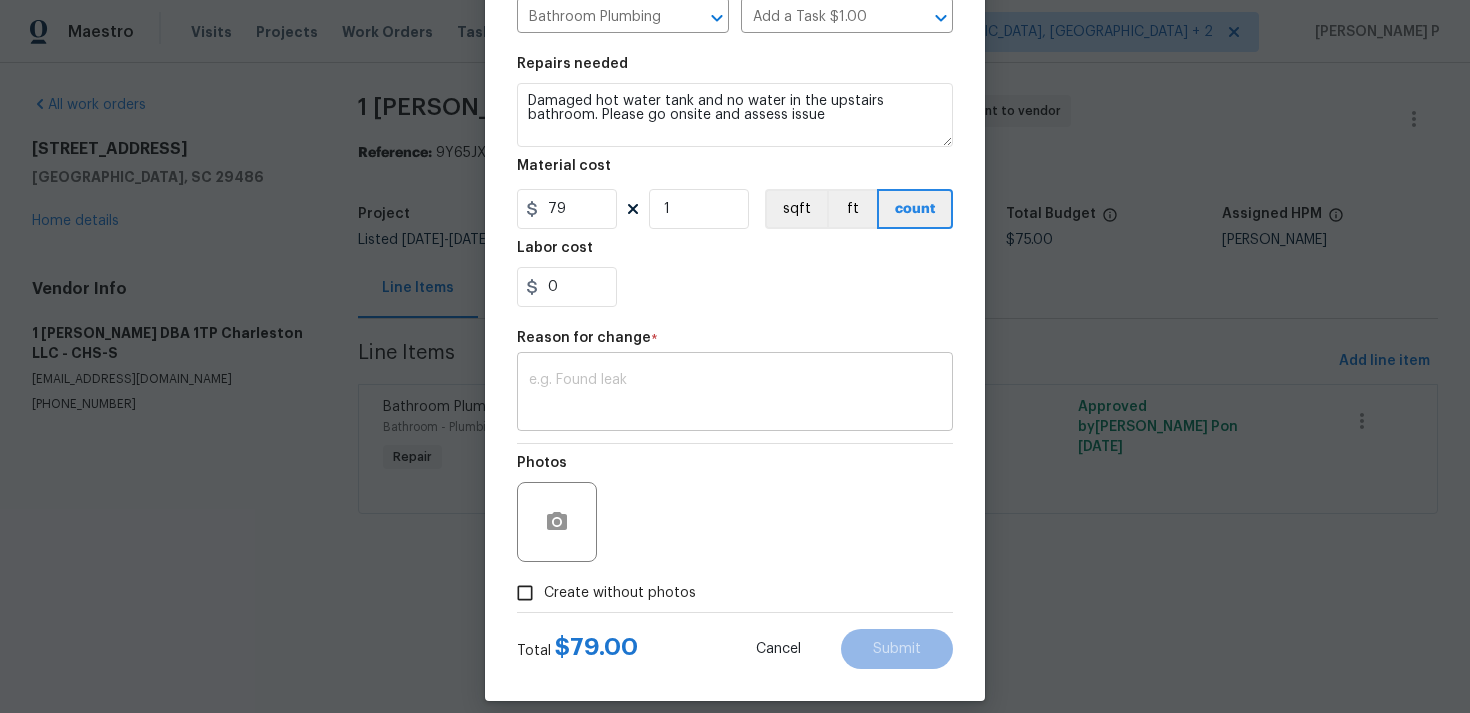 click at bounding box center (735, 394) 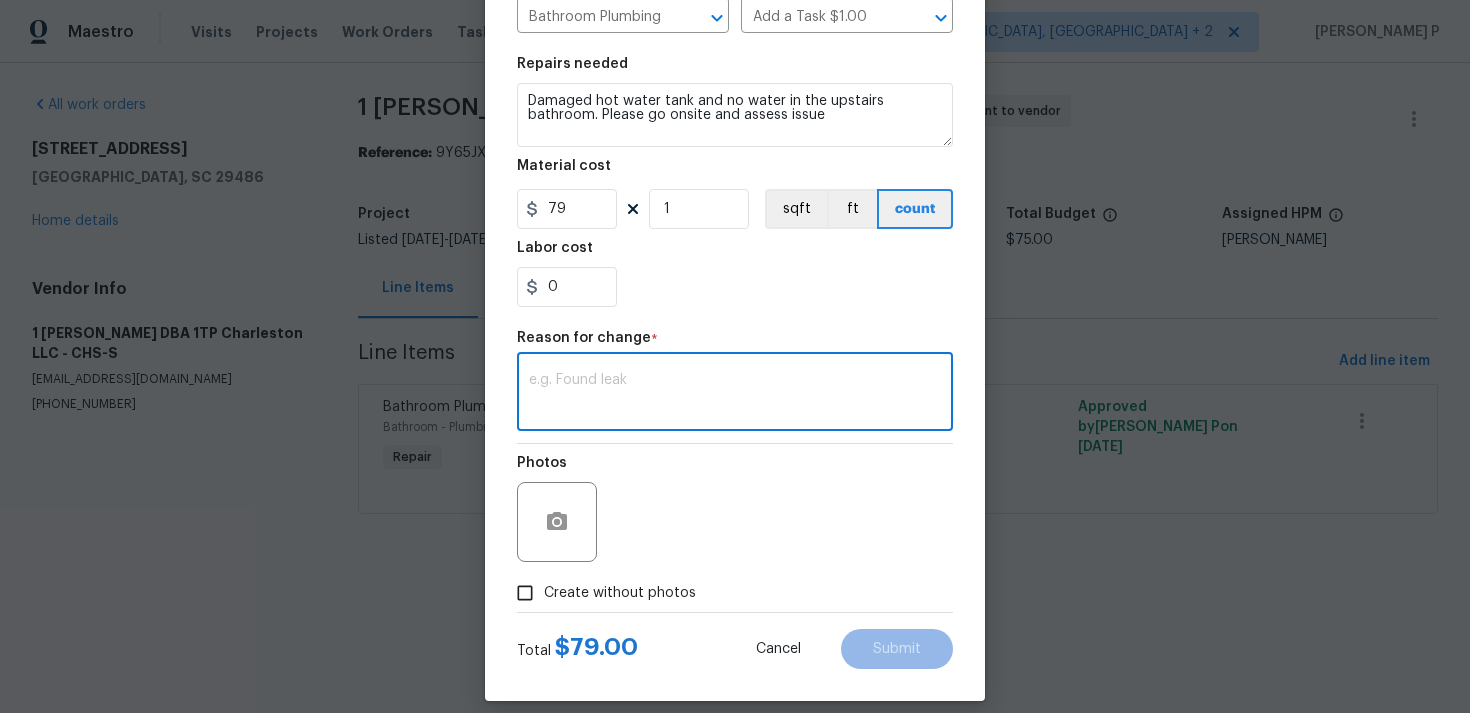 paste on "(RP) Updated per vendor’s final cost" 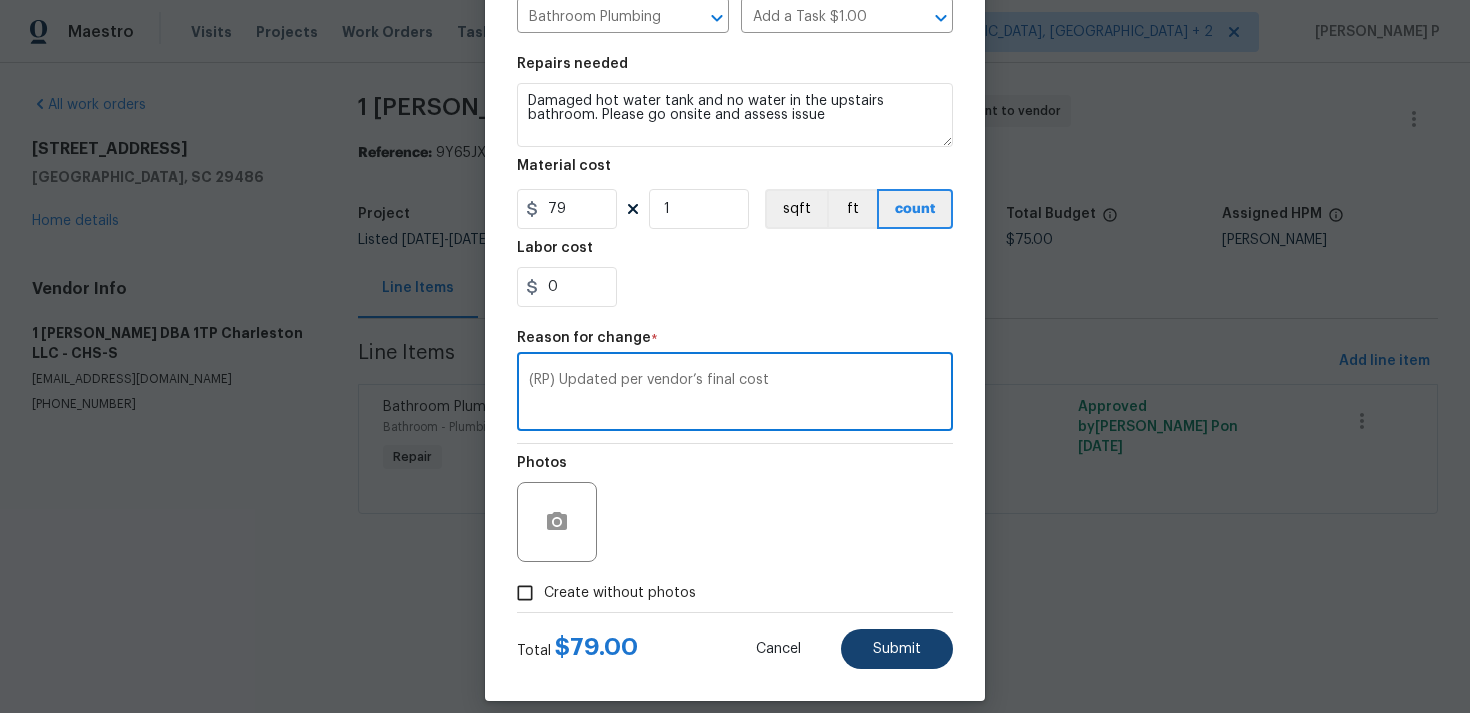type on "(RP) Updated per vendor’s final cost" 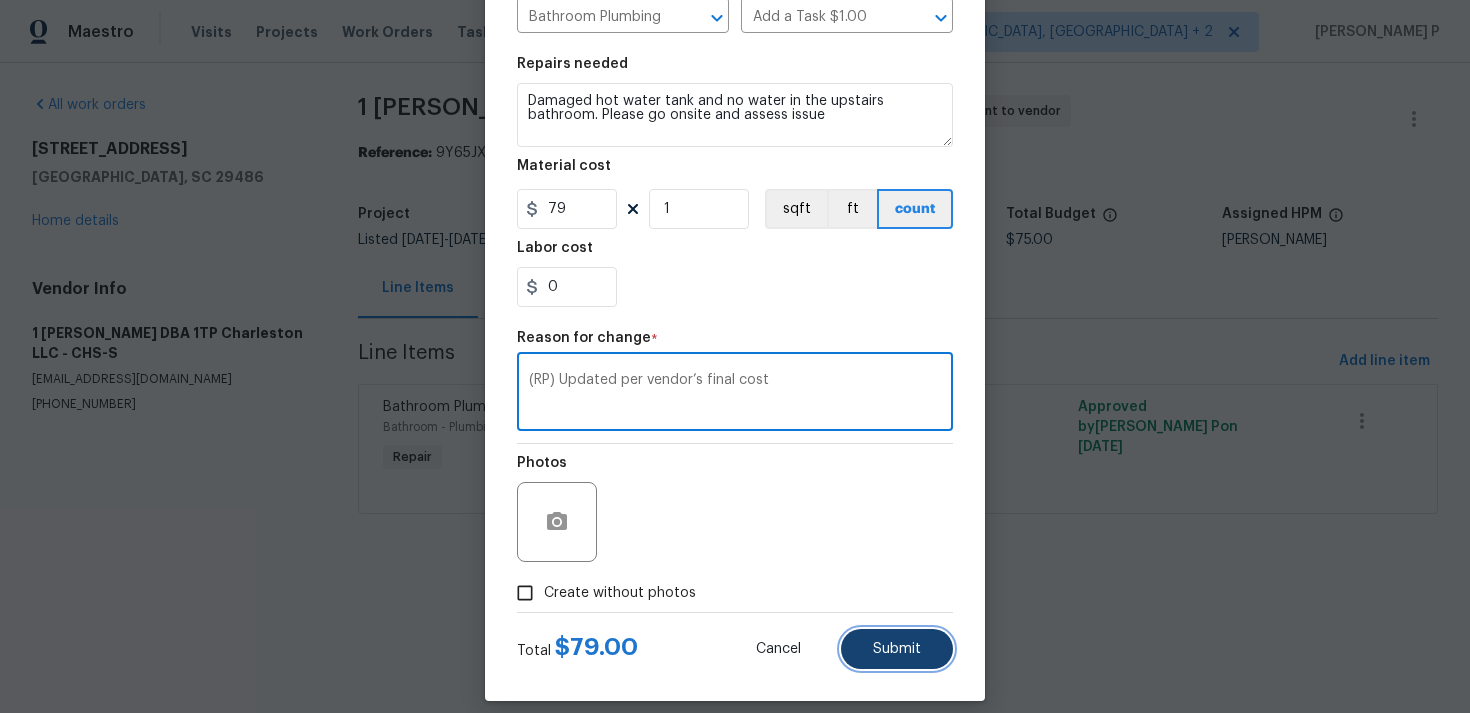 click on "Submit" at bounding box center (897, 649) 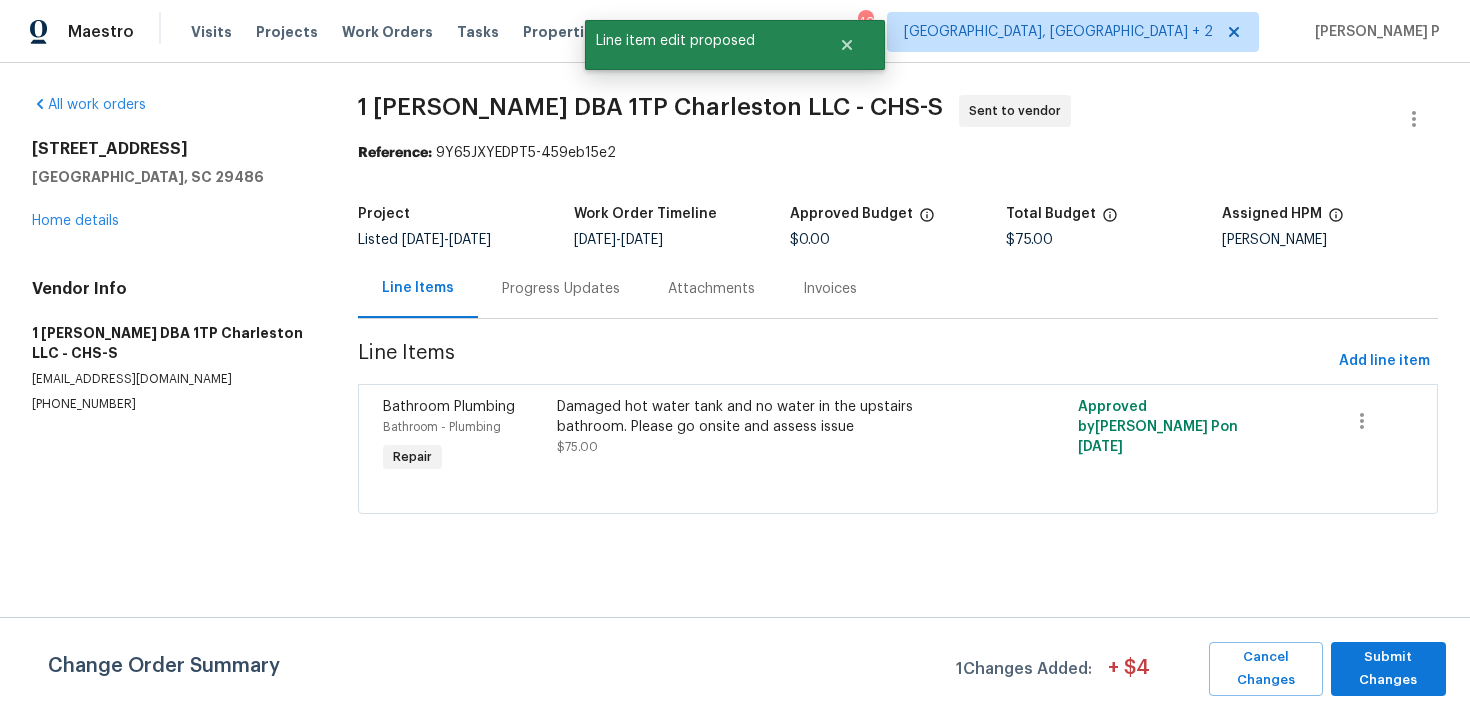 scroll, scrollTop: 0, scrollLeft: 0, axis: both 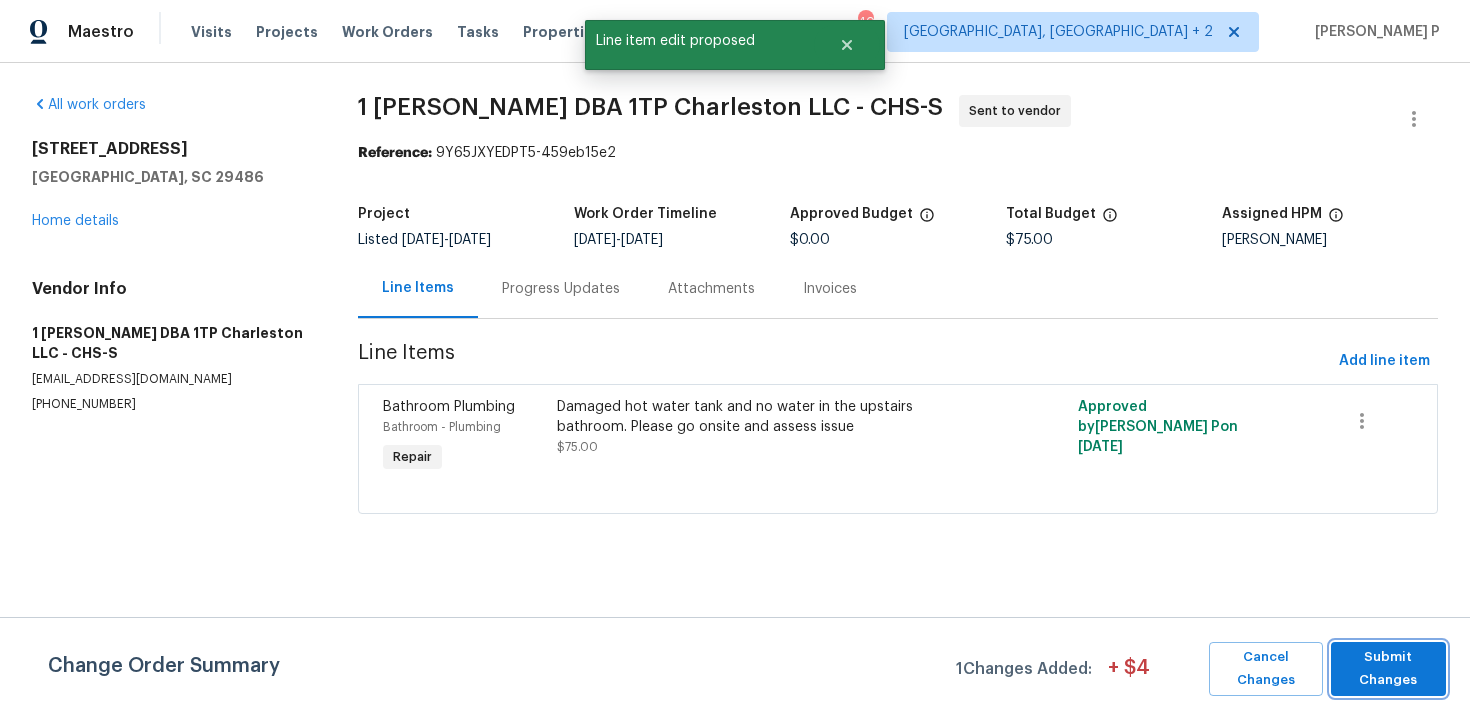 click on "Submit Changes" at bounding box center [1388, 669] 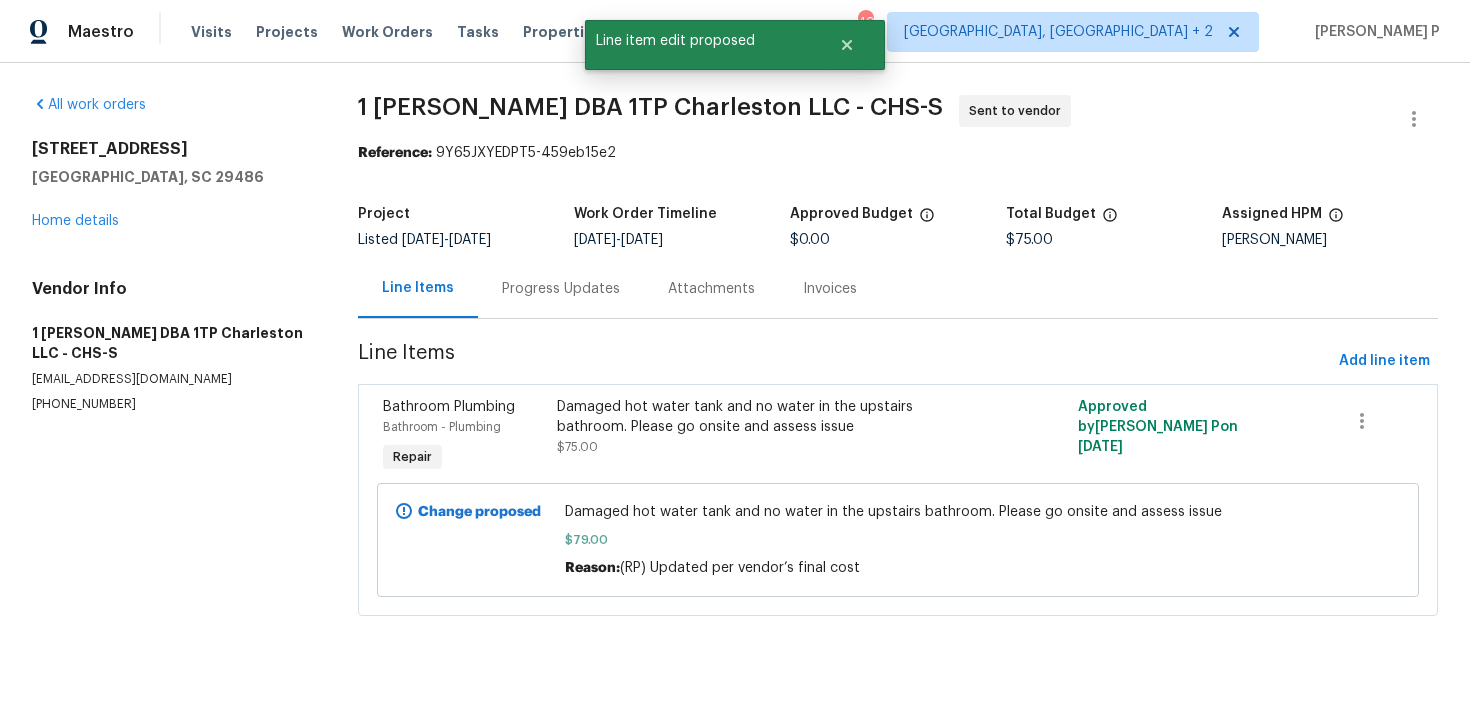 click on "Progress Updates" at bounding box center (561, 289) 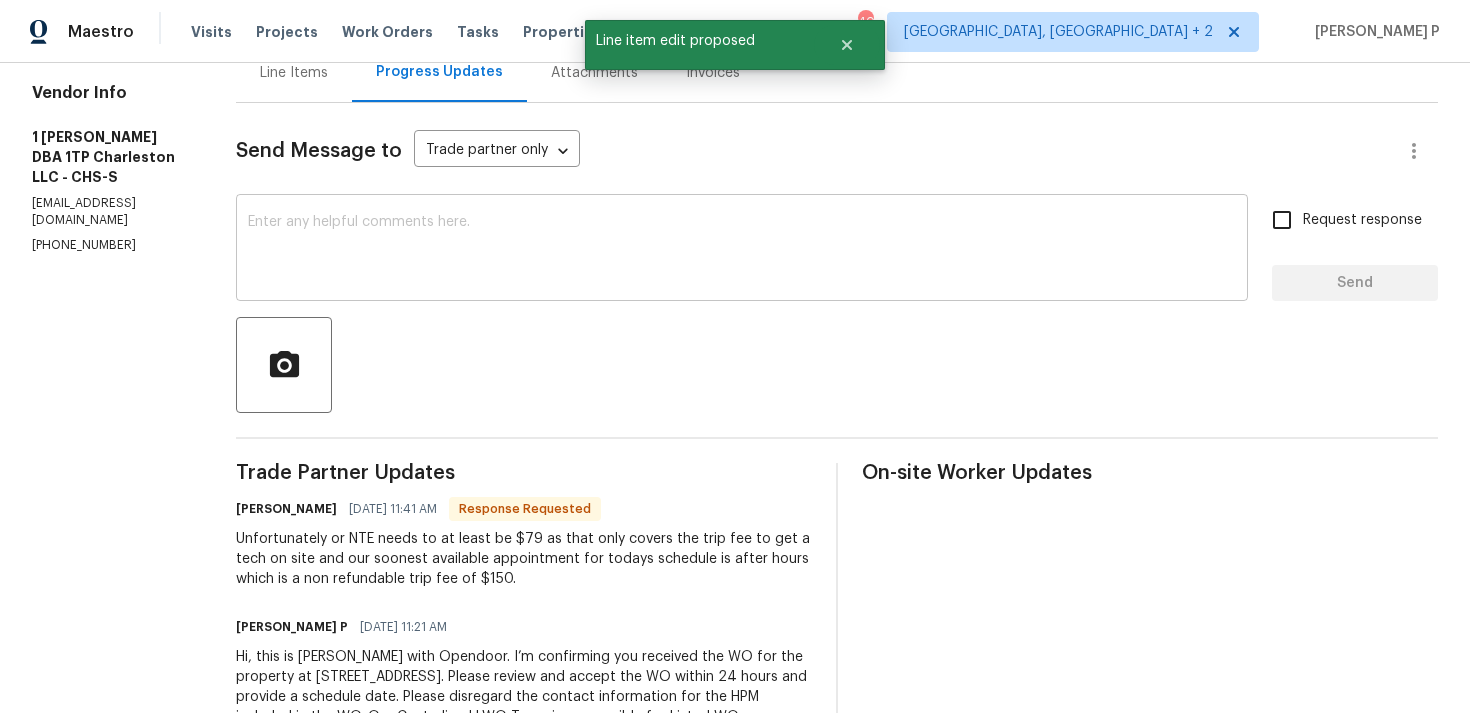 scroll, scrollTop: 286, scrollLeft: 0, axis: vertical 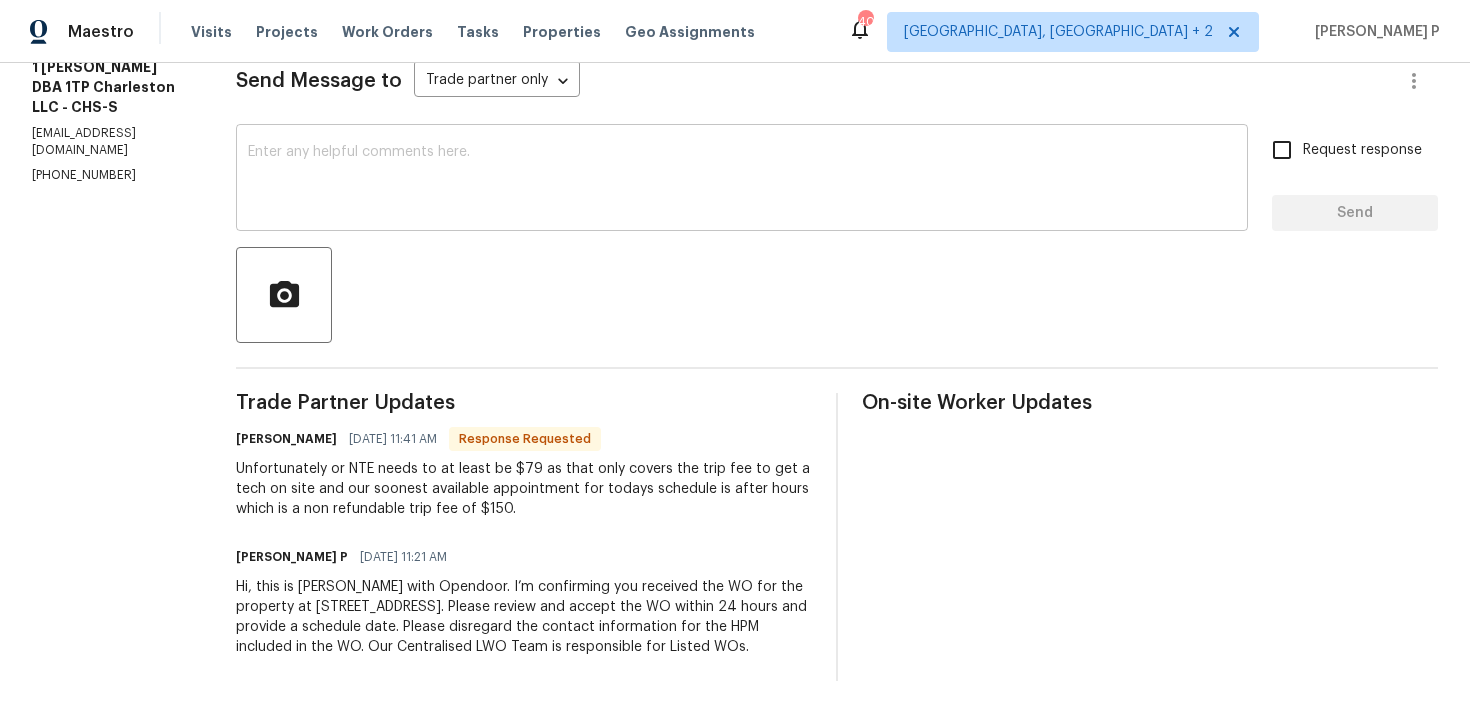 click at bounding box center (742, 180) 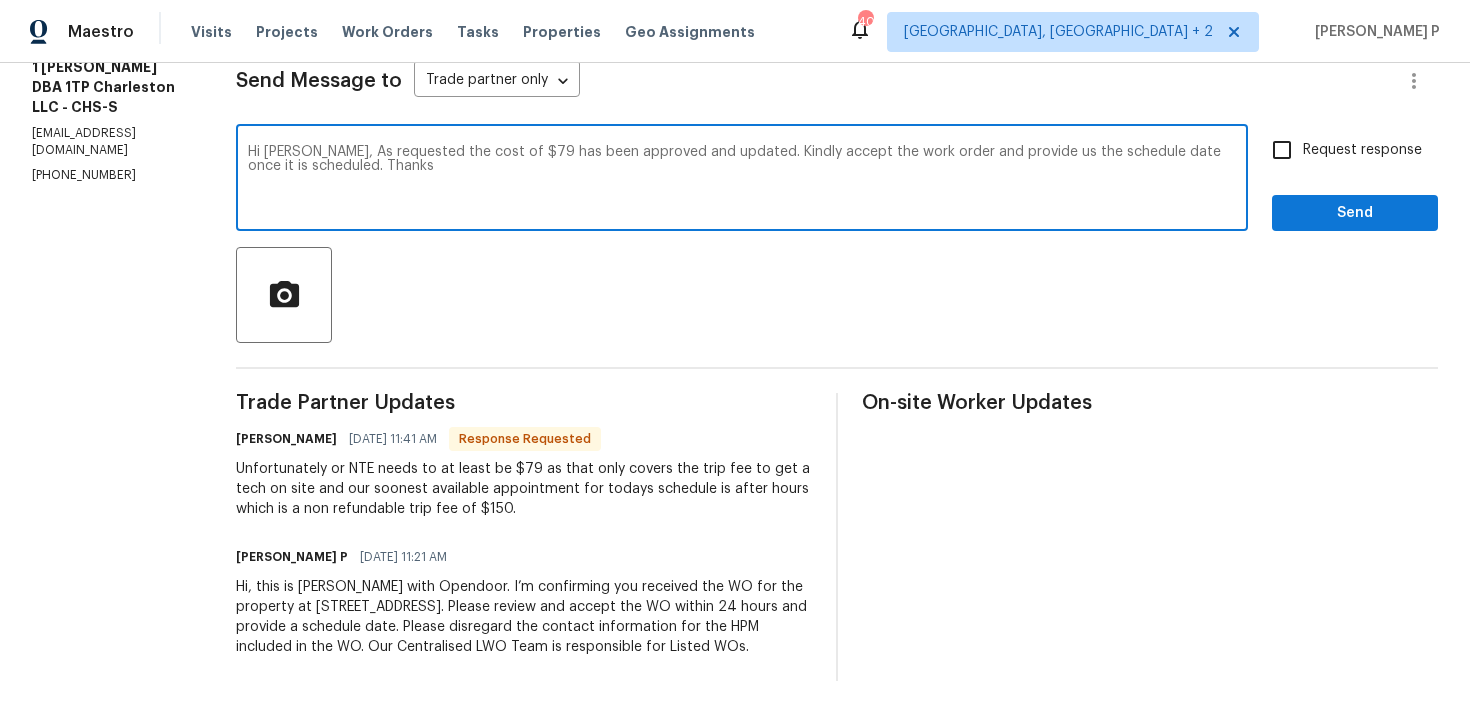 type on "Hi Andrew, As requested the cost of $79 has been approved and updated. Kindly accept the work order and provide us the schedule date once it is scheduled. Thanks" 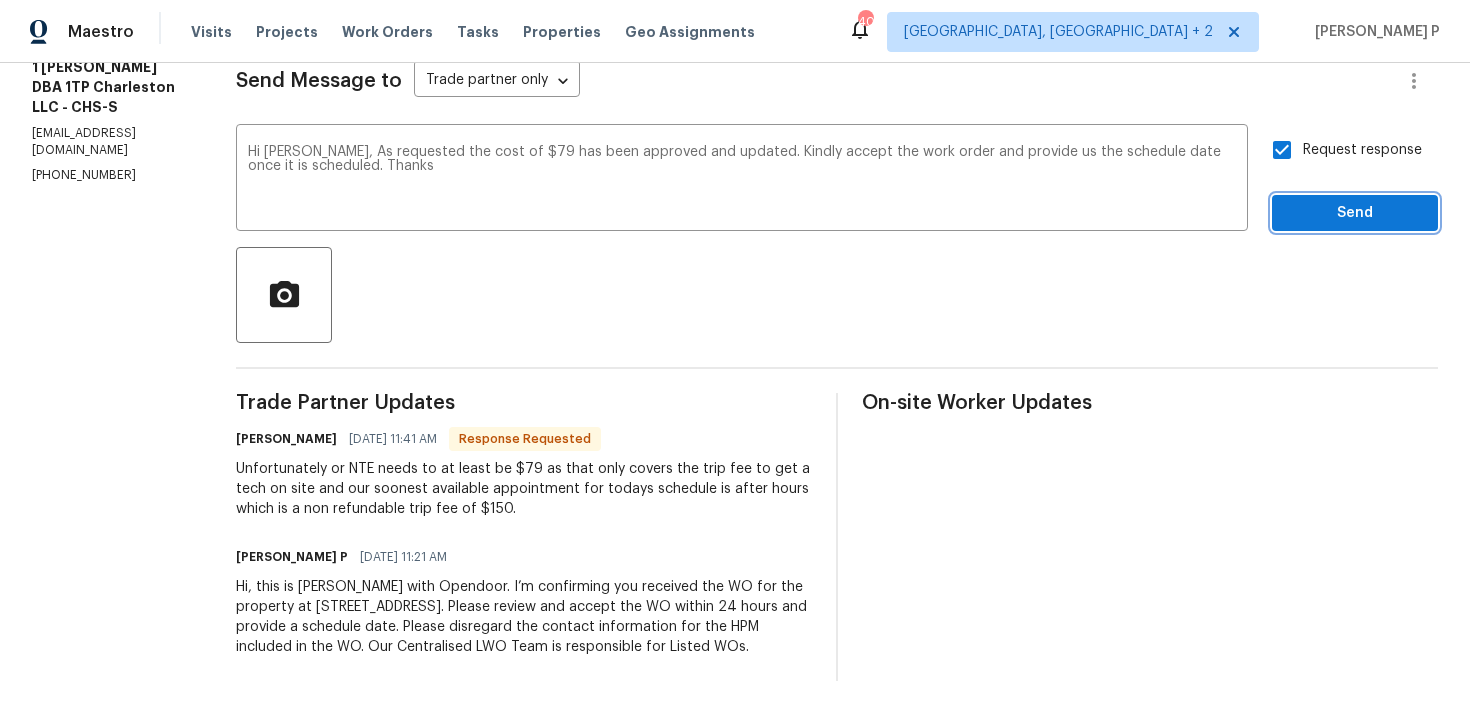 click on "Send" at bounding box center (1355, 213) 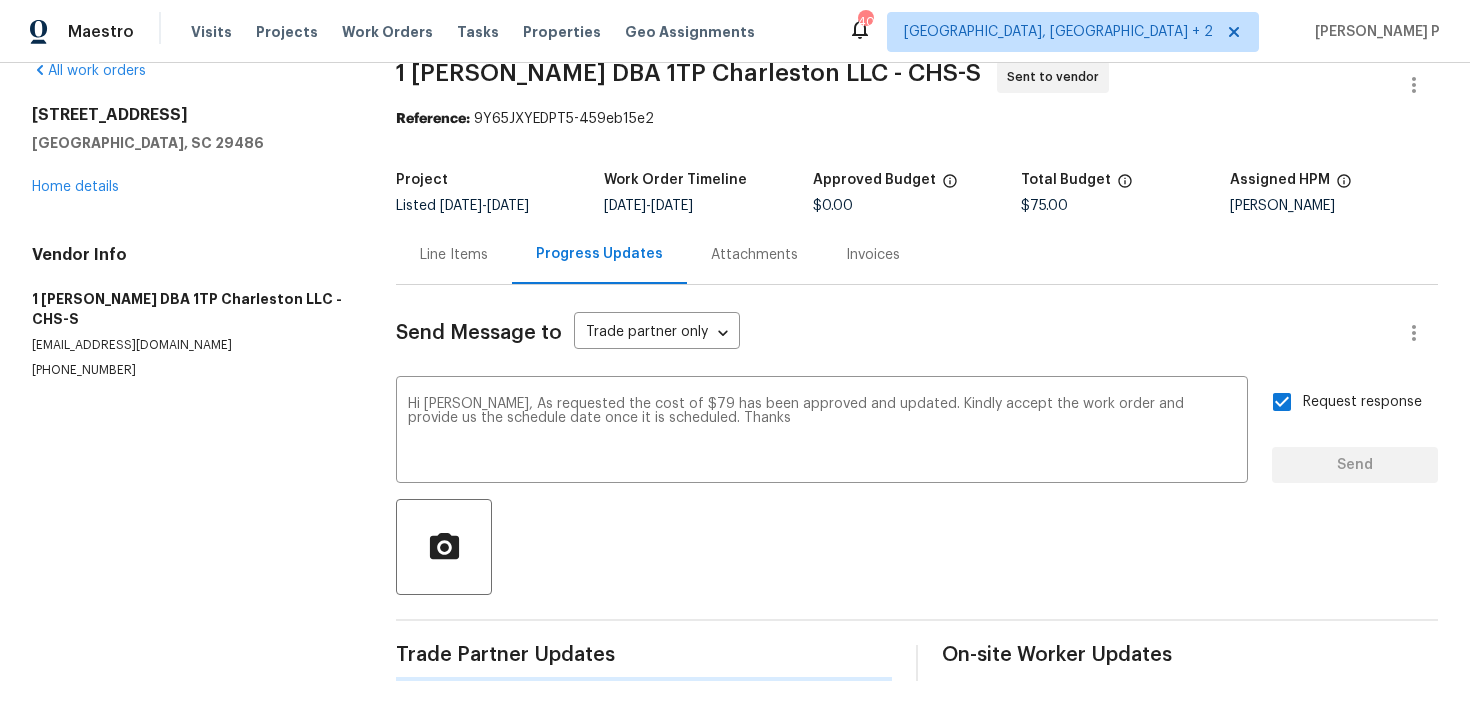 type 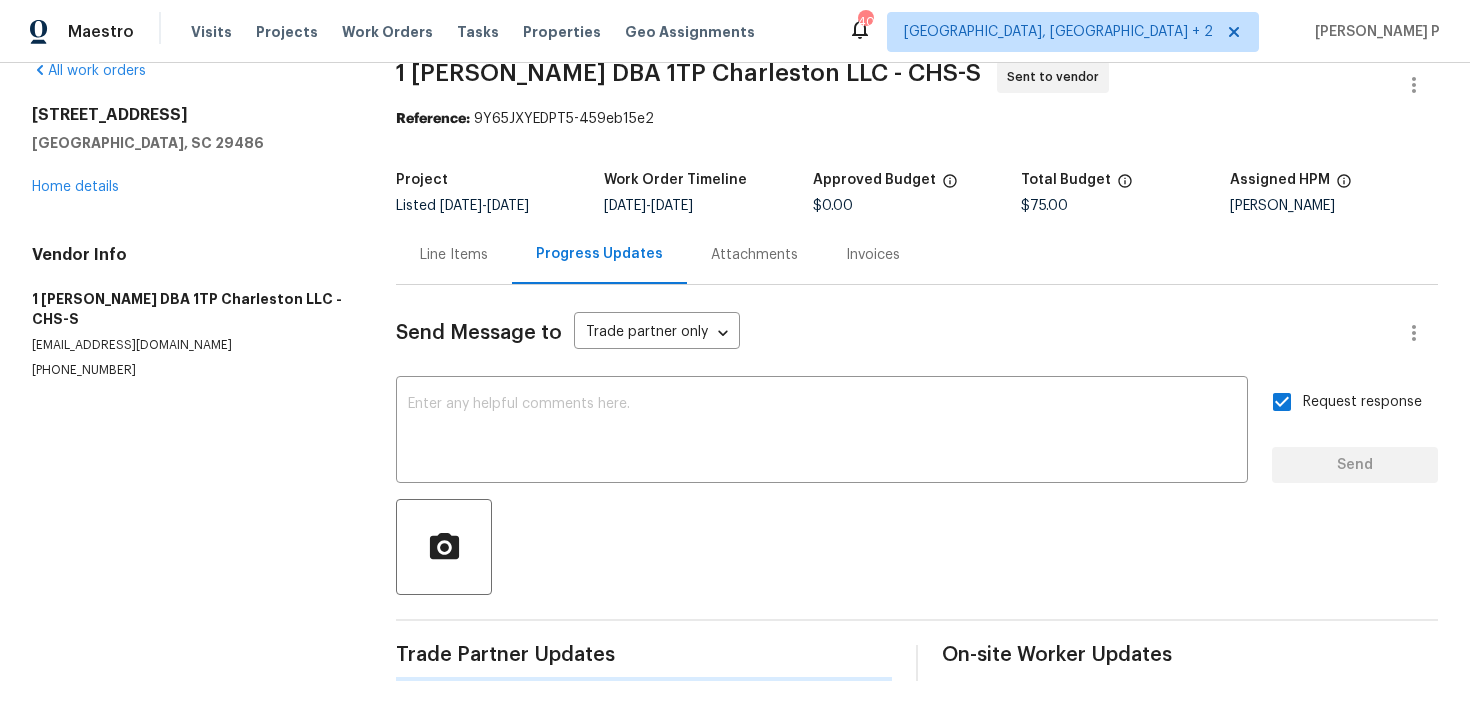 scroll, scrollTop: 286, scrollLeft: 0, axis: vertical 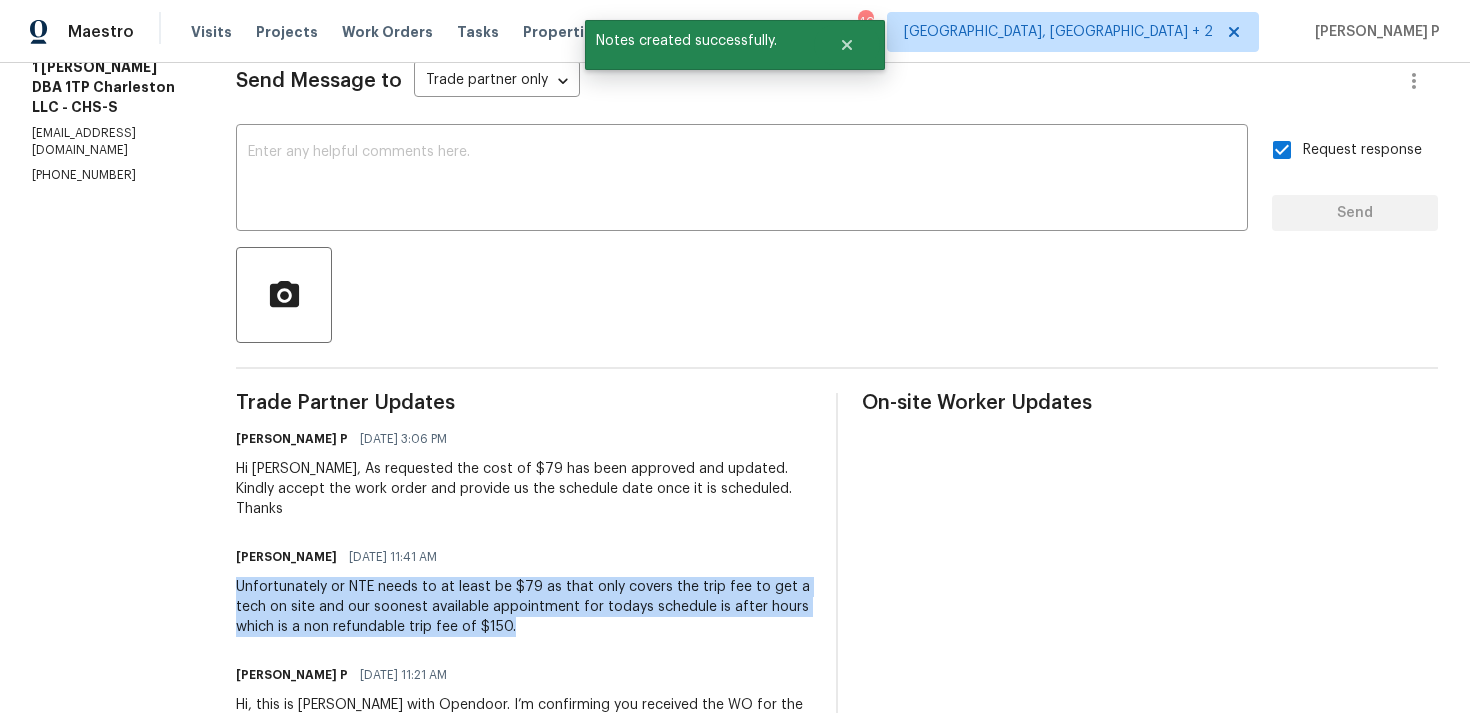 drag, startPoint x: 249, startPoint y: 566, endPoint x: 543, endPoint y: 605, distance: 296.57544 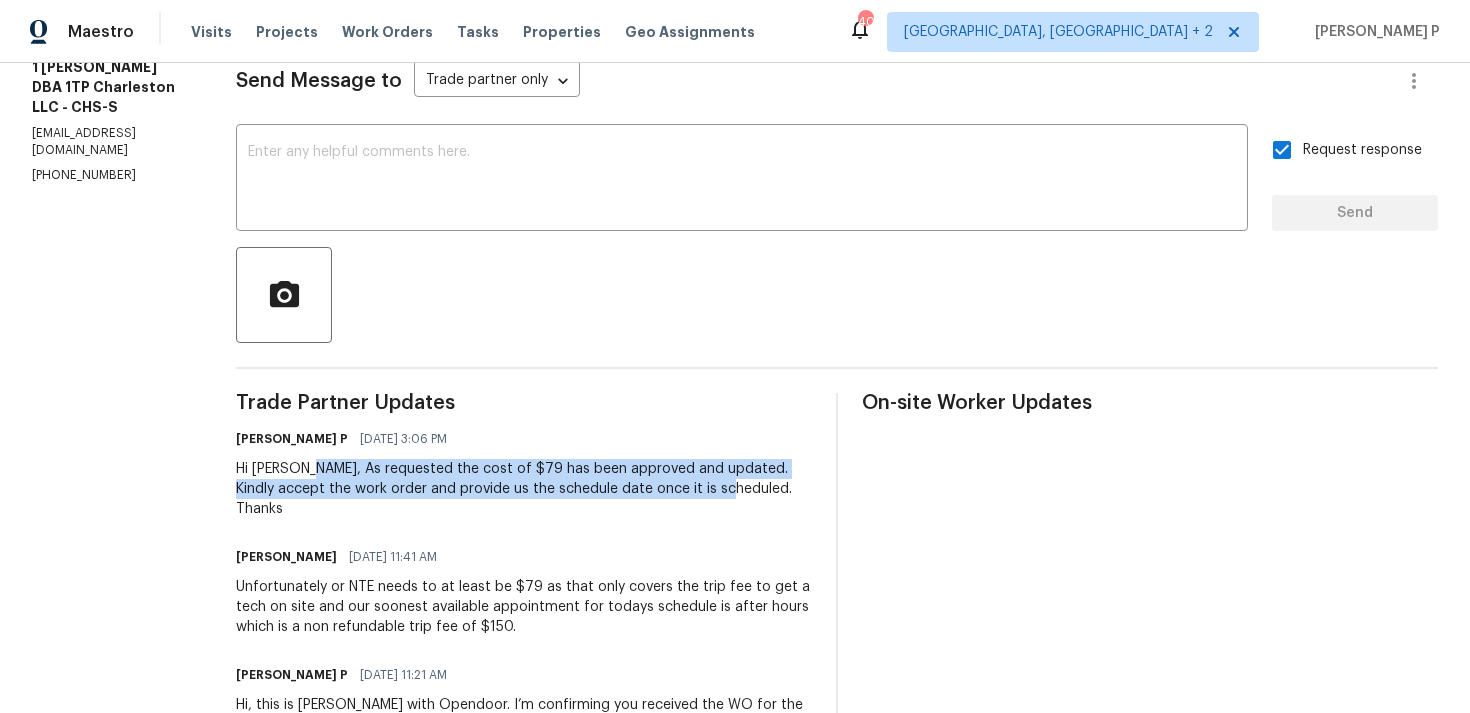 drag, startPoint x: 323, startPoint y: 472, endPoint x: 752, endPoint y: 487, distance: 429.26215 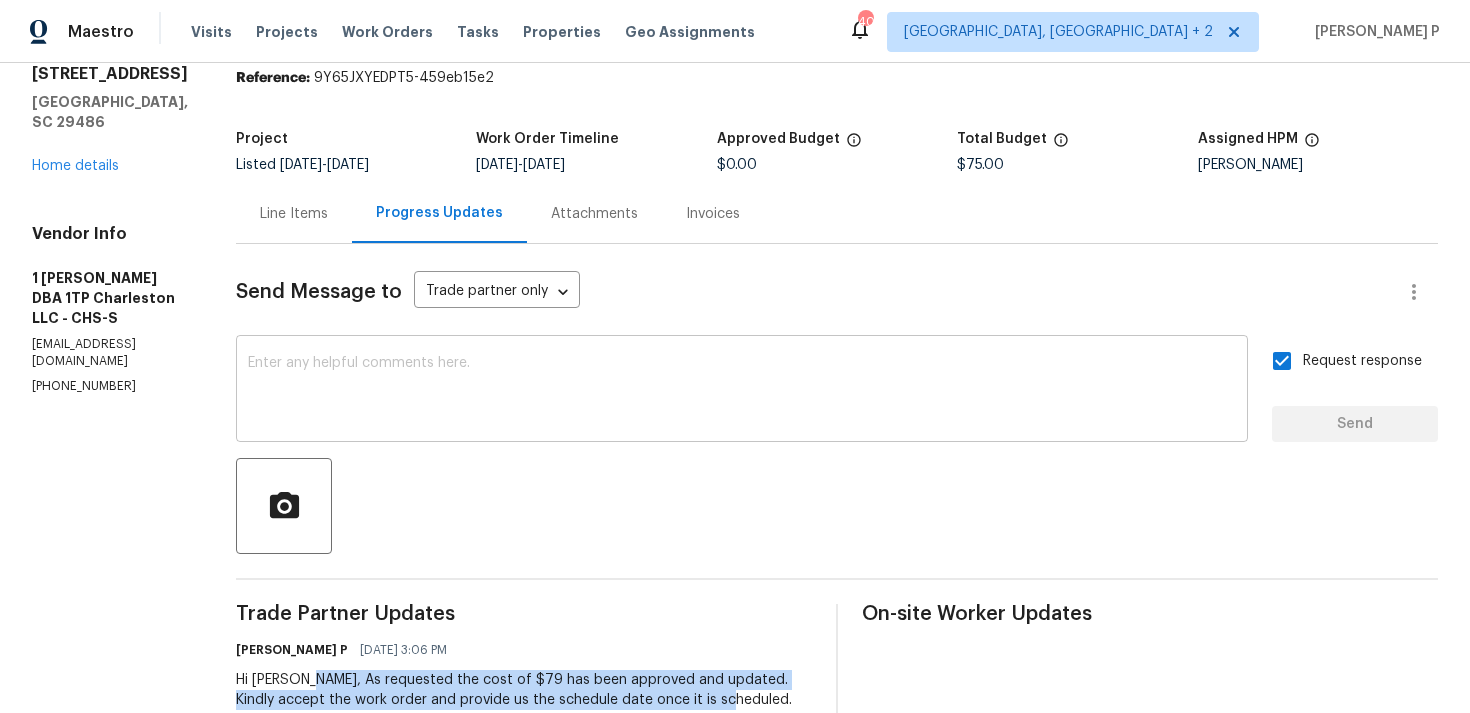 scroll, scrollTop: 0, scrollLeft: 0, axis: both 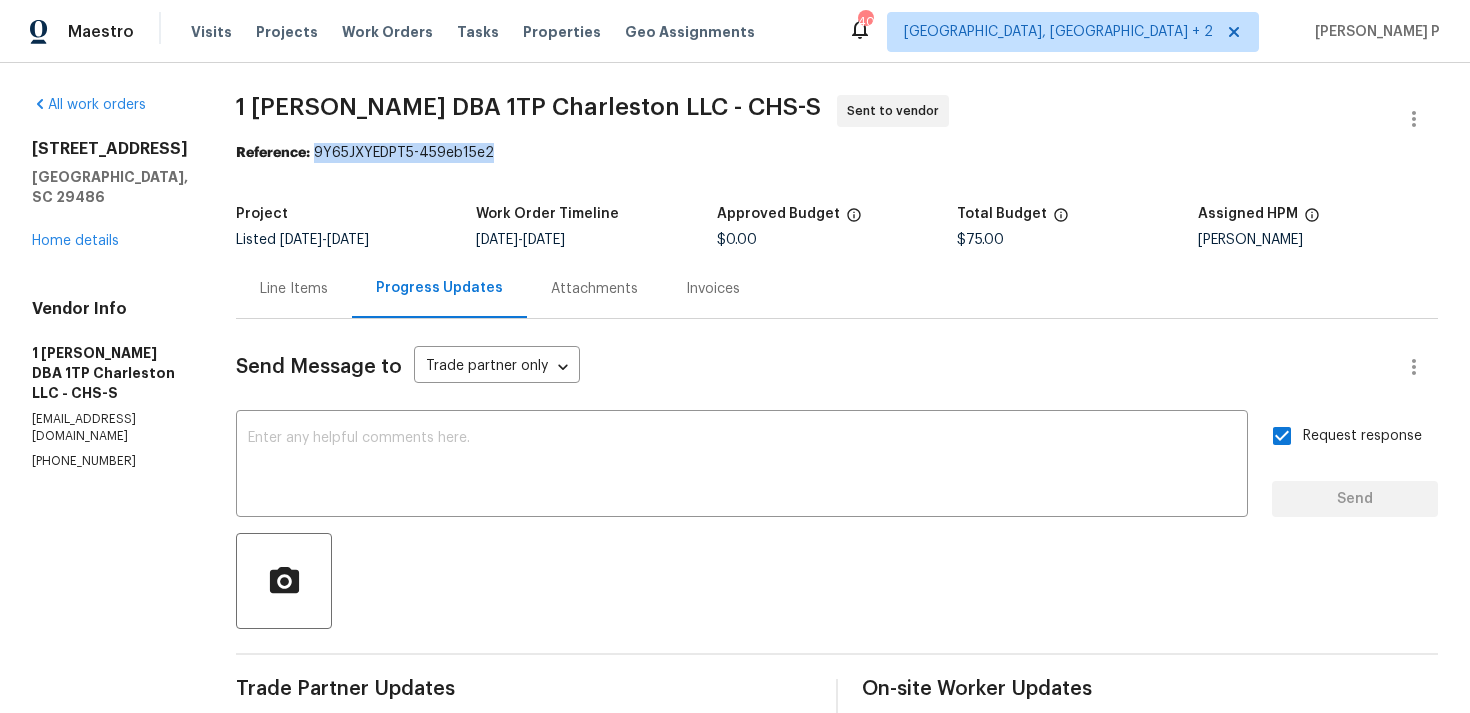 drag, startPoint x: 328, startPoint y: 152, endPoint x: 590, endPoint y: 152, distance: 262 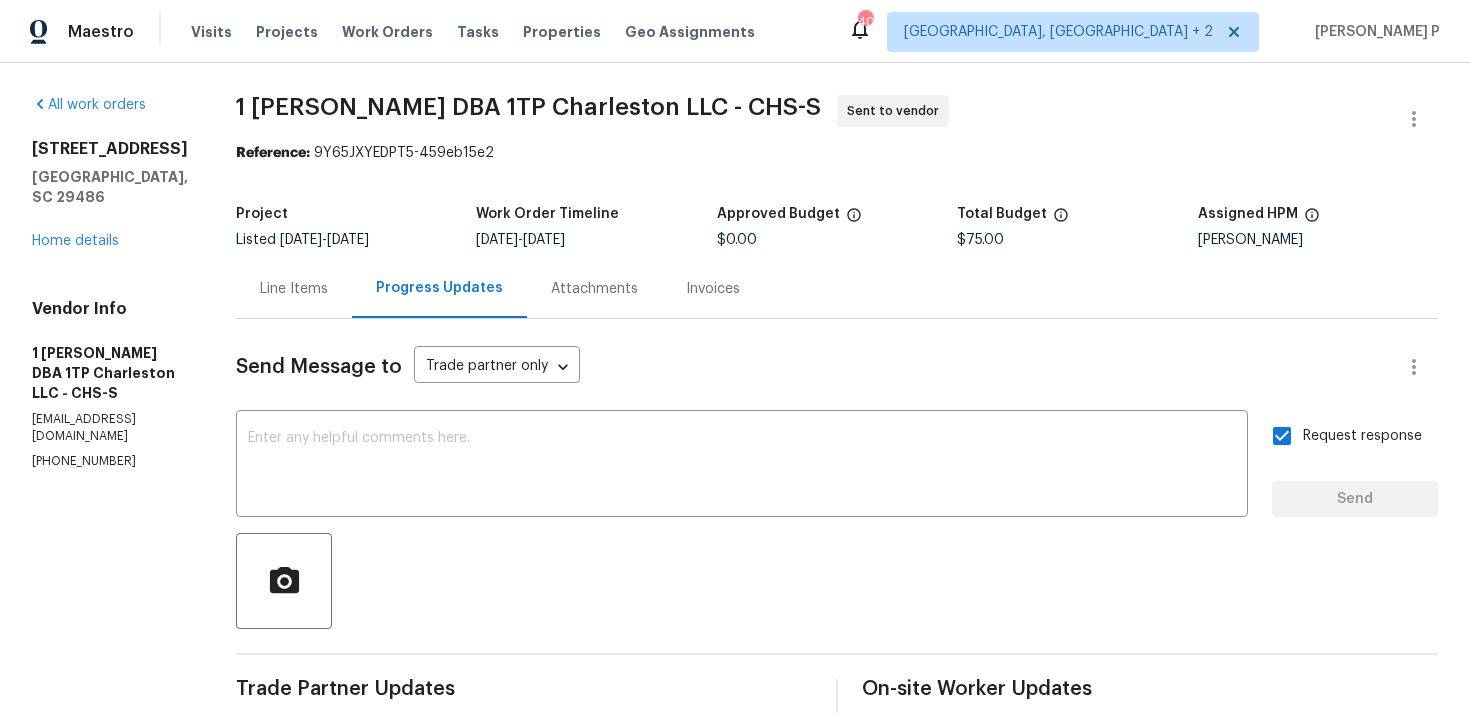 click on "1 Tom Plumber DBA 1TP Charleston LLC - CHS-S" at bounding box center (528, 107) 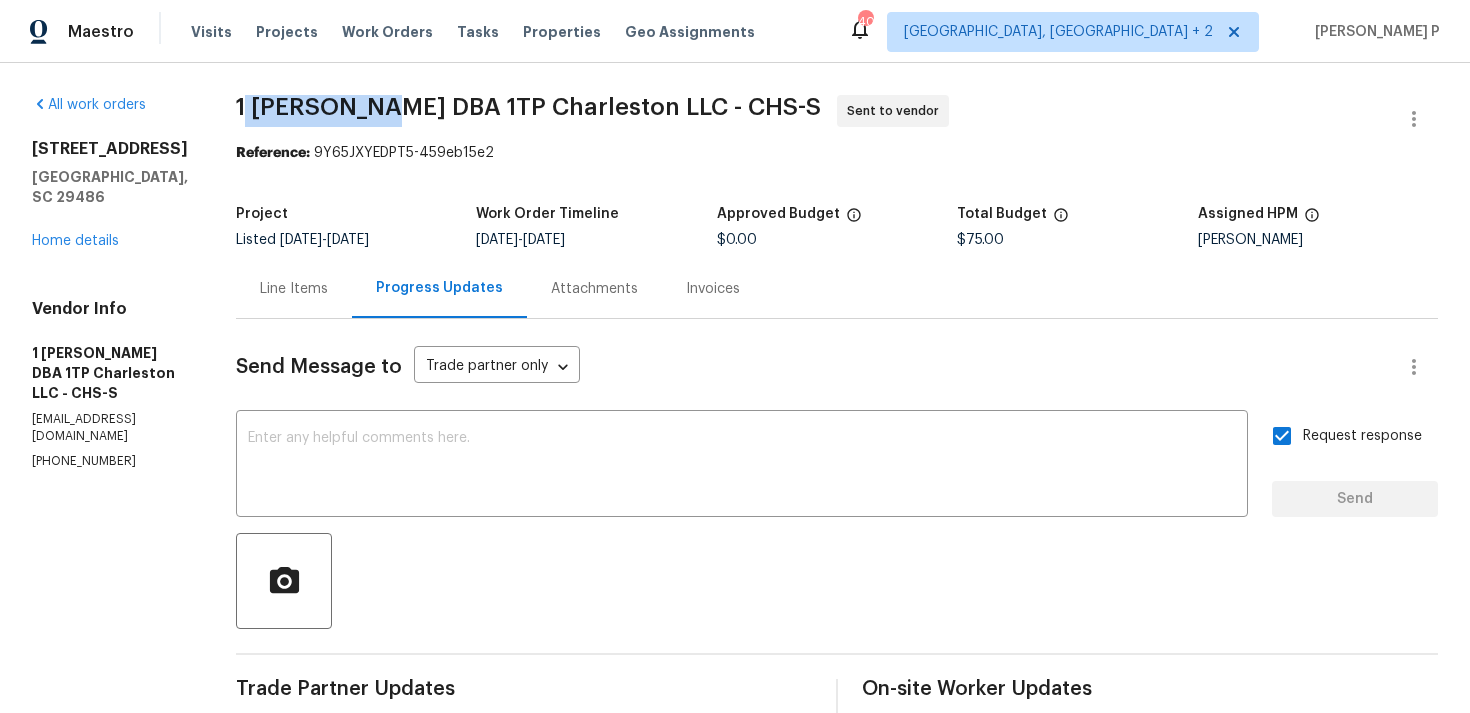 drag, startPoint x: 254, startPoint y: 104, endPoint x: 404, endPoint y: 104, distance: 150 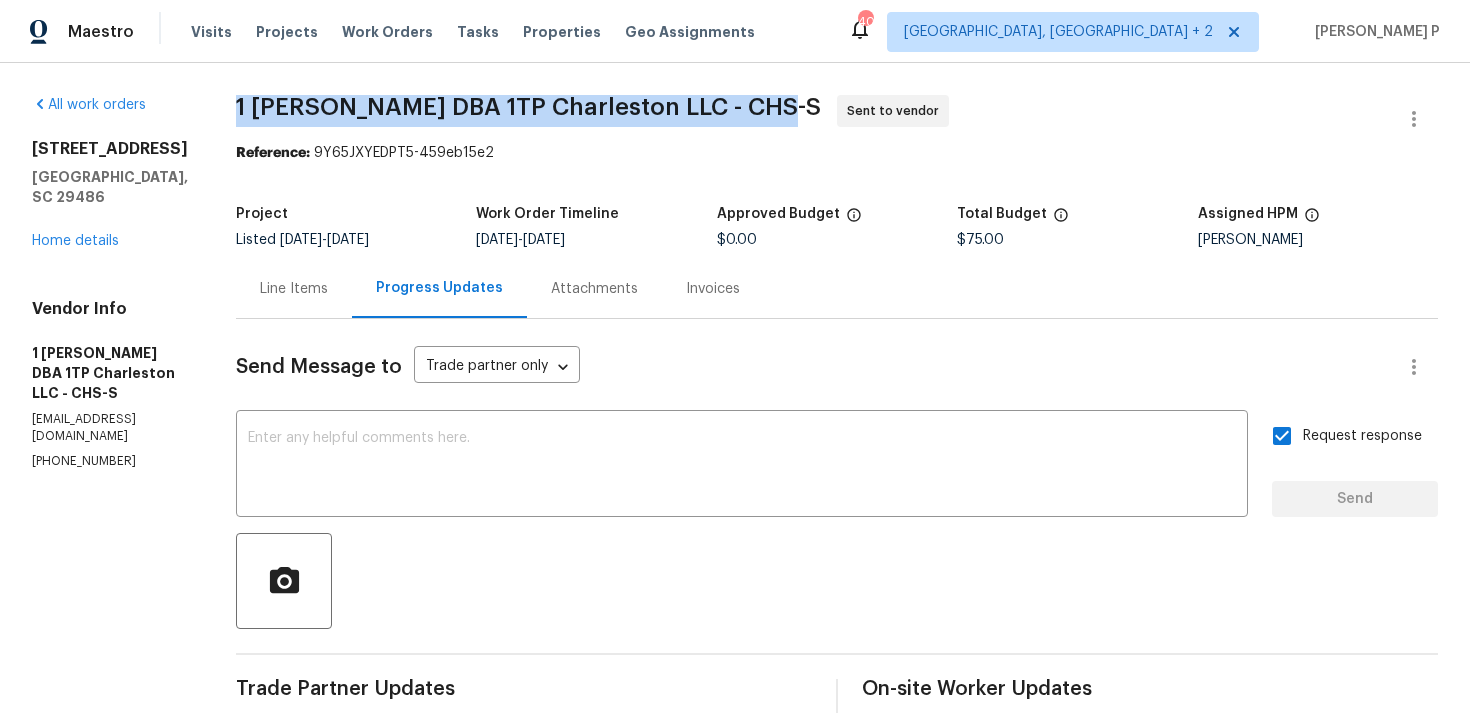 drag, startPoint x: 248, startPoint y: 104, endPoint x: 778, endPoint y: 107, distance: 530.0085 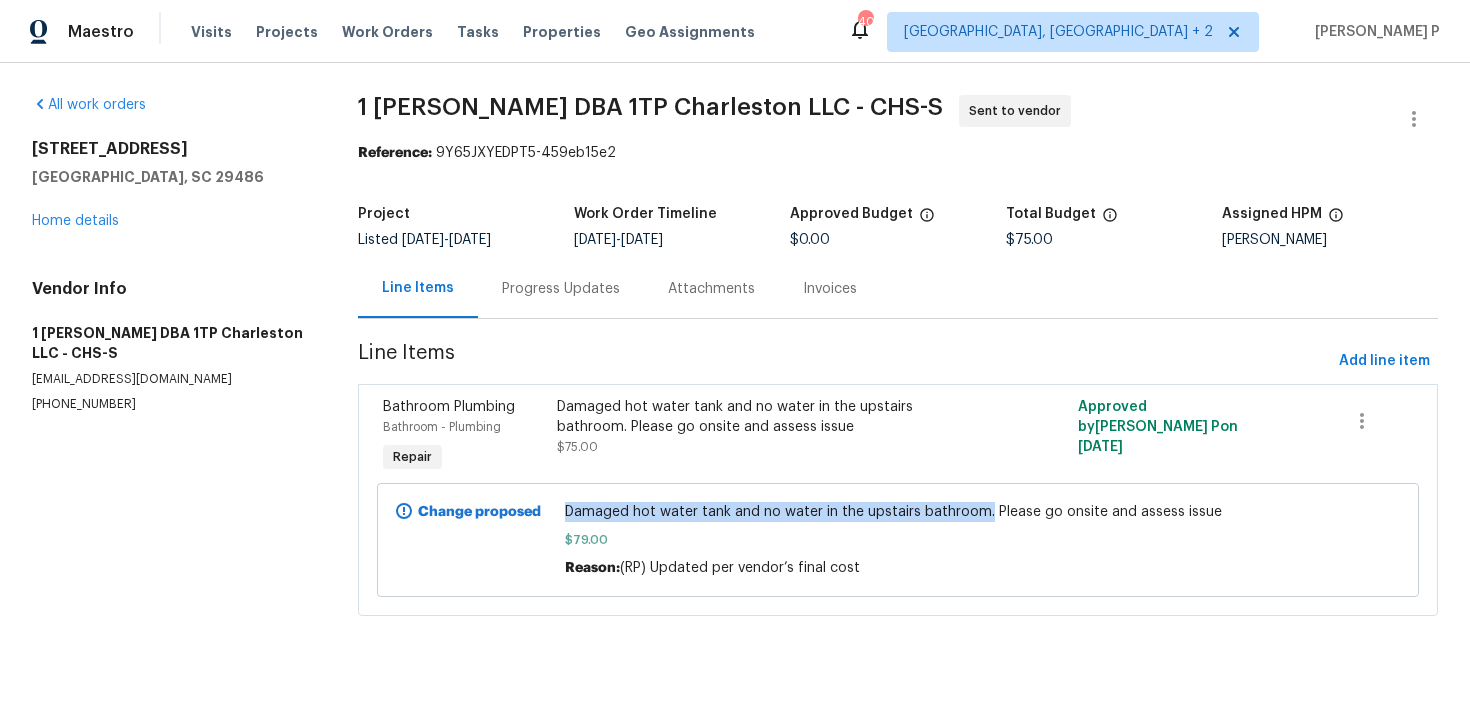 drag, startPoint x: 570, startPoint y: 512, endPoint x: 989, endPoint y: 510, distance: 419.00476 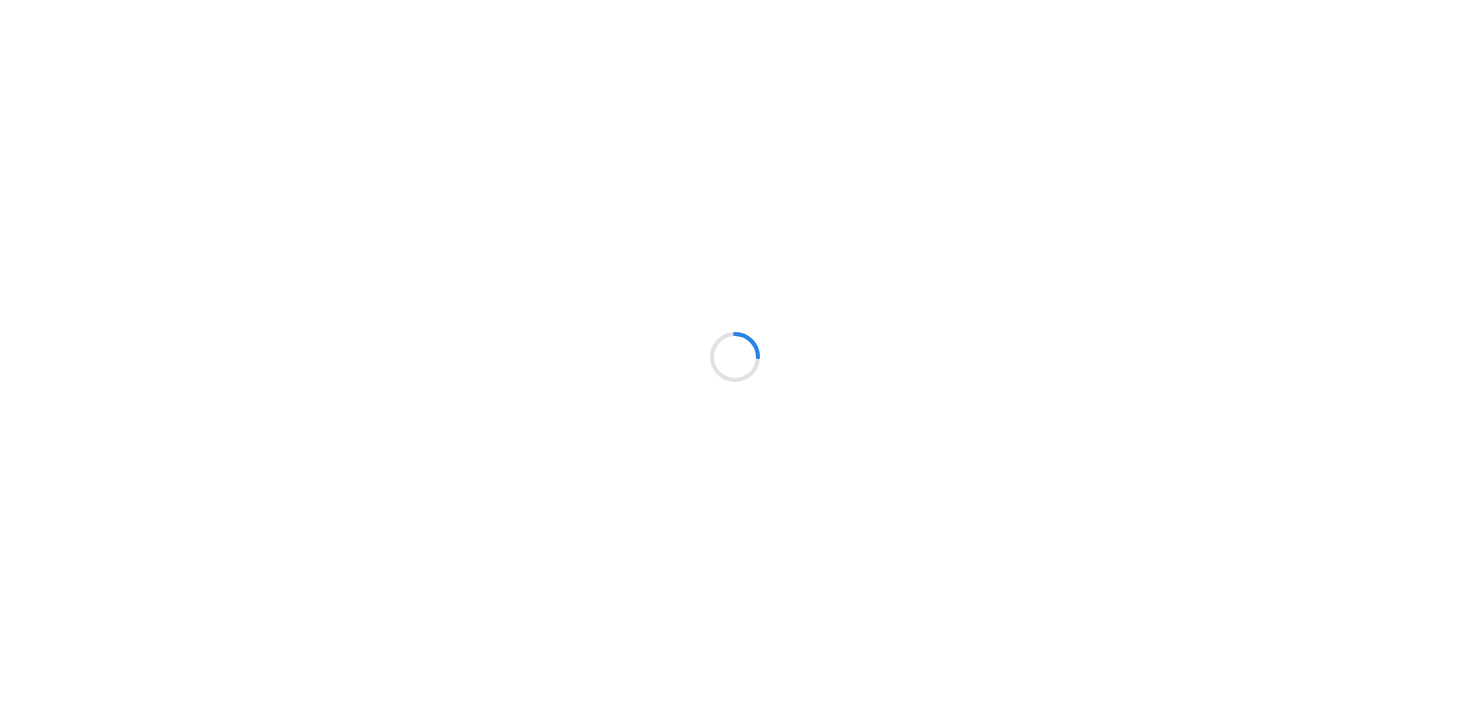 scroll, scrollTop: 0, scrollLeft: 0, axis: both 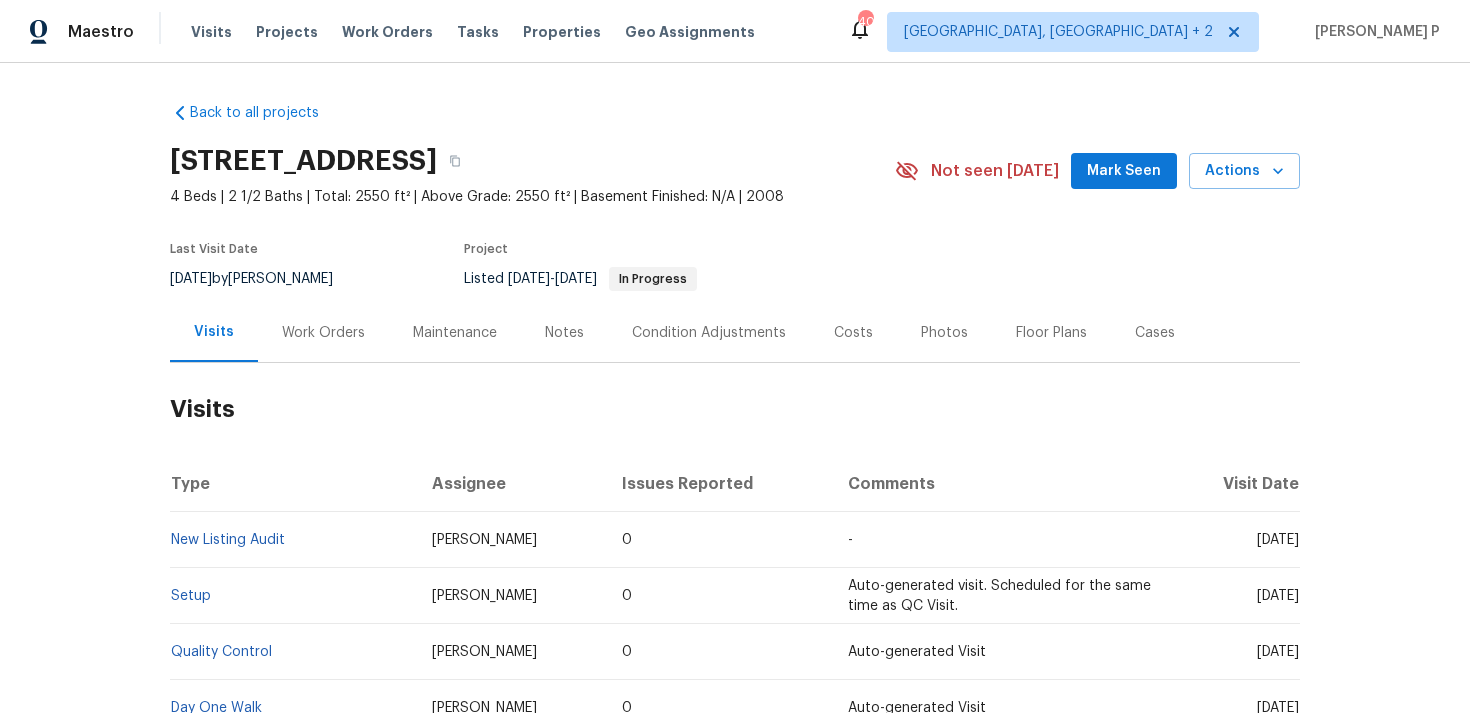 click on "Work Orders" at bounding box center [323, 333] 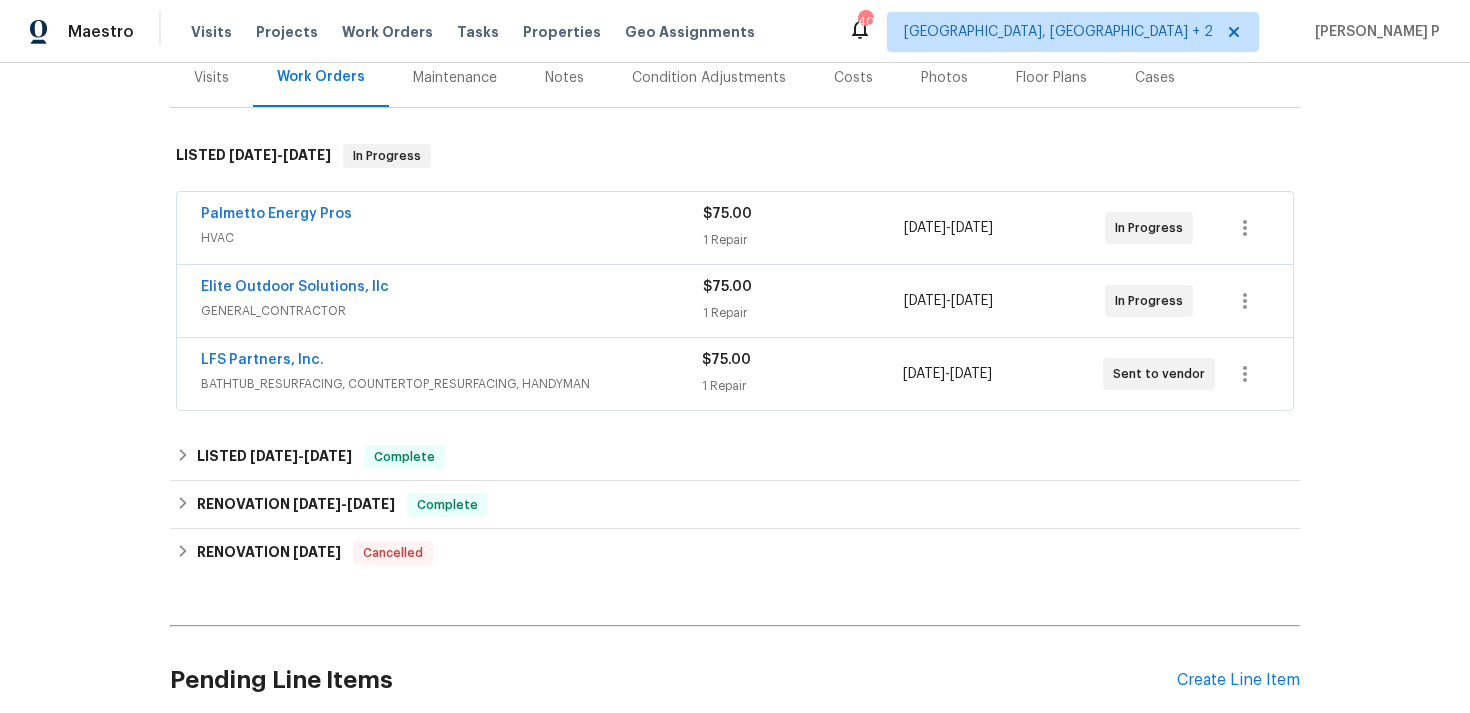 scroll, scrollTop: 258, scrollLeft: 0, axis: vertical 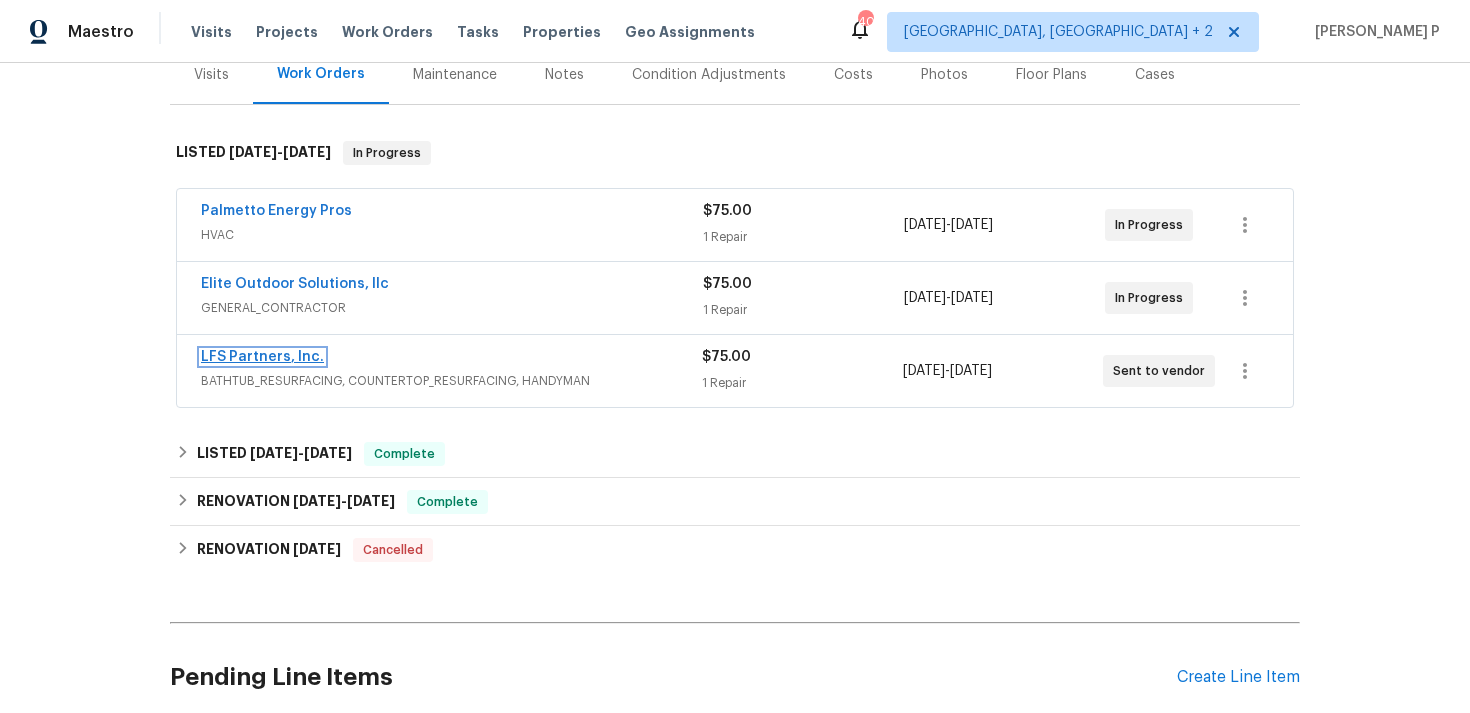 click on "LFS Partners, Inc." at bounding box center (262, 357) 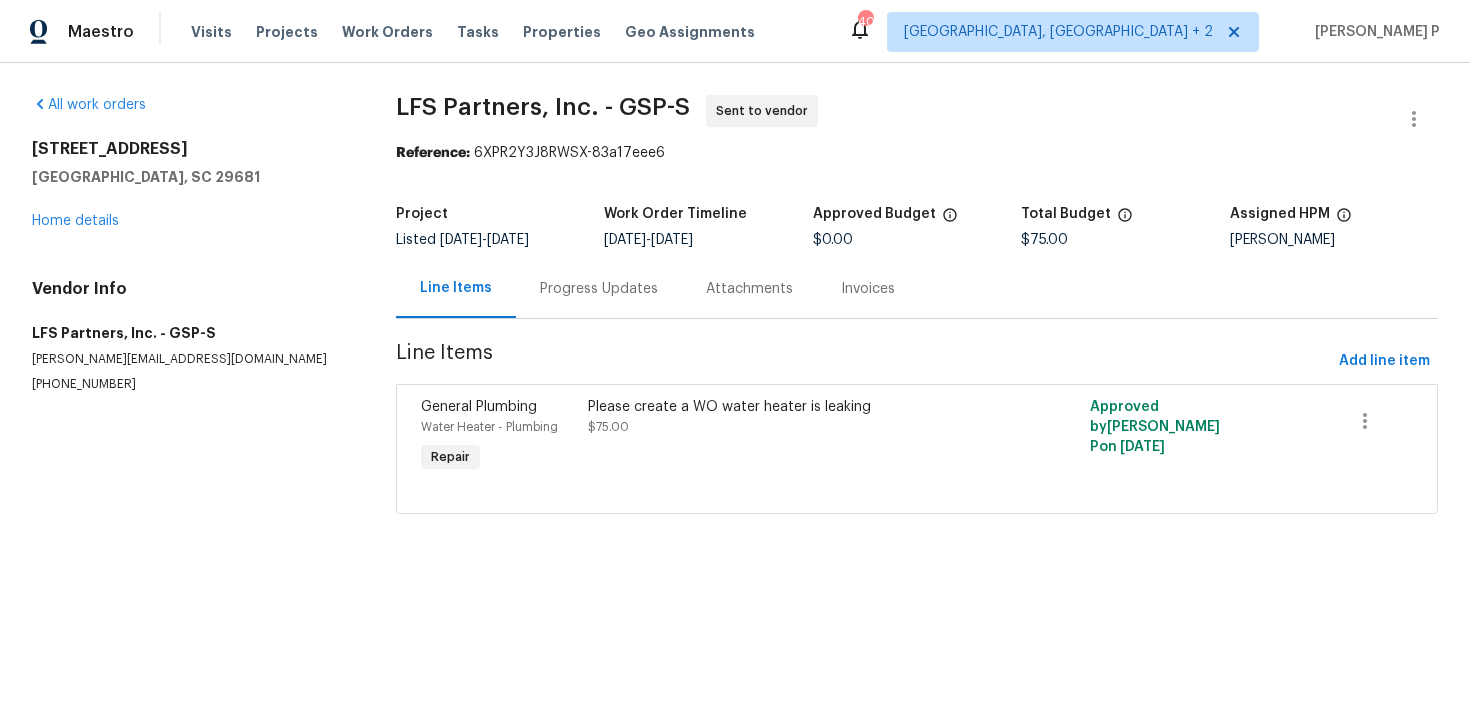 click on "Reference:" at bounding box center [433, 153] 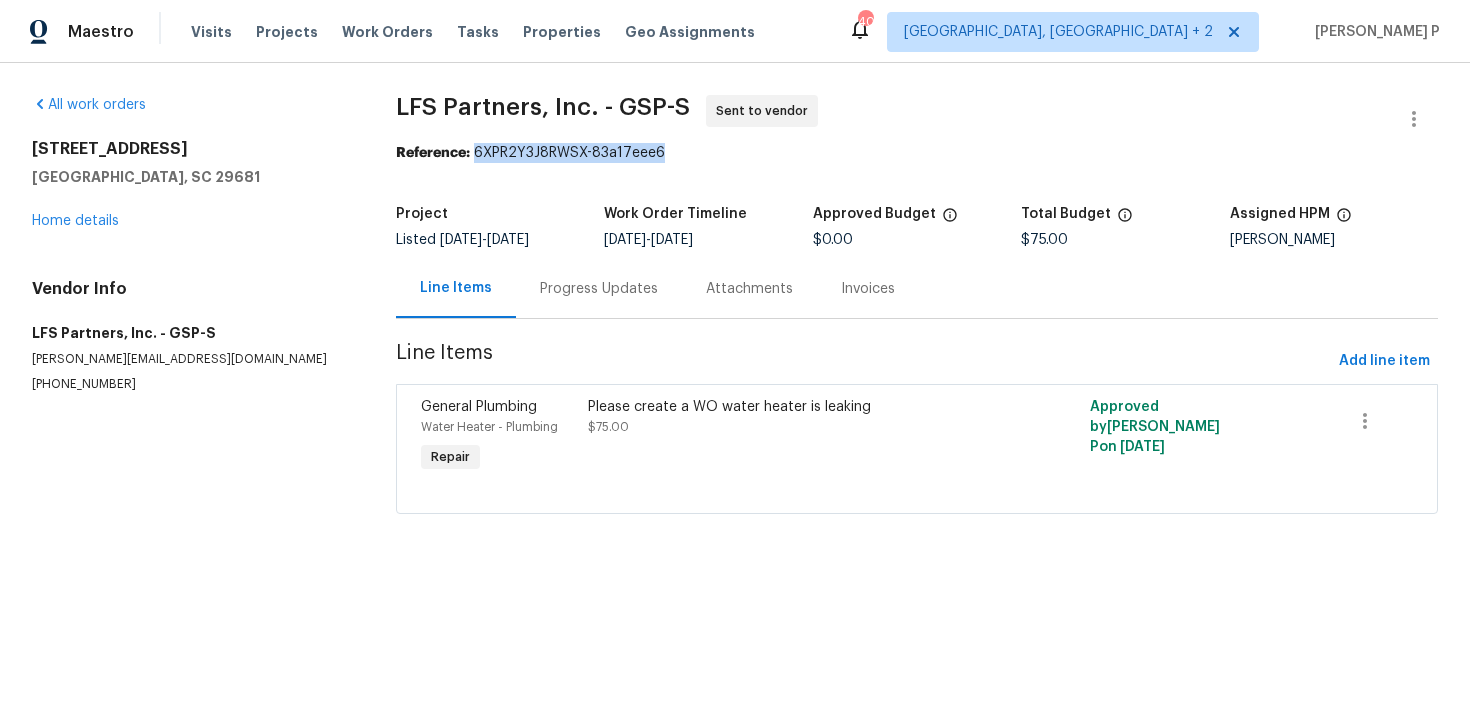 drag, startPoint x: 476, startPoint y: 158, endPoint x: 743, endPoint y: 158, distance: 267 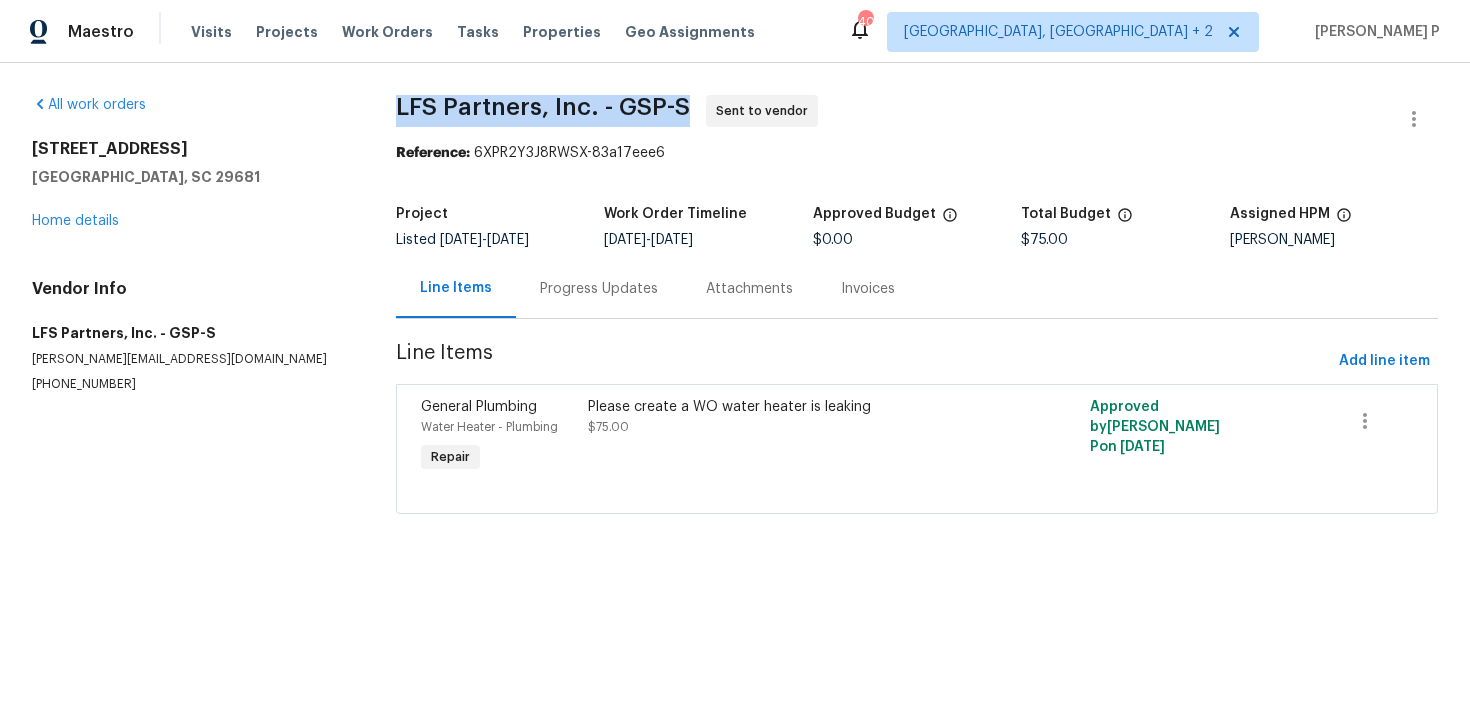 drag, startPoint x: 396, startPoint y: 105, endPoint x: 703, endPoint y: 98, distance: 307.0798 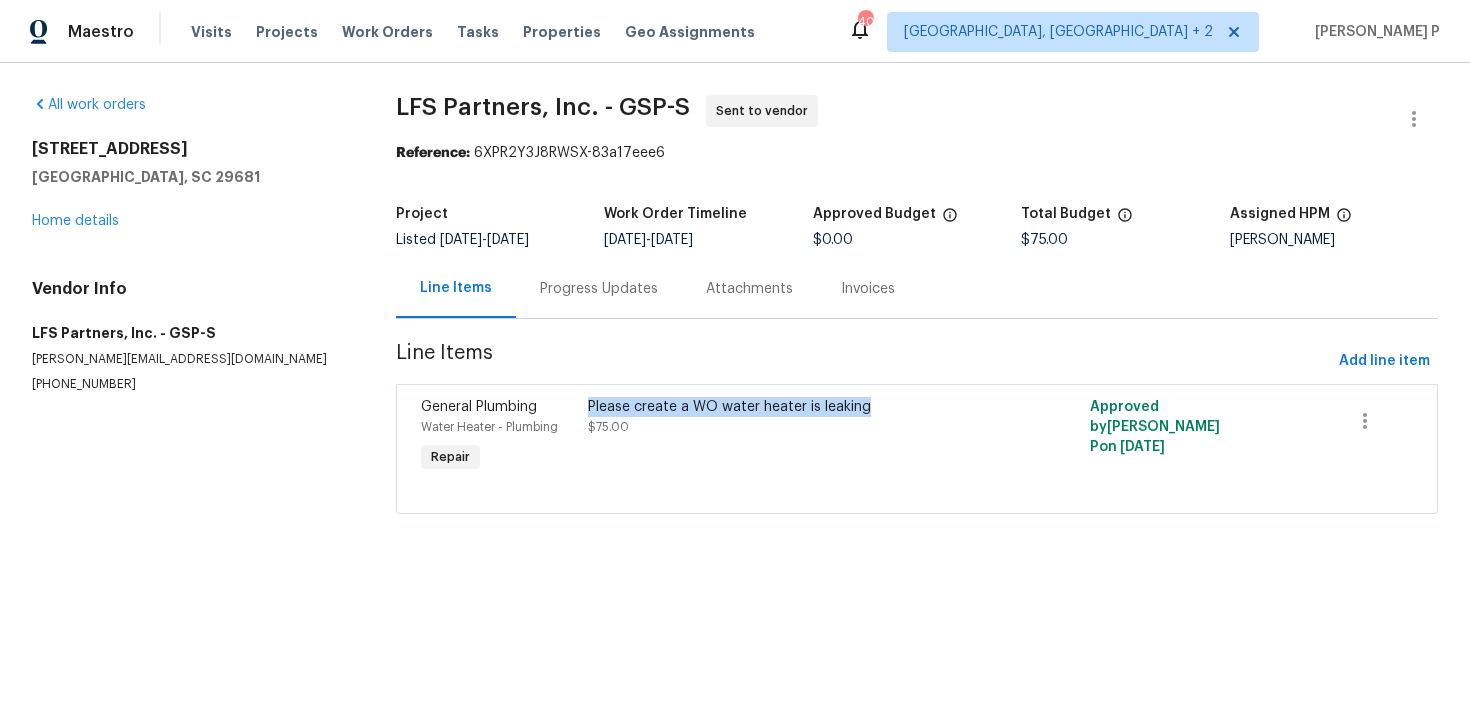 drag, startPoint x: 588, startPoint y: 407, endPoint x: 866, endPoint y: 406, distance: 278.0018 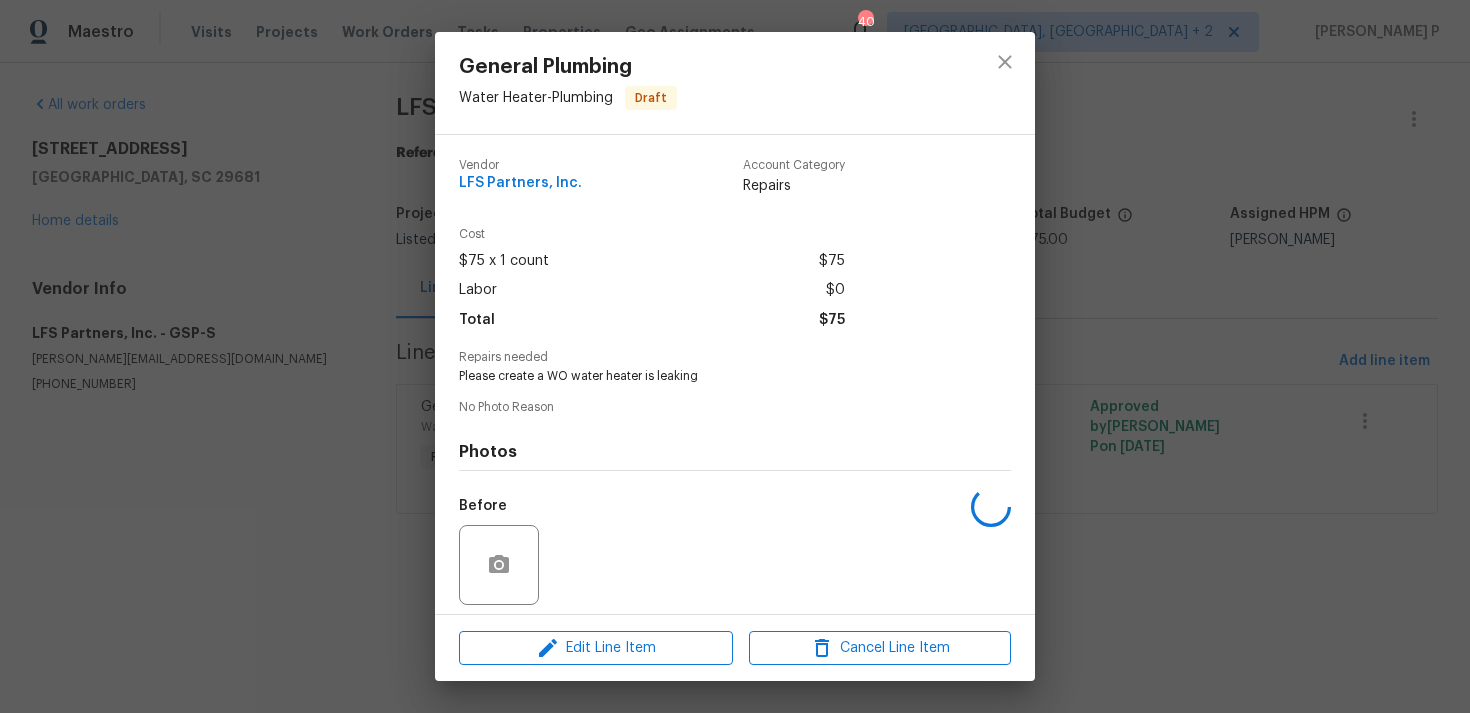 copy on "Please create a WO water heater is leaking" 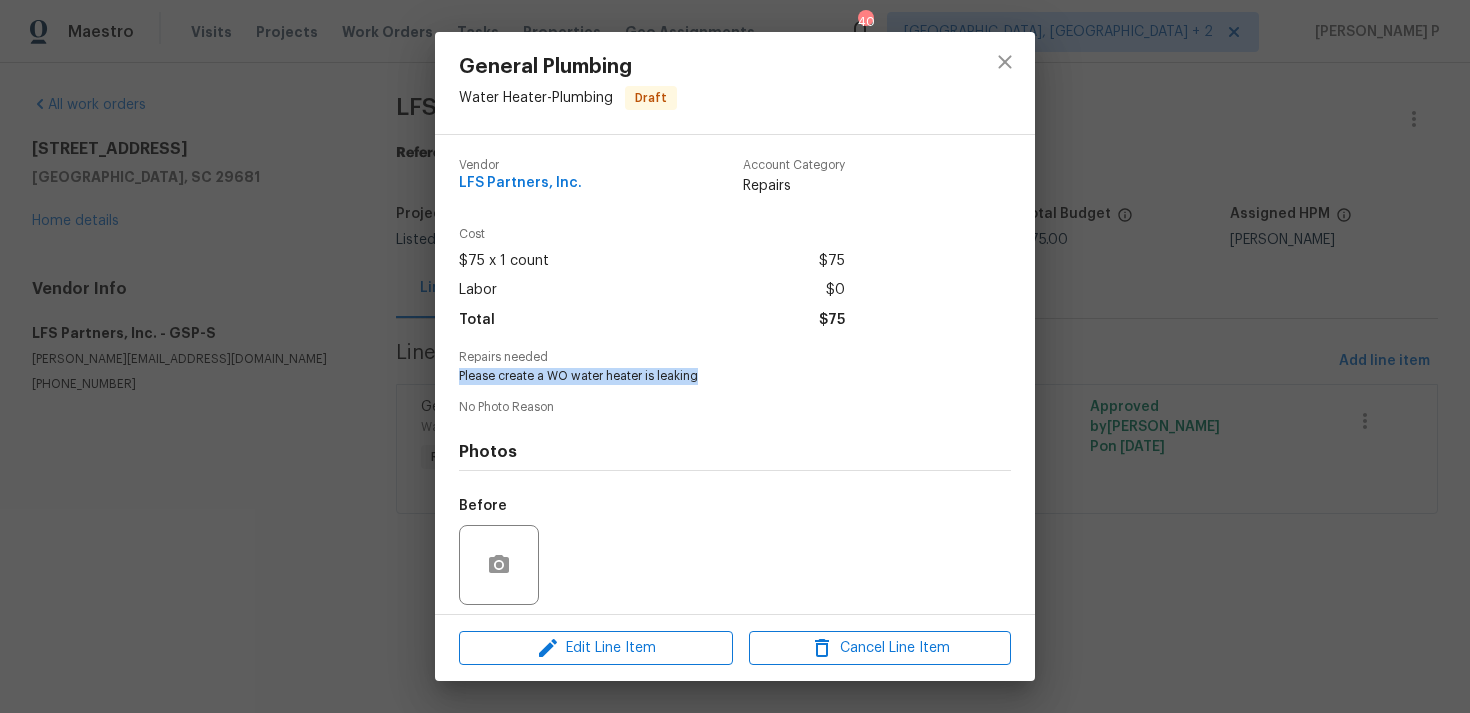 drag, startPoint x: 459, startPoint y: 373, endPoint x: 702, endPoint y: 373, distance: 243 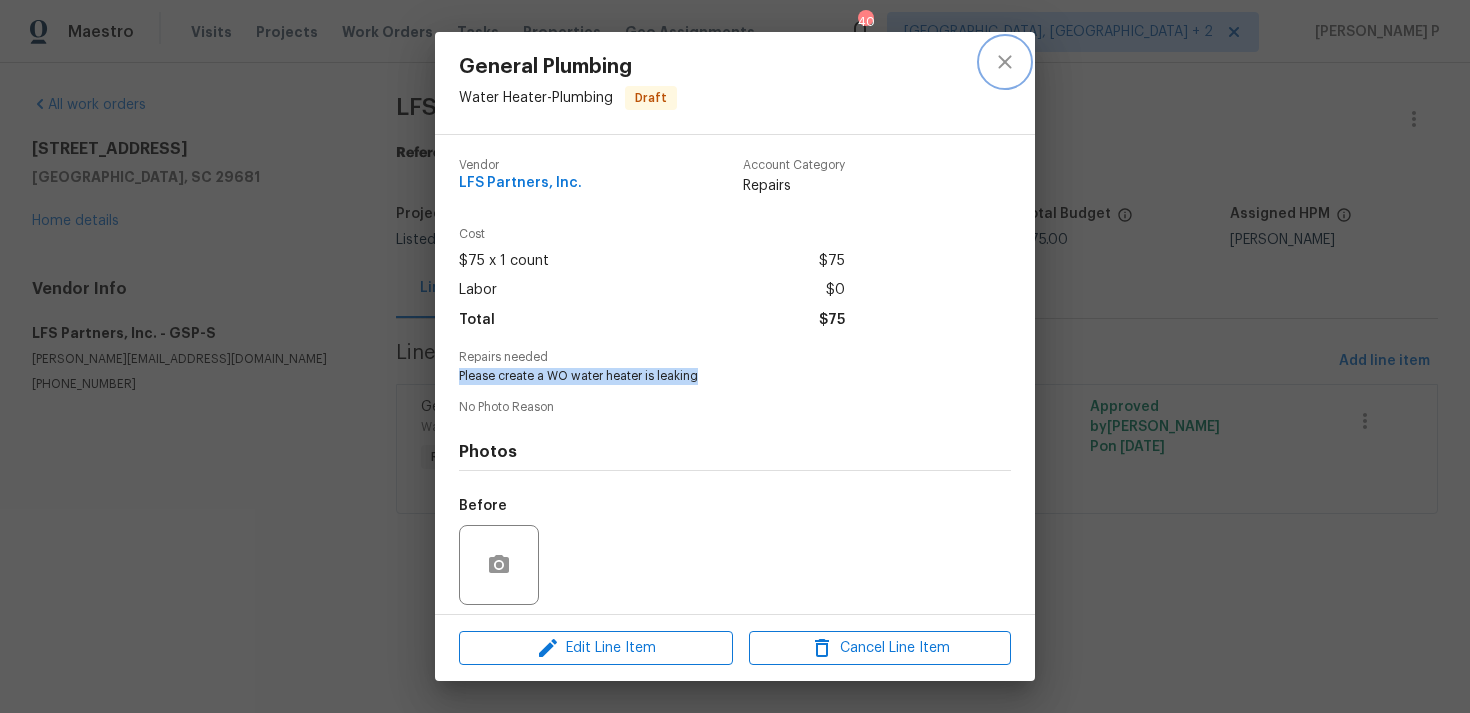 click 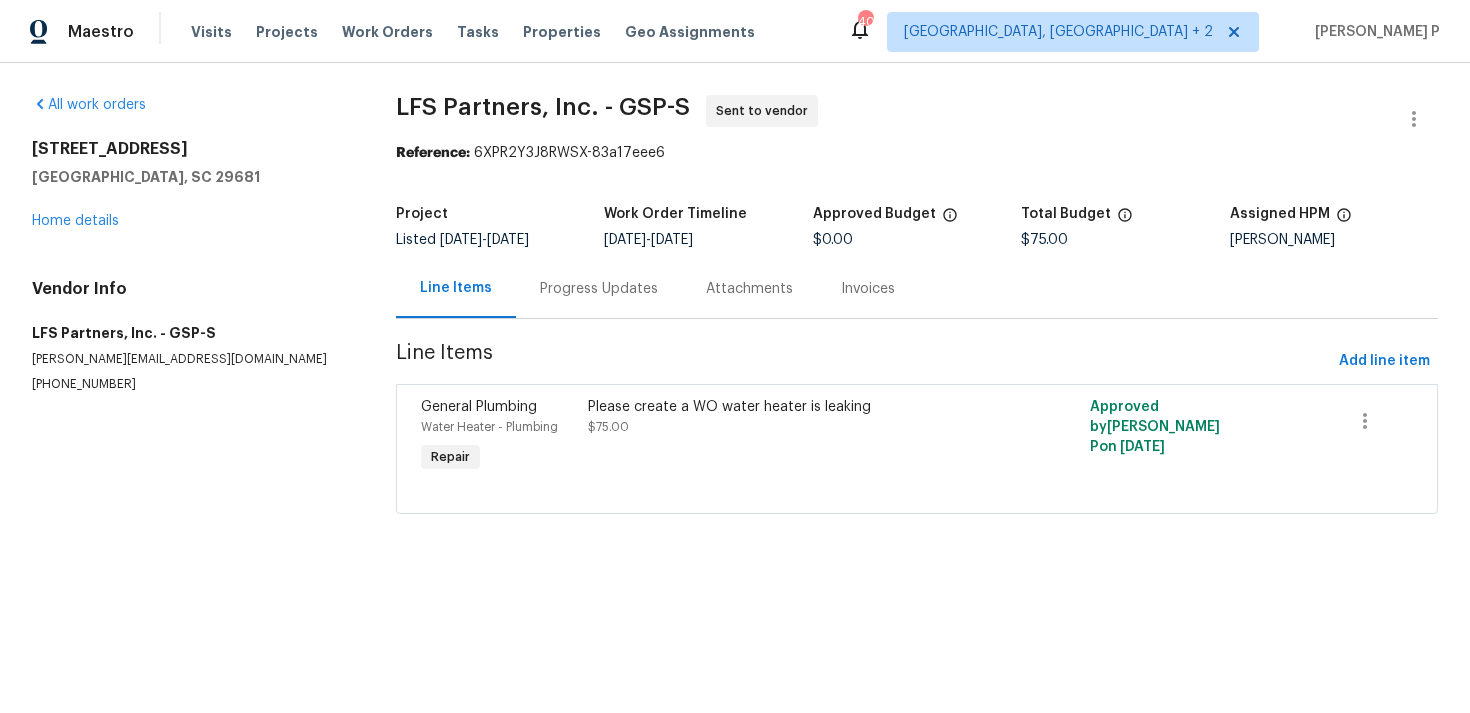 click on "General Plumbing Water Heater - Plumbing Repair Please create a WO water heater is leaking $75.00 Approved by  [PERSON_NAME] P  on   [DATE]" at bounding box center [917, 449] 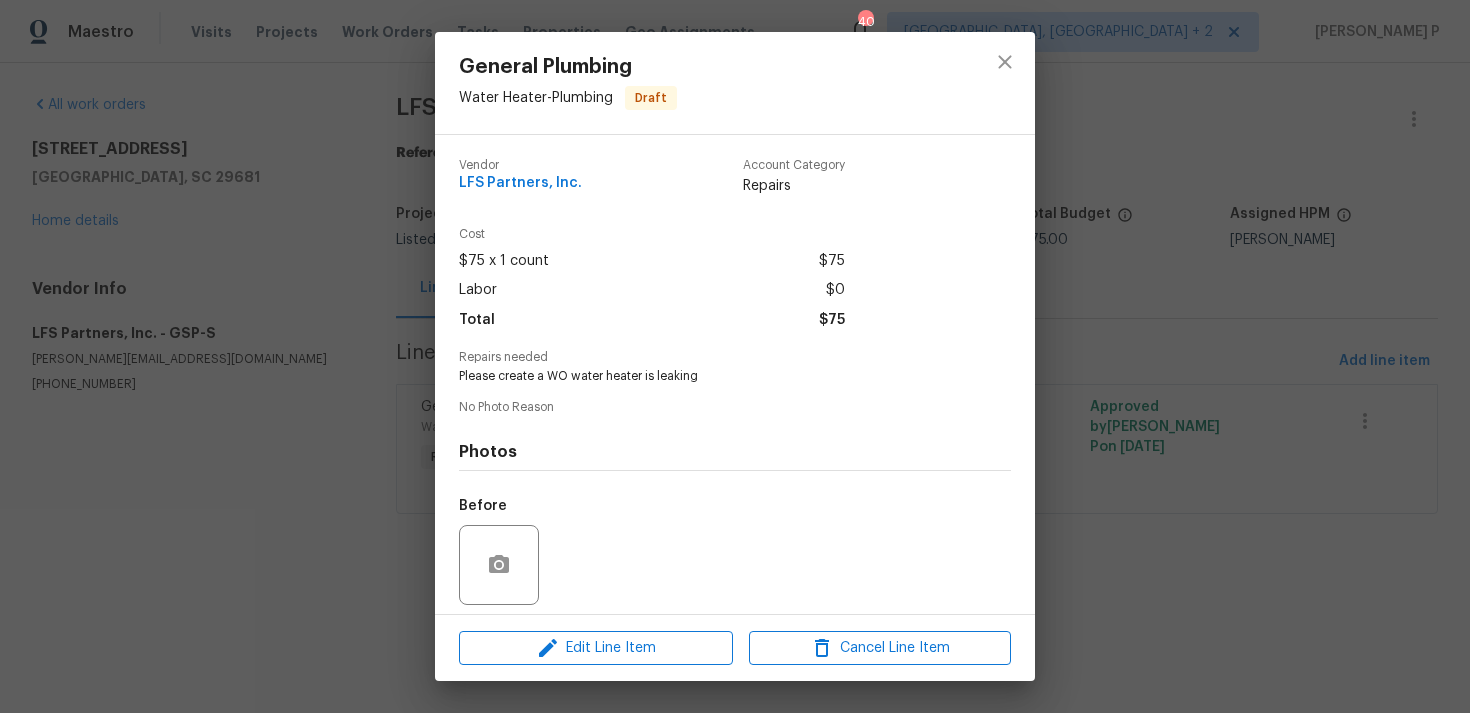 scroll, scrollTop: 141, scrollLeft: 0, axis: vertical 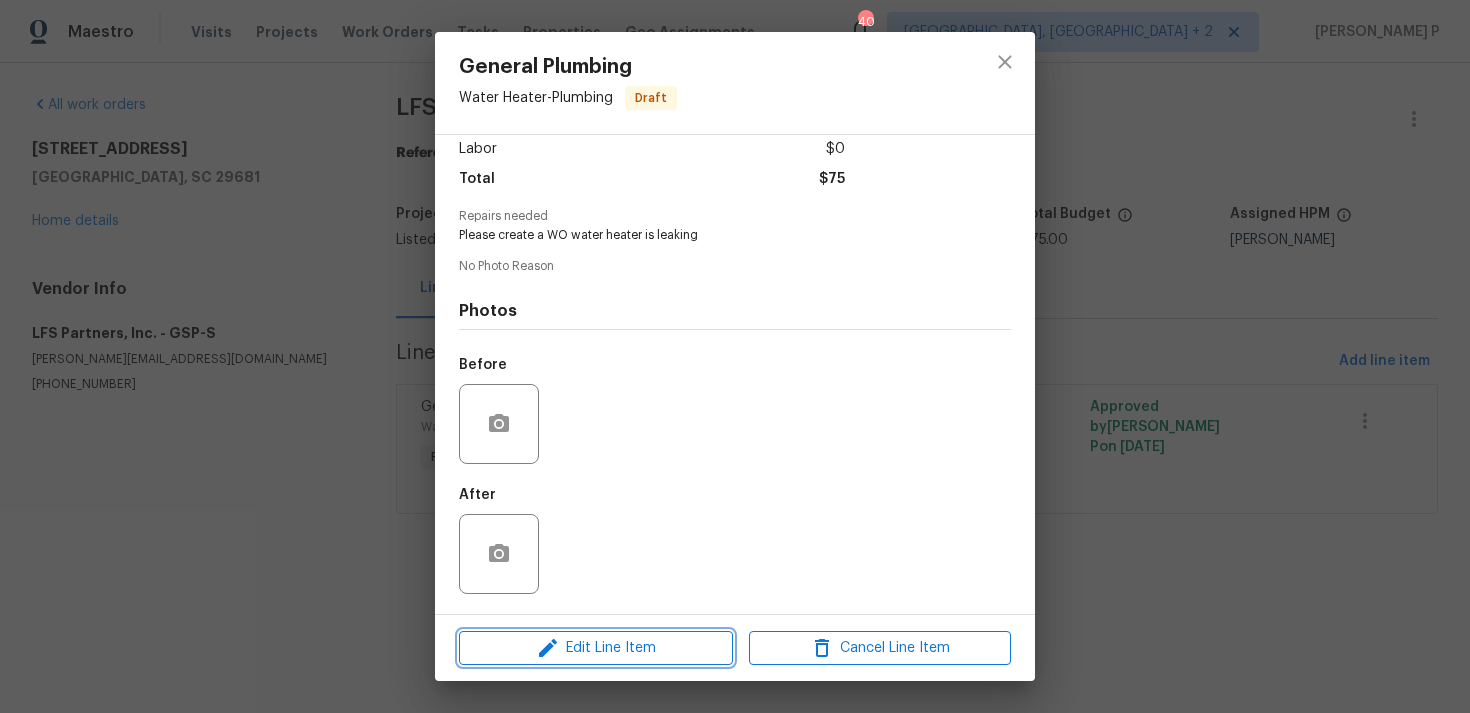 click on "Edit Line Item" at bounding box center (596, 648) 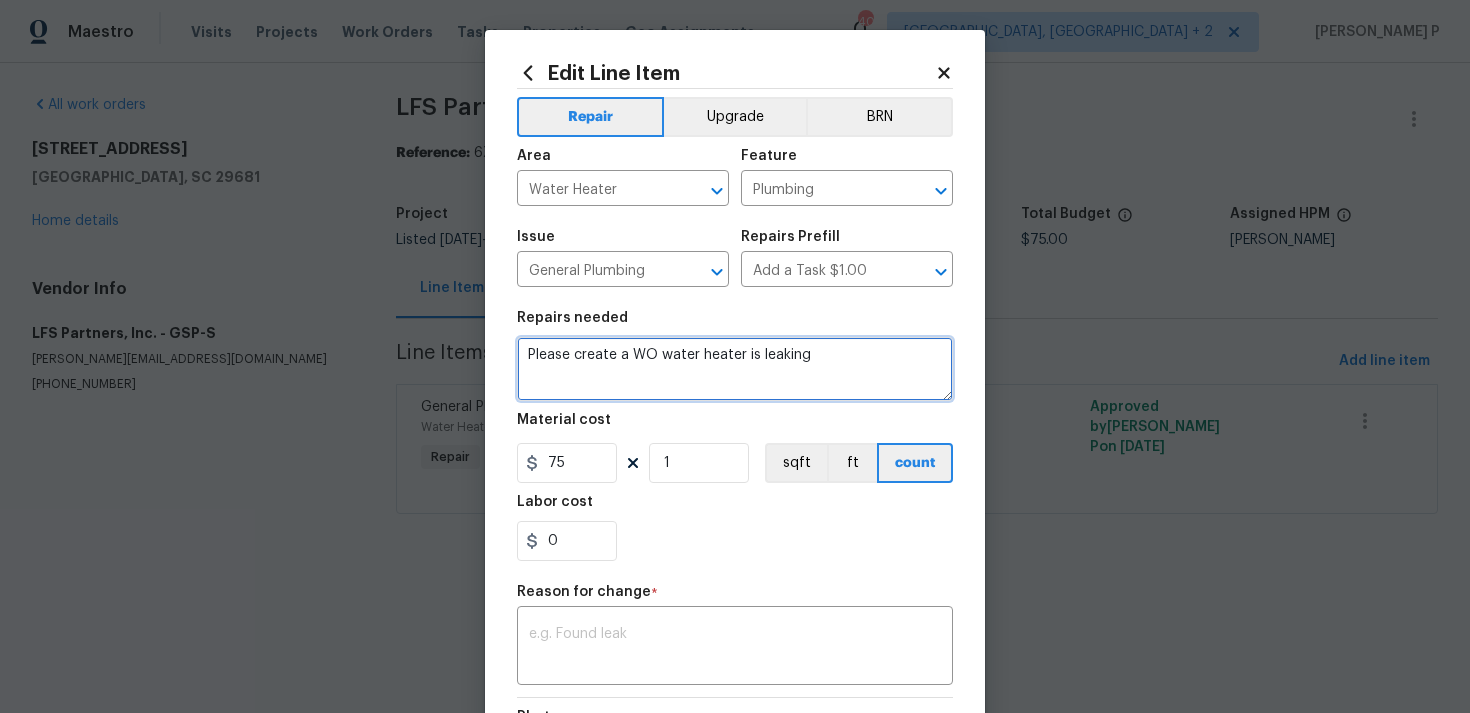 click on "Please create a WO water heater is leaking" at bounding box center [735, 369] 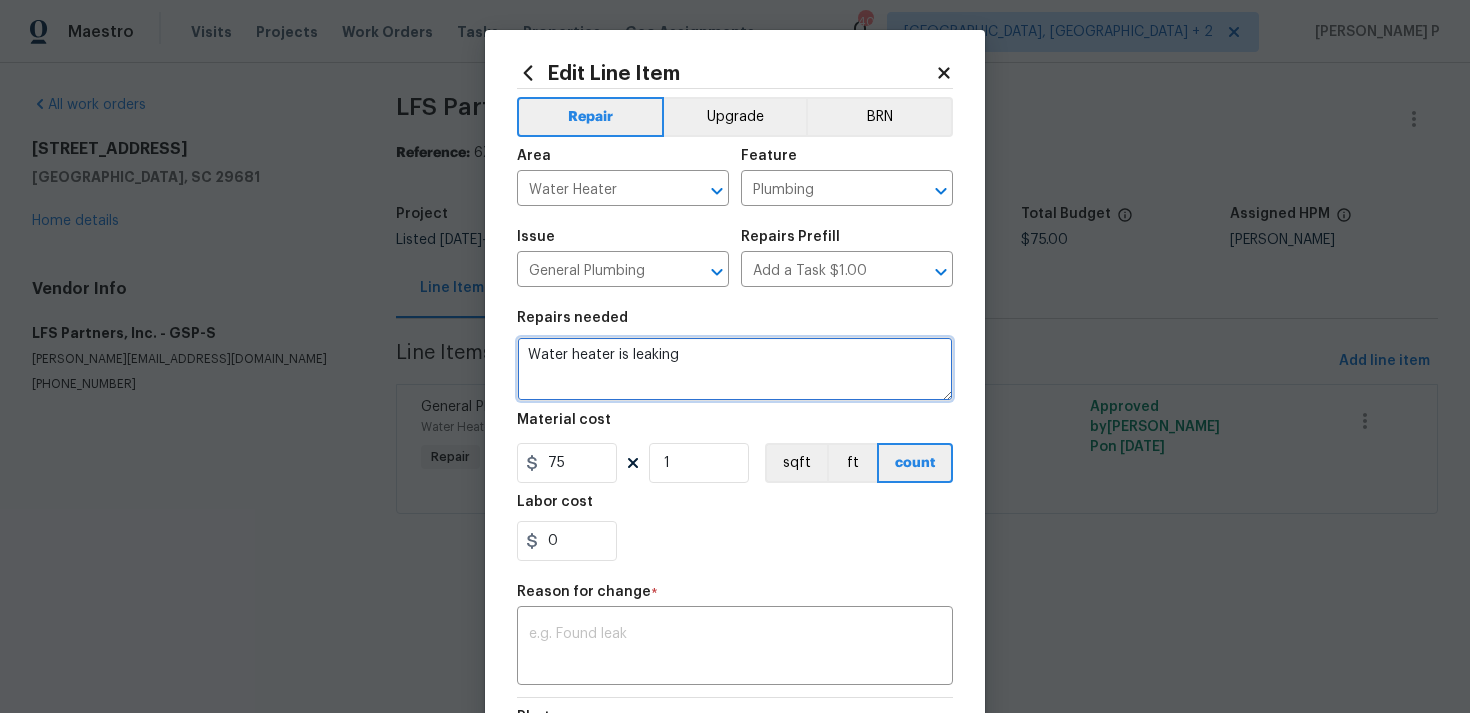 click on "Water heater is leaking" at bounding box center [735, 369] 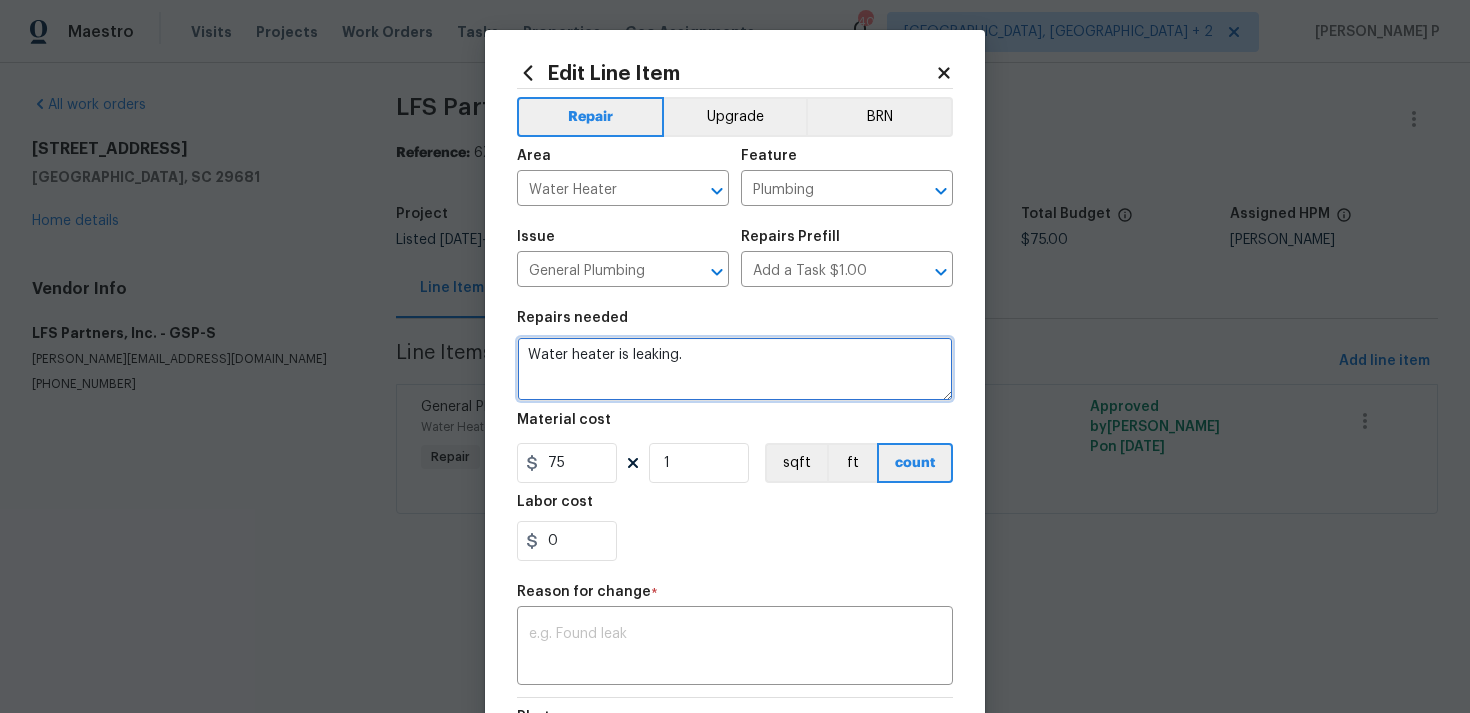 paste on "Please prioritize this WO due to a water leak.  Dry any moisture present and stop the flow of water to avoid further damages.  Check angle stops and supply lines to determine the source of the leak. If part replacements are warranted, a CO will be approved for repairs while onsite if, pricing is reasonable. Please contact Opendoor associate for guaranteed CO approvals. Please call/text [PHONE_NUMBER] (faster onsite approvals) or message in the portal. Uploading any relevant before photos will expedite approval process." 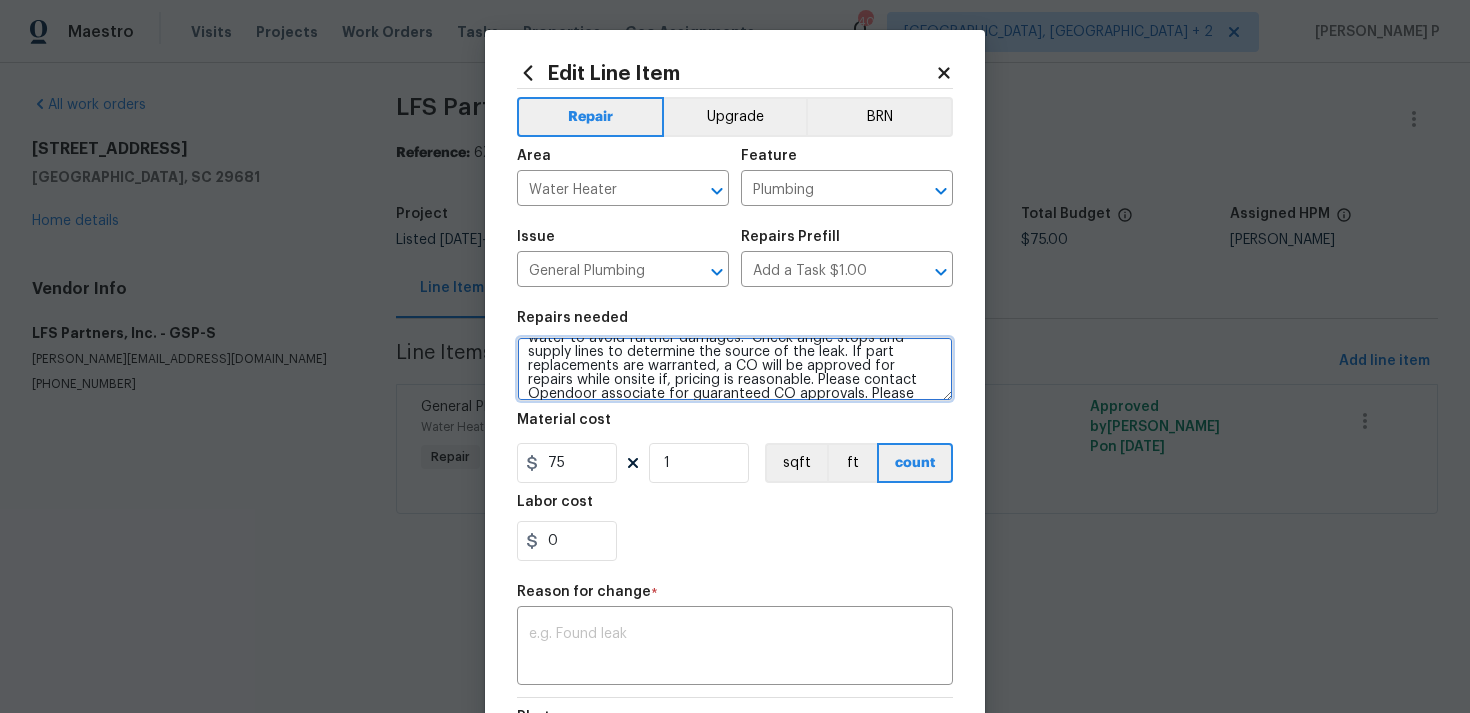 scroll, scrollTop: 84, scrollLeft: 0, axis: vertical 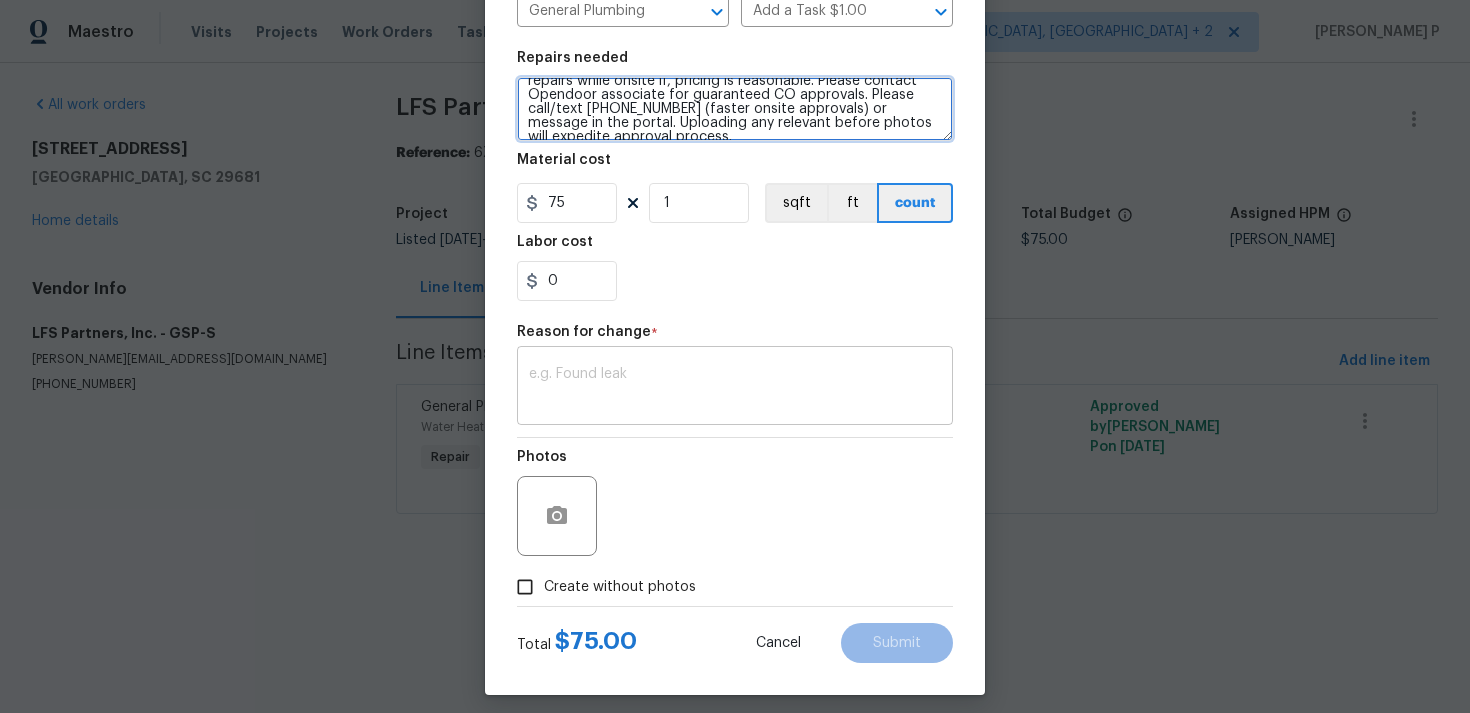 type on "Water heater is leaking. Please prioritize this WO due to a water leak.  Dry any moisture present and stop the flow of water to avoid further damages.  Check angle stops and supply lines to determine the source of the leak. If part replacements are warranted, a CO will be approved for repairs while onsite if, pricing is reasonable. Please contact Opendoor associate for guaranteed CO approvals. Please call/text [PHONE_NUMBER] (faster onsite approvals) or message in the portal. Uploading any relevant before photos will expedite approval process." 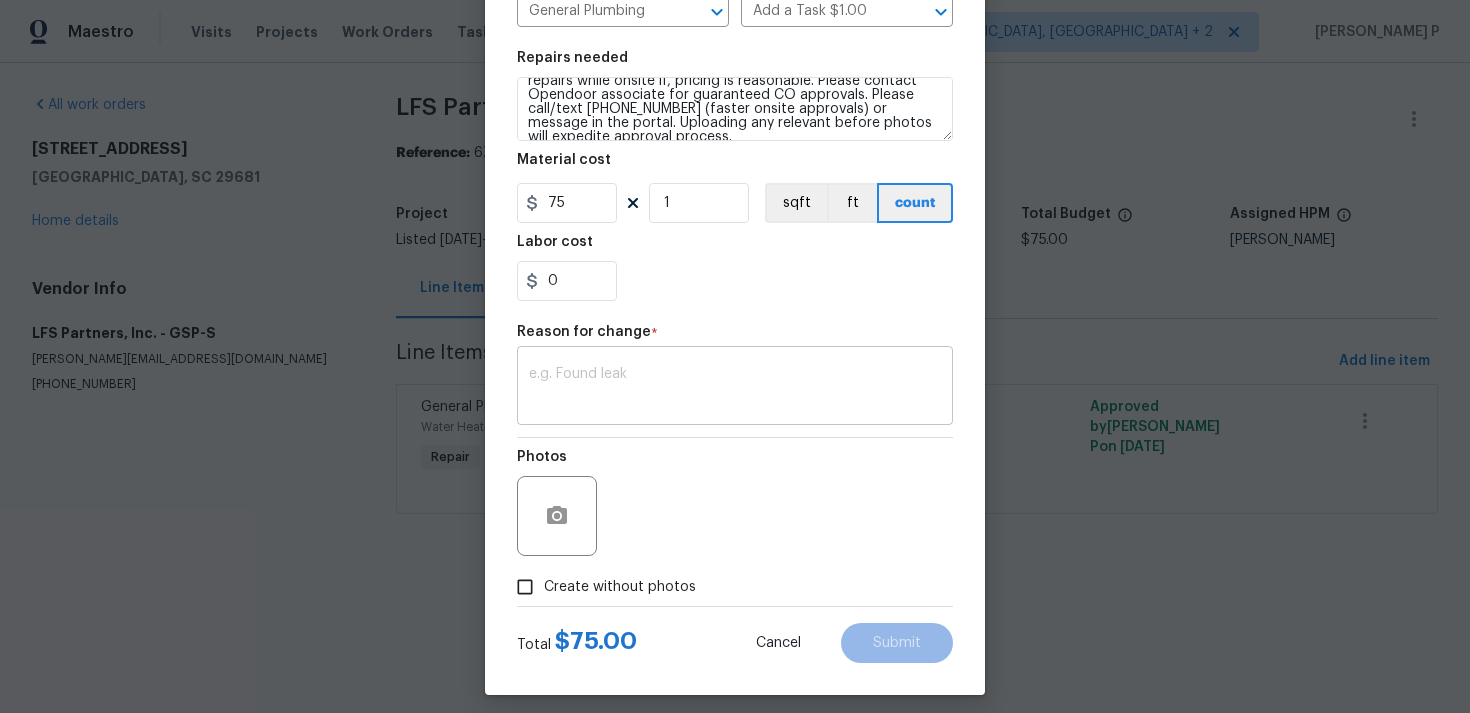 click at bounding box center [735, 388] 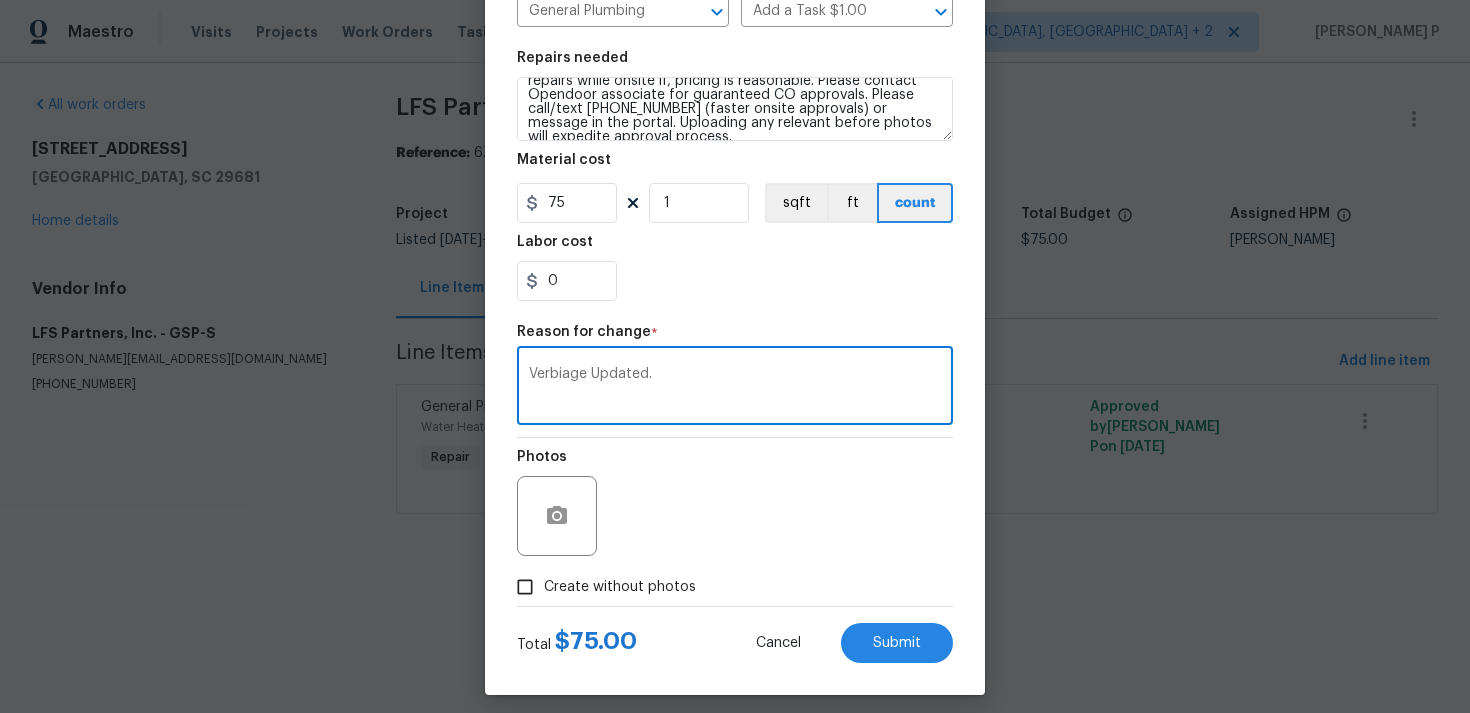 scroll, scrollTop: 273, scrollLeft: 0, axis: vertical 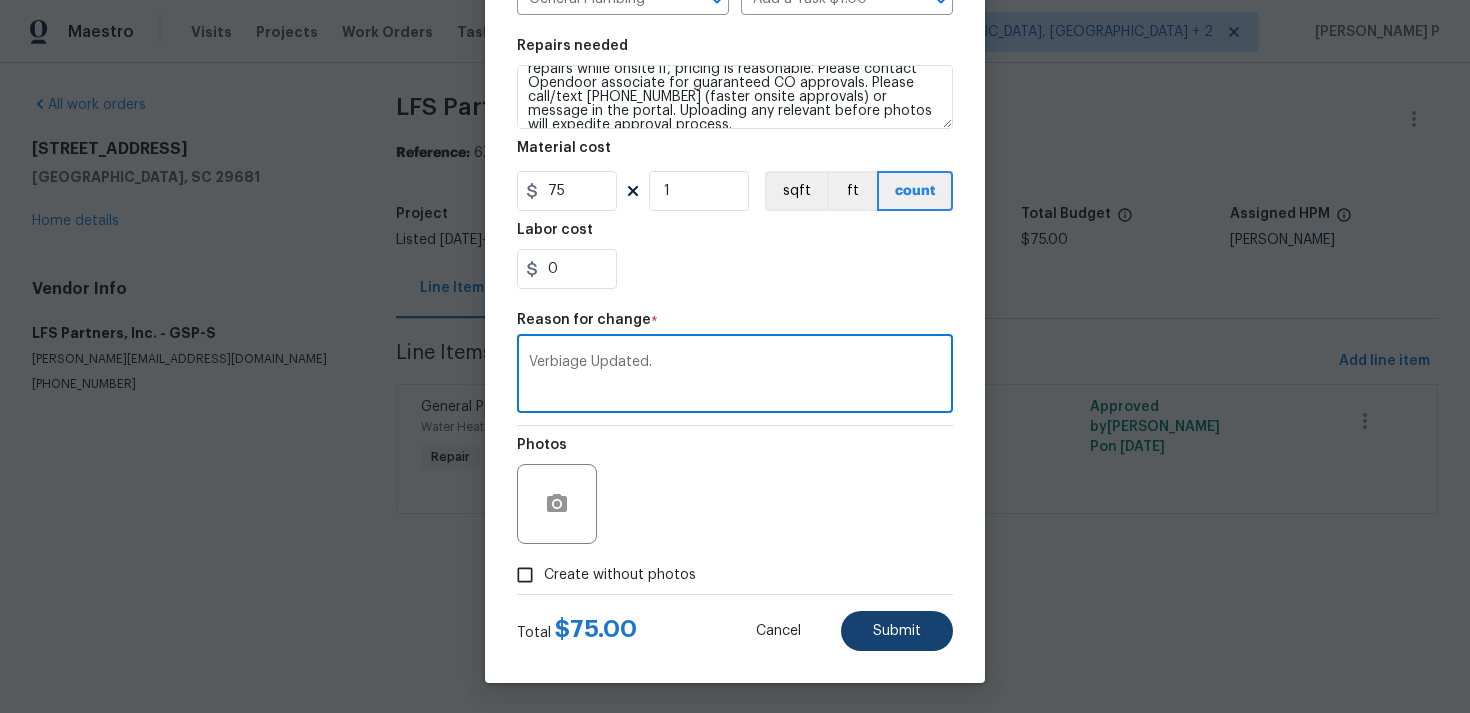 type on "Verbiage Updated." 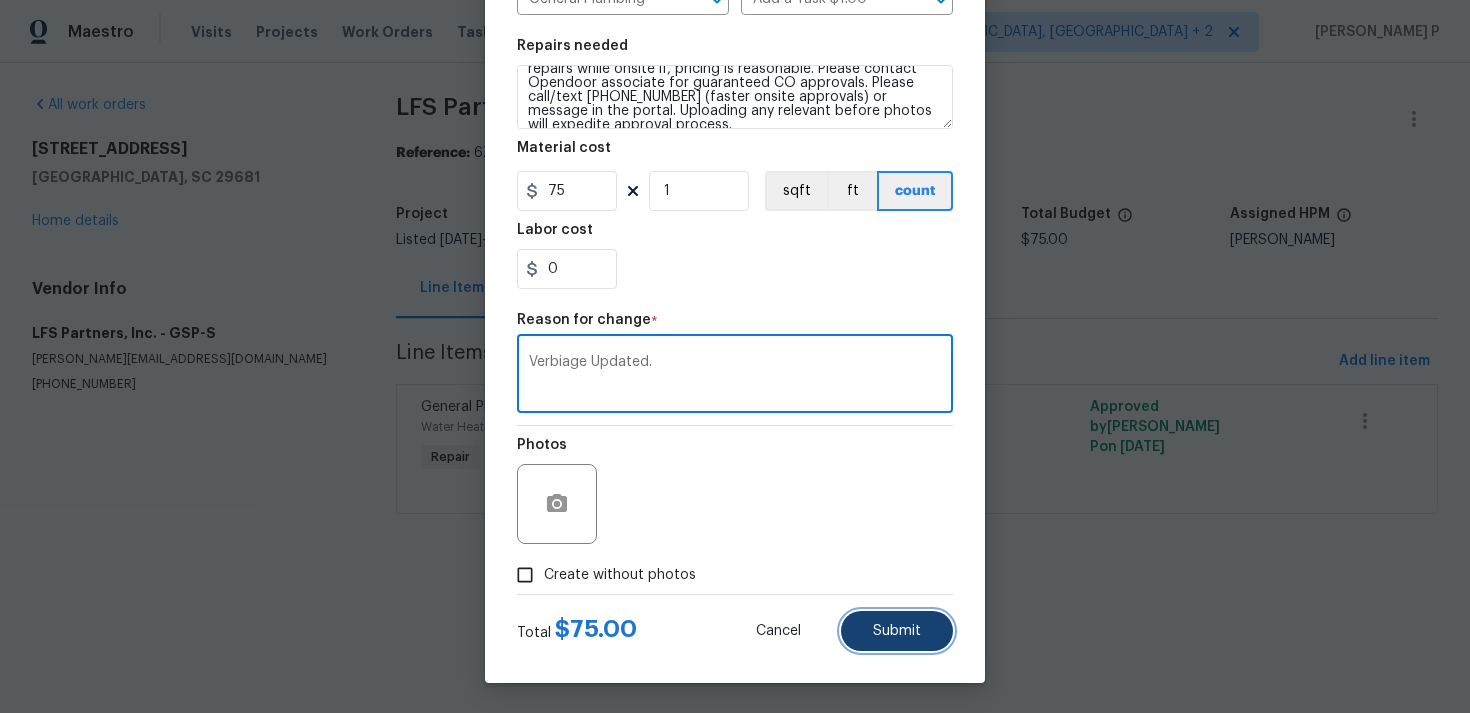 click on "Submit" at bounding box center (897, 631) 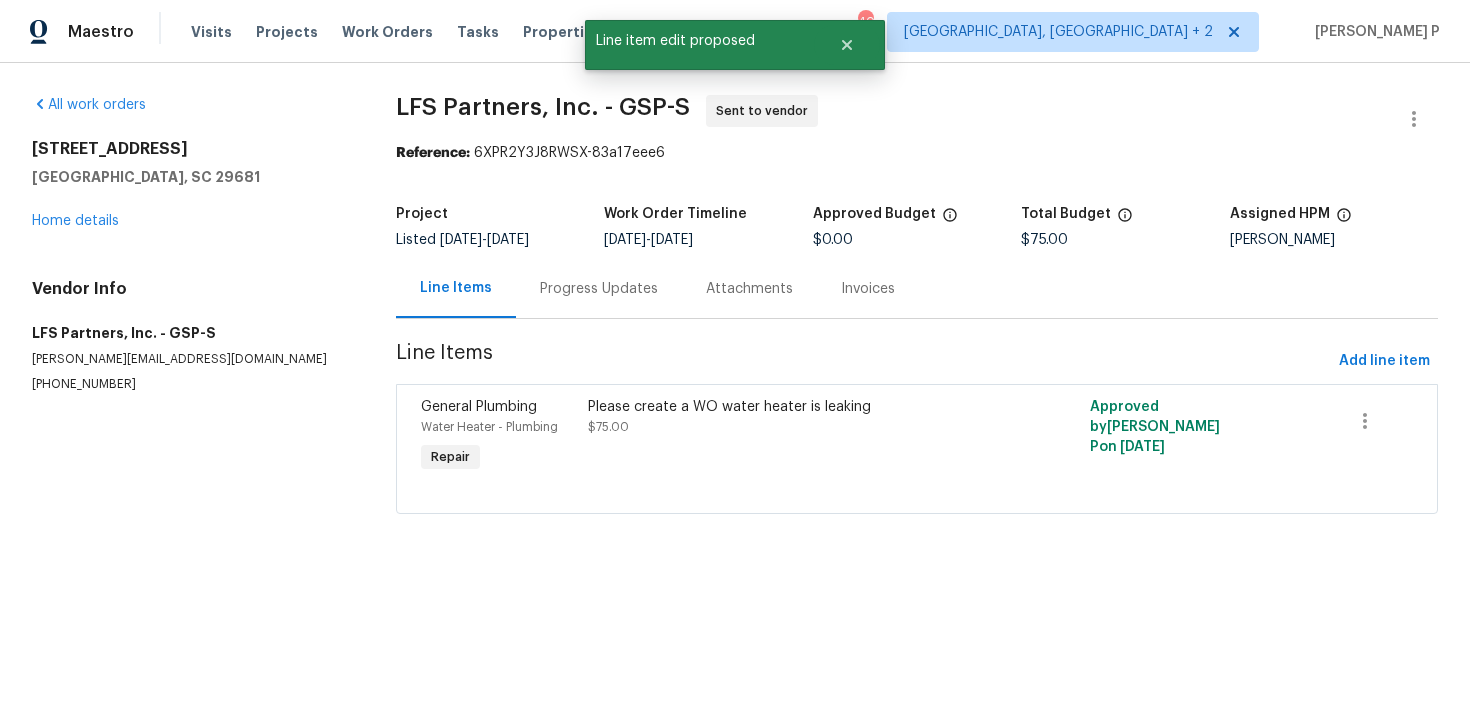 scroll, scrollTop: 0, scrollLeft: 0, axis: both 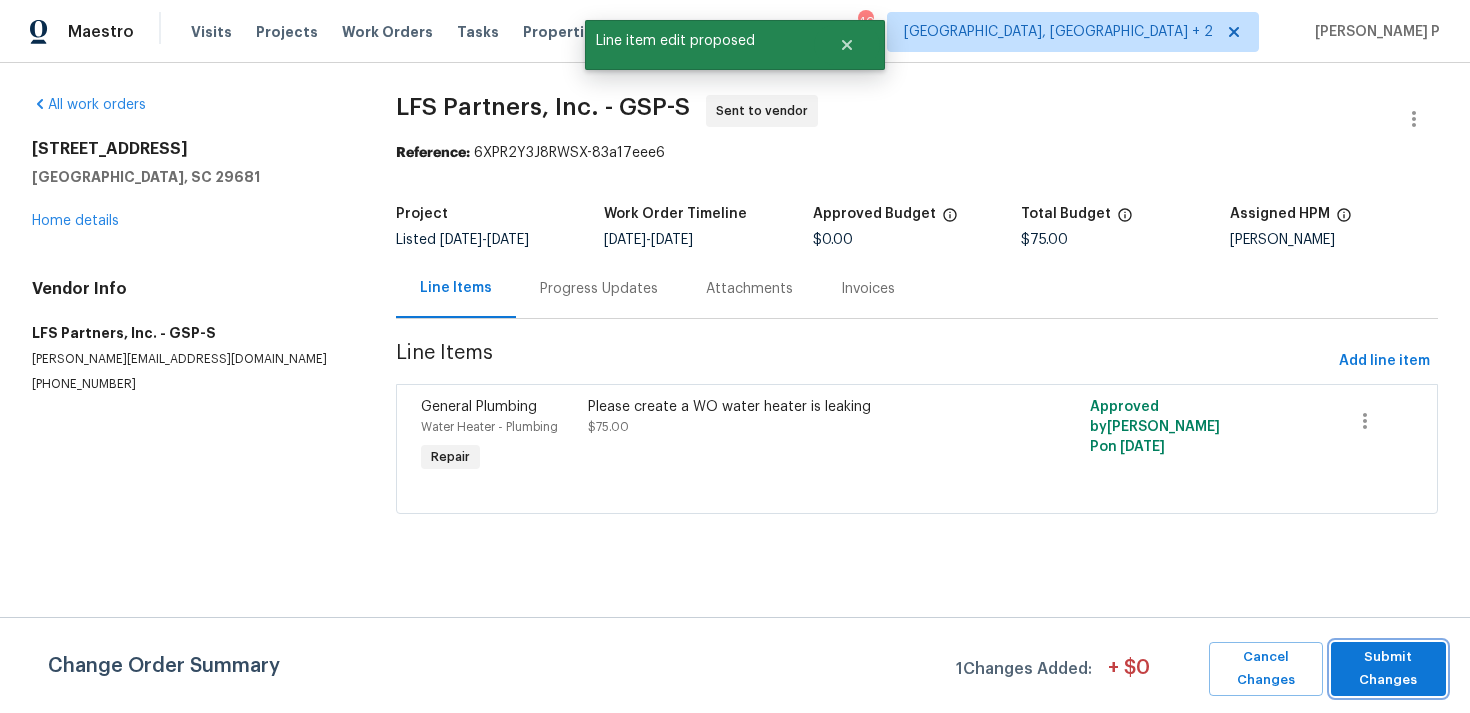 click on "Submit Changes" at bounding box center (1388, 669) 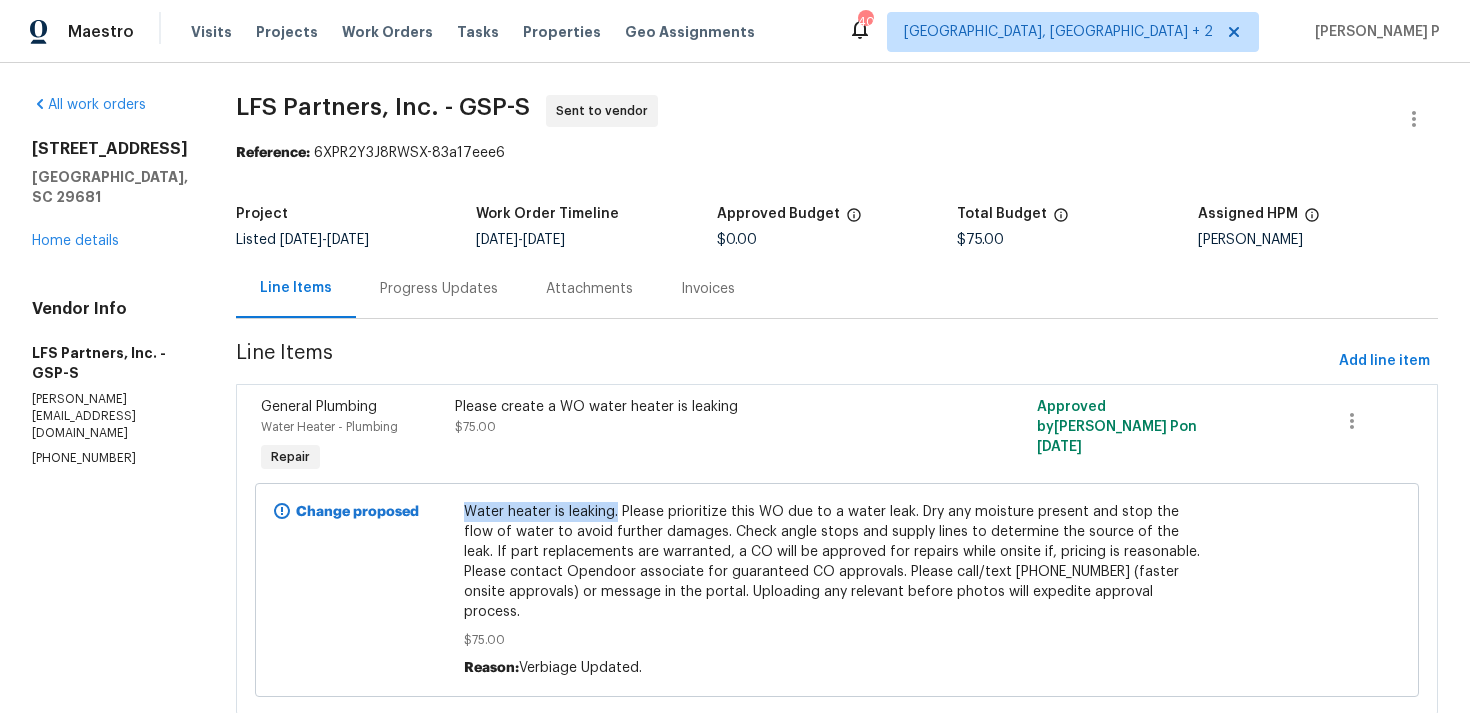 drag, startPoint x: 448, startPoint y: 512, endPoint x: 602, endPoint y: 511, distance: 154.00325 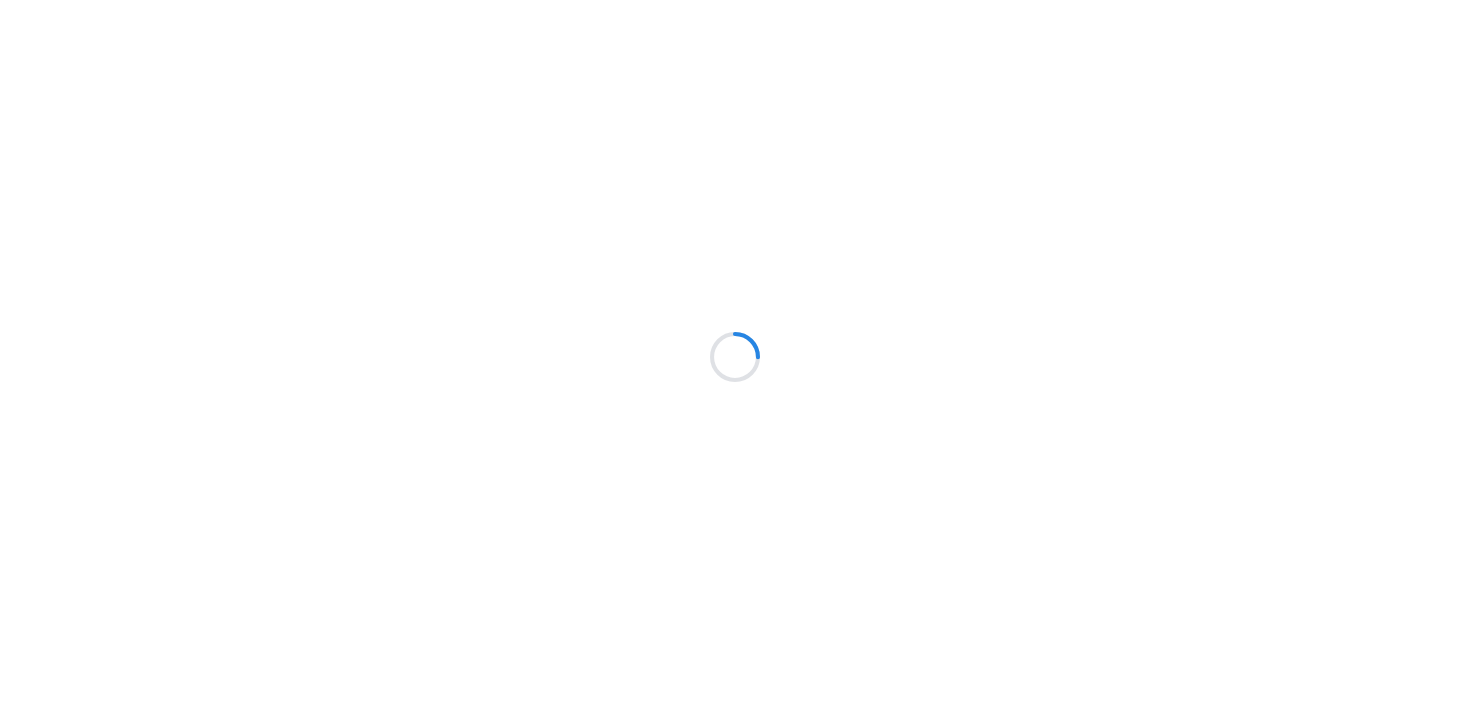 scroll, scrollTop: 0, scrollLeft: 0, axis: both 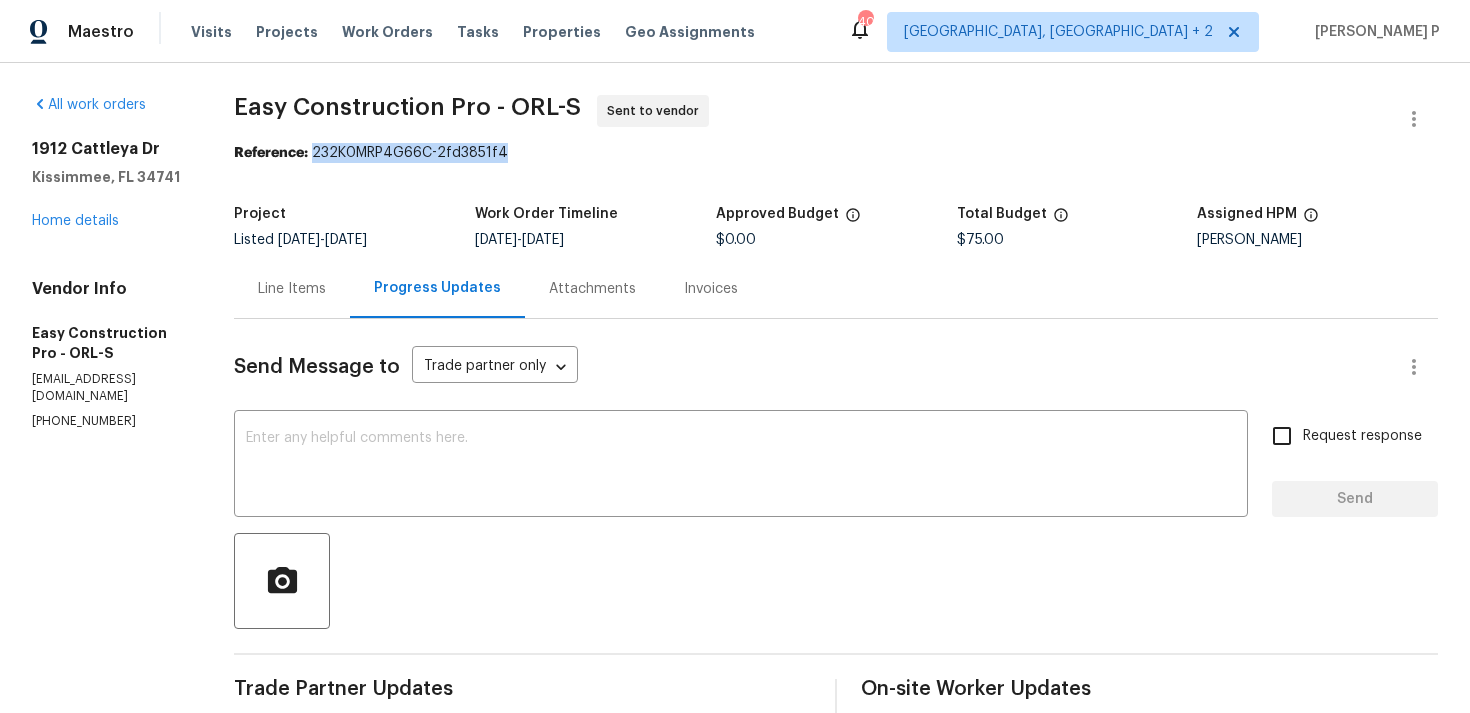 drag, startPoint x: 345, startPoint y: 153, endPoint x: 631, endPoint y: 154, distance: 286.00174 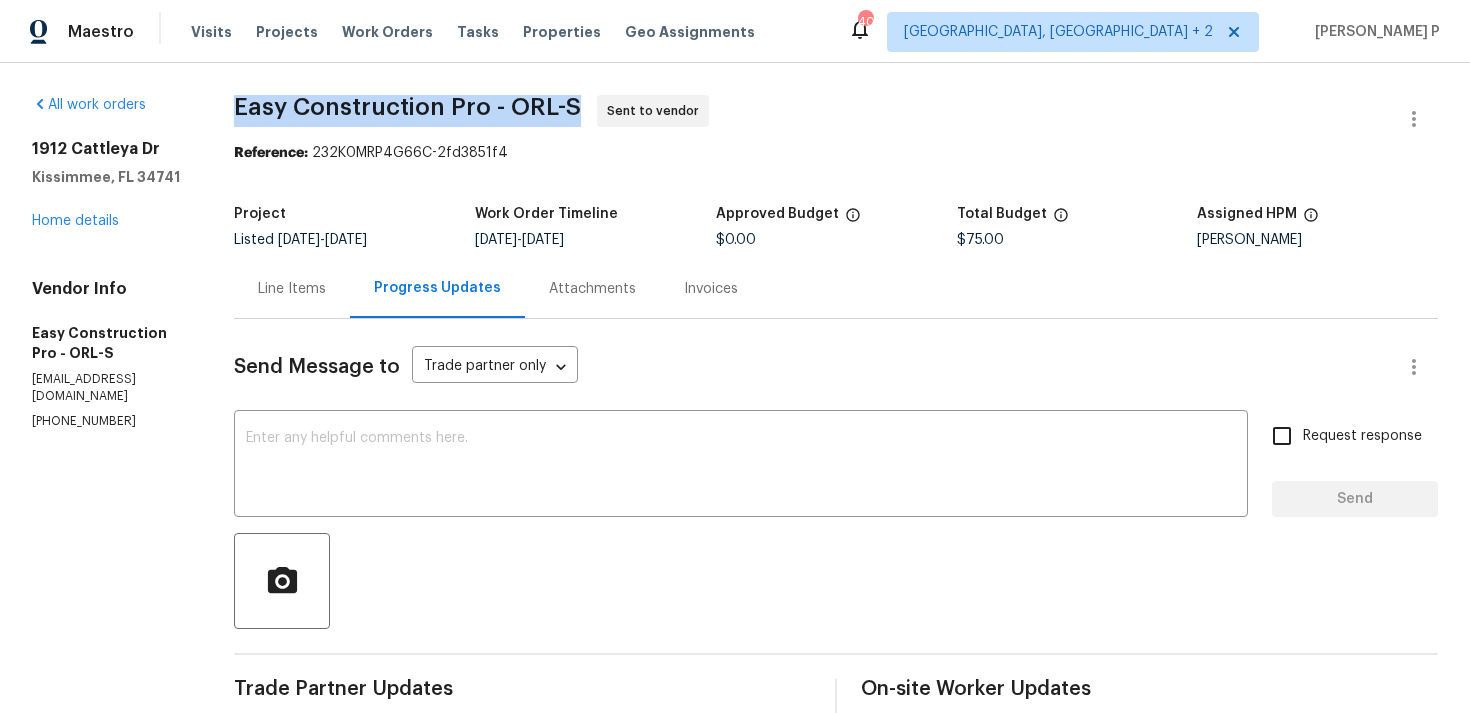 drag, startPoint x: 269, startPoint y: 97, endPoint x: 610, endPoint y: 102, distance: 341.03665 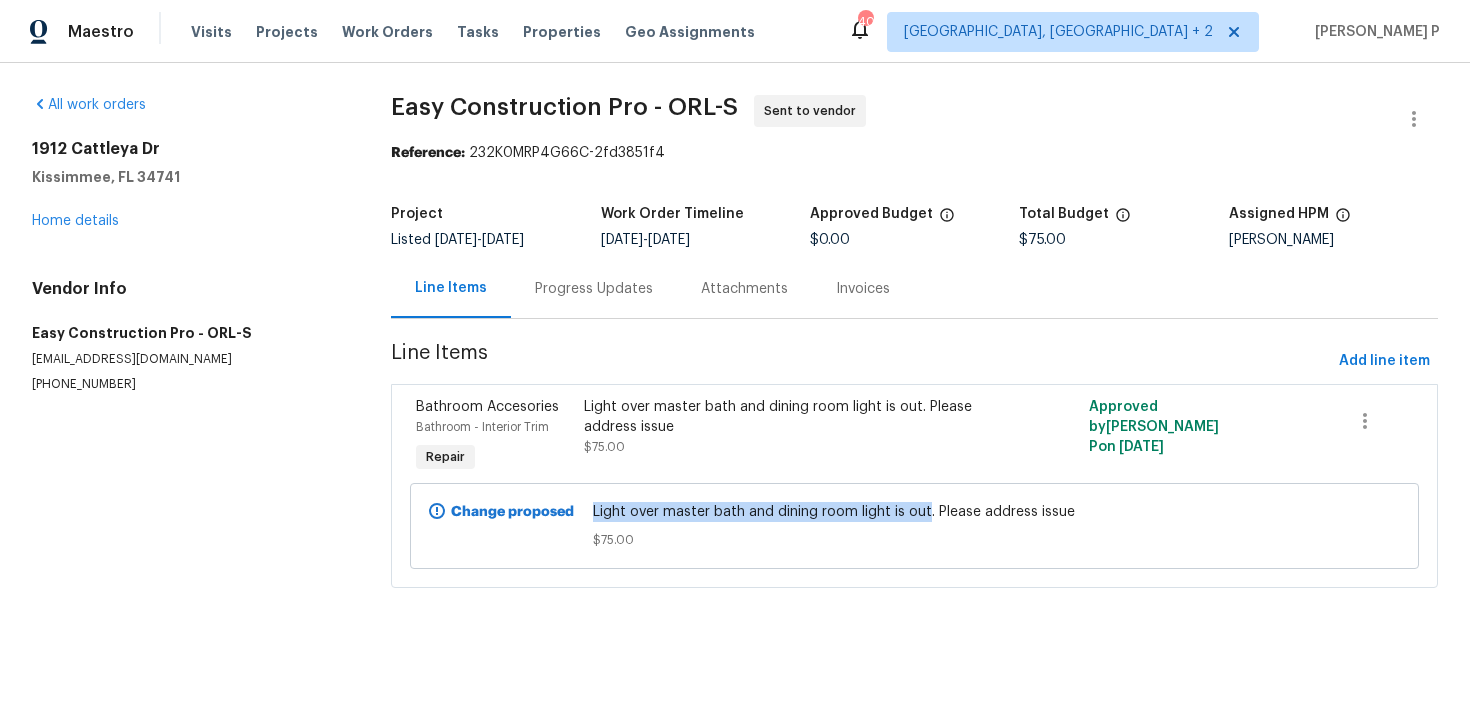 drag, startPoint x: 598, startPoint y: 513, endPoint x: 930, endPoint y: 515, distance: 332.006 